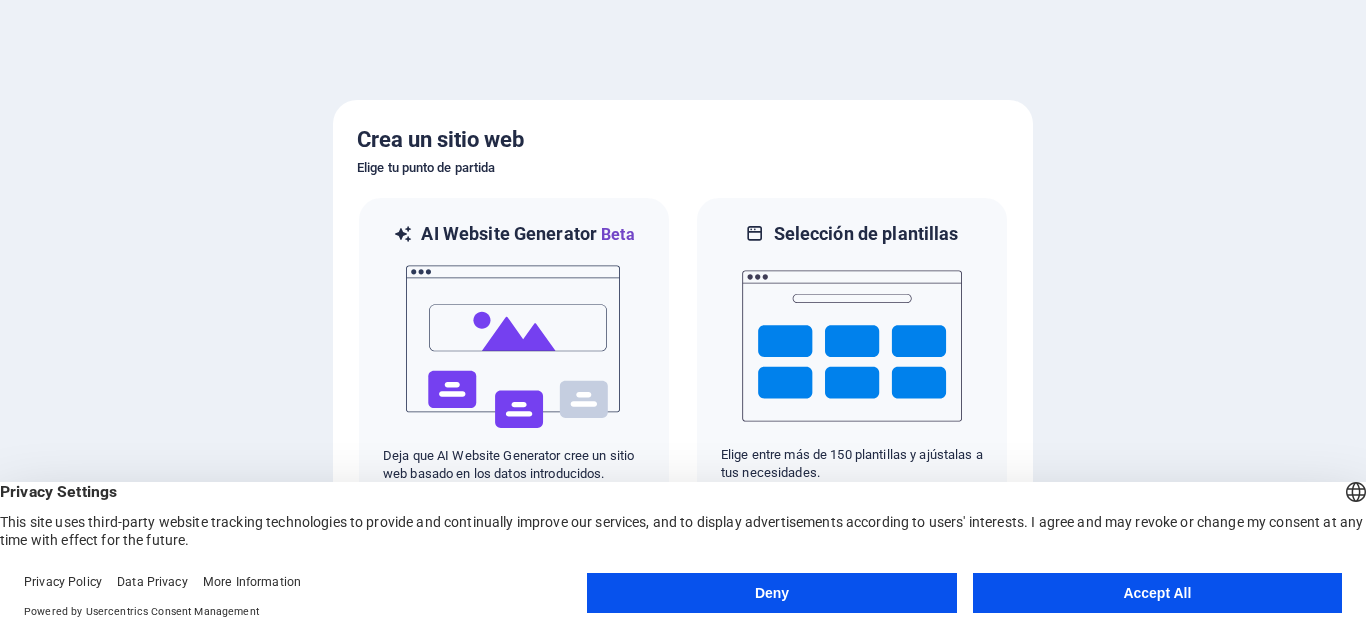 scroll, scrollTop: 0, scrollLeft: 0, axis: both 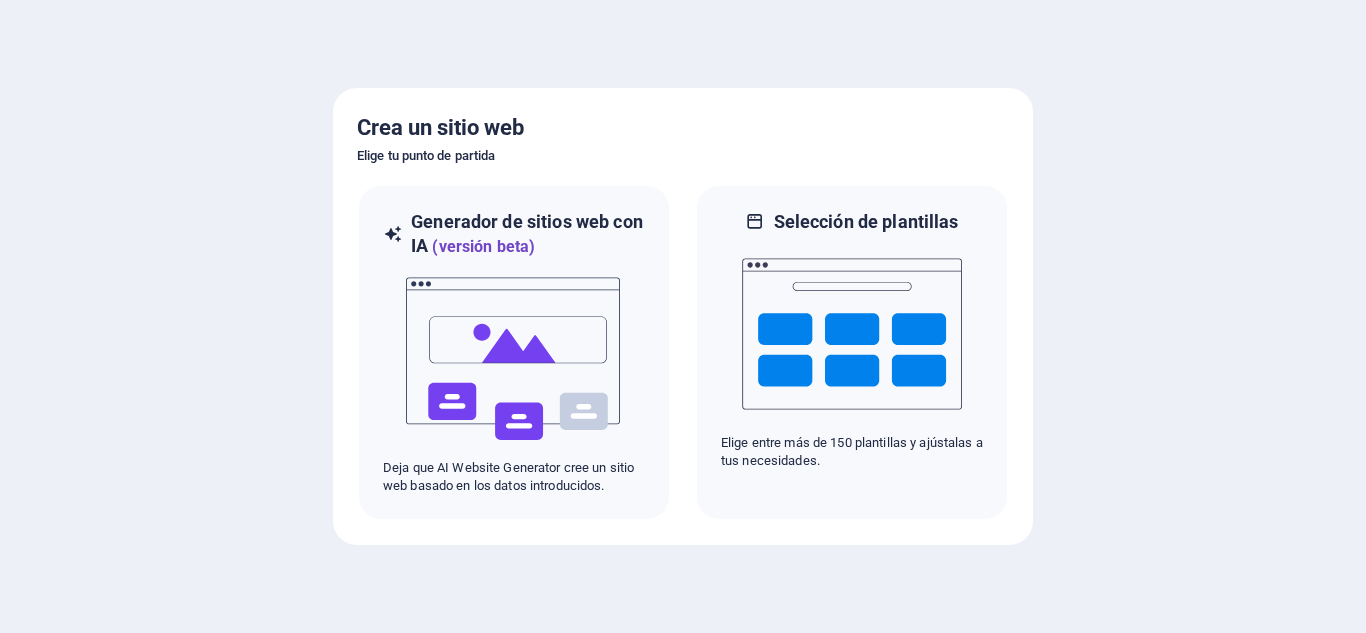 click at bounding box center (683, 316) 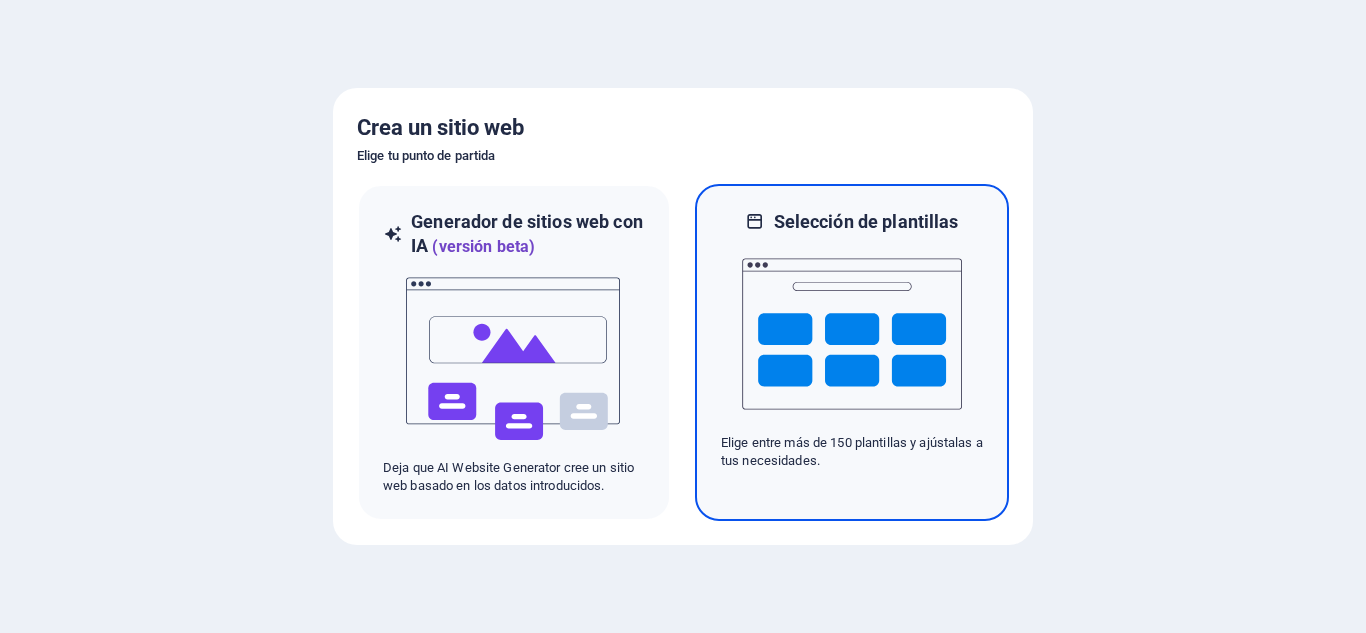 click at bounding box center [852, 334] 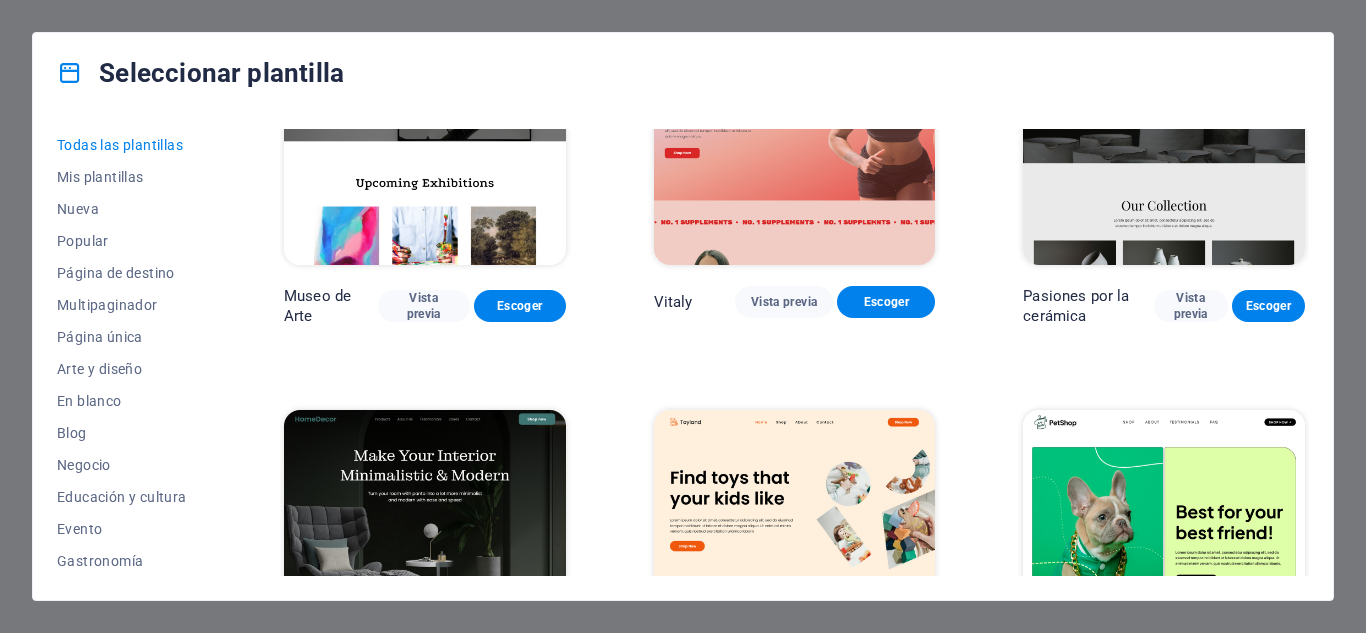 scroll, scrollTop: 0, scrollLeft: 0, axis: both 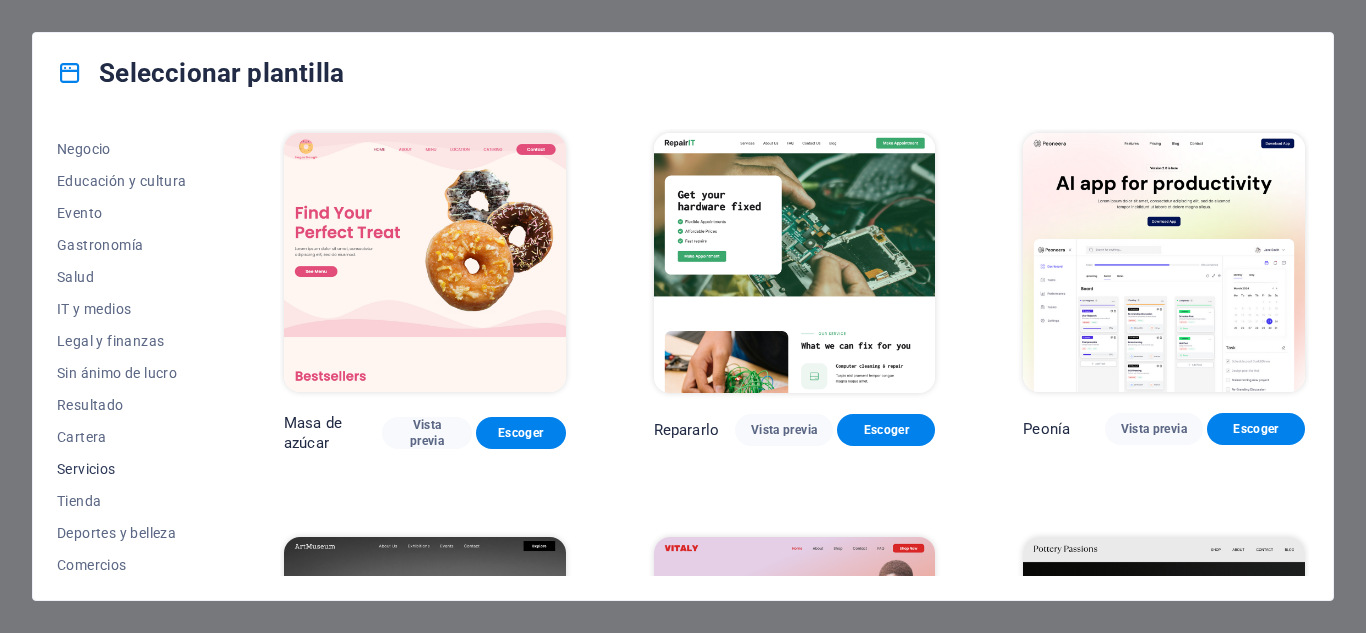click on "Servicios" at bounding box center [126, 469] 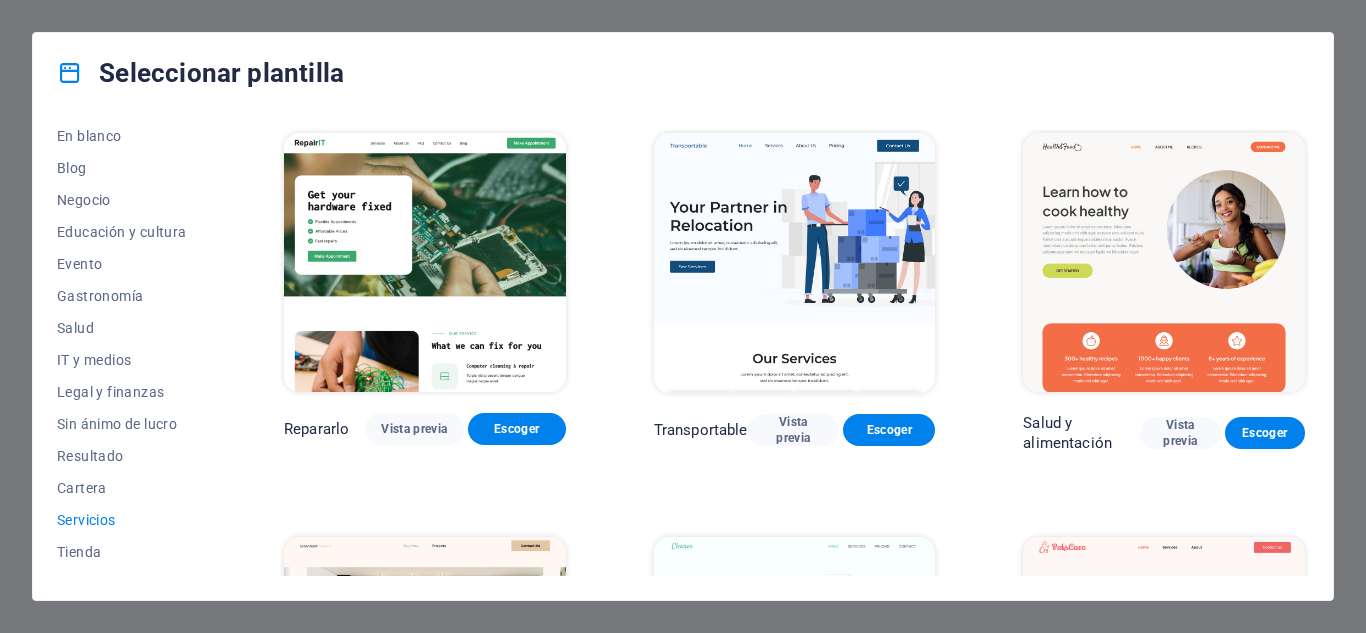scroll, scrollTop: 265, scrollLeft: 0, axis: vertical 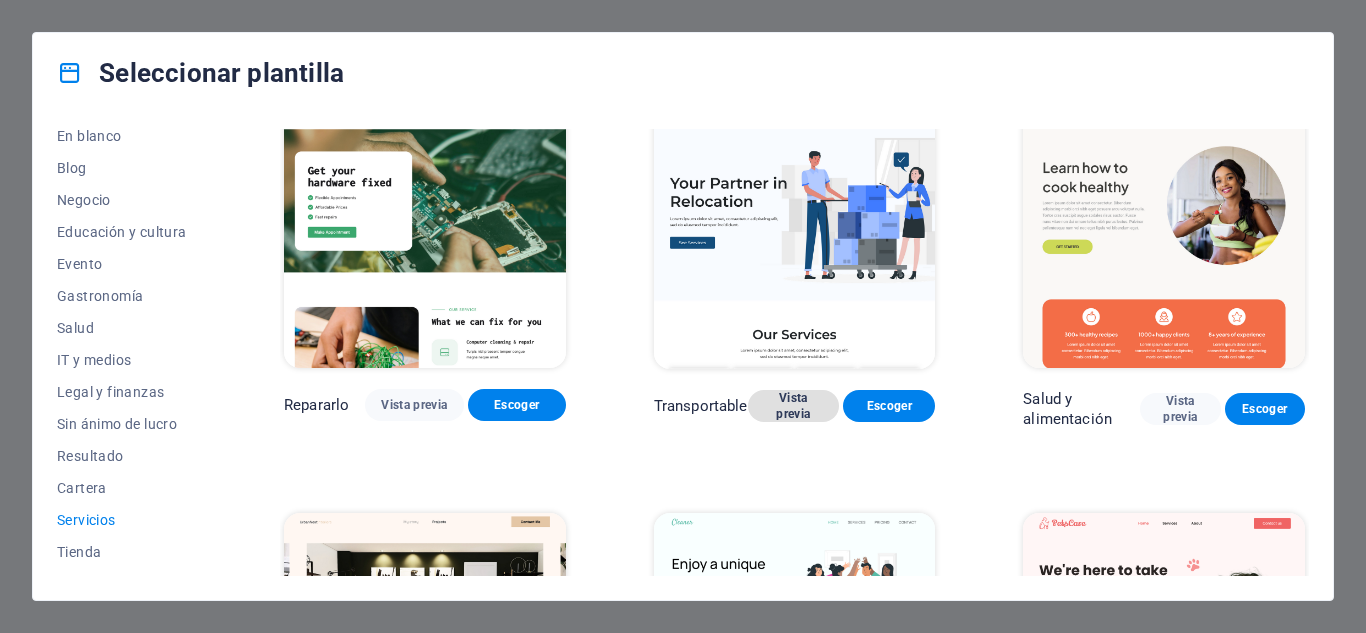 click on "Vista previa" at bounding box center (793, 406) 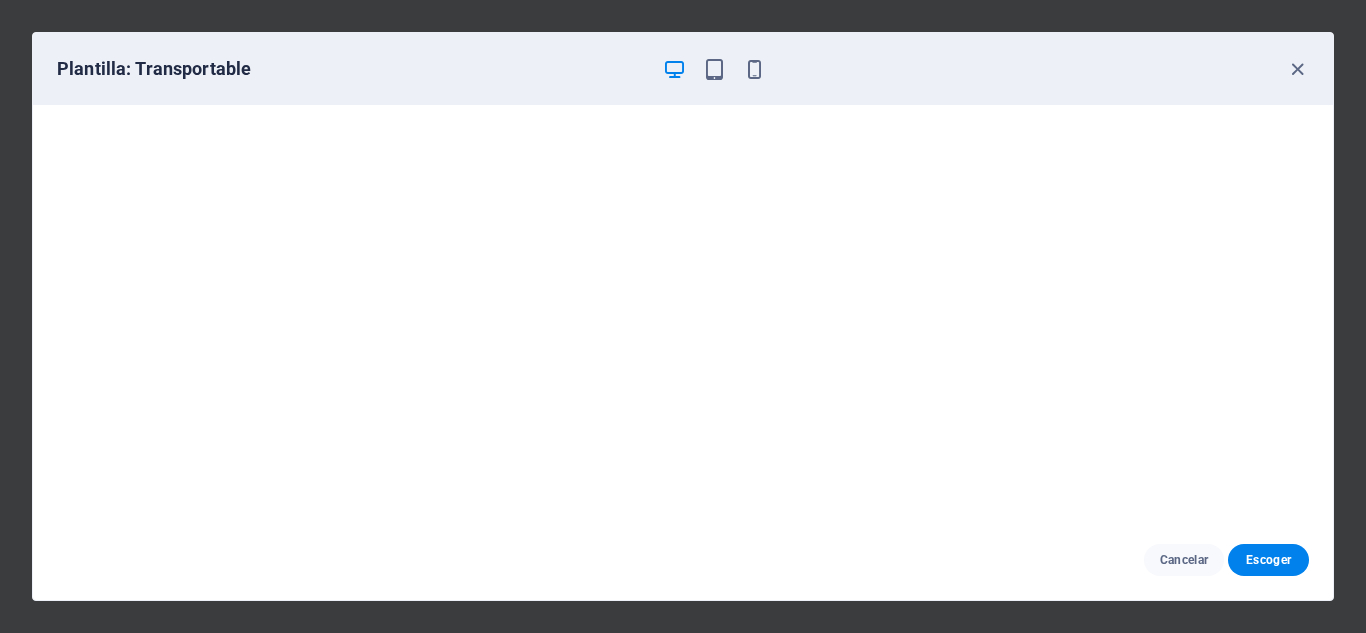 scroll, scrollTop: 0, scrollLeft: 0, axis: both 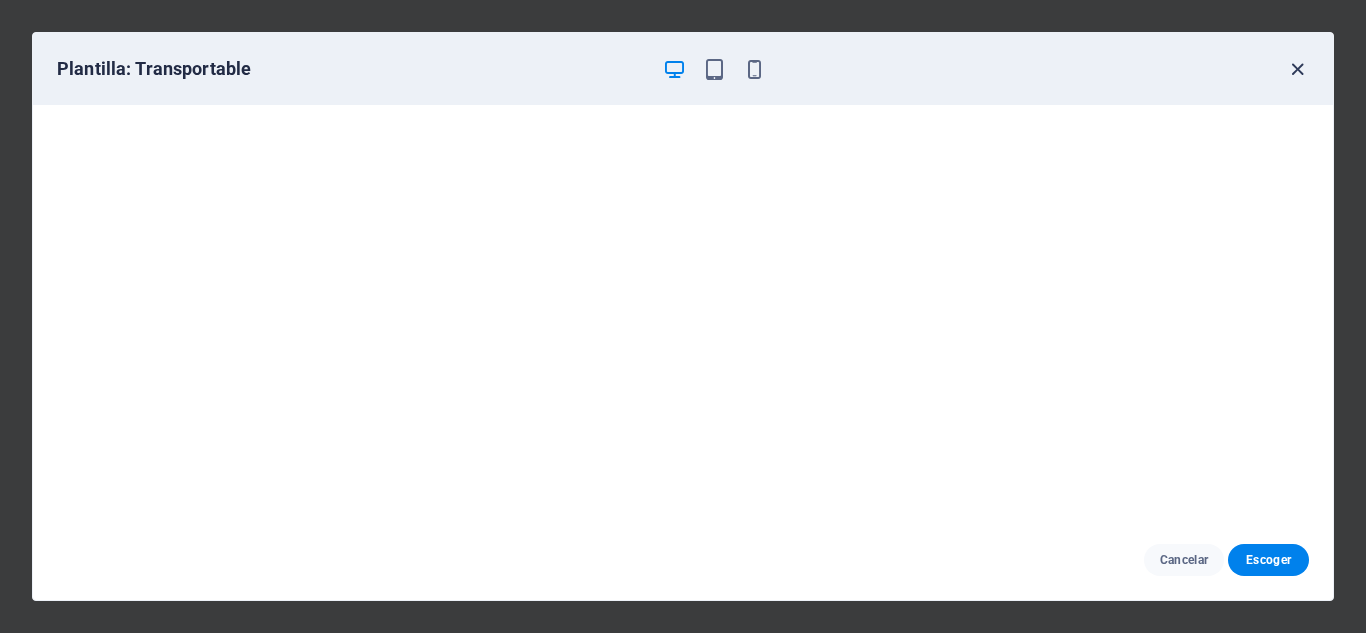 click at bounding box center [1297, 69] 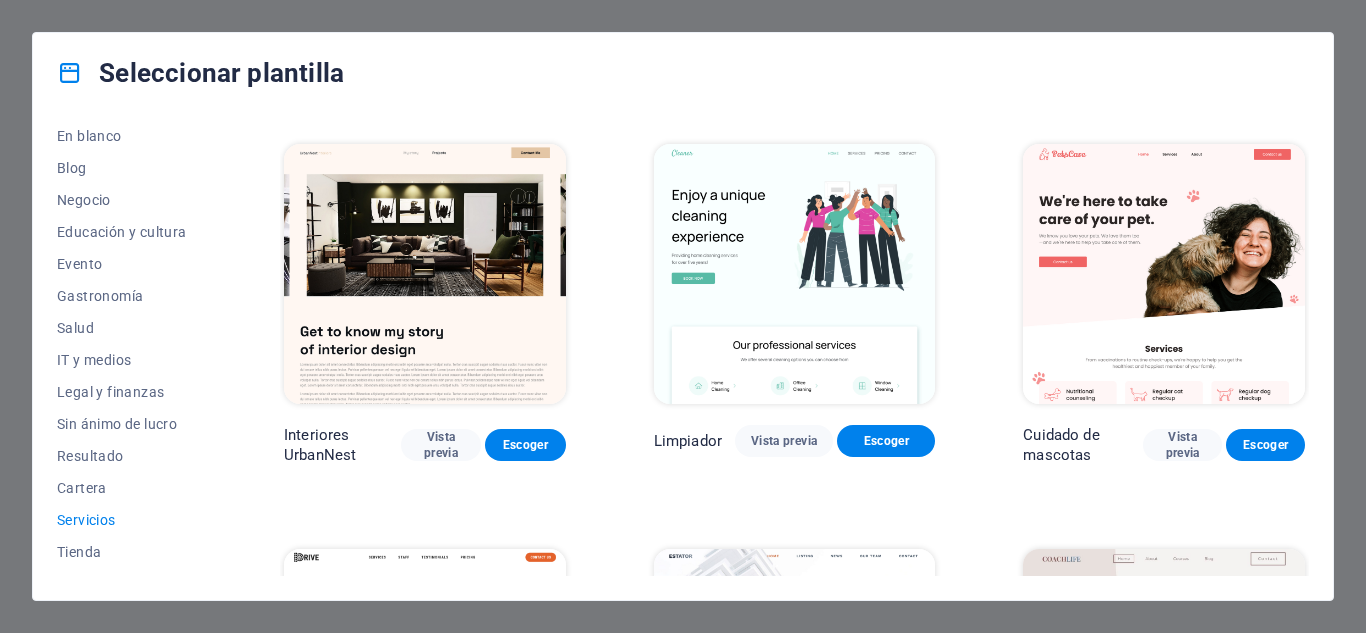 scroll, scrollTop: 394, scrollLeft: 0, axis: vertical 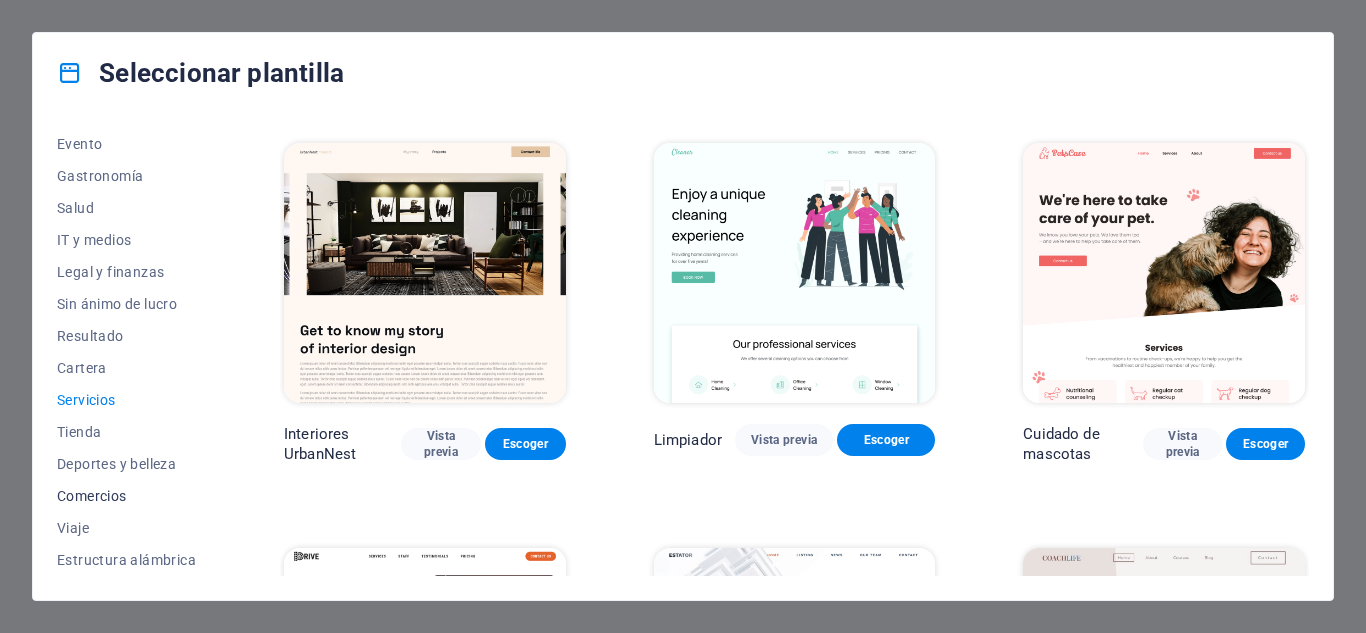 click on "Comercios" at bounding box center [126, 496] 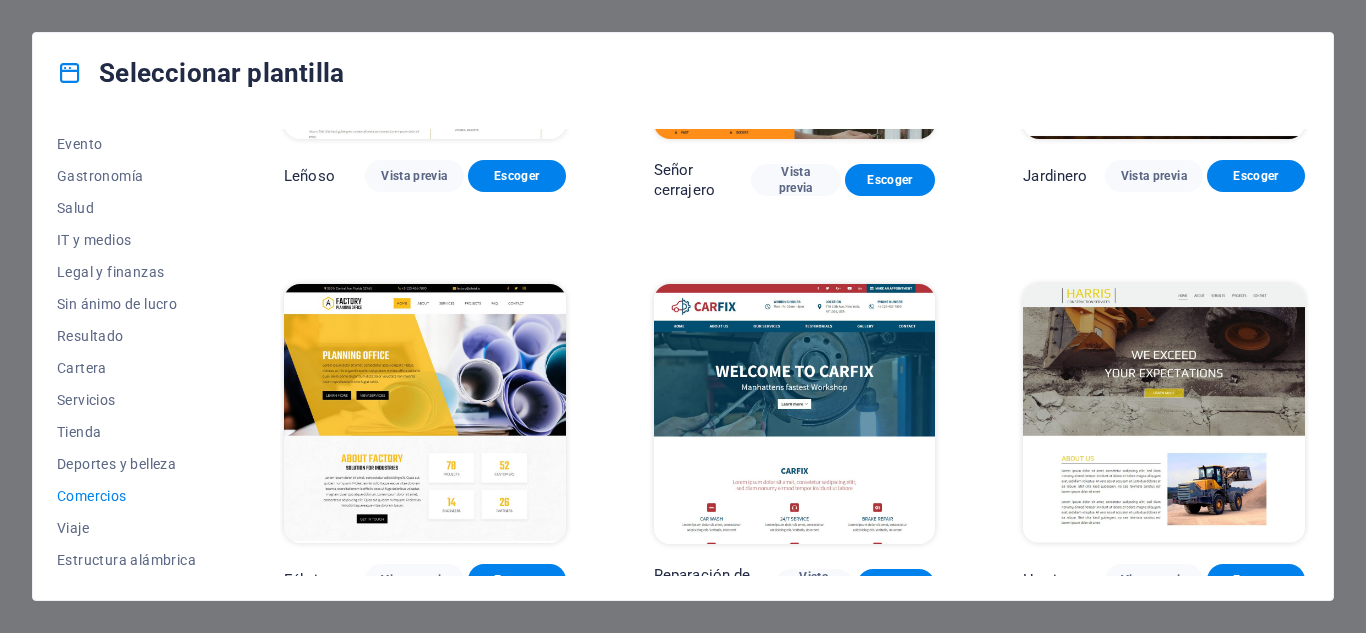 scroll, scrollTop: 681, scrollLeft: 0, axis: vertical 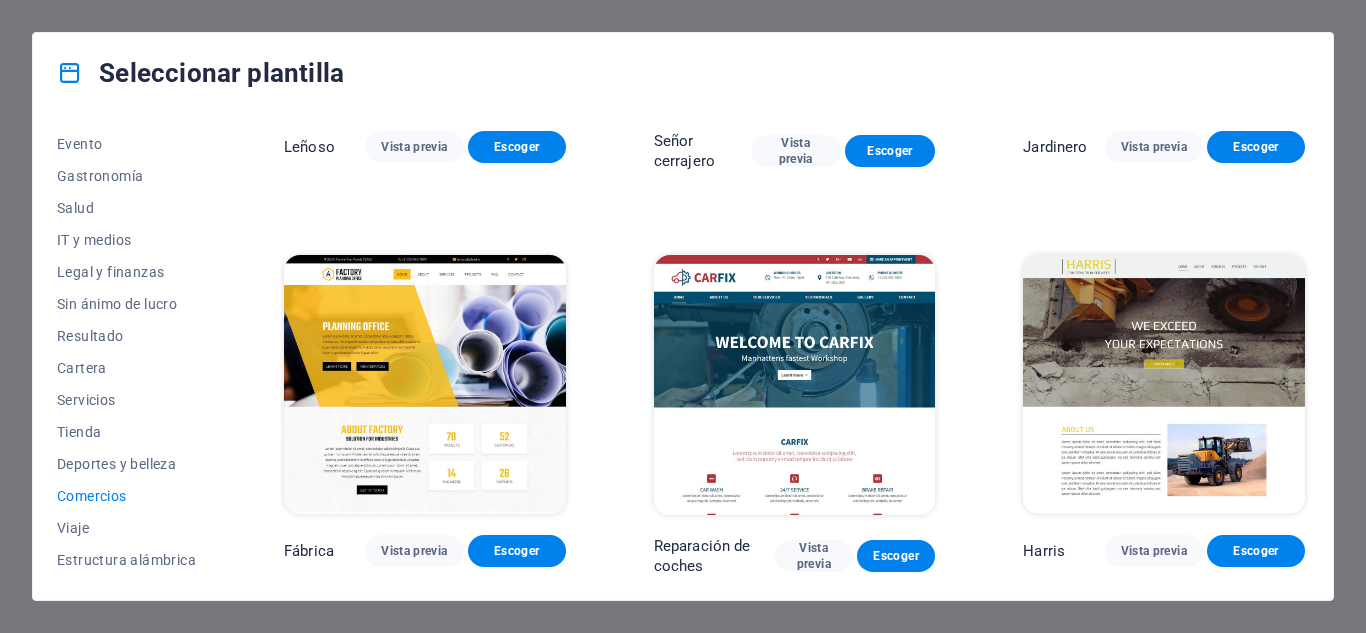 click on "WePaint Vista previa Escoger Factótum Vista previa Escoger Max Roofer Vista previa Escoger Leñoso Vista previa Escoger Señor cerrajero Vista previa Escoger Jardinero Vista previa Escoger Fábrica Vista previa Escoger Reparación de coches Vista previa Escoger Harris Vista previa Escoger" at bounding box center (794, 13) 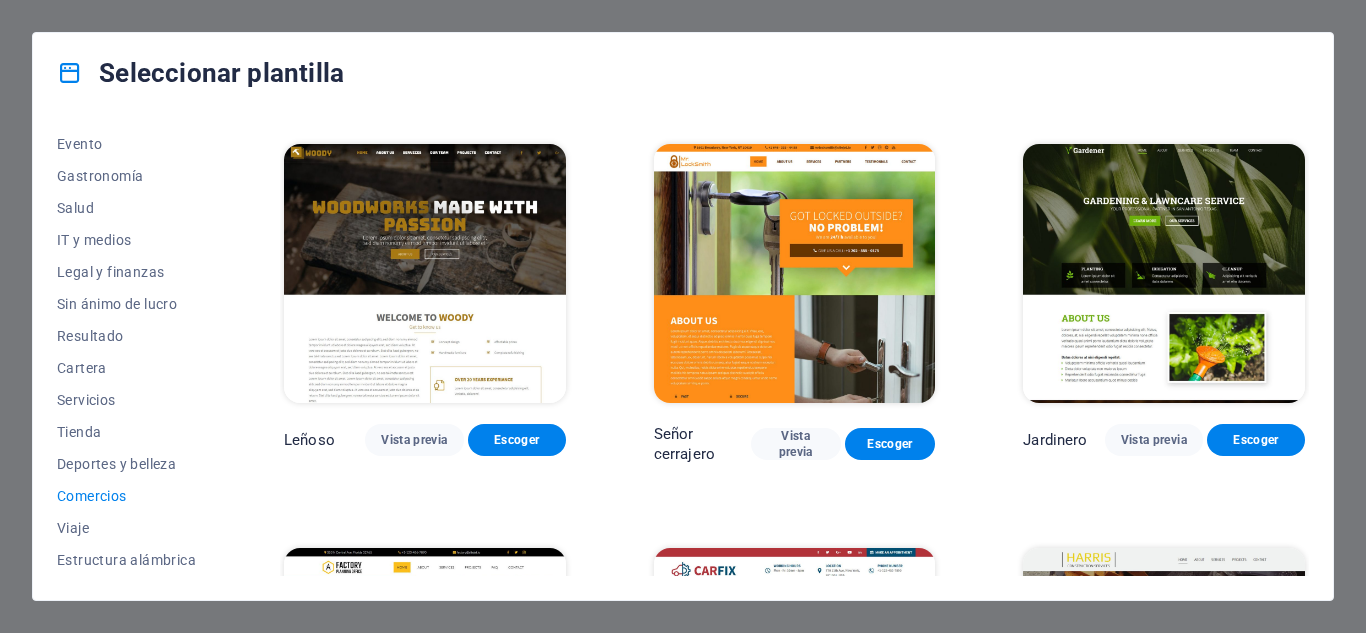 scroll, scrollTop: 385, scrollLeft: 0, axis: vertical 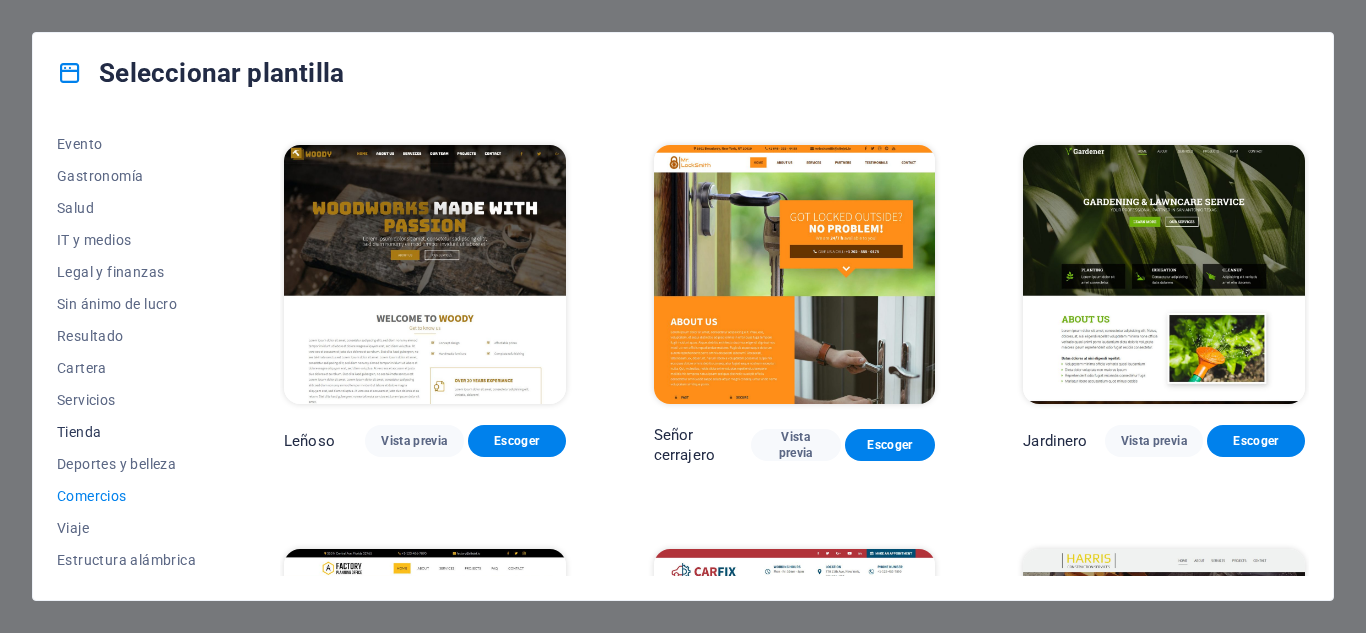click on "Tienda" at bounding box center [126, 432] 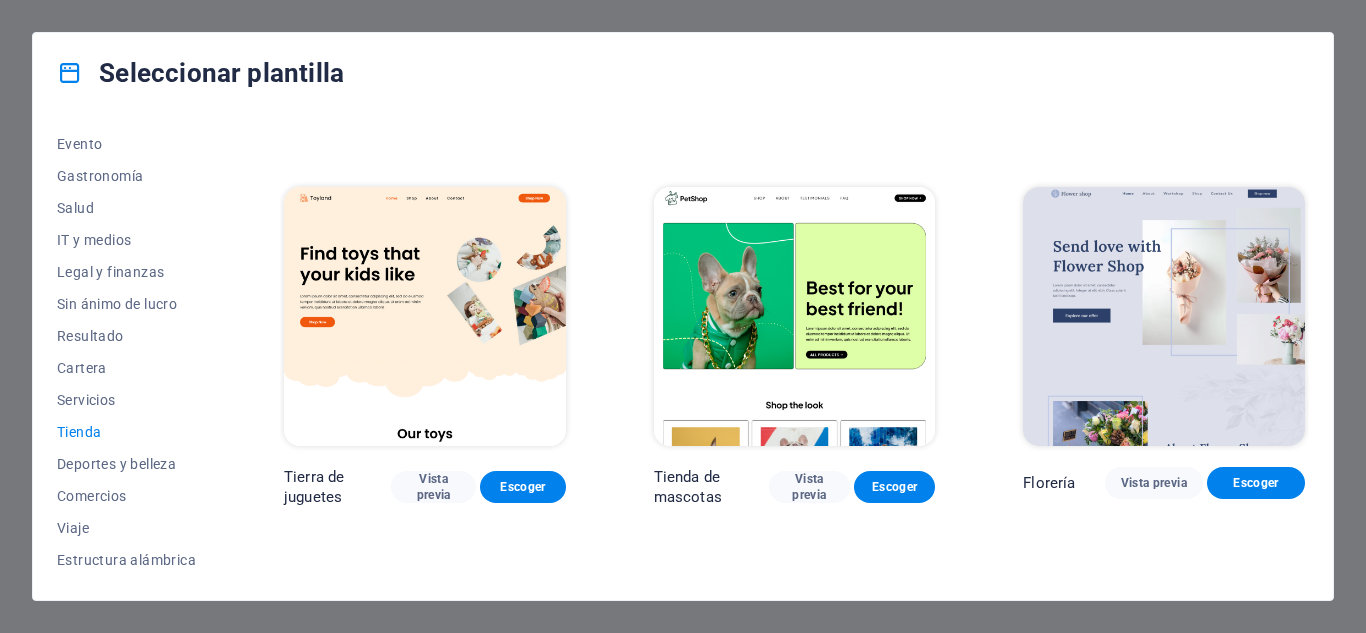 scroll, scrollTop: 350, scrollLeft: 0, axis: vertical 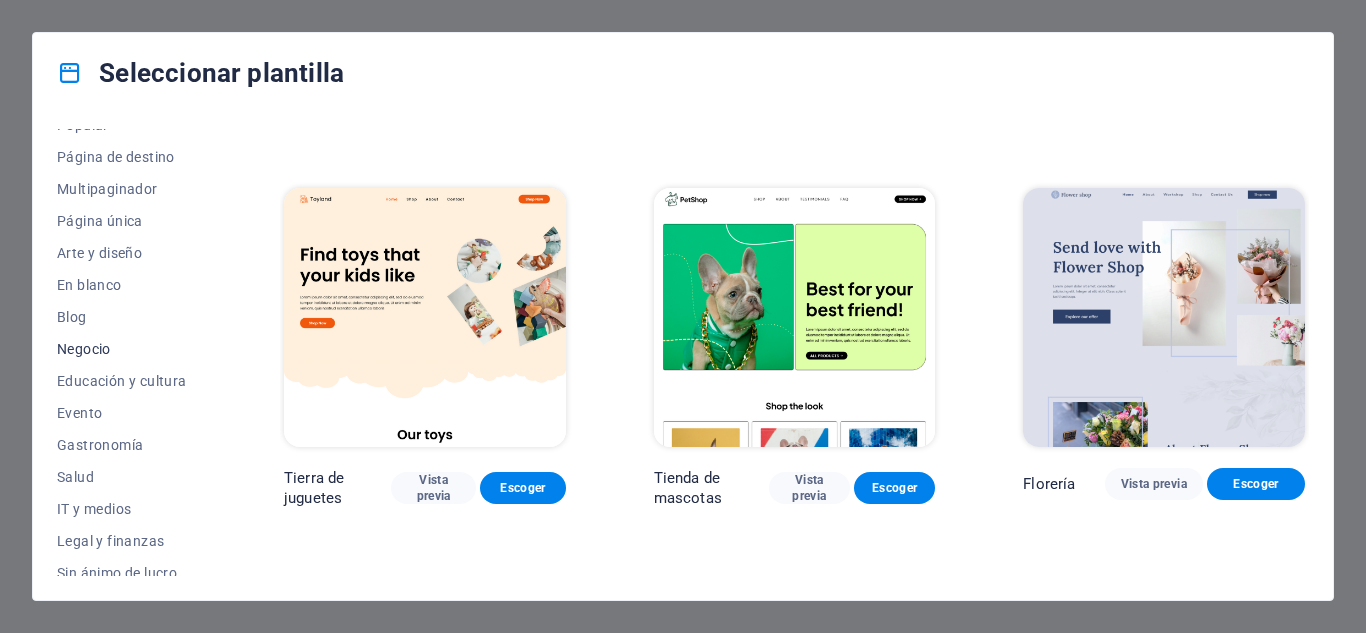 click on "Negocio" at bounding box center (84, 349) 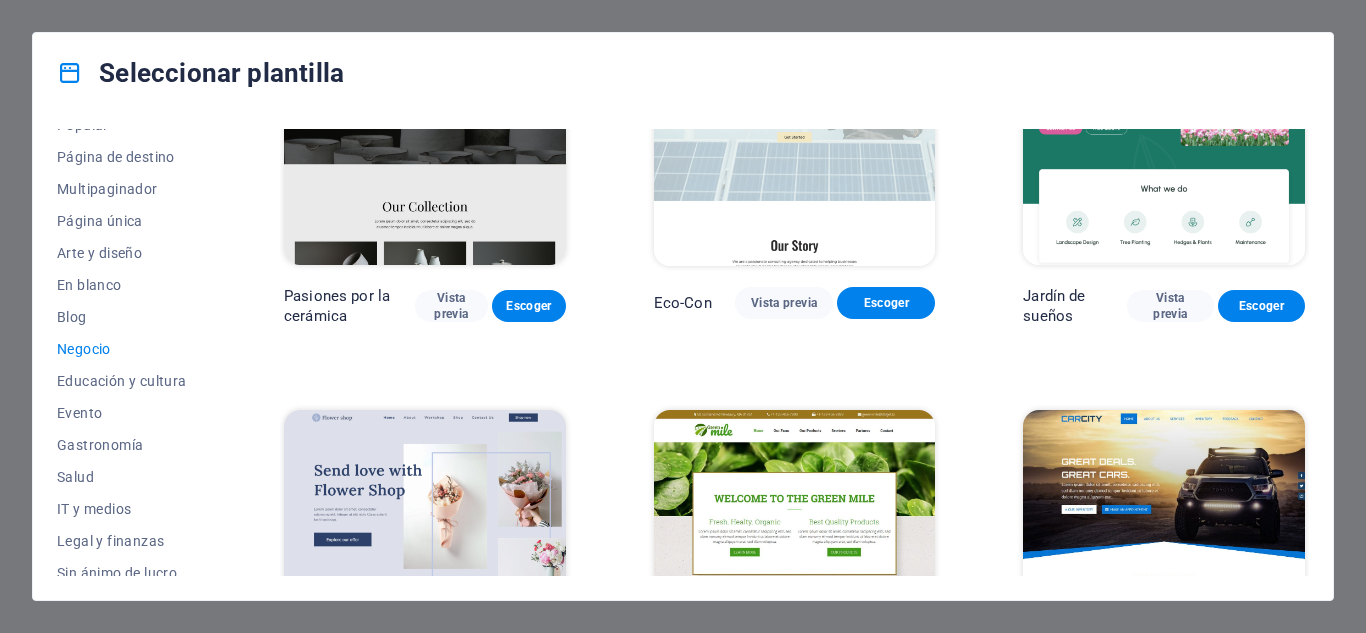 scroll, scrollTop: 0, scrollLeft: 0, axis: both 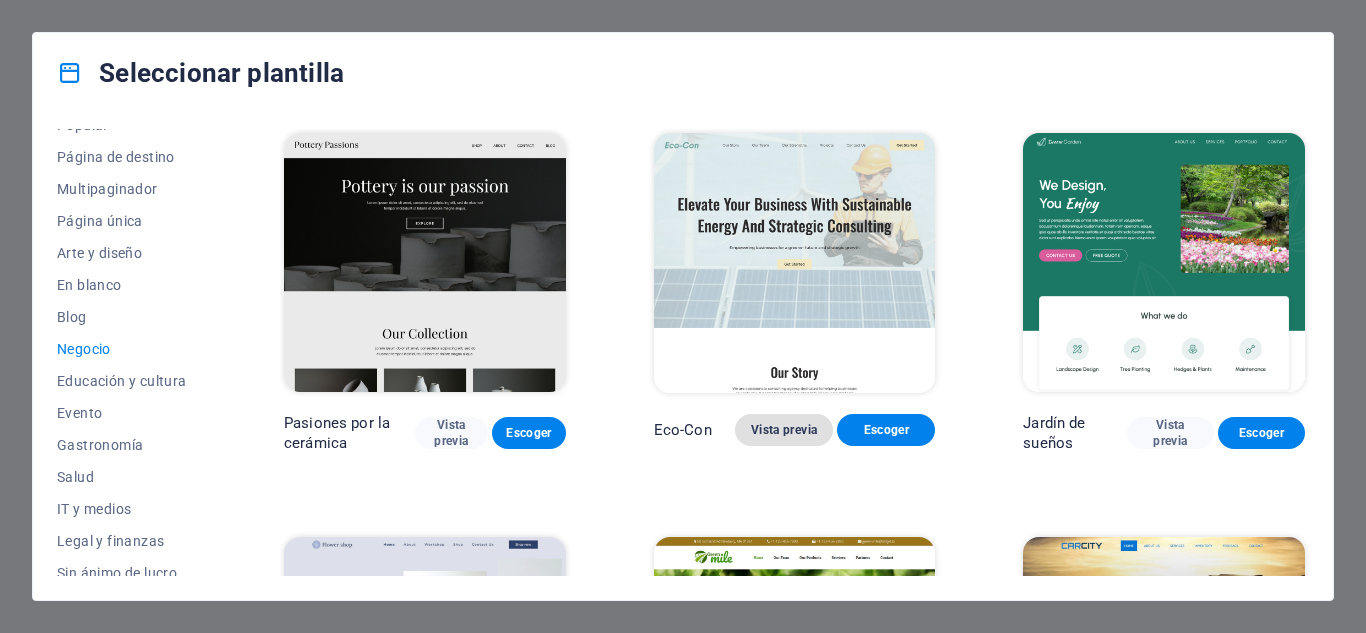 click on "Vista previa" at bounding box center [784, 430] 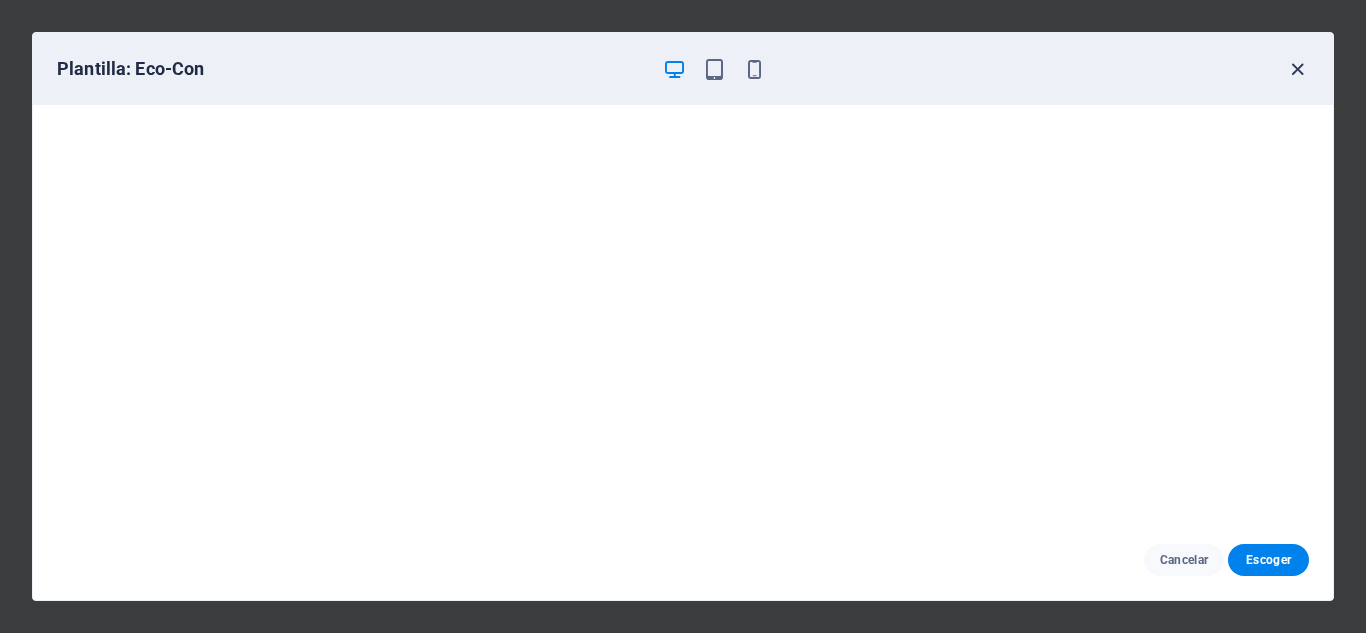 click at bounding box center (1297, 69) 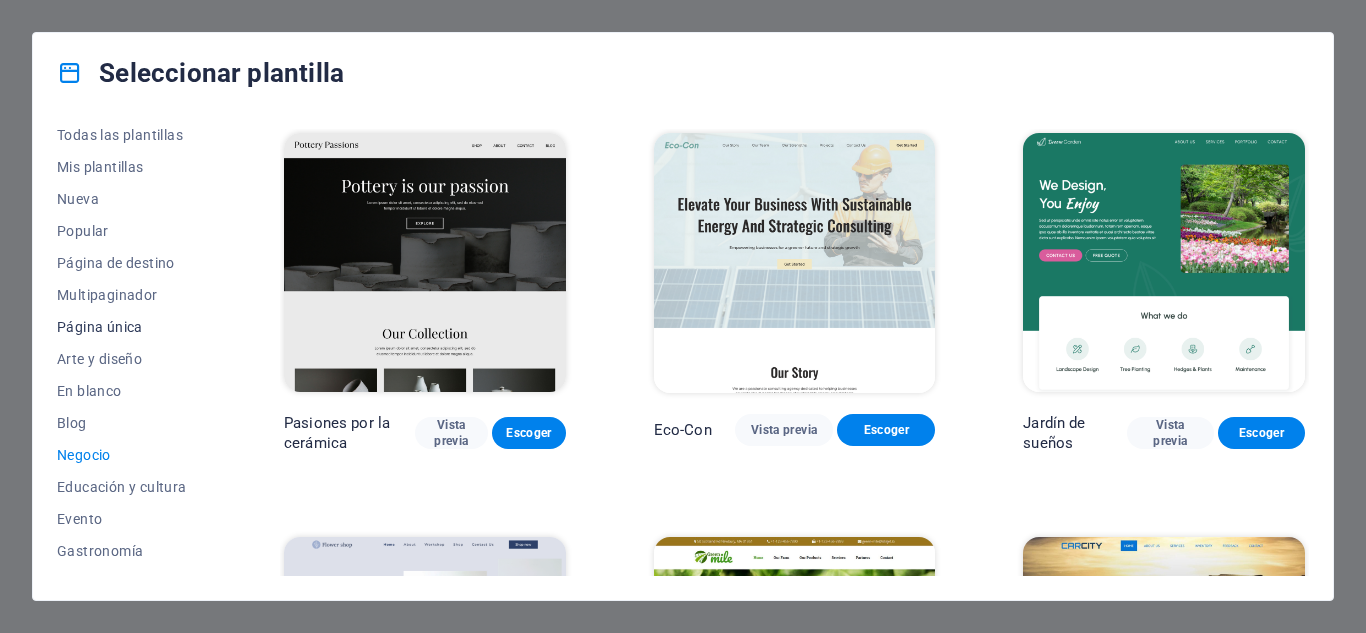 scroll, scrollTop: 0, scrollLeft: 0, axis: both 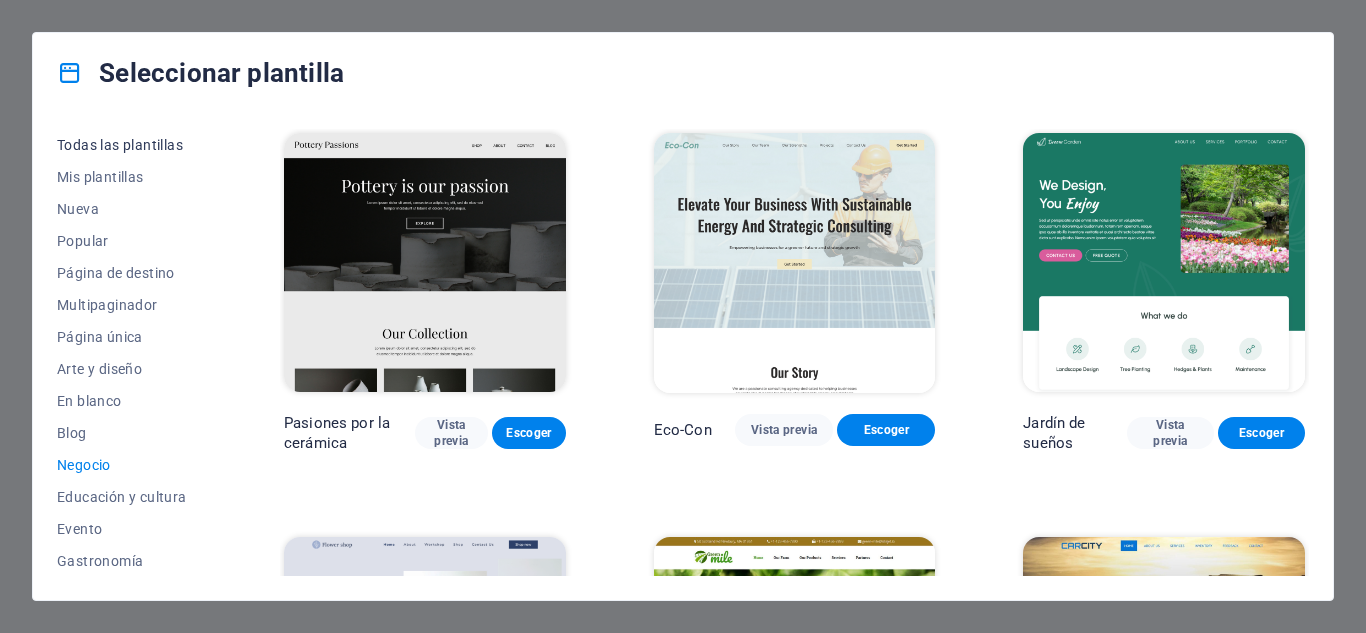 click on "Todas las plantillas" at bounding box center (126, 145) 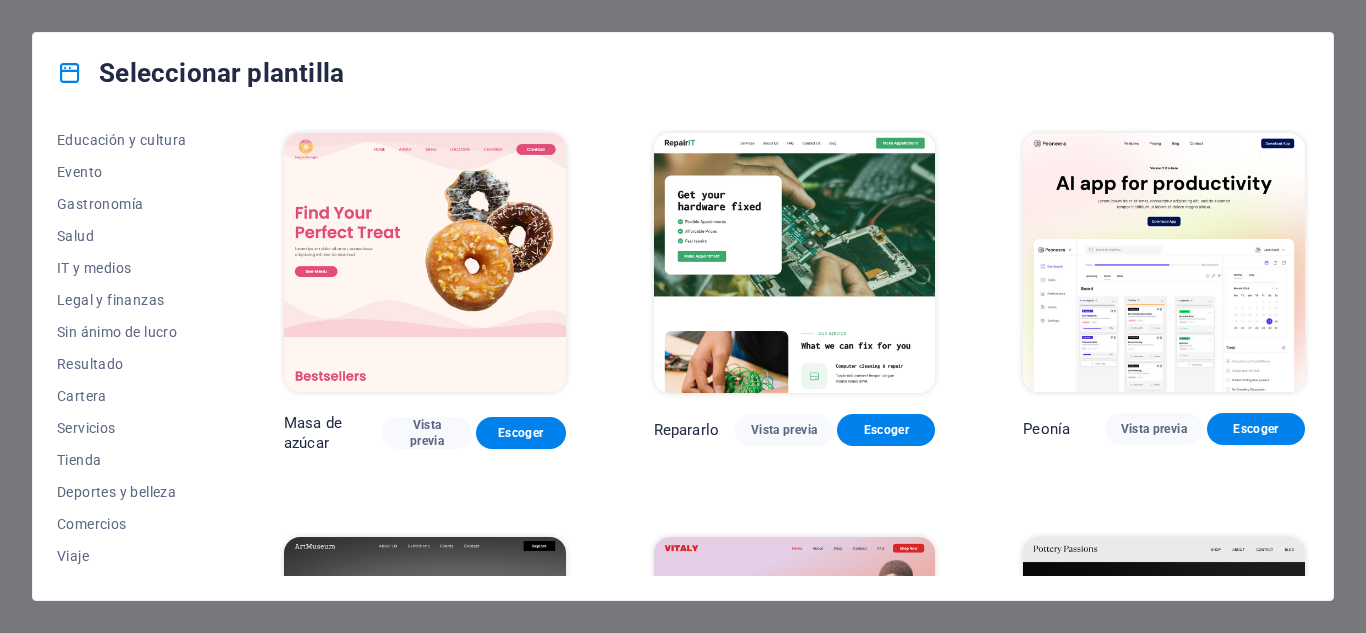 scroll, scrollTop: 385, scrollLeft: 0, axis: vertical 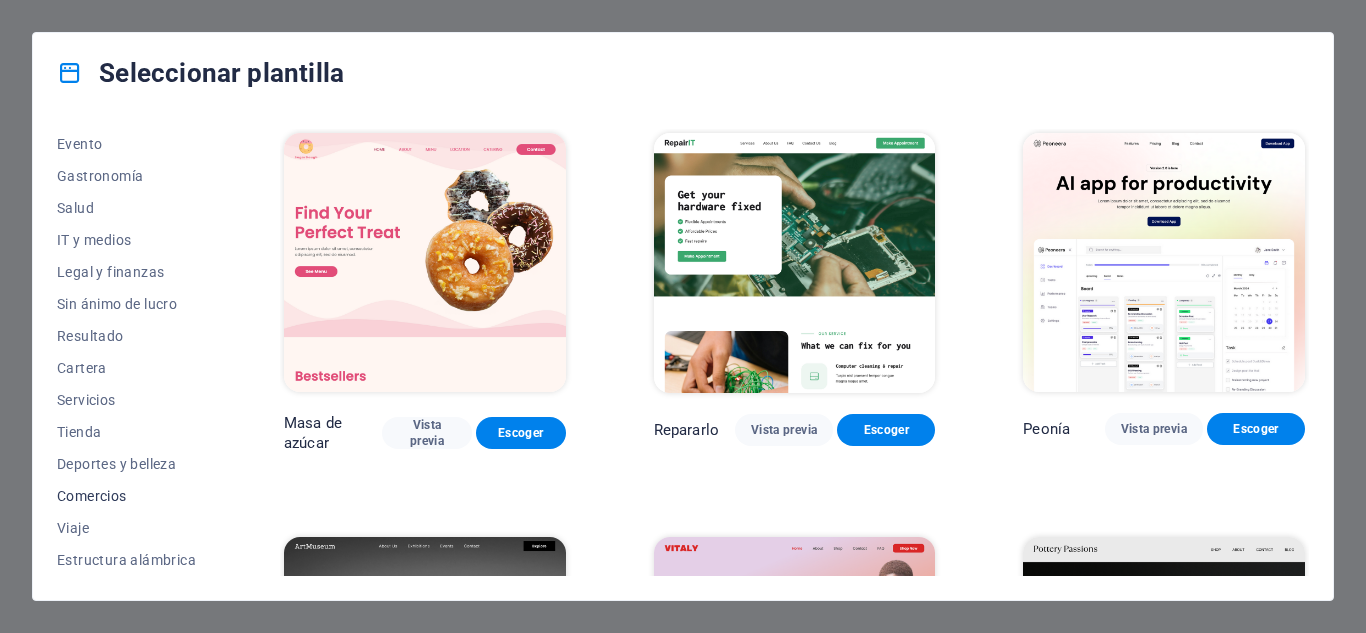 click on "Comercios" at bounding box center (126, 496) 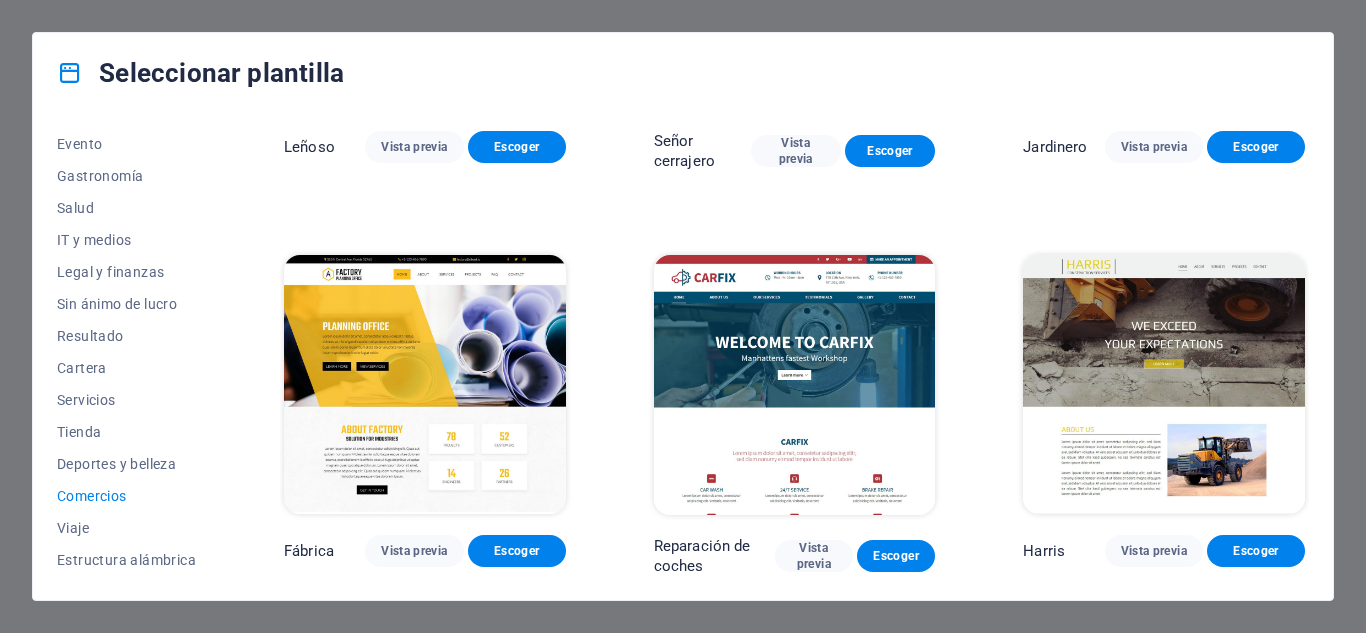 scroll, scrollTop: 681, scrollLeft: 0, axis: vertical 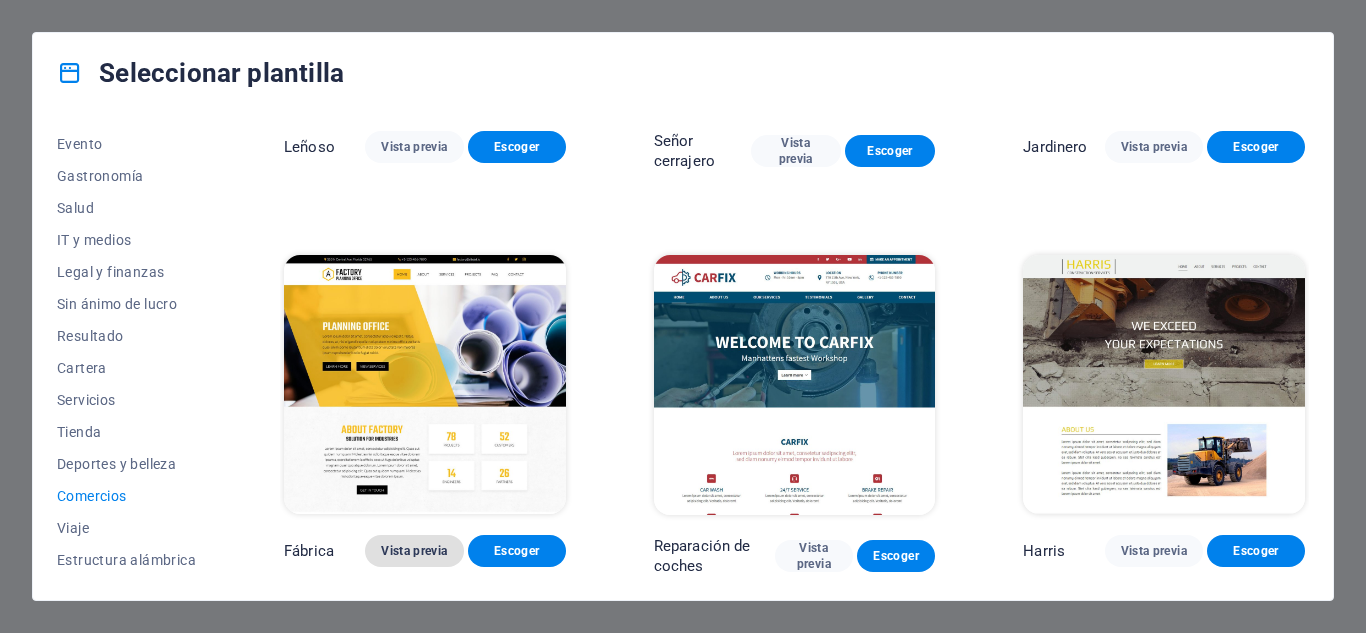 click on "Vista previa" at bounding box center [414, 551] 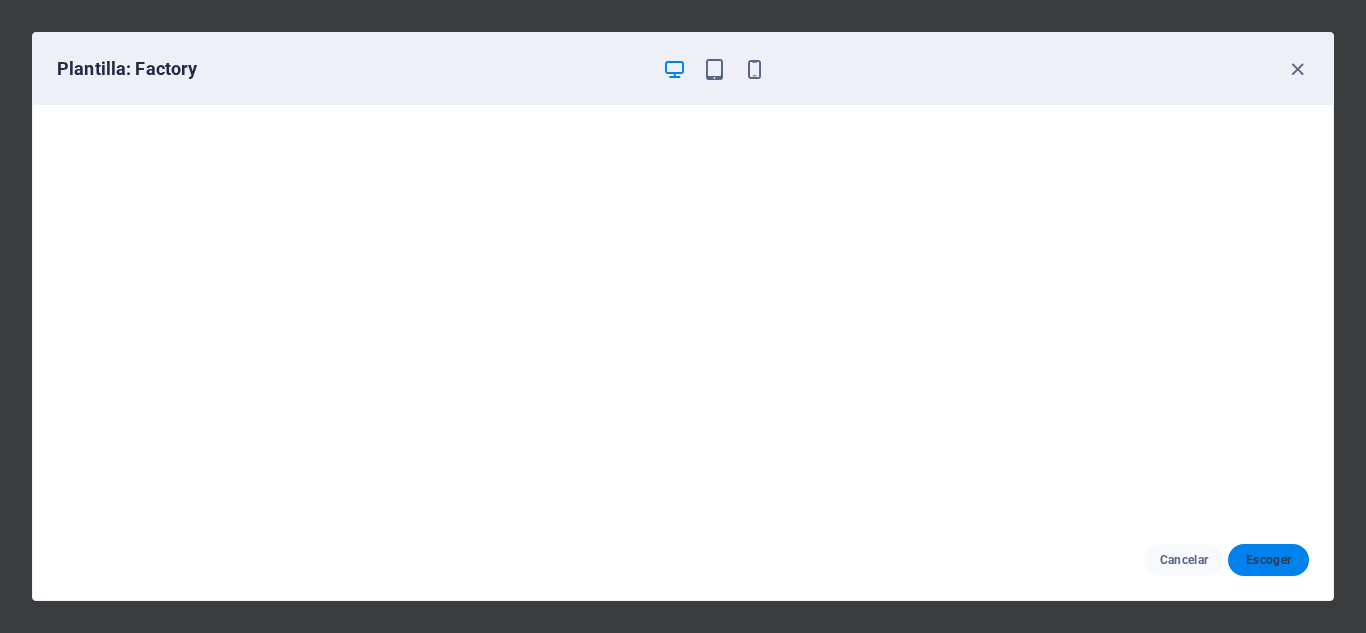 click on "Escoger" at bounding box center (1268, 560) 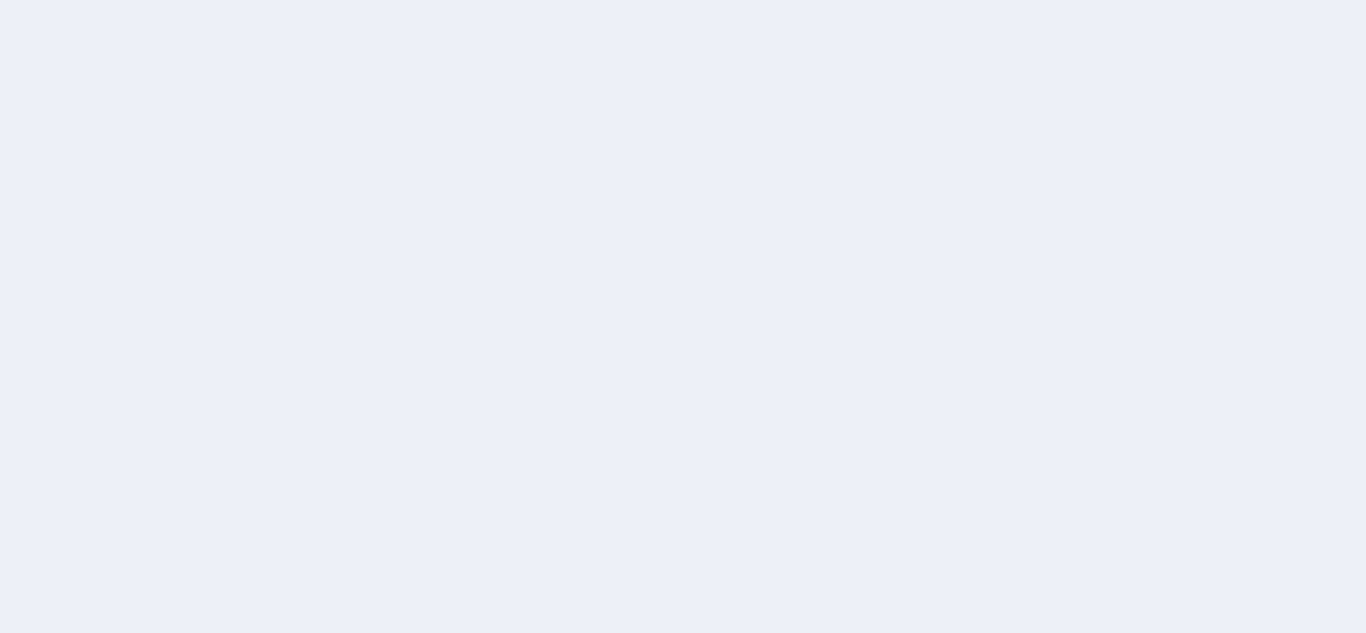 scroll, scrollTop: 0, scrollLeft: 0, axis: both 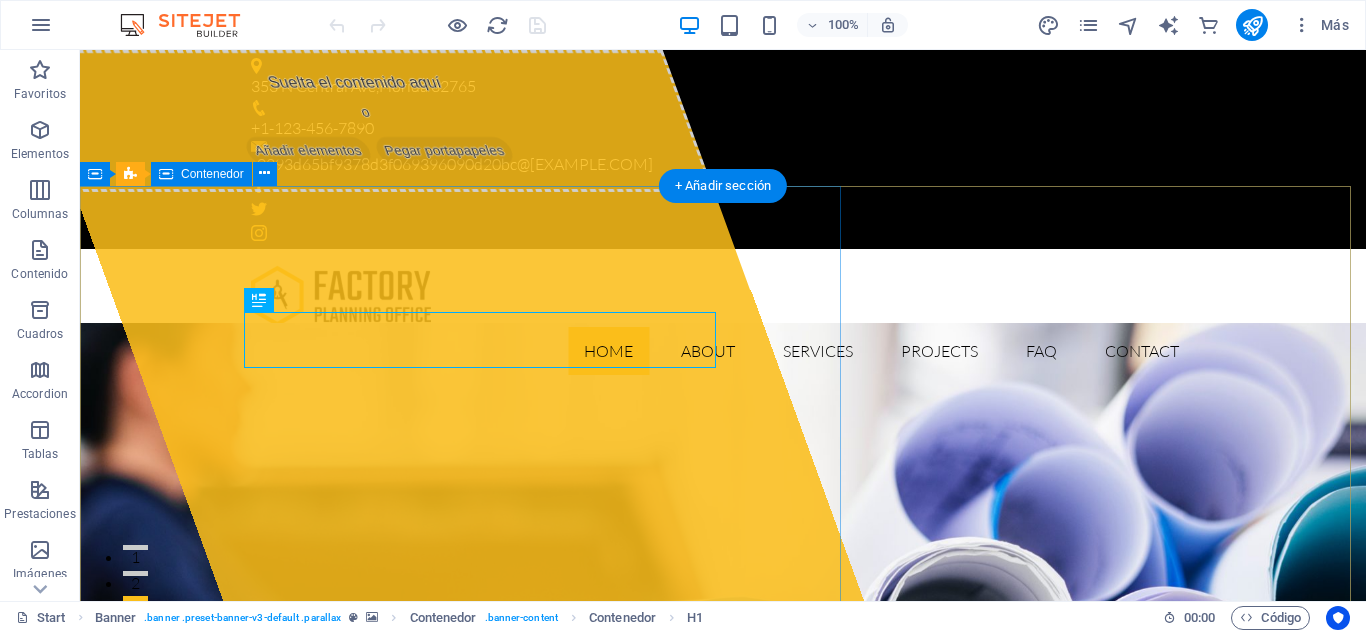 click on "Suelta el contenido aquí o  Añadir elementos  Pegar portapapeles" at bounding box center [369, 121] 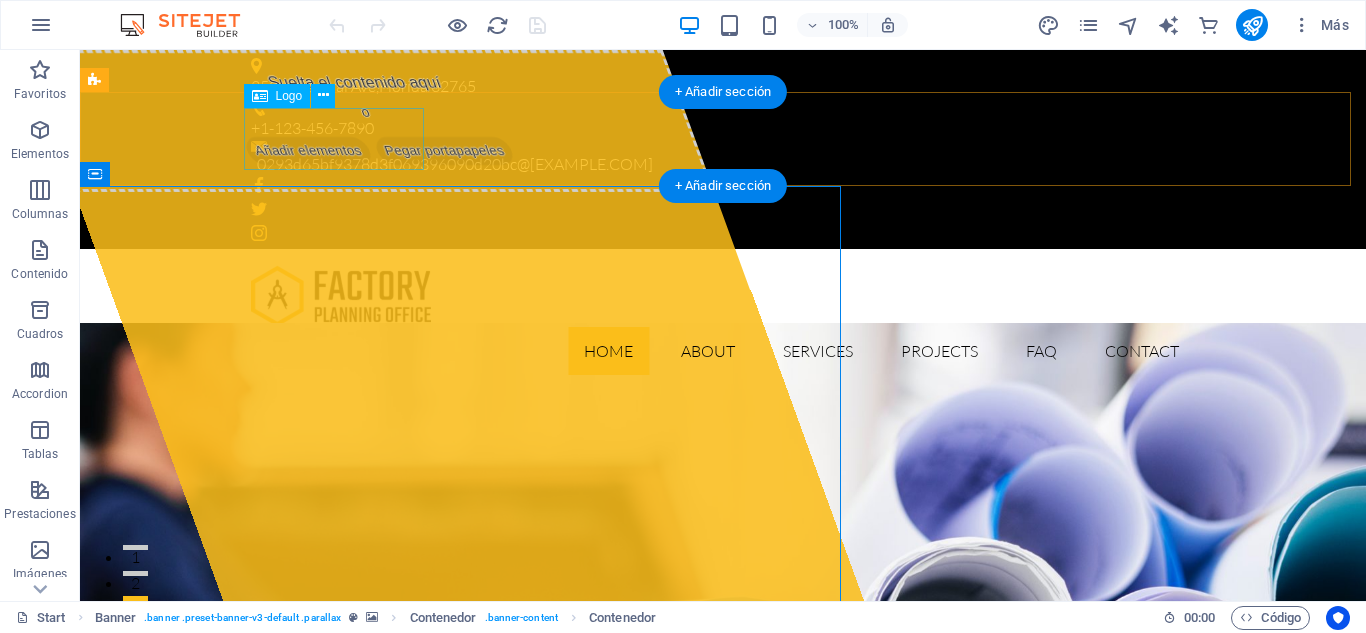 click at bounding box center [723, 296] 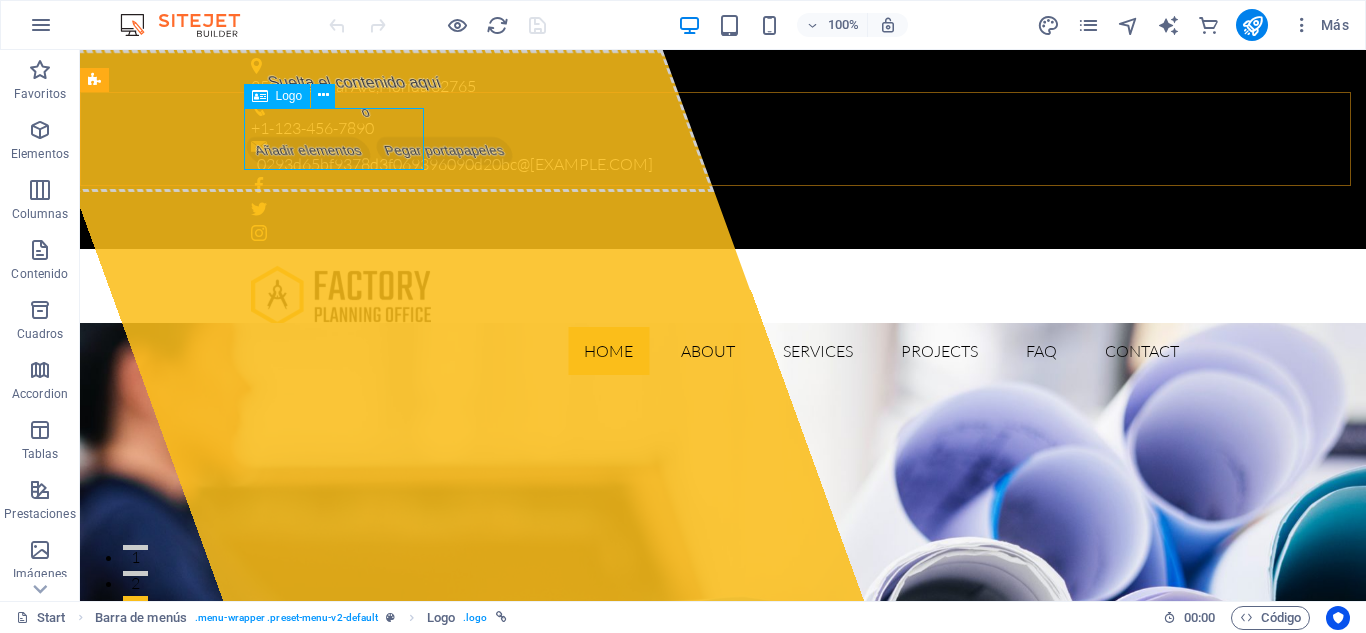 click at bounding box center [260, 96] 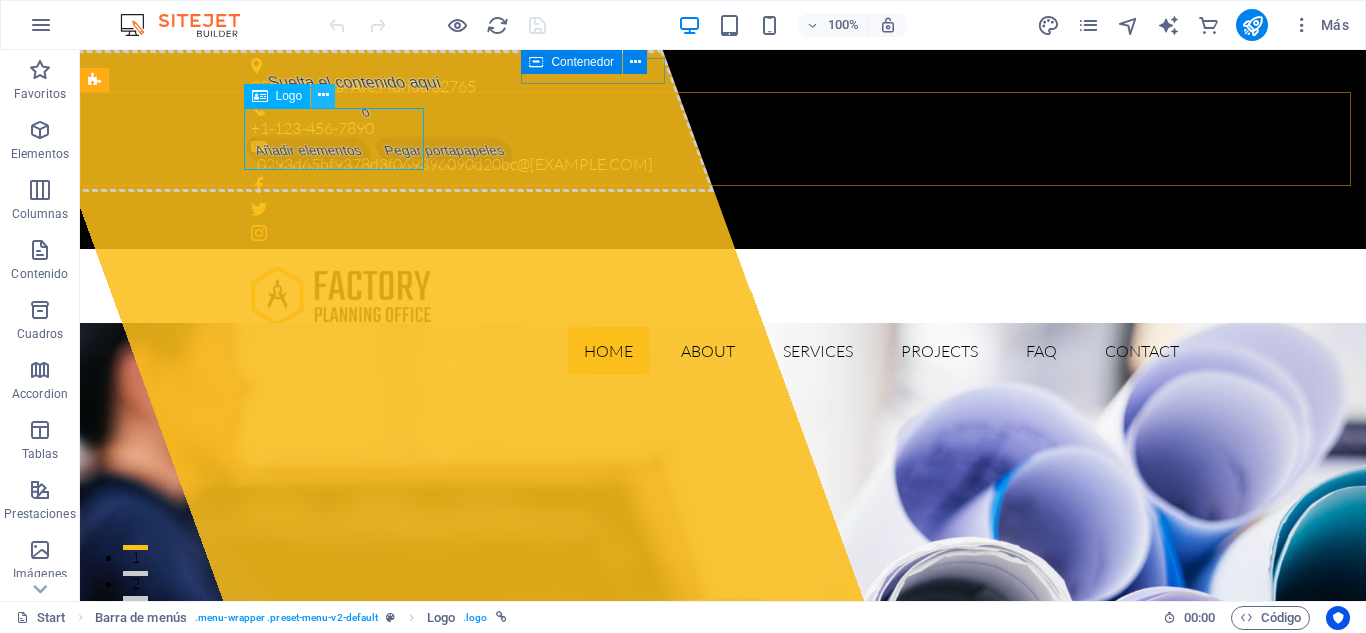 click at bounding box center [323, 95] 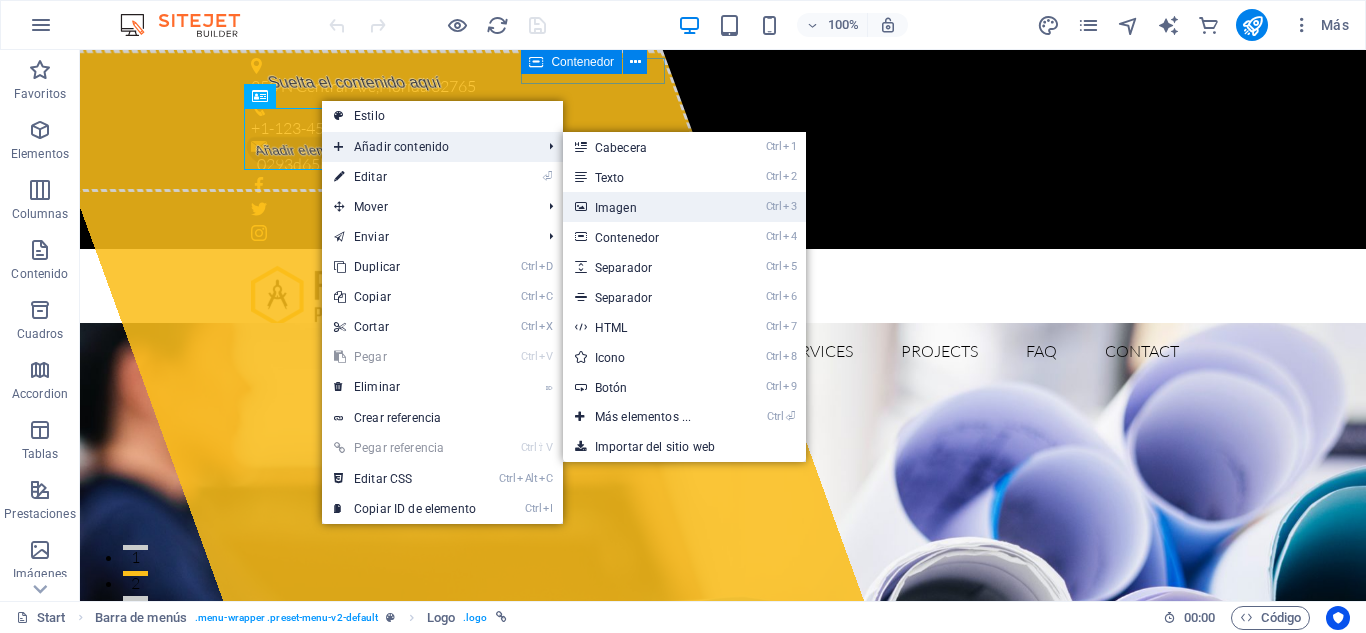 click on "Ctrl 3  Imagen" at bounding box center [647, 207] 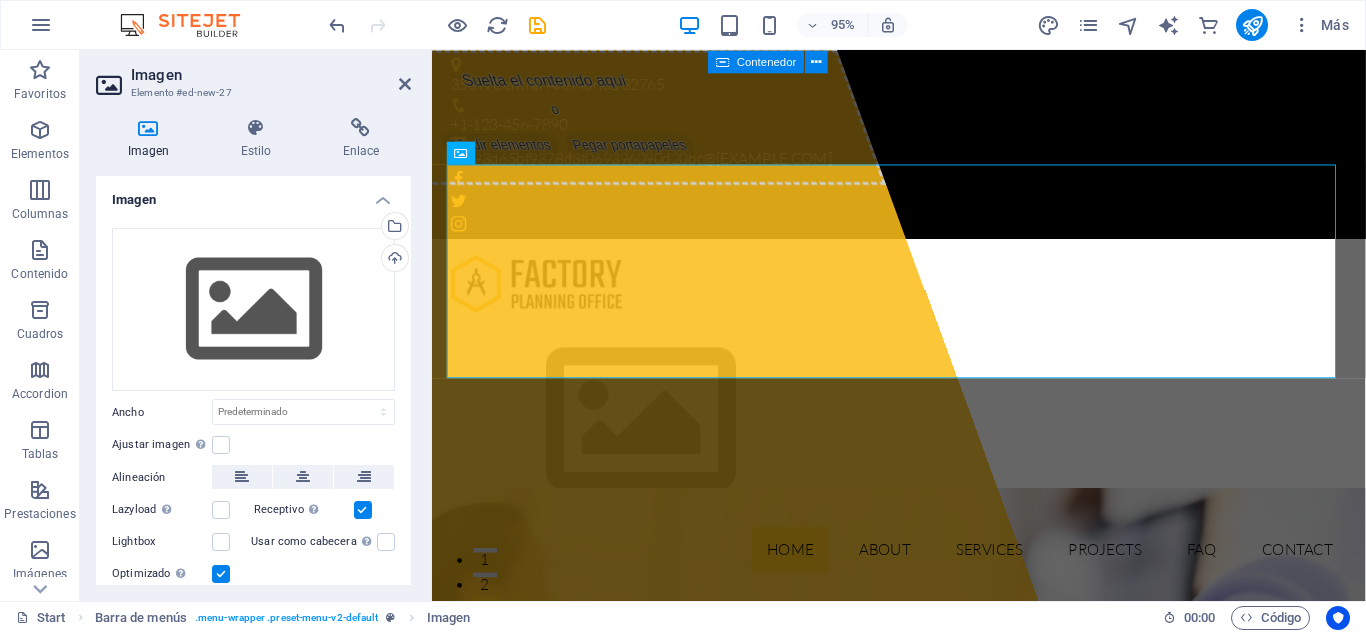 click at bounding box center [148, 128] 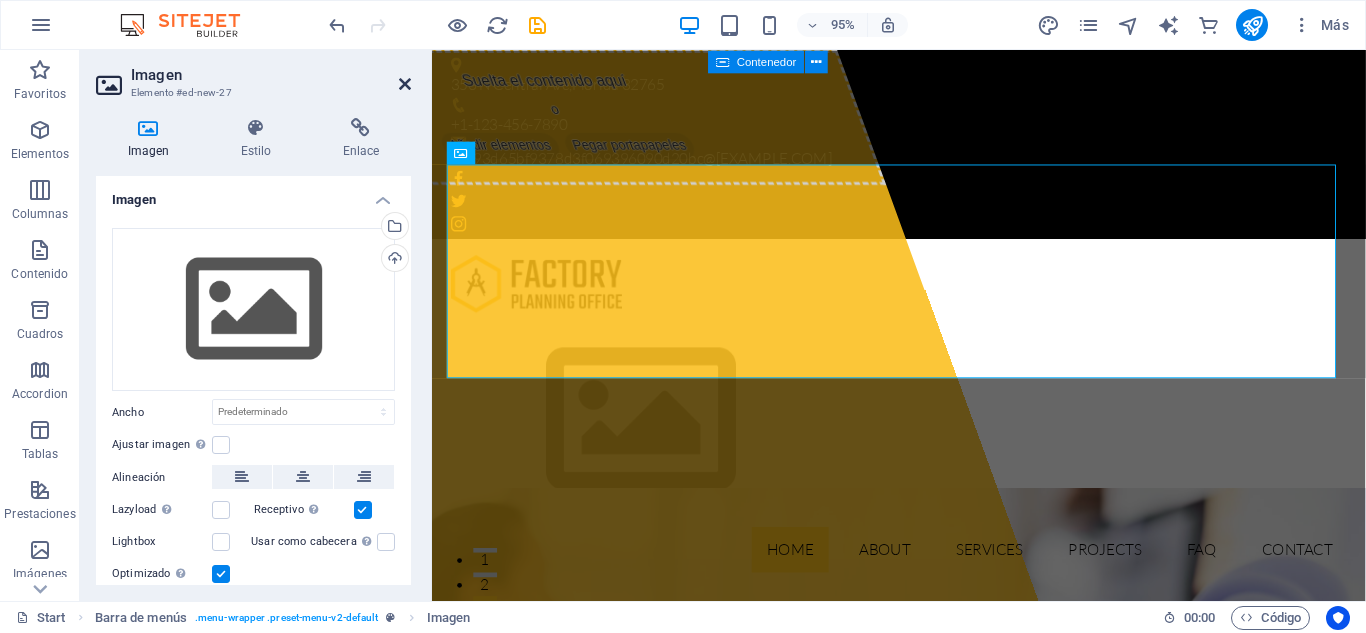 click at bounding box center [405, 84] 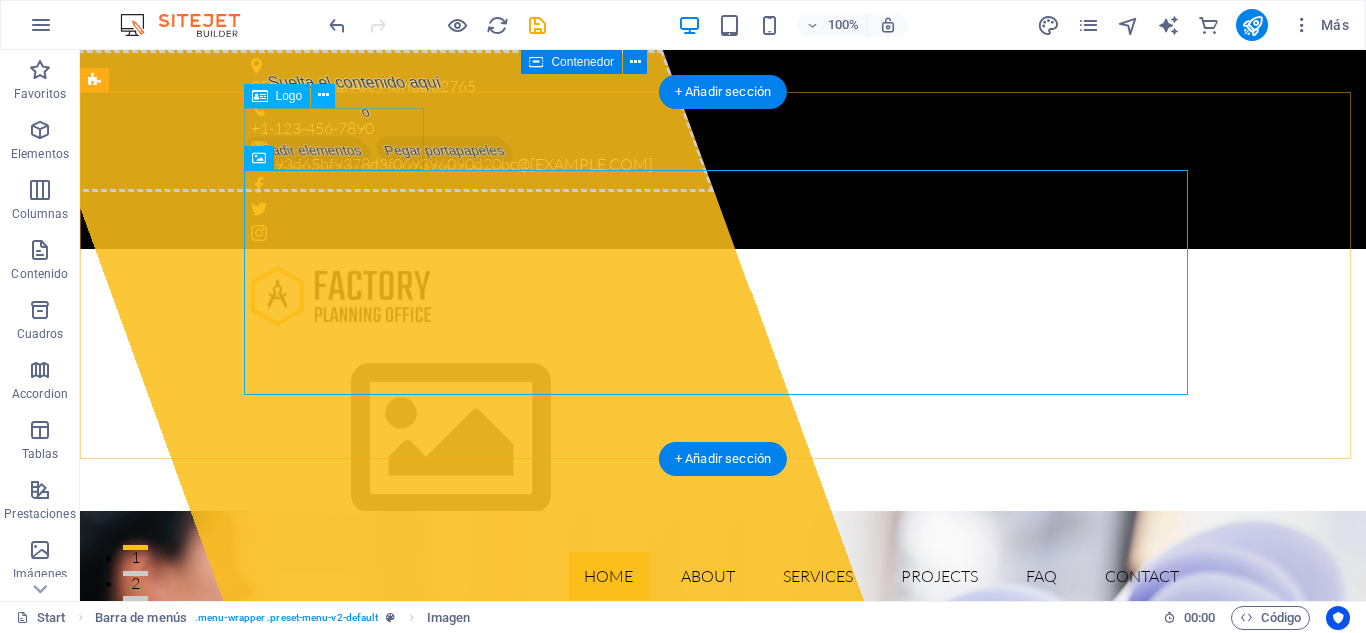 click at bounding box center [723, 296] 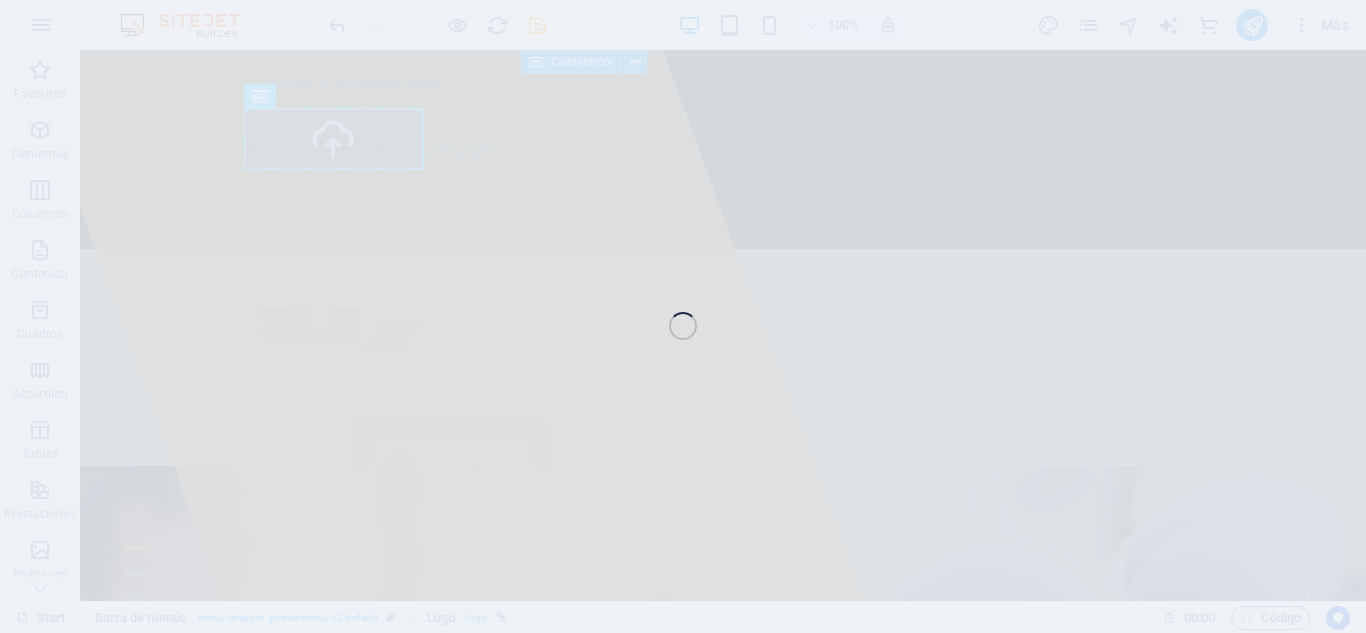 select on "px" 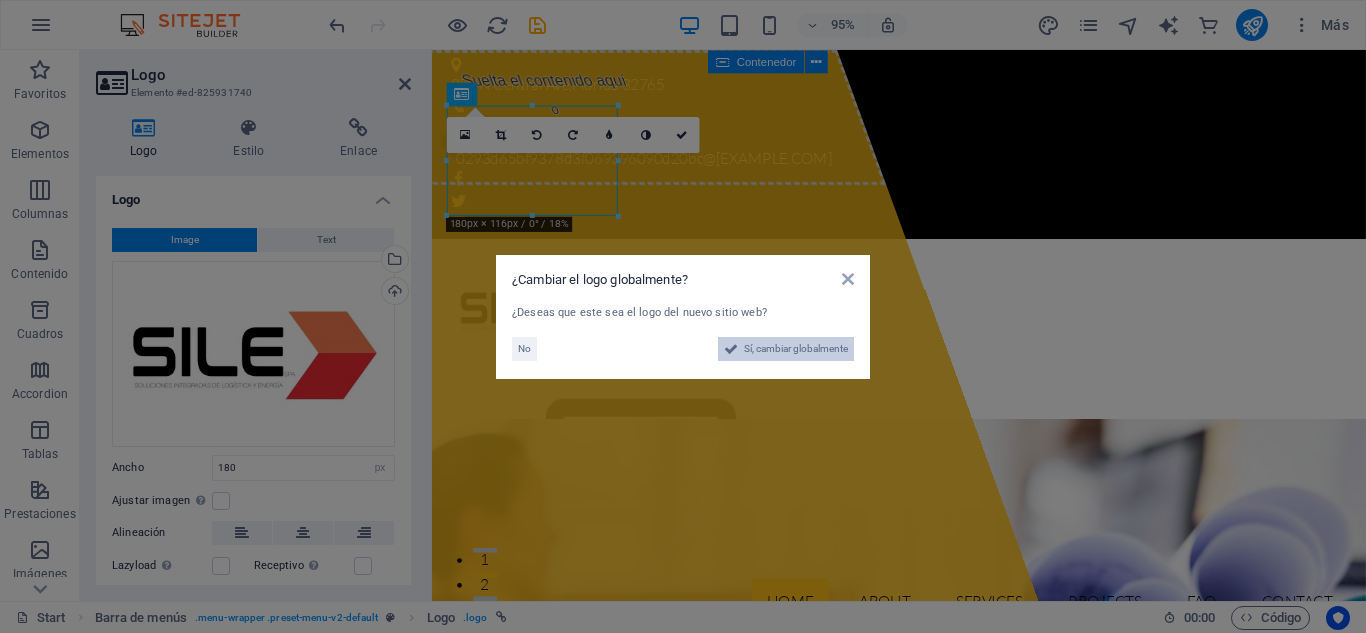 click on "Sí, cambiar globalmente" at bounding box center [796, 349] 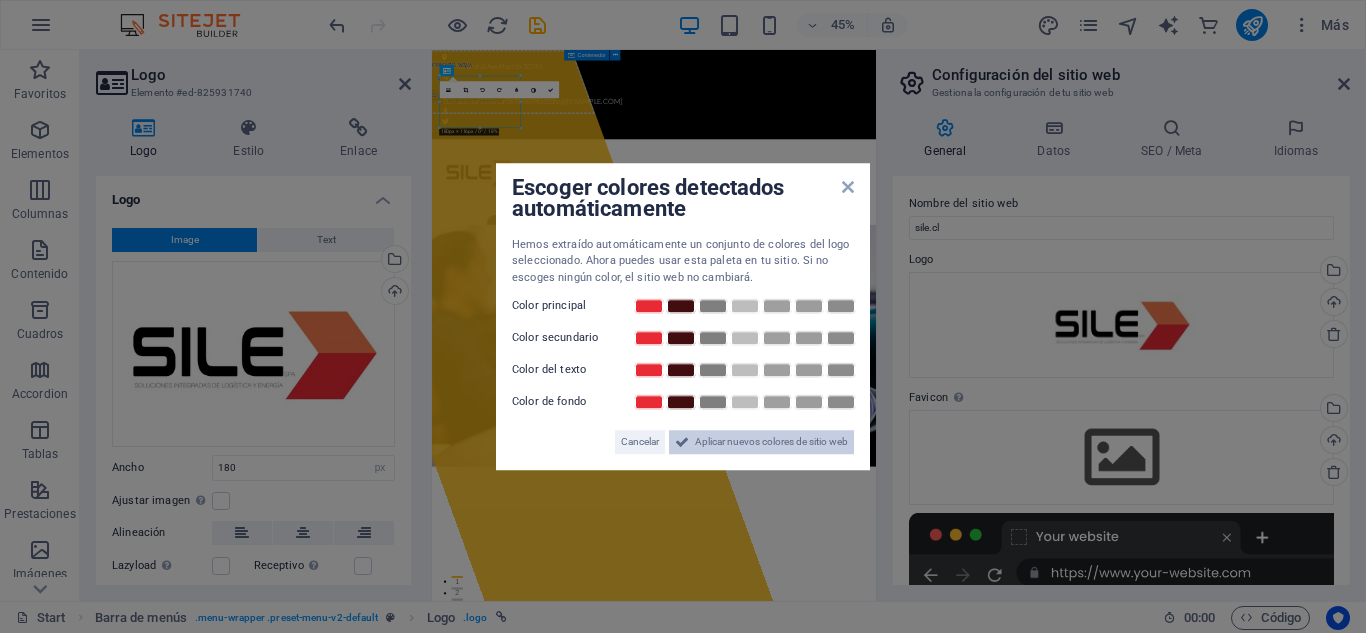 click on "Aplicar nuevos colores de sitio web" at bounding box center (771, 442) 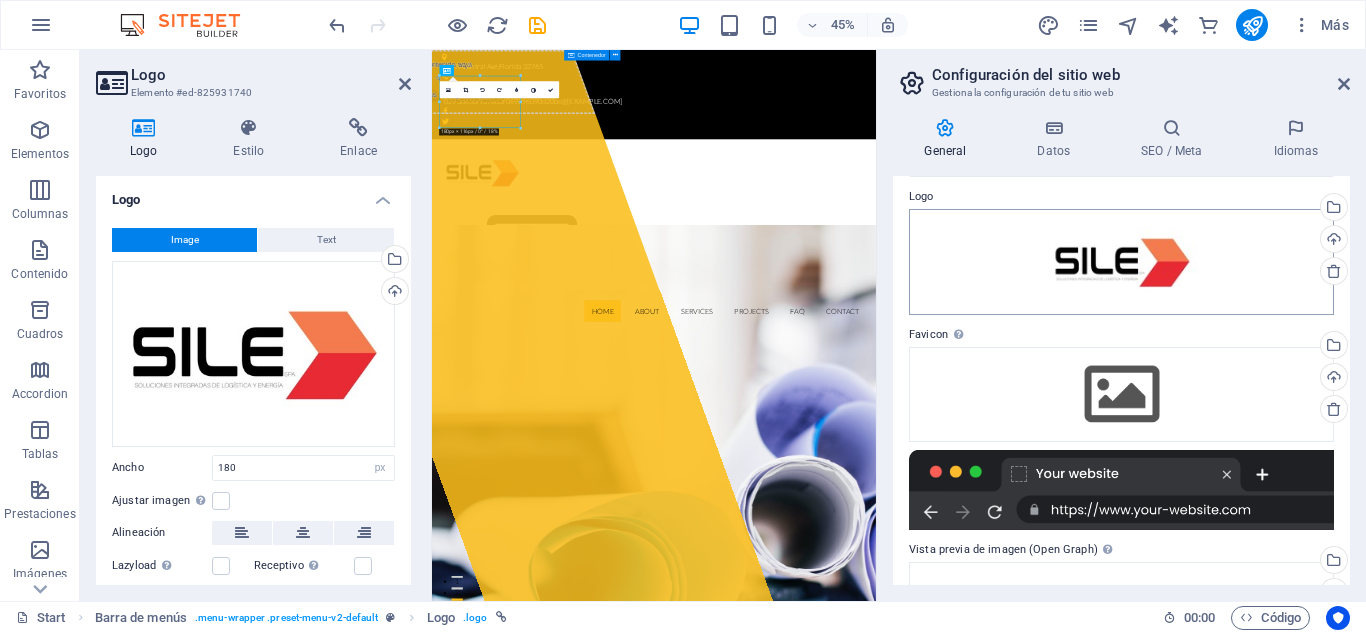 scroll, scrollTop: 0, scrollLeft: 0, axis: both 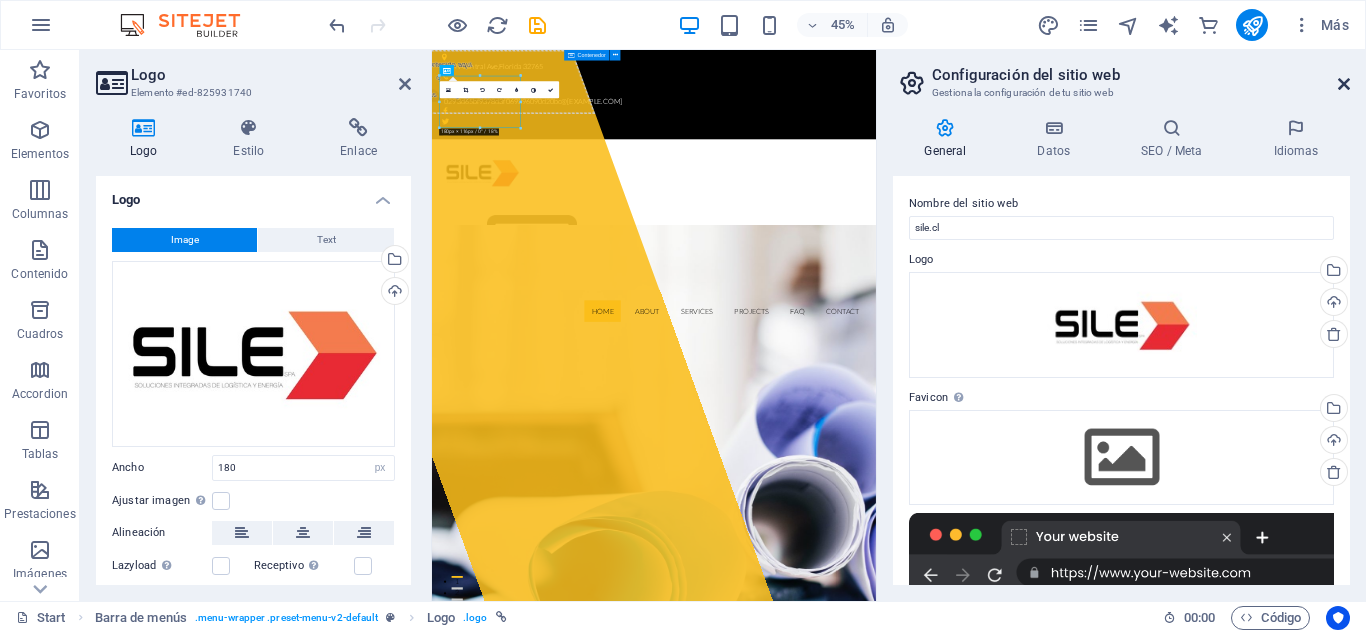 drag, startPoint x: 1344, startPoint y: 81, endPoint x: 899, endPoint y: 211, distance: 463.60004 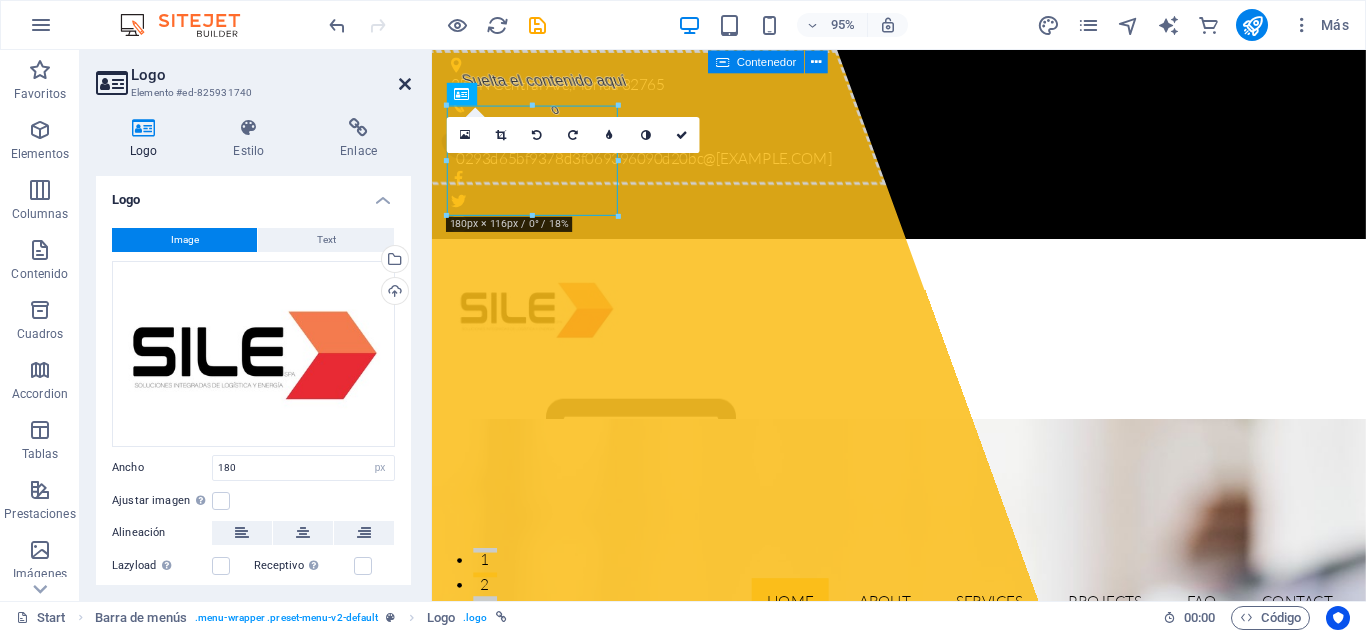 click at bounding box center (405, 84) 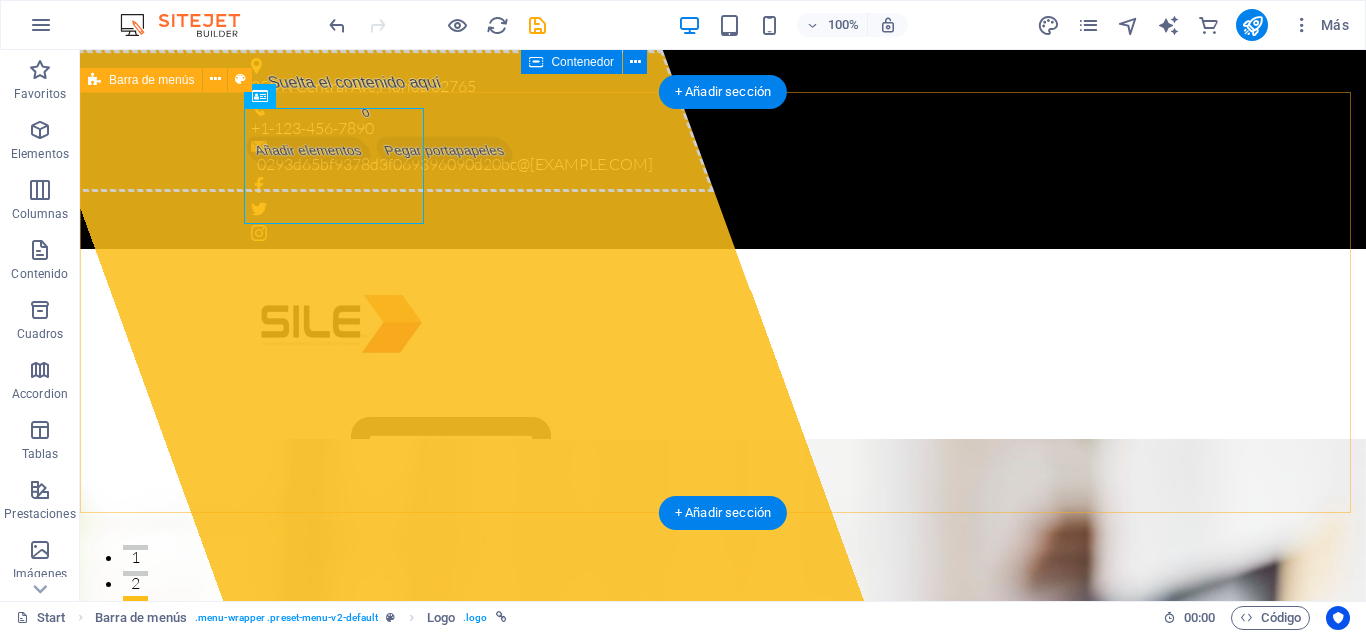 click on "Home About Services Projects FAQ Contact" at bounding box center (723, 459) 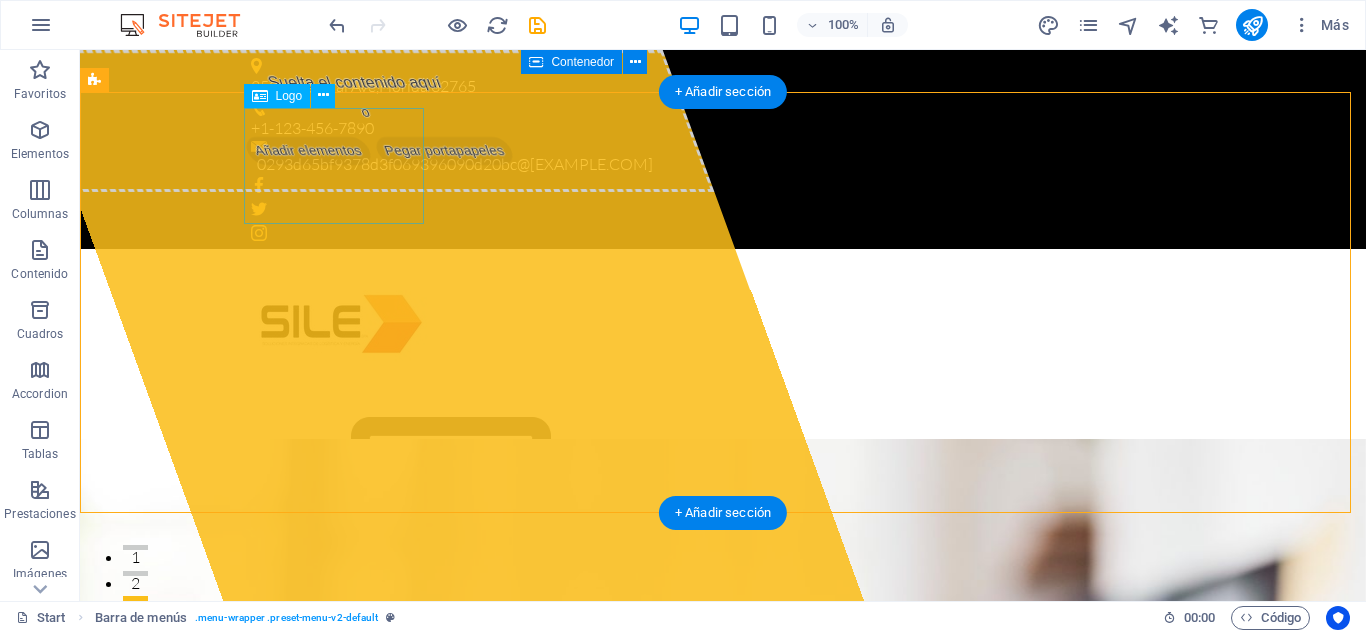 click at bounding box center [723, 323] 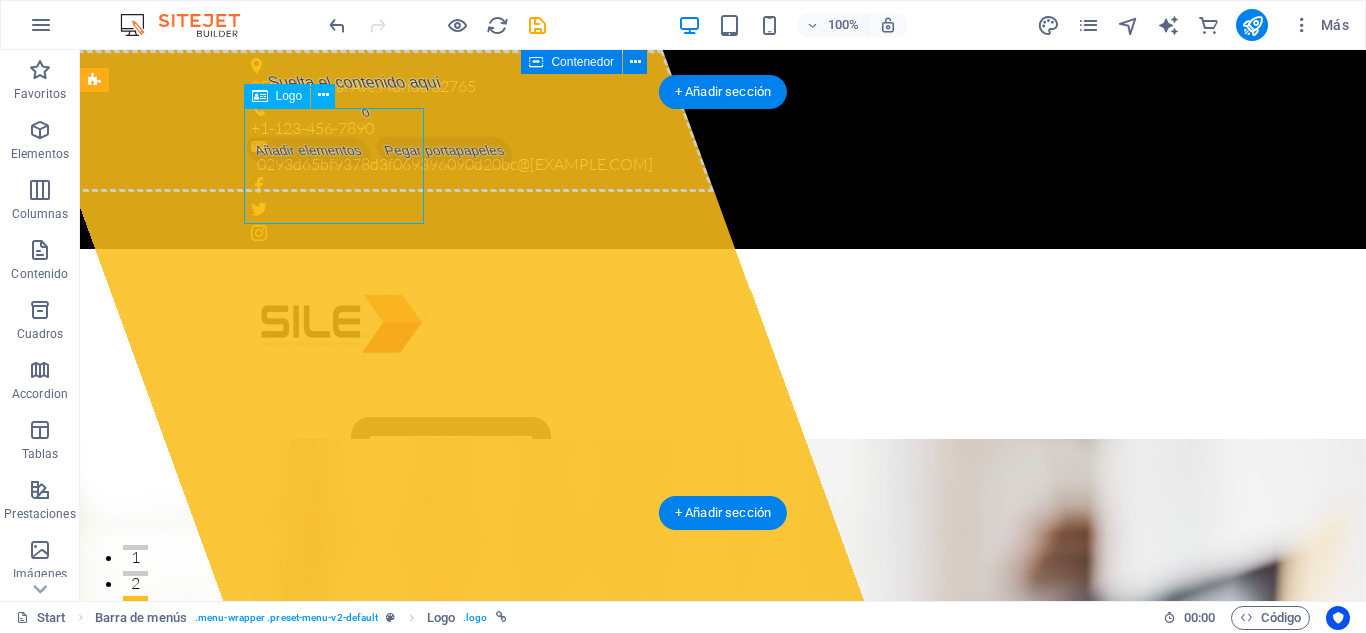 click at bounding box center (723, 323) 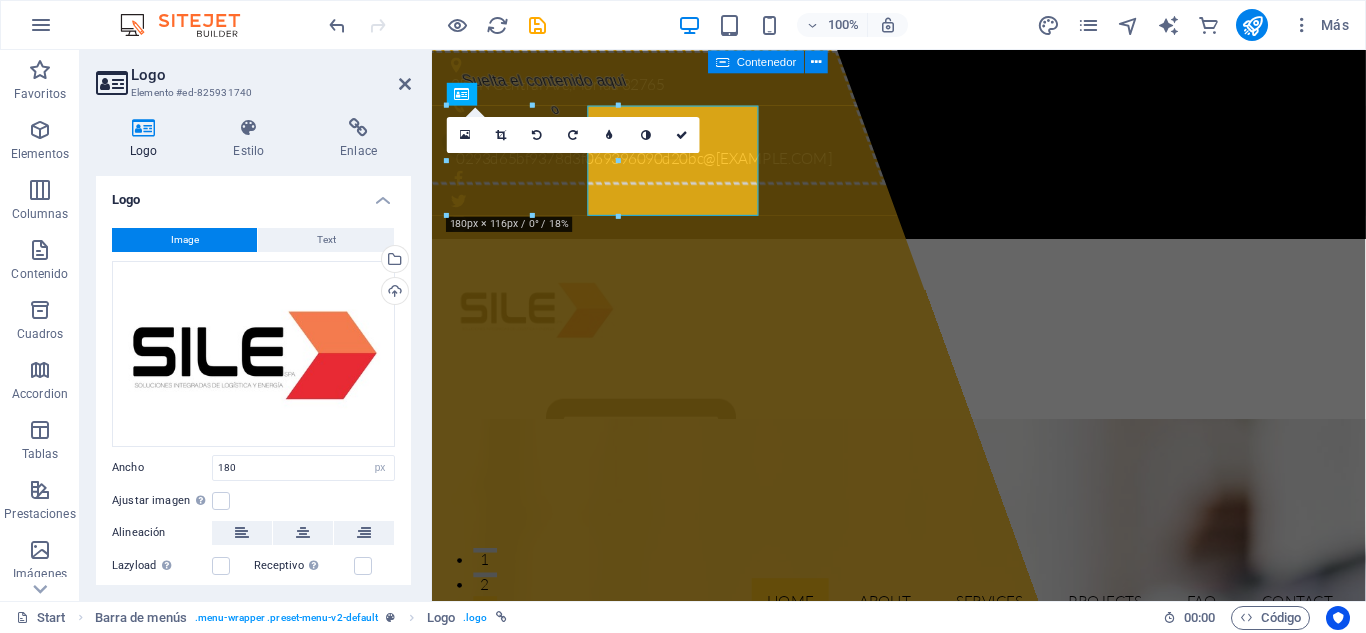 click on "Logo Estilo Enlace Logo Image Text Arrastra archivos aquí, haz clic para escoger archivos o  selecciona archivos de Archivos o de nuestra galería gratuita de fotos y vídeos Selecciona archivos del administrador de archivos, de la galería de fotos o carga archivo(s) Cargar Ancho 180 Predeterminado automático px rem % em vh vw Ajustar imagen Ajustar imagen automáticamente a un ancho y alto fijo Altura Predeterminado automático px Alineación Lazyload La carga de imágenes tras la carga de la página mejora la velocidad de la página. Receptivo Automáticamente cargar tamaños optimizados de smartphone e imagen retina. Lightbox Usar como cabecera La imagen se ajustará en una etiqueta de cabecera H1. Resulta útil para dar al texto alternativo el peso de una cabecera H1, por ejemplo, para el logo. En caso de duda, dejar deseleccionado. Optimizado Las imágenes se comprimen para así mejorar la velocidad de las páginas. Posición Dirección Personalizado X offset 50 px rem % vh vw Y offset 50 px rem % vh" at bounding box center (253, 351) 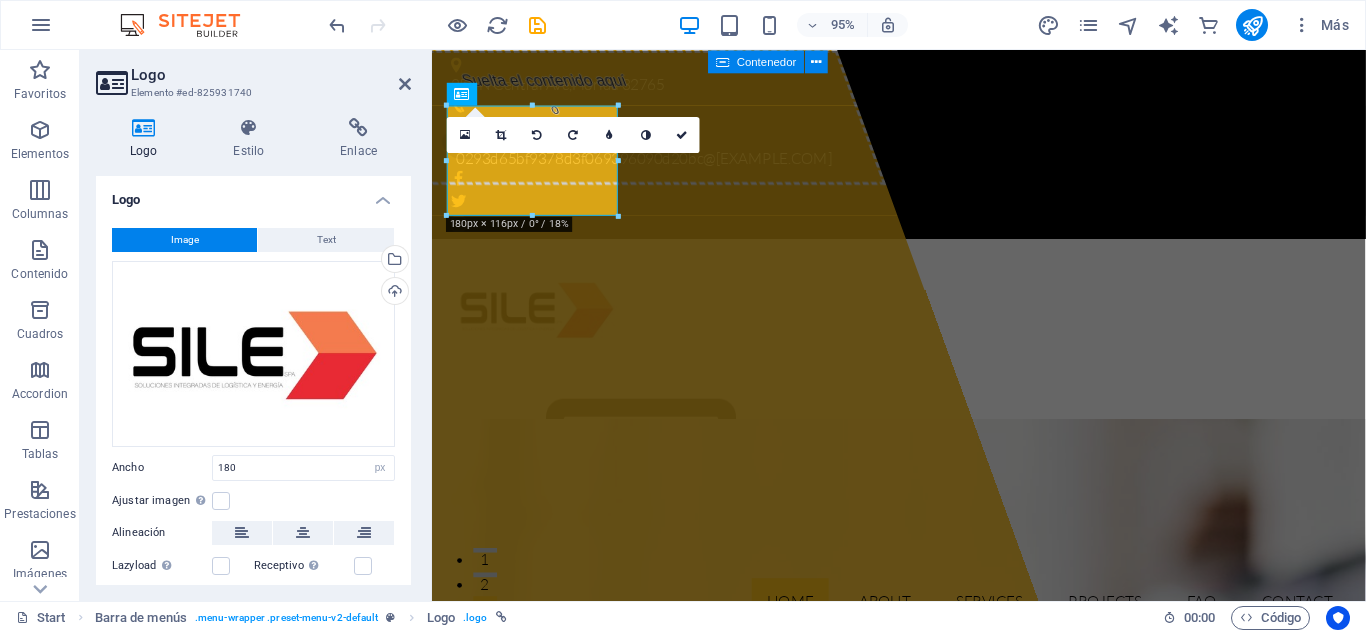 click on "Logo Estilo Enlace Logo Image Text Arrastra archivos aquí, haz clic para escoger archivos o  selecciona archivos de Archivos o de nuestra galería gratuita de fotos y vídeos Selecciona archivos del administrador de archivos, de la galería de fotos o carga archivo(s) Cargar Ancho 180 Predeterminado automático px rem % em vh vw Ajustar imagen Ajustar imagen automáticamente a un ancho y alto fijo Altura Predeterminado automático px Alineación Lazyload La carga de imágenes tras la carga de la página mejora la velocidad de la página. Receptivo Automáticamente cargar tamaños optimizados de smartphone e imagen retina. Lightbox Usar como cabecera La imagen se ajustará en una etiqueta de cabecera H1. Resulta útil para dar al texto alternativo el peso de una cabecera H1, por ejemplo, para el logo. En caso de duda, dejar deseleccionado. Optimizado Las imágenes se comprimen para así mejorar la velocidad de las páginas. Posición Dirección Personalizado X offset 50 px rem % vh vw Y offset 50 px rem % vh" at bounding box center [253, 351] 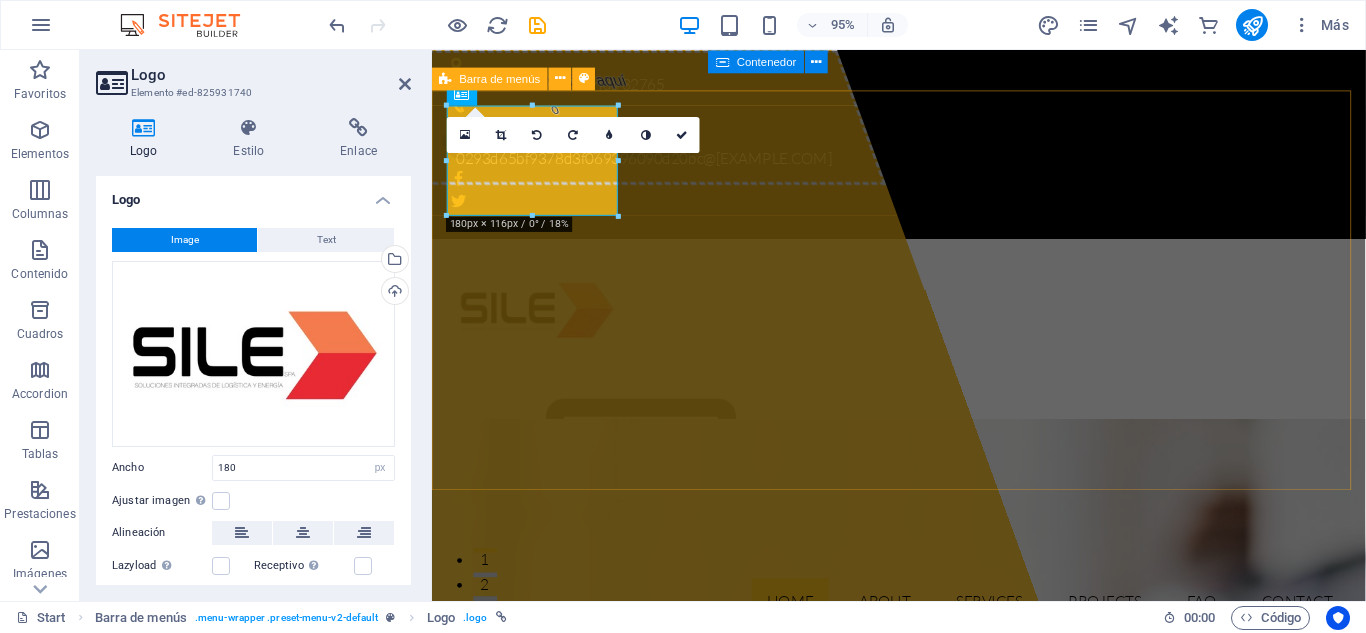 click on "Home About Services Projects FAQ Contact" at bounding box center [923, 459] 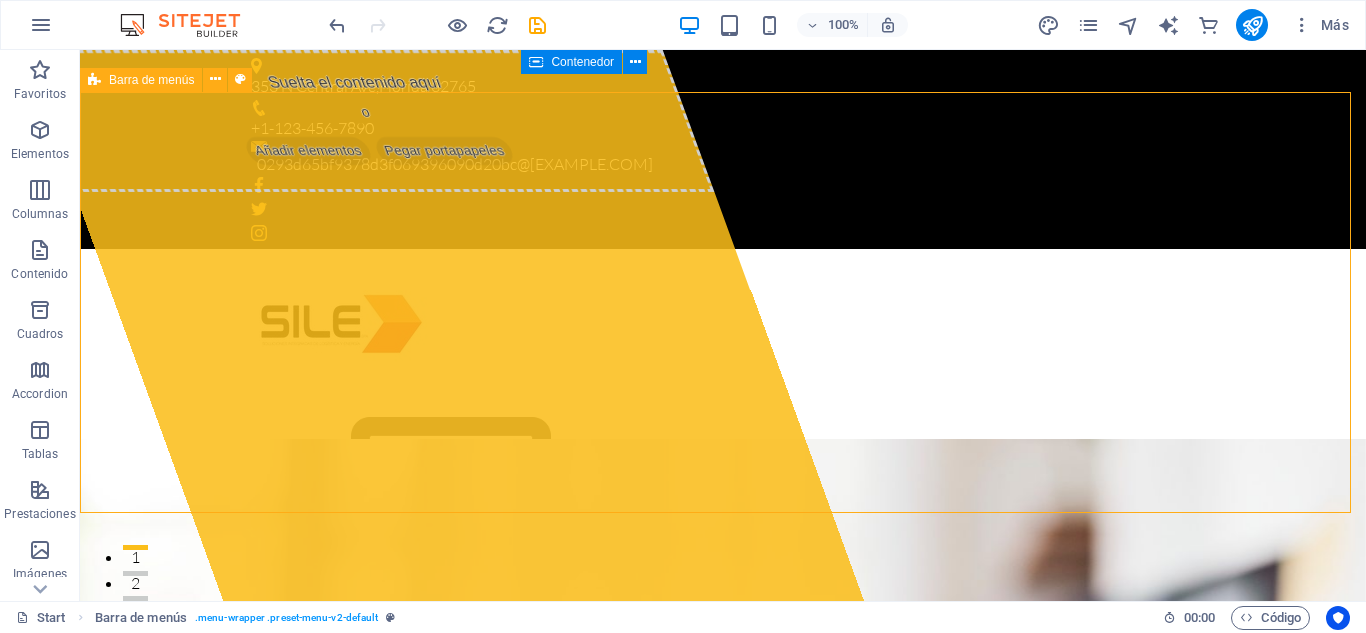 click at bounding box center [723, 323] 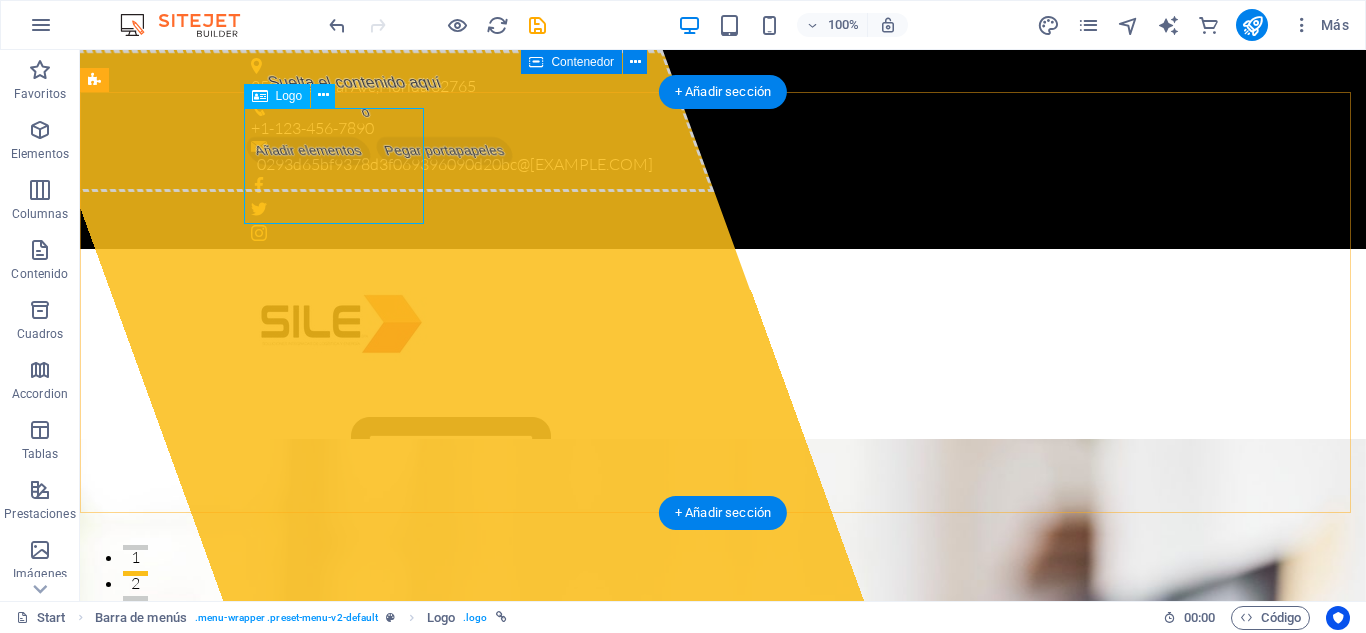 click at bounding box center [723, 323] 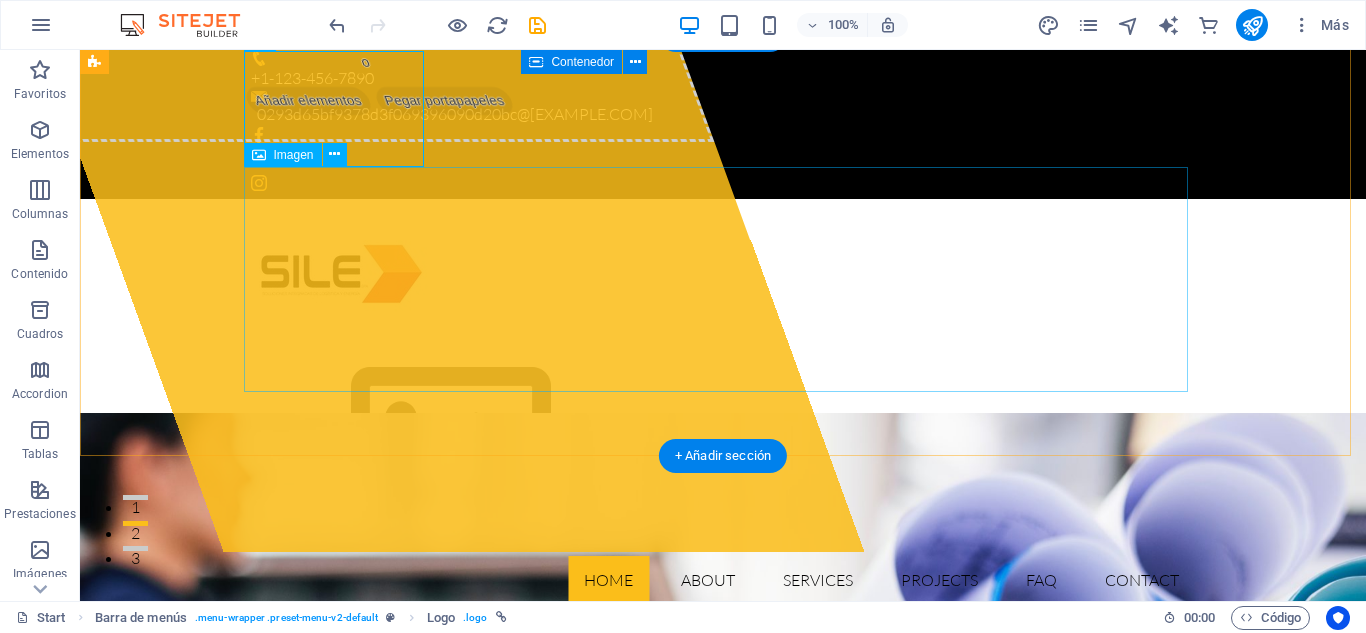 scroll, scrollTop: 49, scrollLeft: 0, axis: vertical 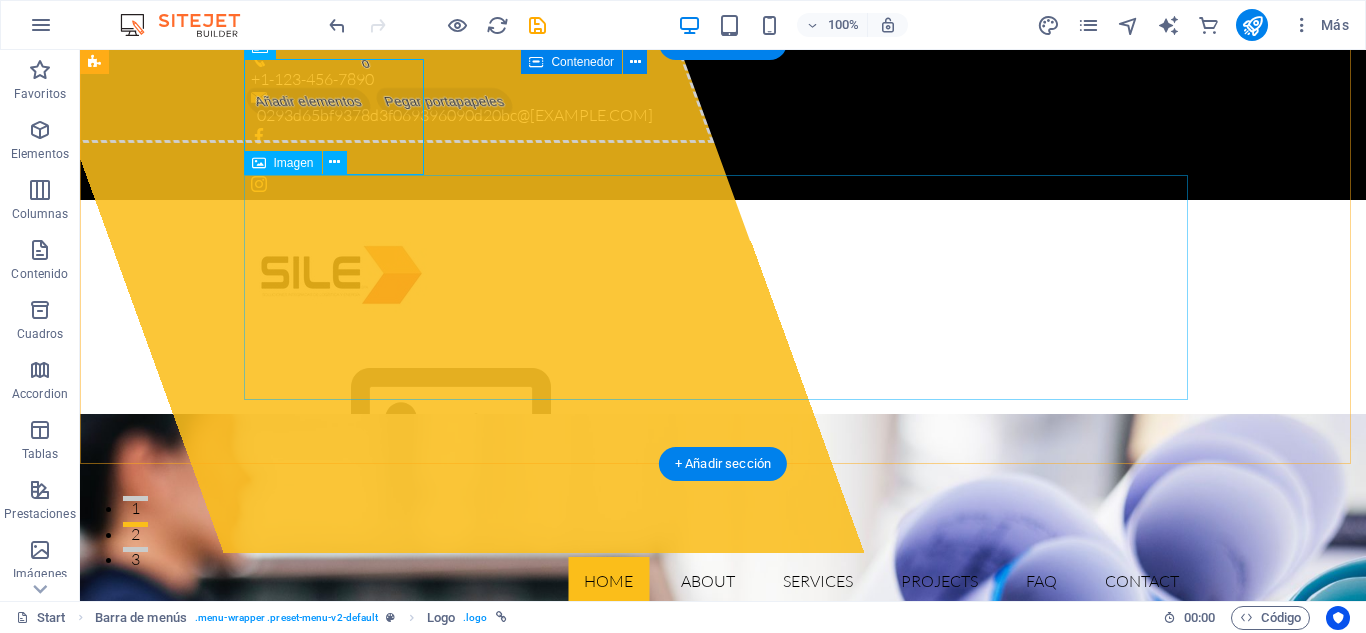 click at bounding box center (723, 444) 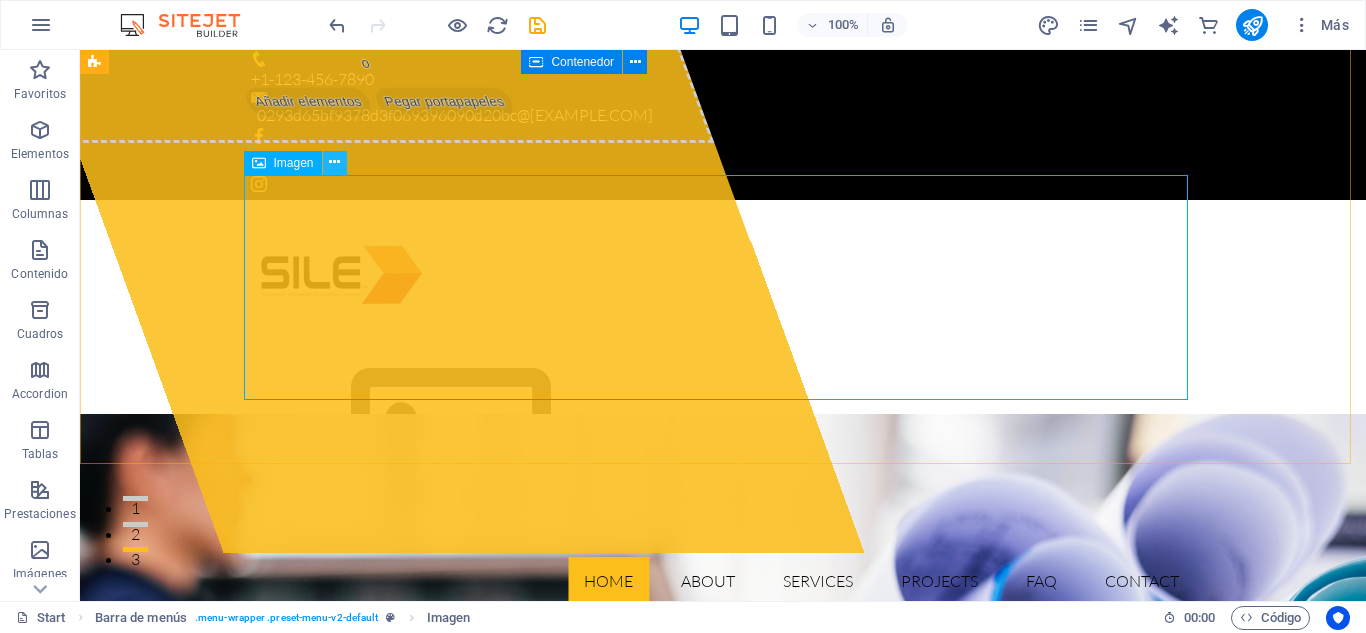 click at bounding box center (334, 162) 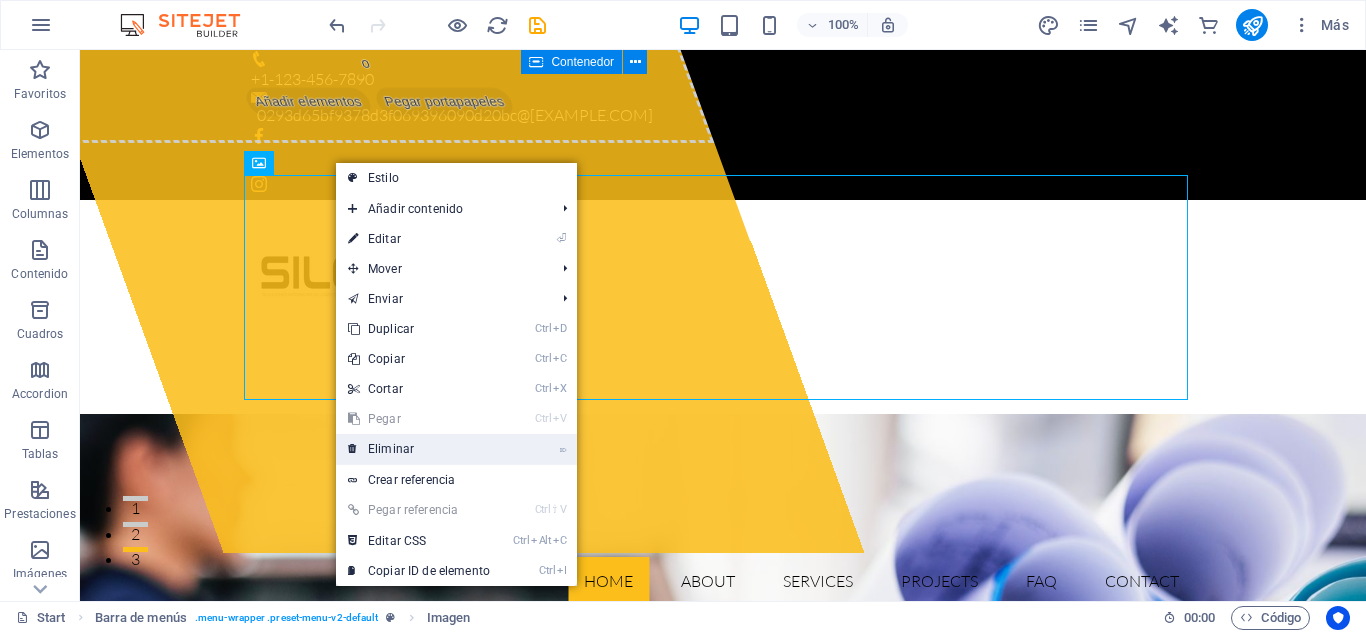 drag, startPoint x: 386, startPoint y: 446, endPoint x: 306, endPoint y: 397, distance: 93.813644 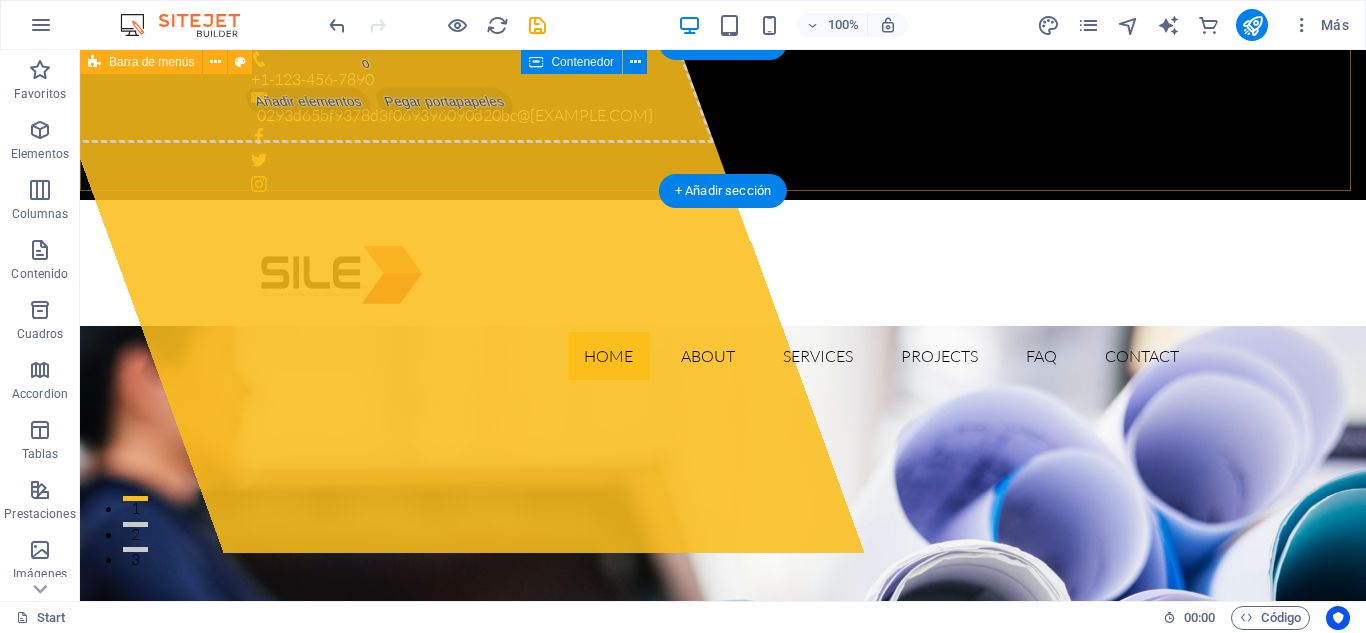 click on "Home About Services Projects FAQ Contact" at bounding box center [723, 298] 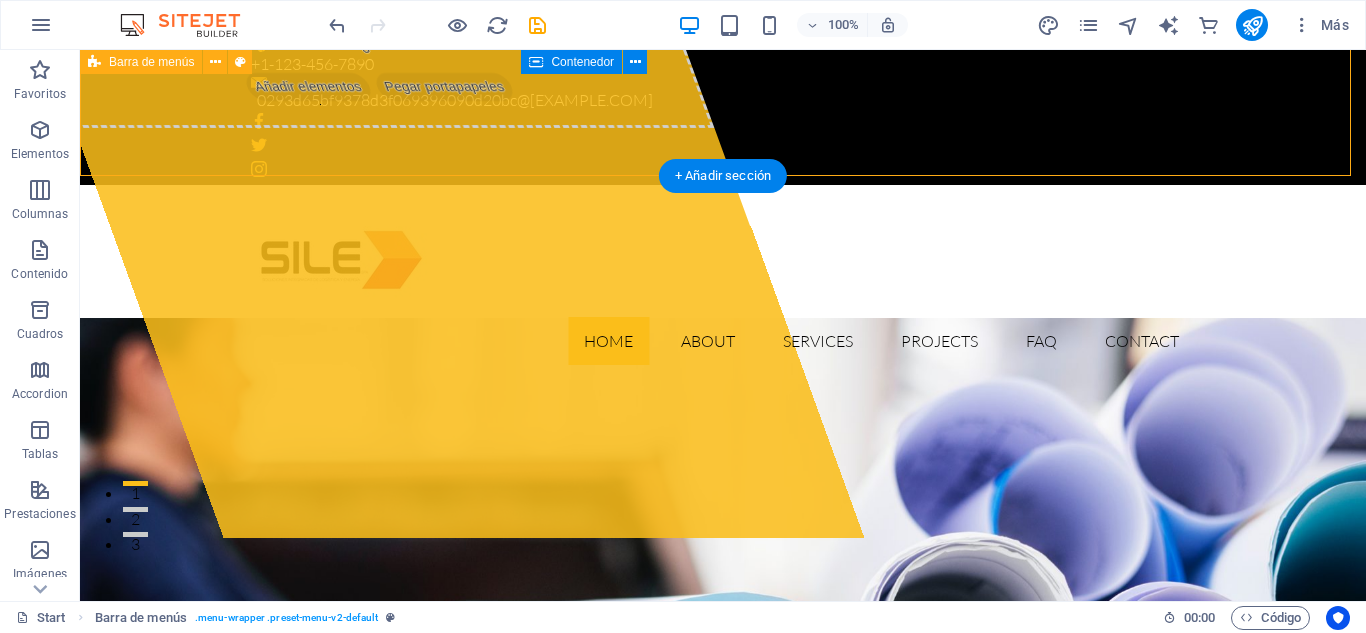 scroll, scrollTop: 0, scrollLeft: 0, axis: both 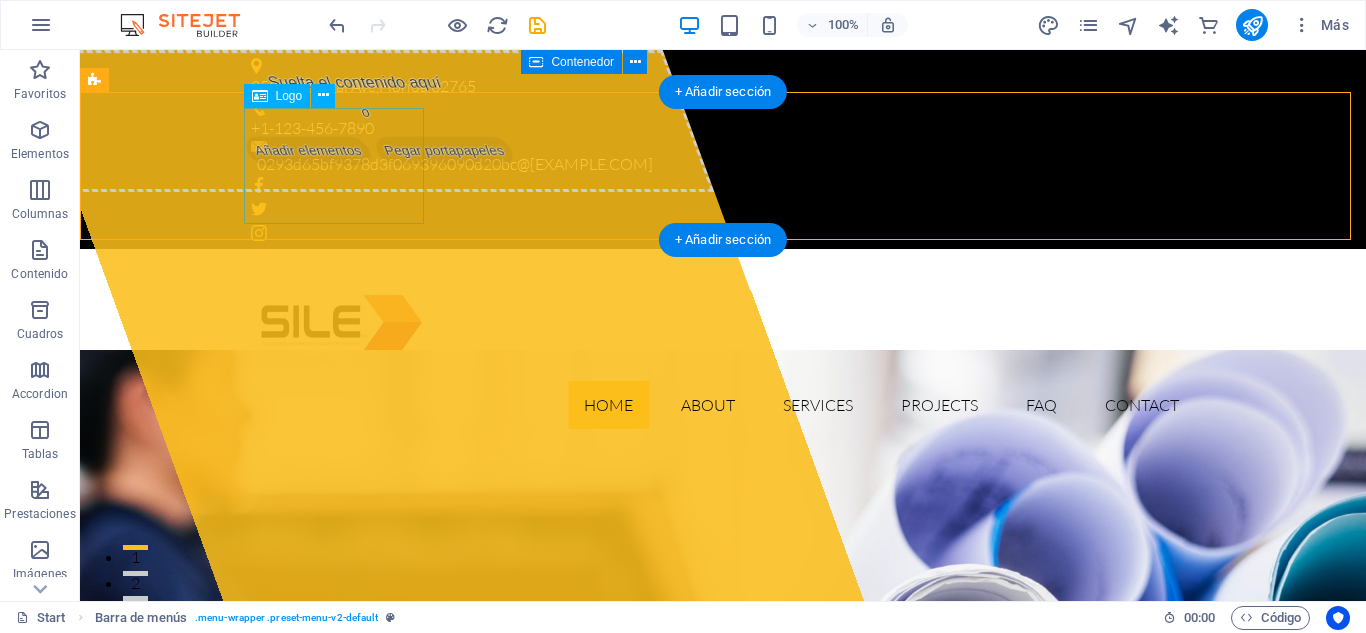 click at bounding box center (723, 323) 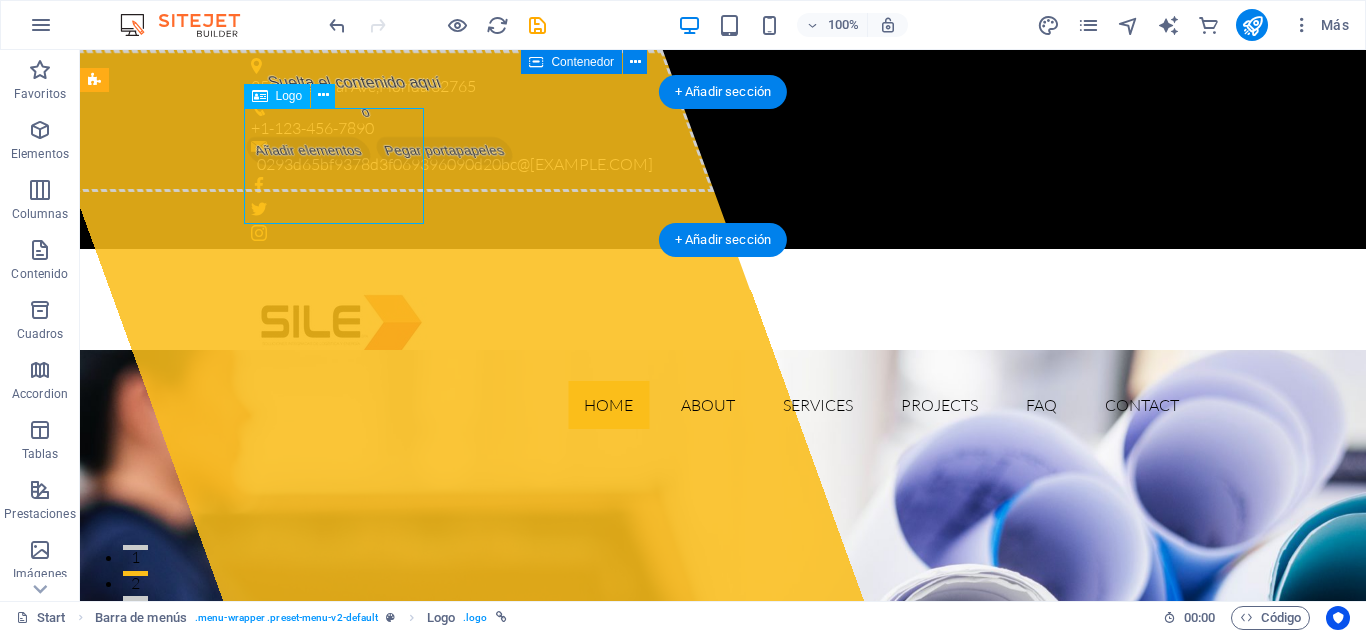 click at bounding box center (723, 323) 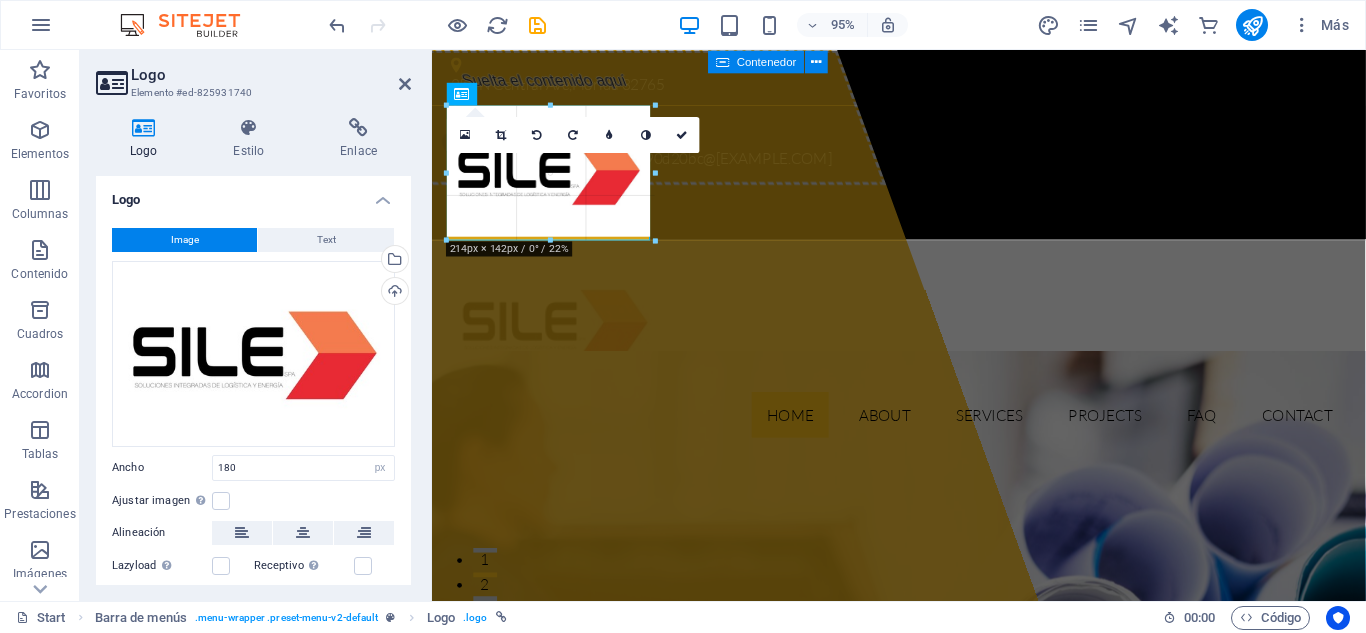 drag, startPoint x: 448, startPoint y: 215, endPoint x: 432, endPoint y: 244, distance: 33.12099 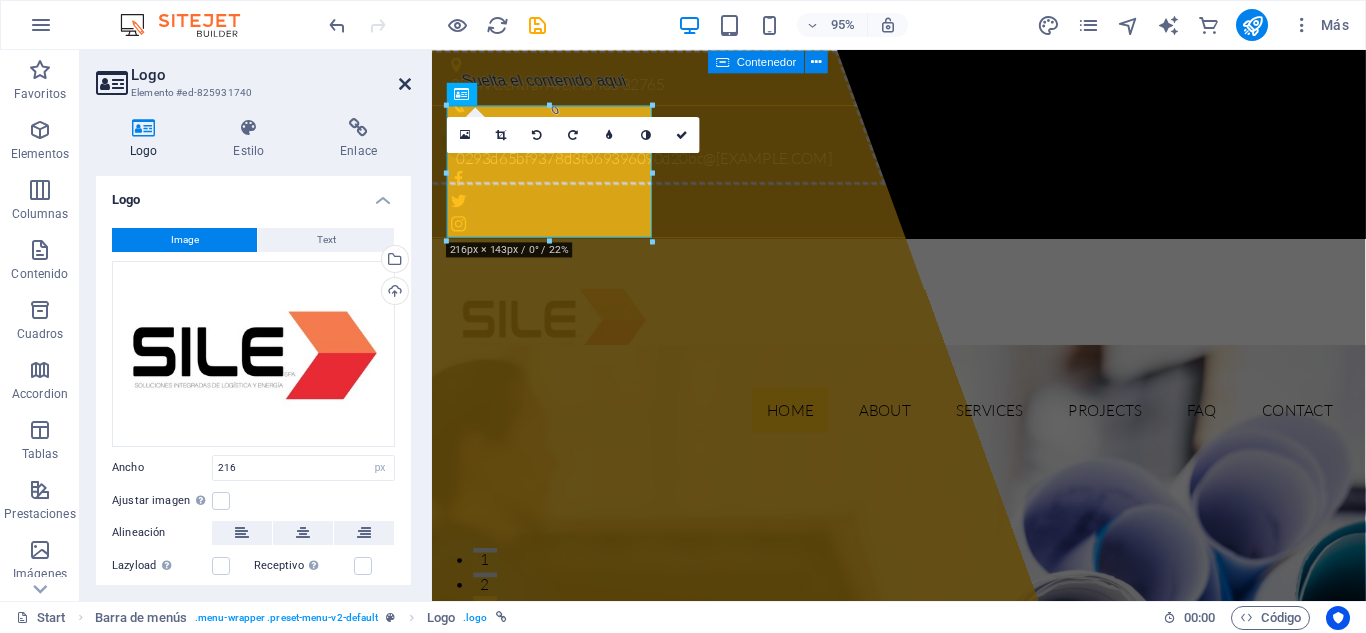 click at bounding box center (405, 84) 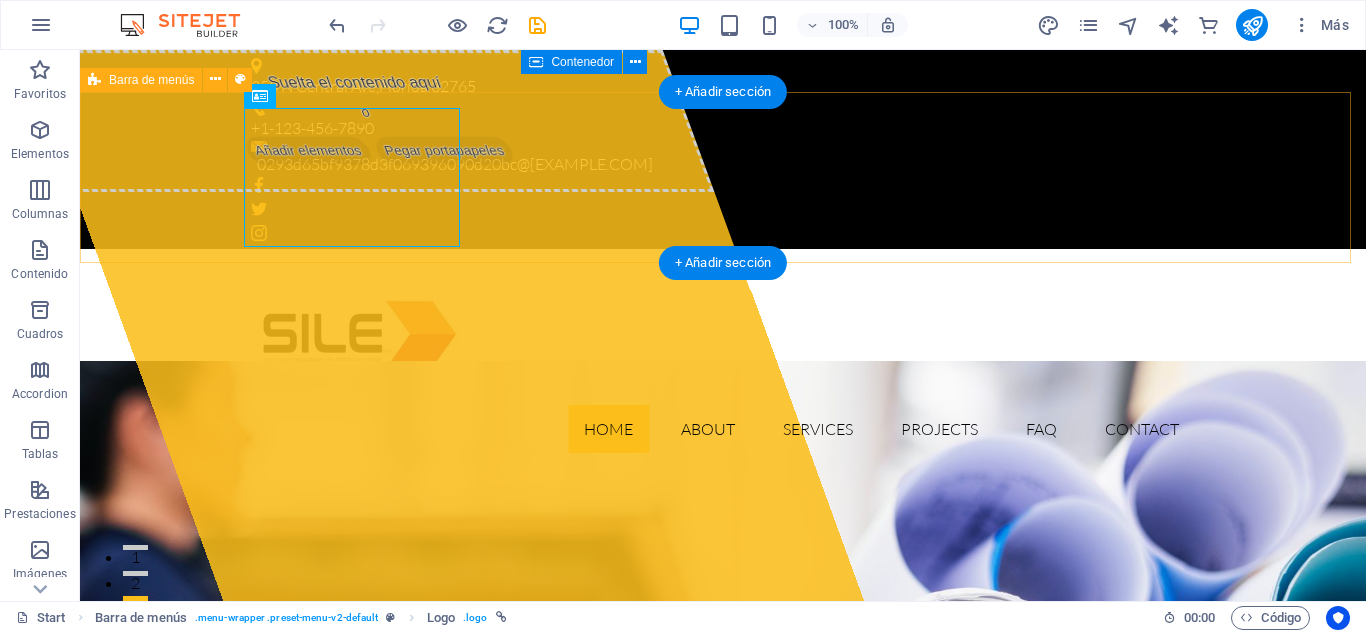 click on "Home About Services Projects FAQ Contact" at bounding box center [723, 359] 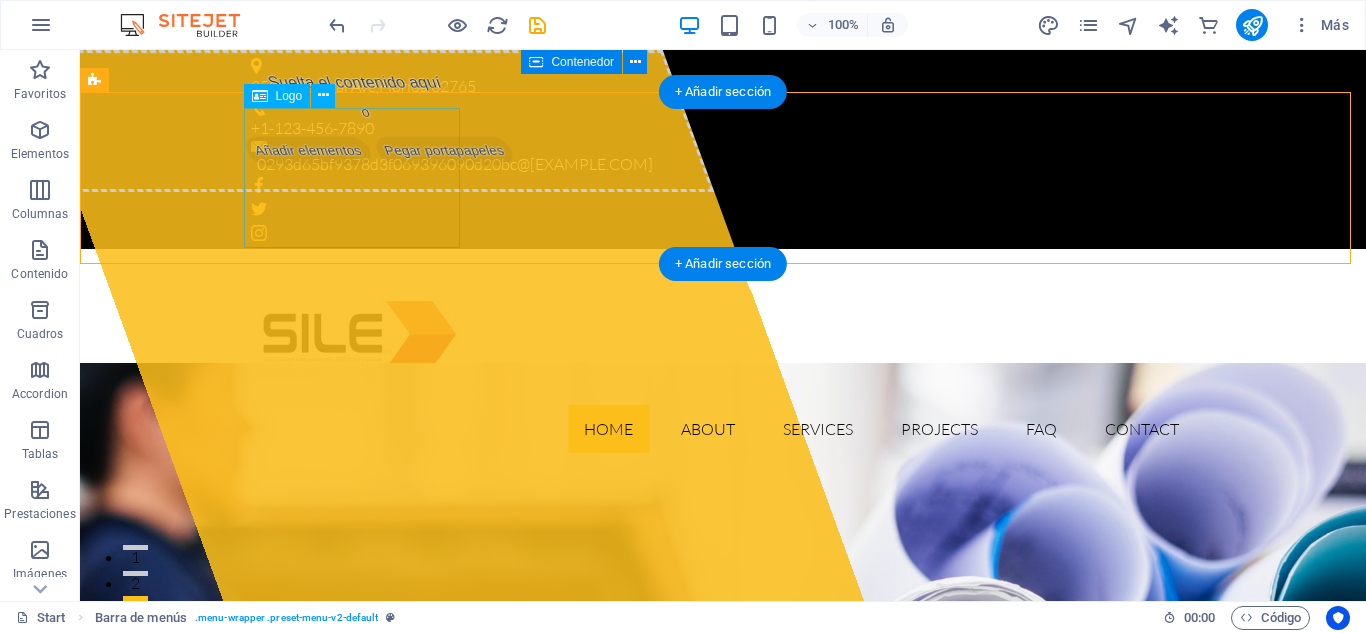 click at bounding box center [723, 335] 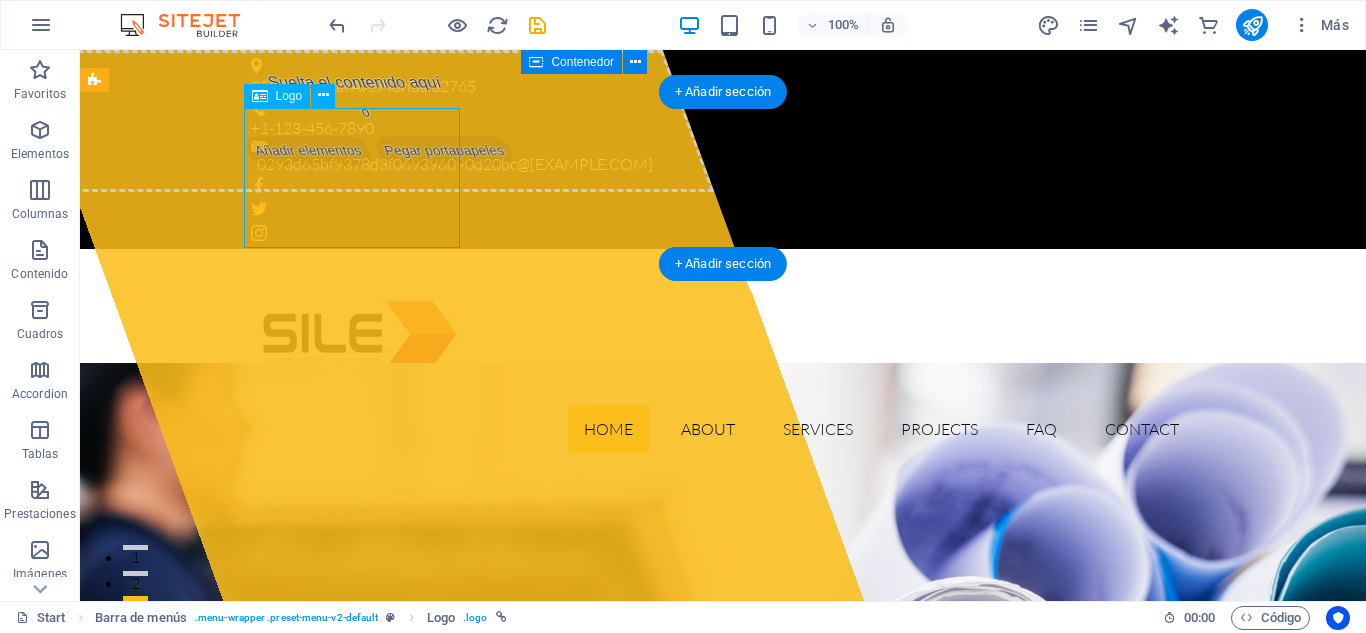 click at bounding box center (723, 335) 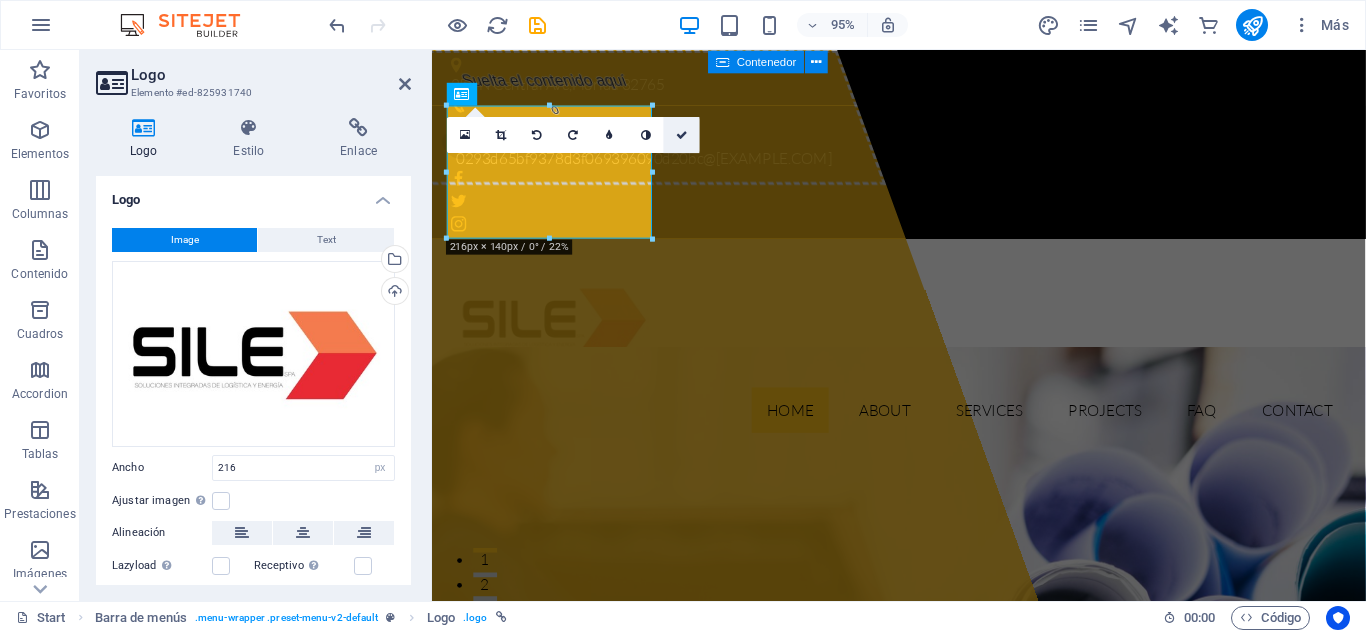 click at bounding box center (682, 133) 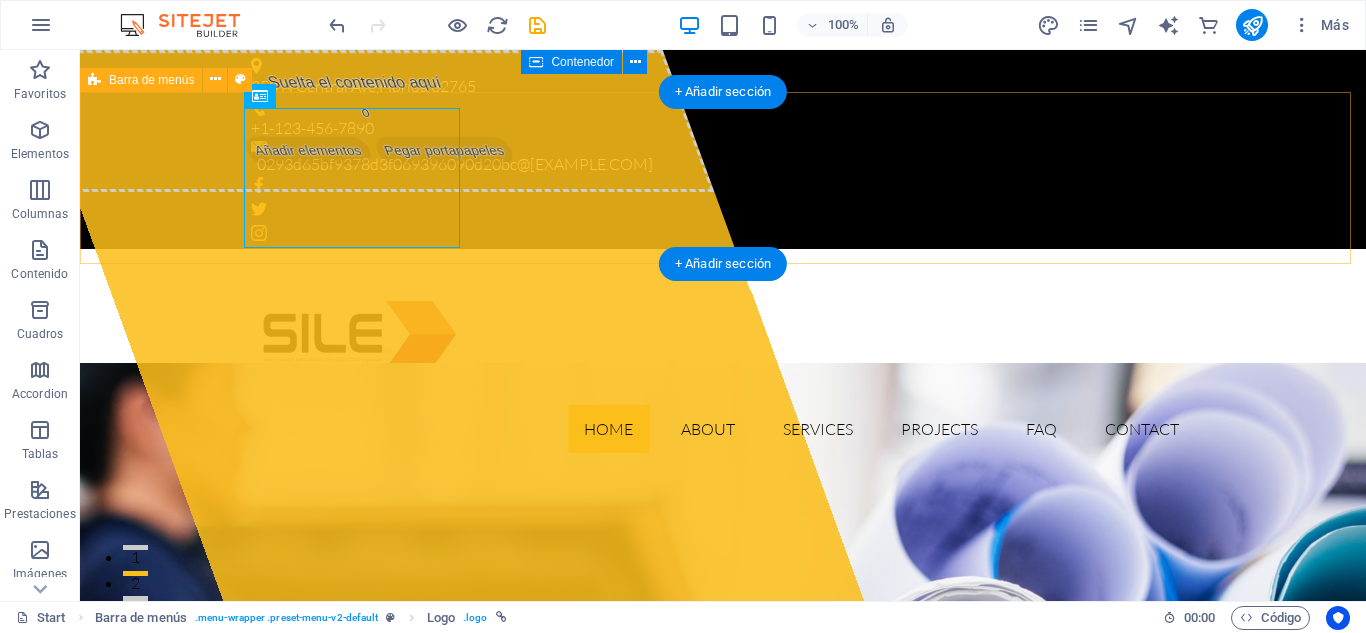 click on "Home About Services Projects FAQ Contact" at bounding box center [723, 359] 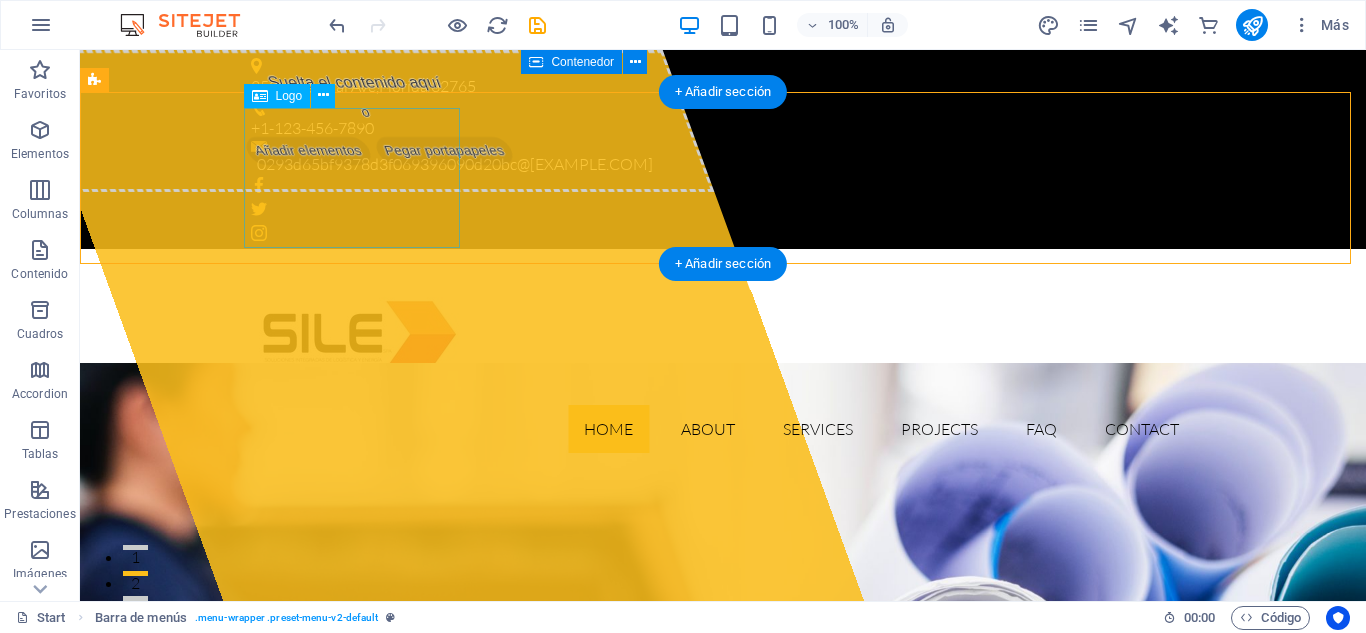 click at bounding box center [723, 335] 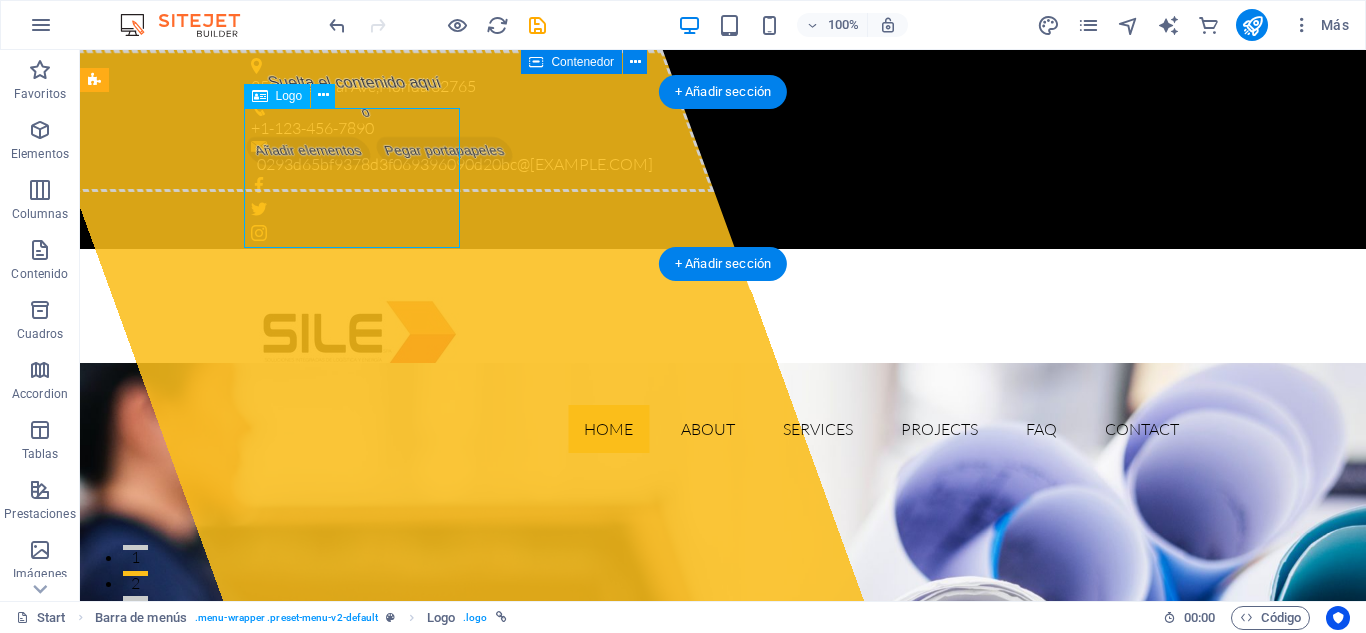 click at bounding box center (723, 335) 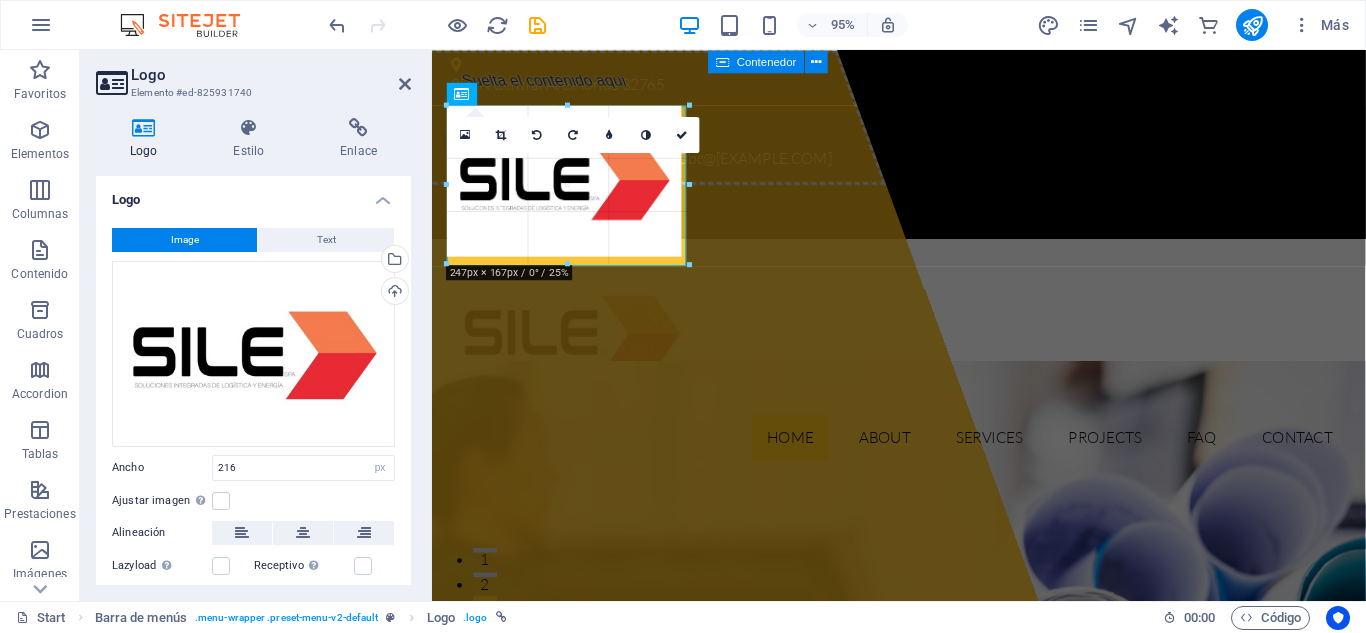 drag, startPoint x: 654, startPoint y: 236, endPoint x: 682, endPoint y: 266, distance: 41.036568 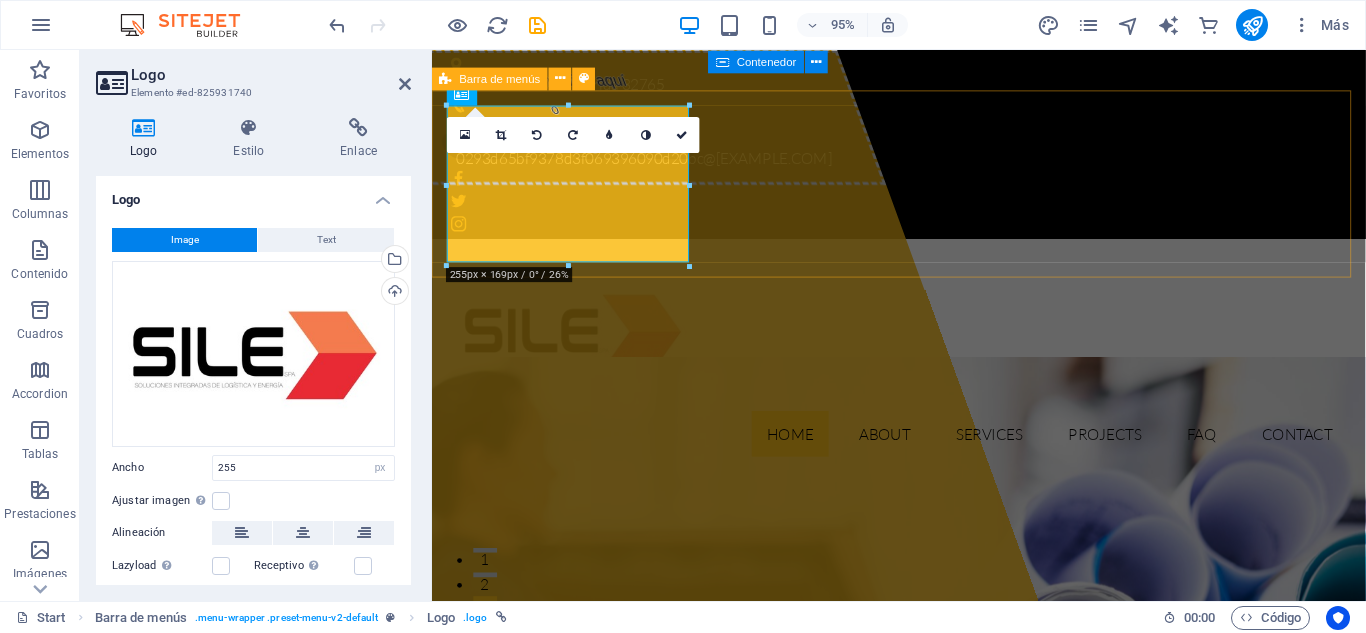 drag, startPoint x: 802, startPoint y: 250, endPoint x: 1134, endPoint y: 238, distance: 332.2168 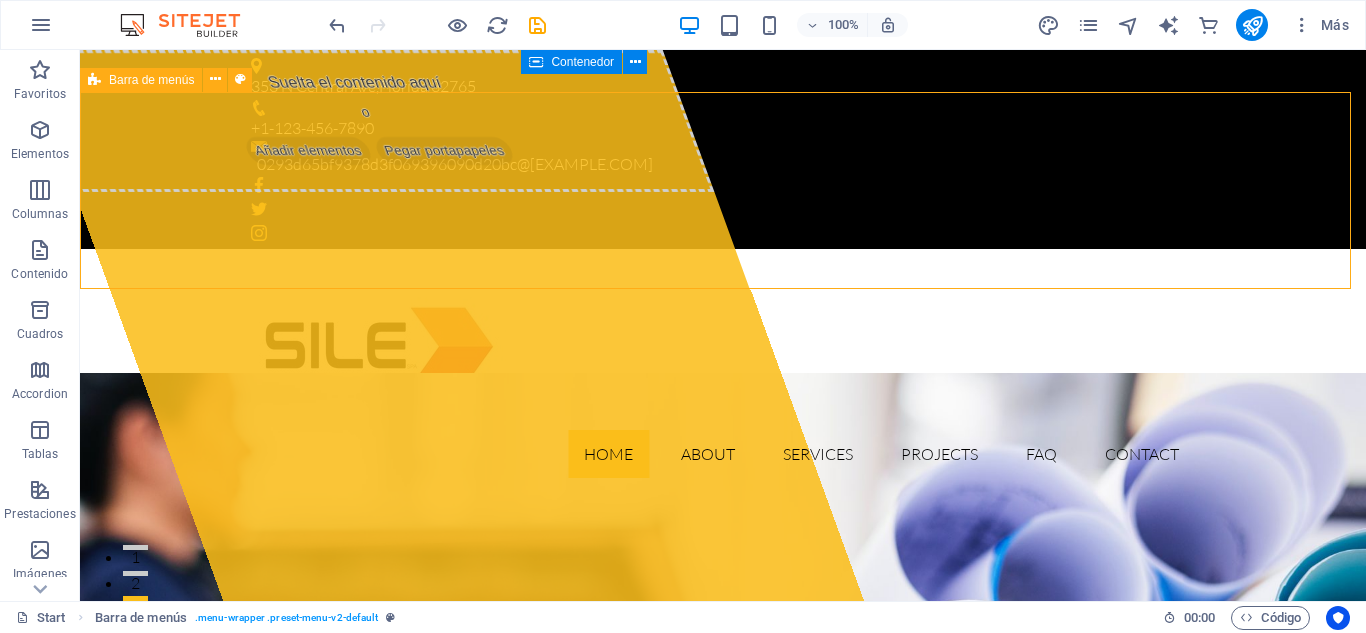 click on "Home About Services Projects FAQ Contact" at bounding box center (723, 371) 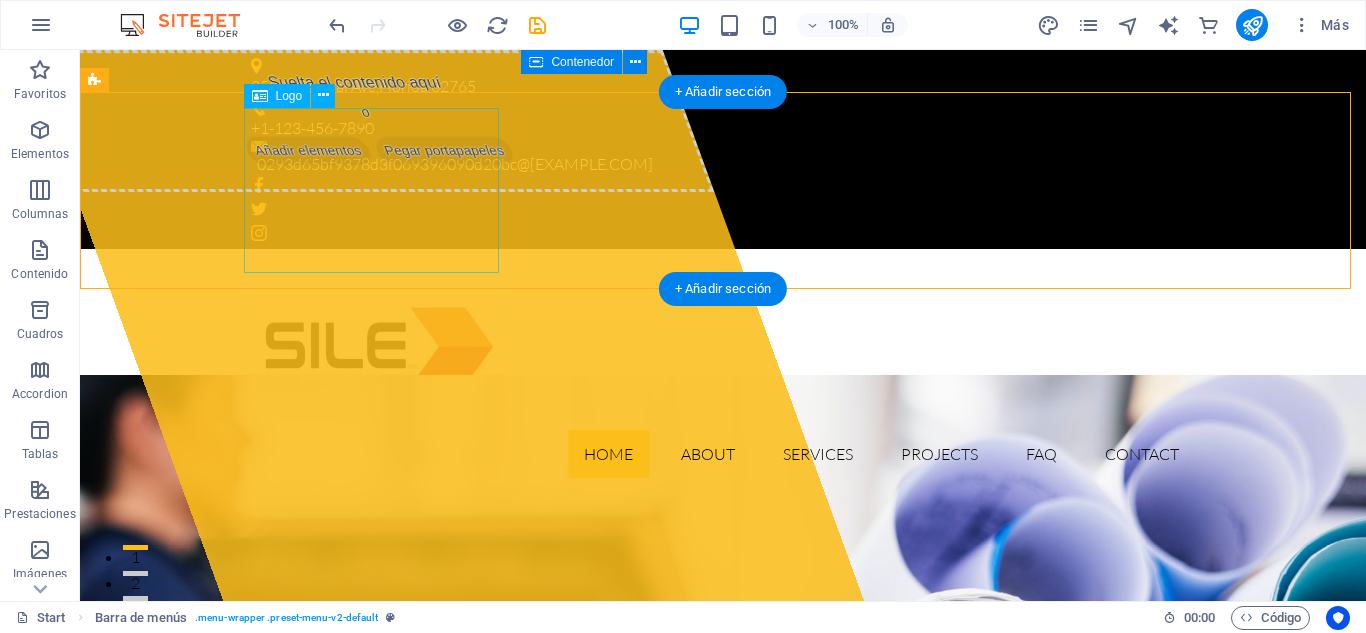 click at bounding box center (723, 347) 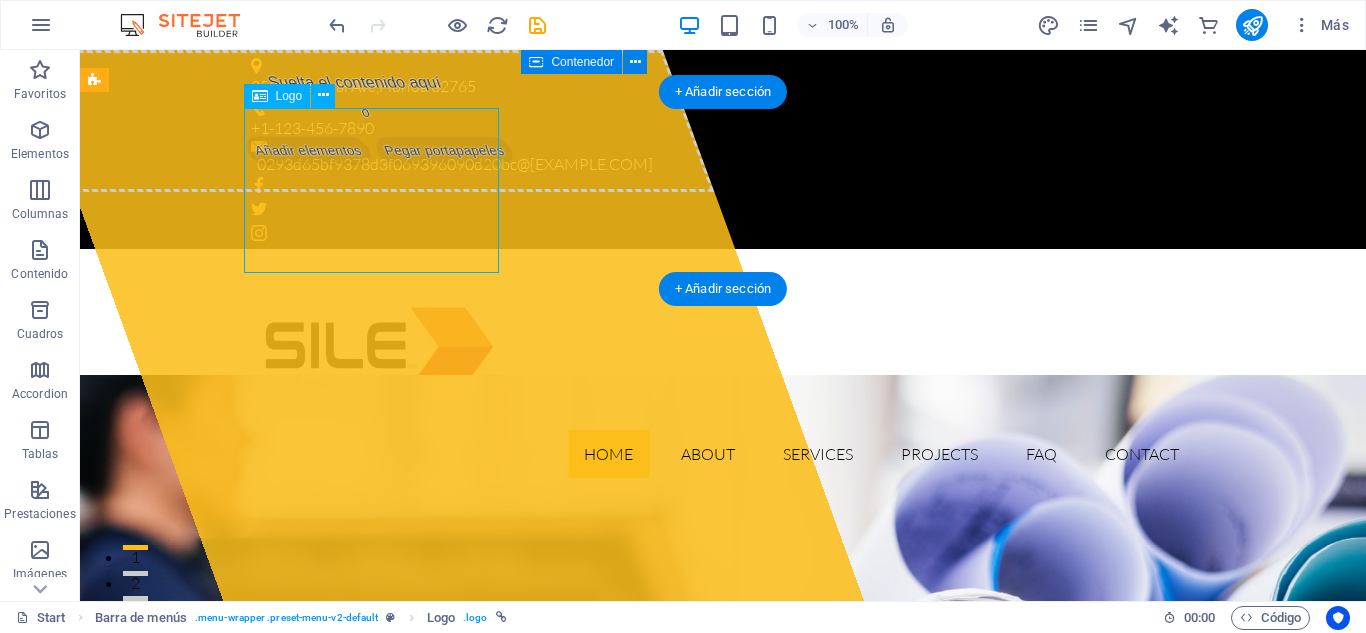 click at bounding box center [723, 347] 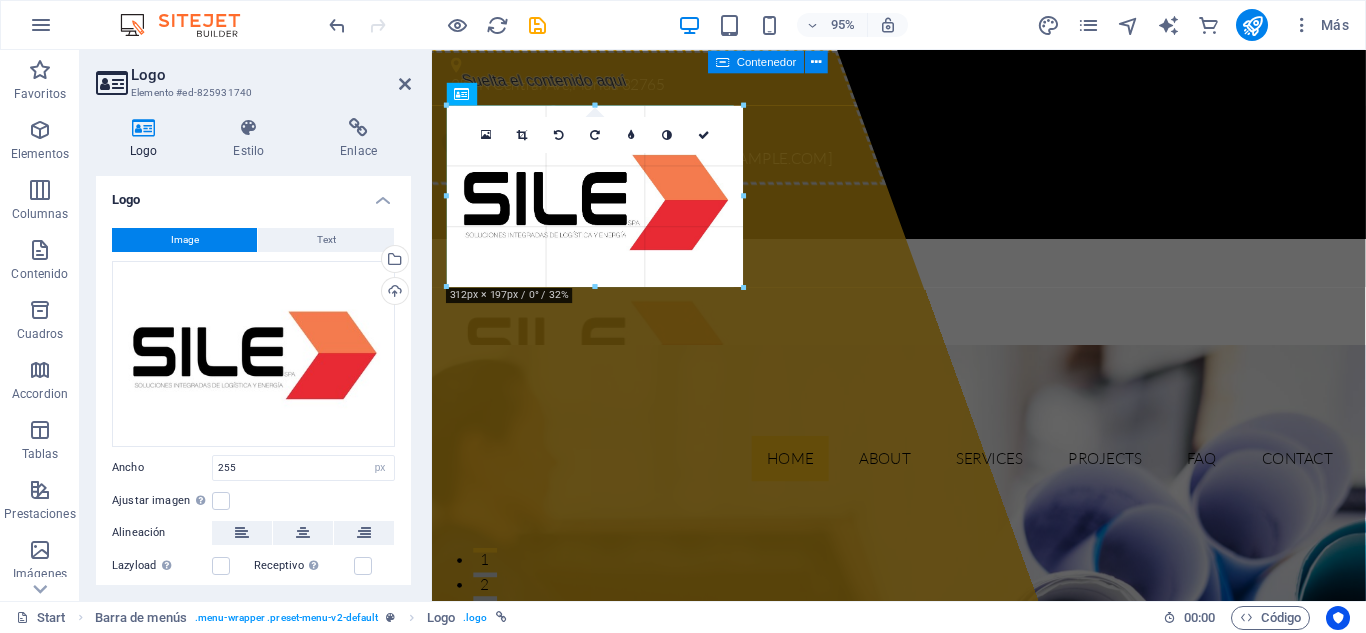drag, startPoint x: 689, startPoint y: 262, endPoint x: 736, endPoint y: 285, distance: 52.3259 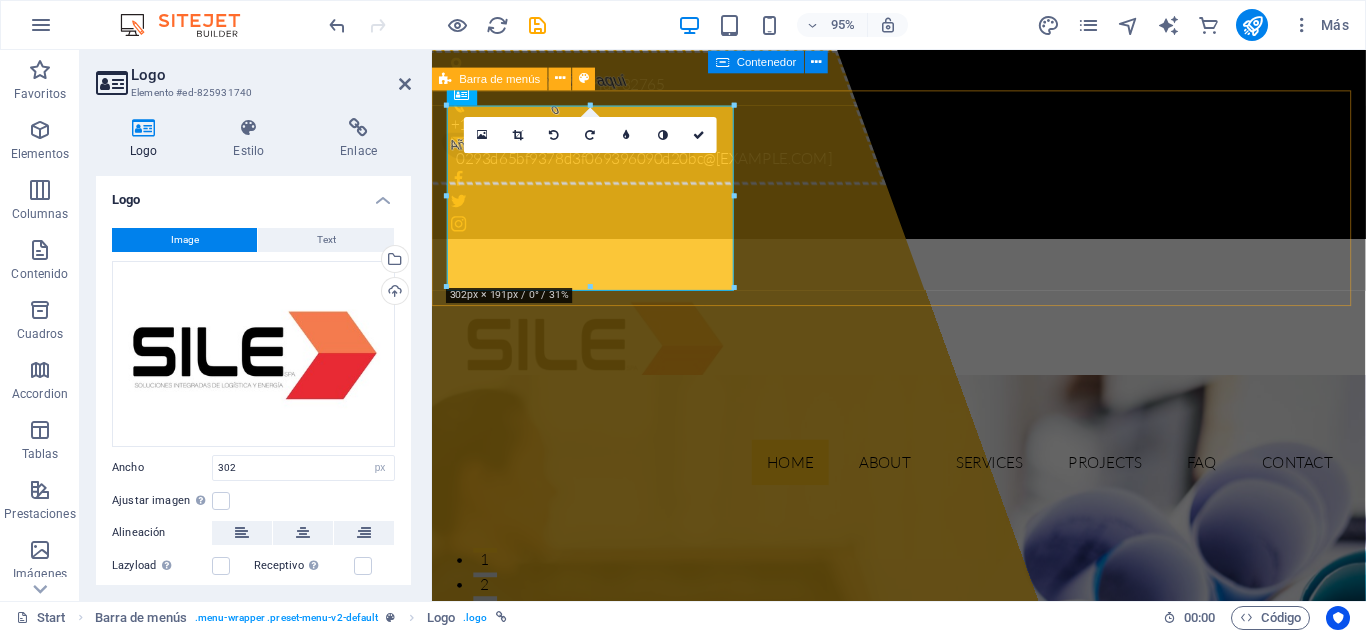 click on "Home About Services Projects FAQ Contact" at bounding box center [923, 386] 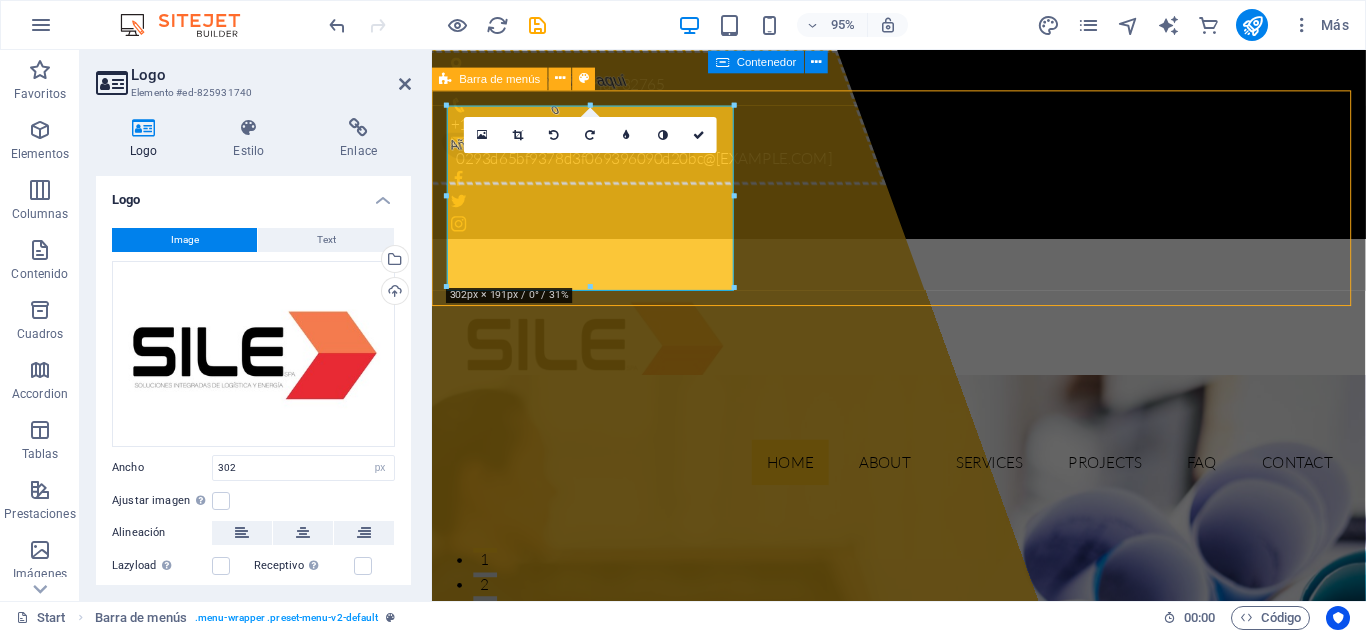 click on "Home About Services Projects FAQ Contact" at bounding box center [923, 386] 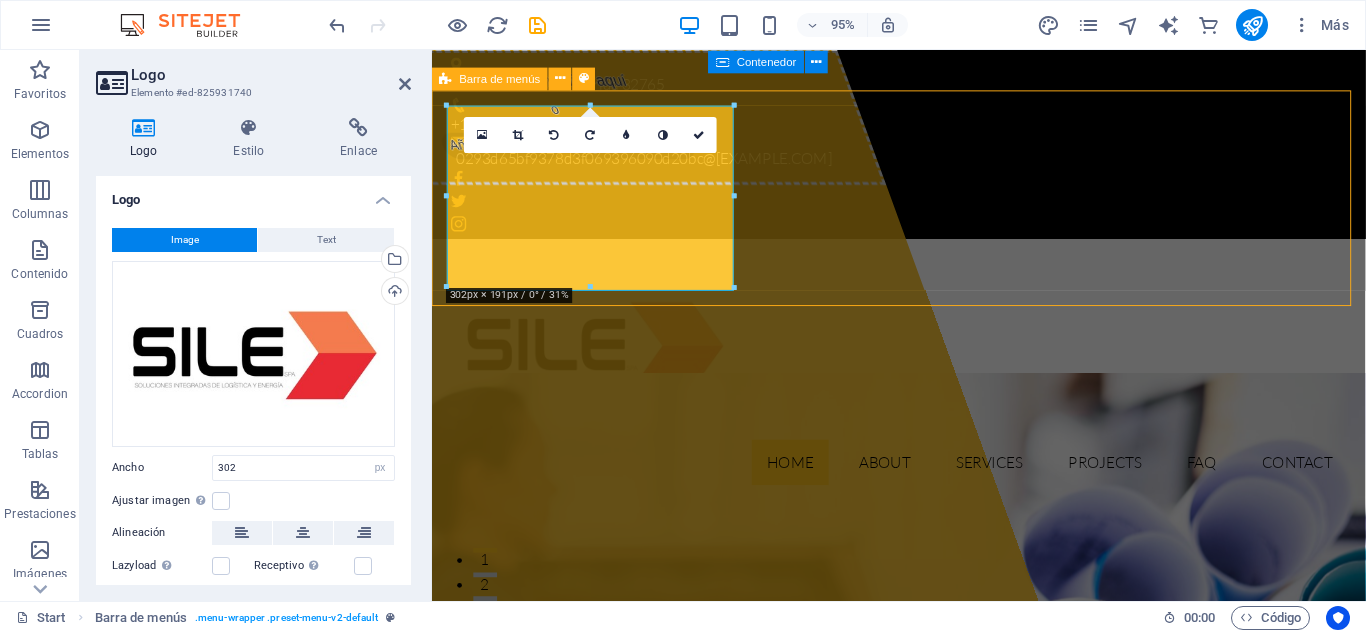 select on "header" 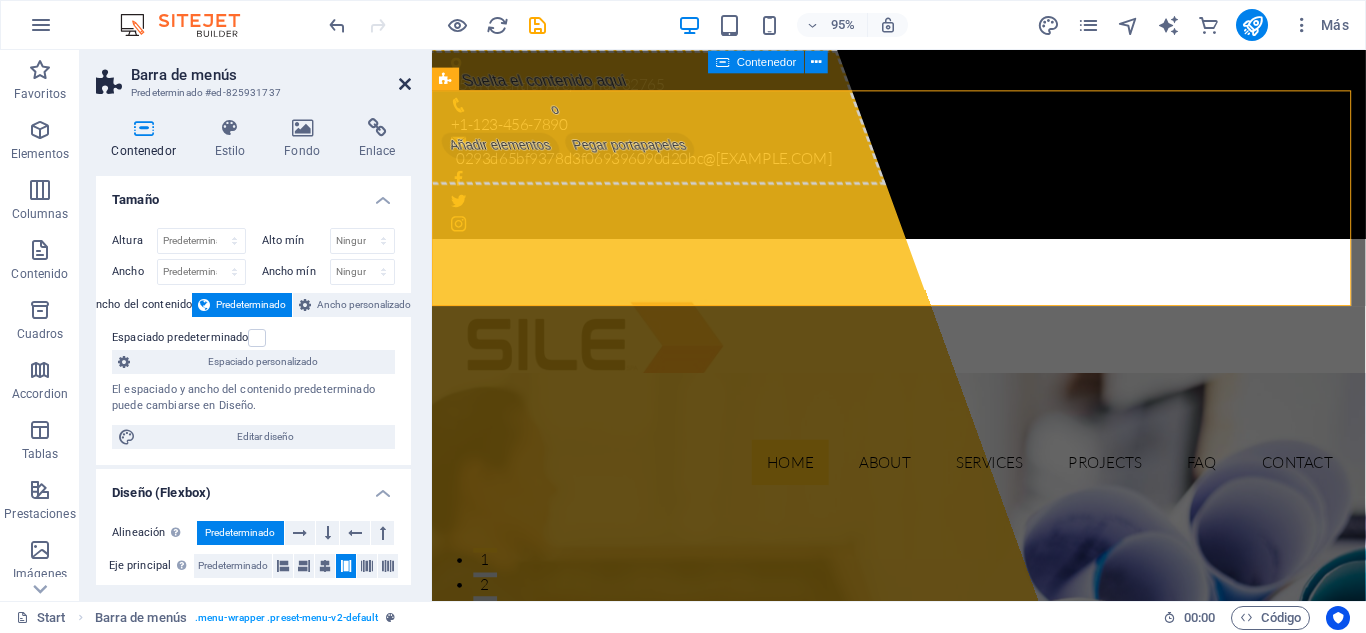 click at bounding box center [405, 84] 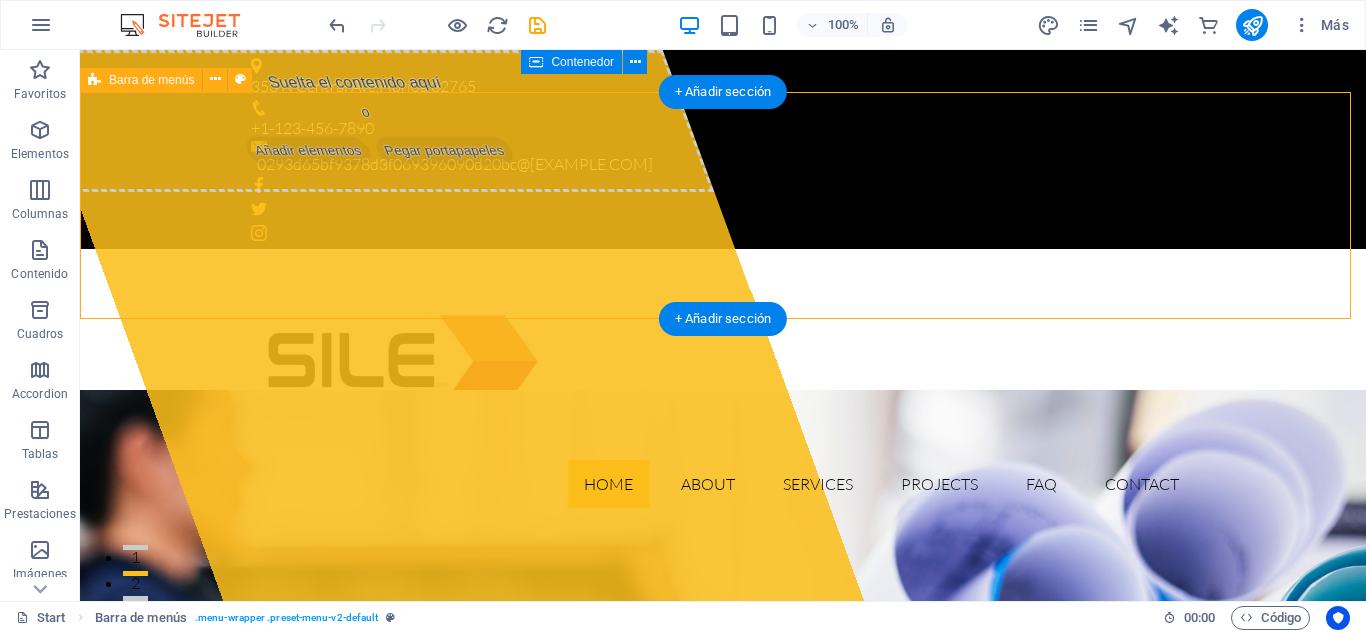drag, startPoint x: 698, startPoint y: 265, endPoint x: 577, endPoint y: 230, distance: 125.96031 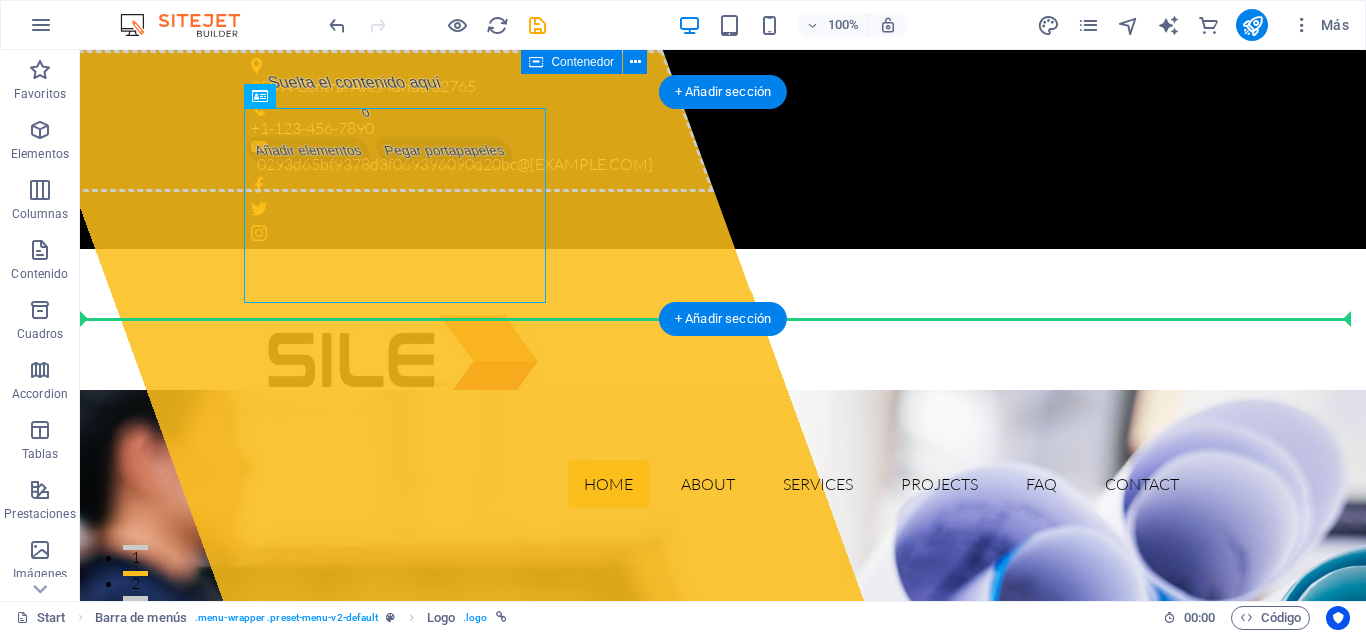 drag, startPoint x: 405, startPoint y: 191, endPoint x: 203, endPoint y: 259, distance: 213.13846 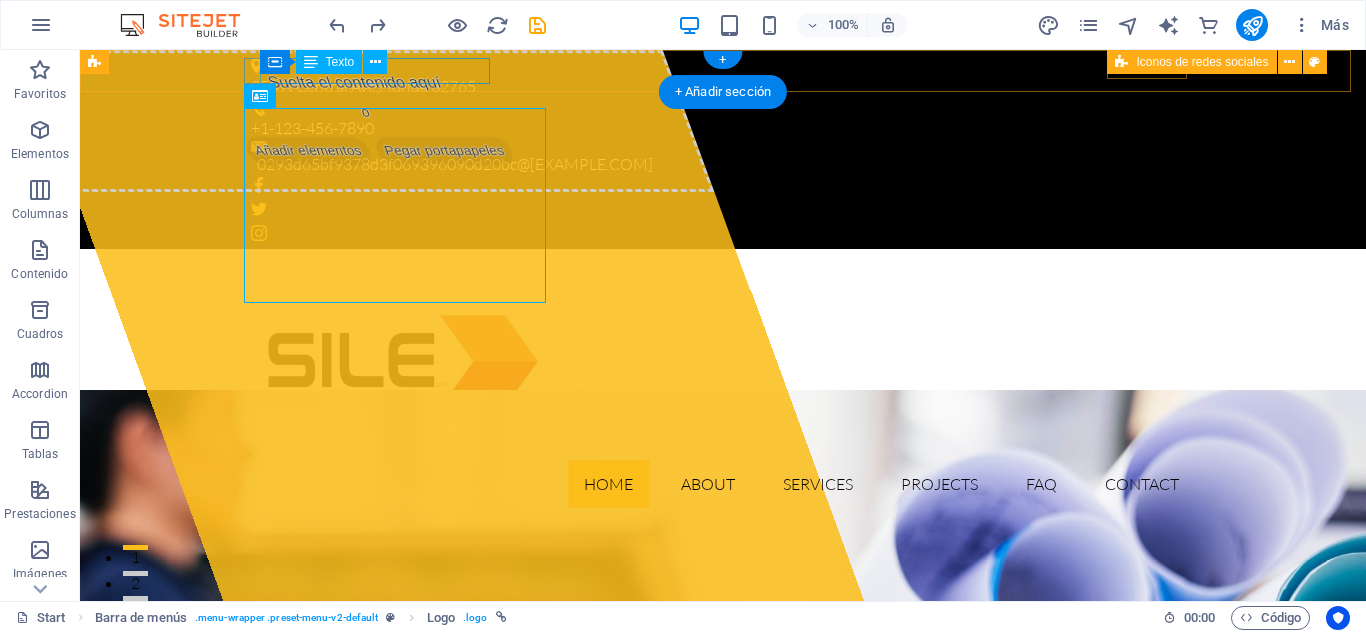 click on "353 N [STREET] ,  [STATE]   32765" at bounding box center [715, 87] 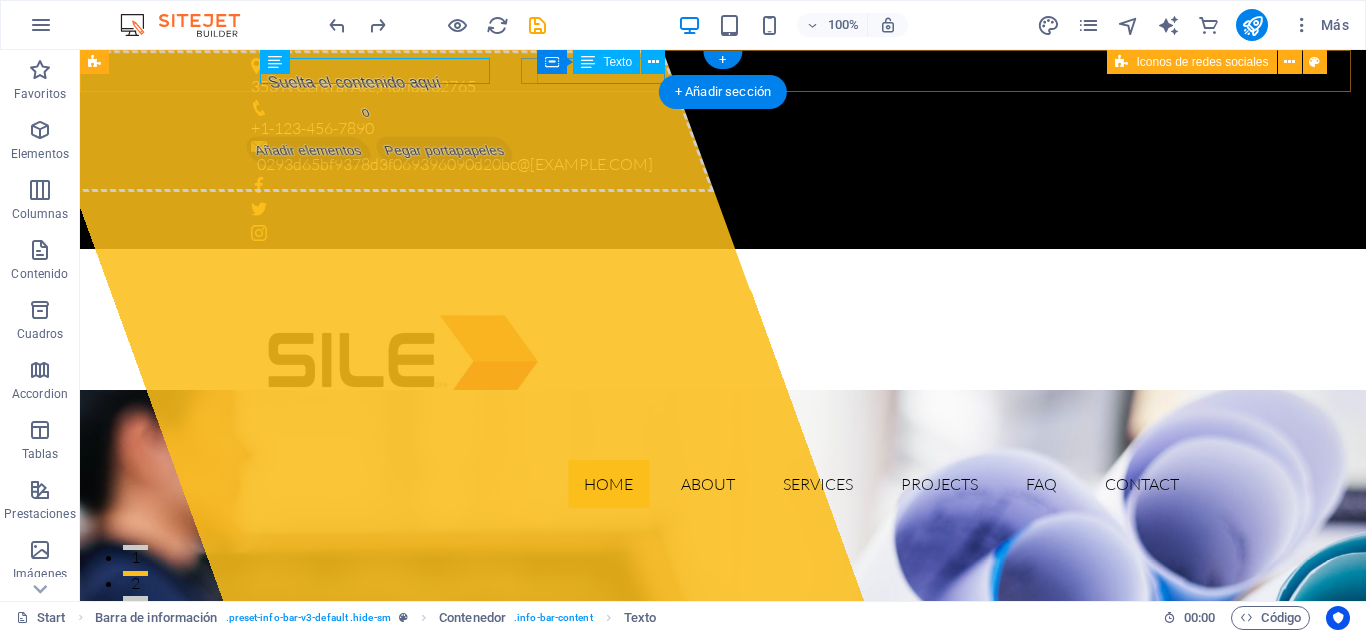 click on "+1-123-456-7890" at bounding box center [715, 129] 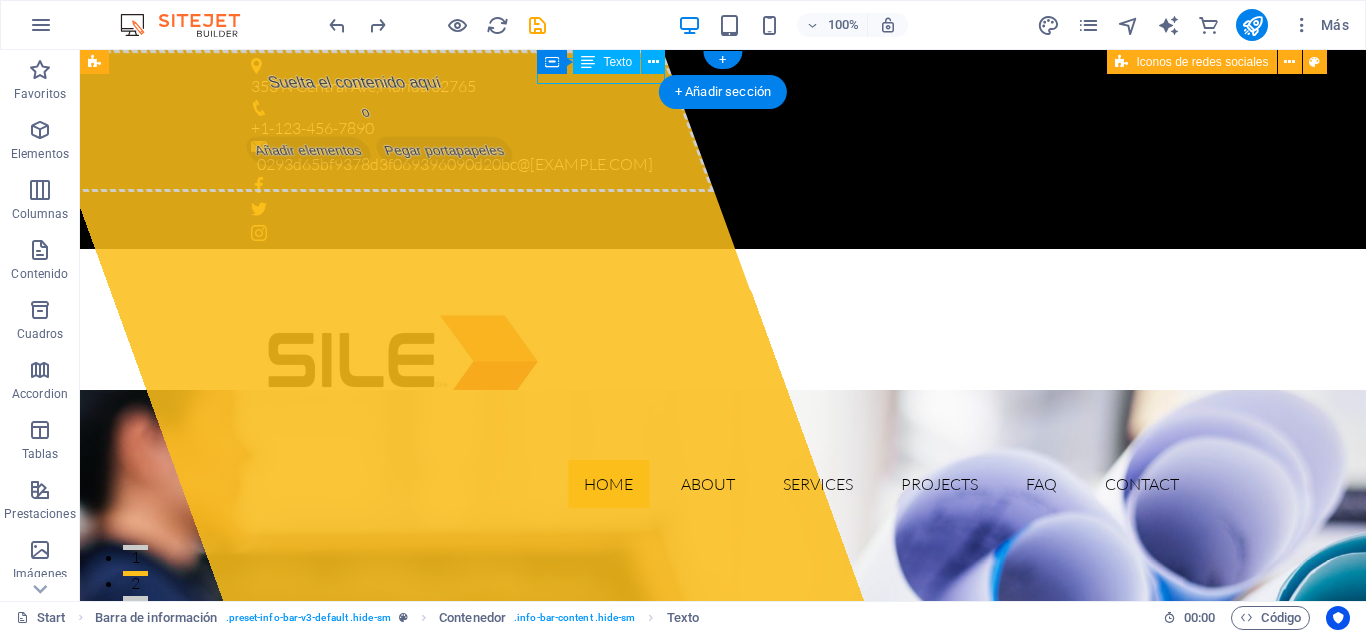 click on "+1-123-456-7890" at bounding box center [715, 129] 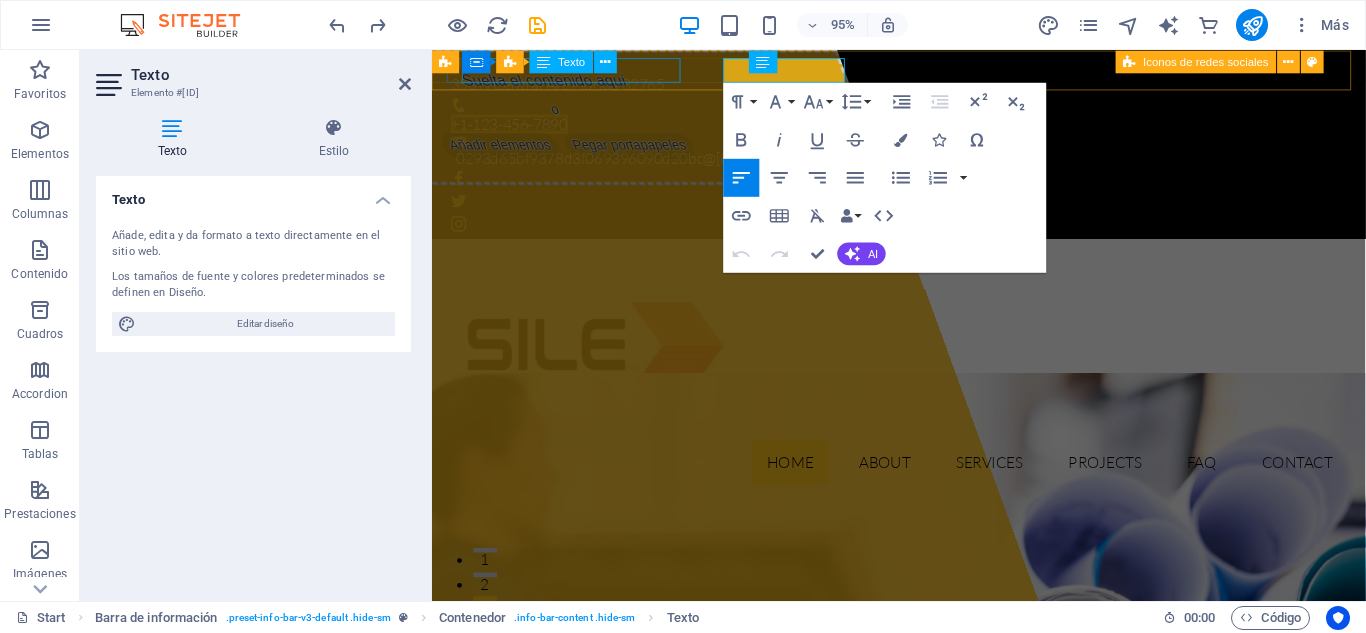 click on "353 N [STREET] ,  [STATE]   32765" at bounding box center (916, 87) 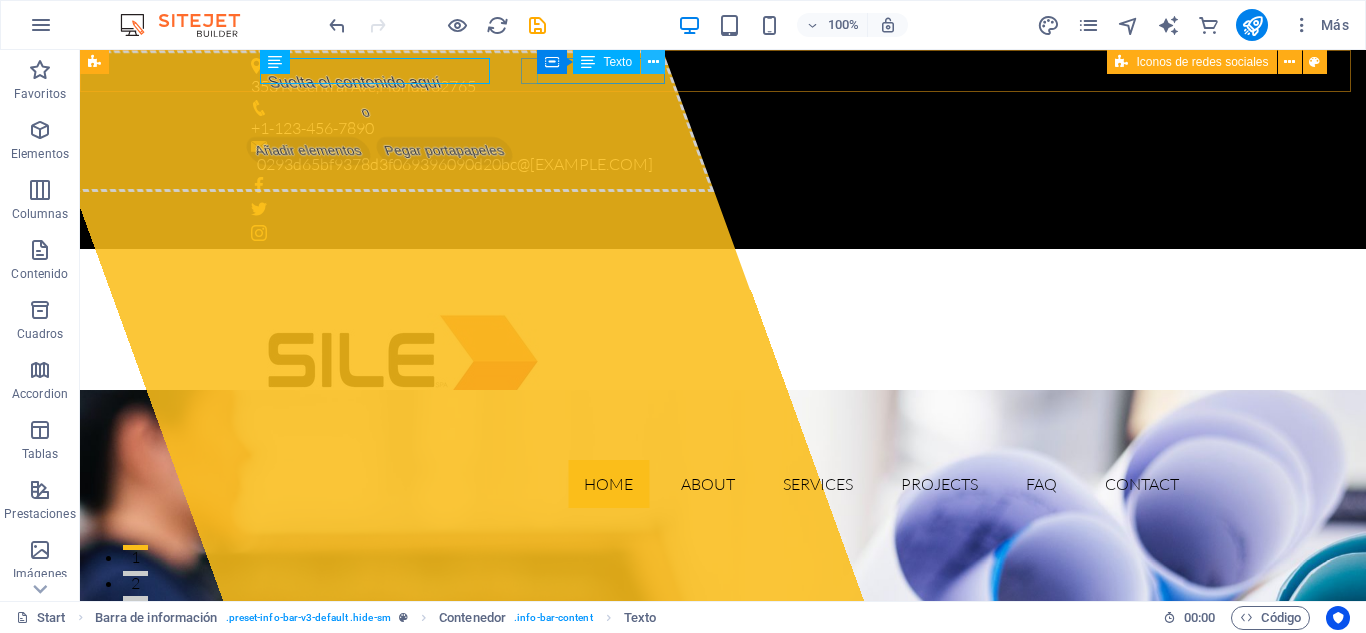click at bounding box center (653, 62) 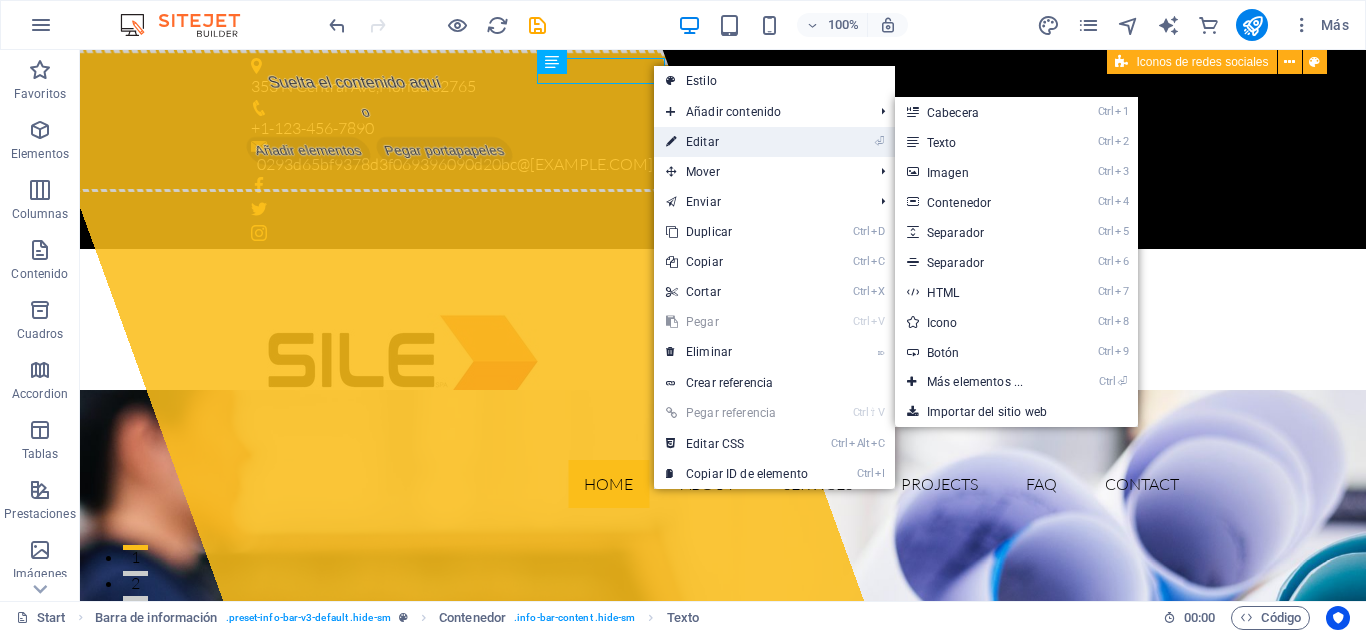 click on "⏎  Editar" at bounding box center (737, 142) 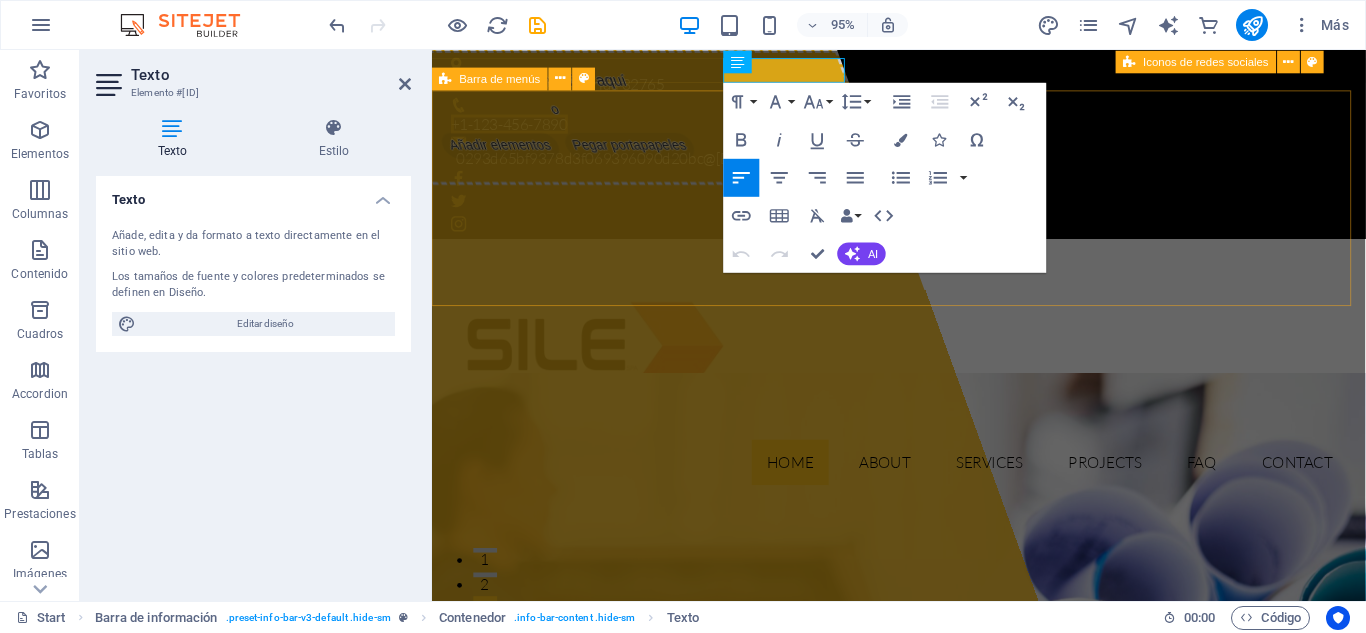 click on "Home About Services Projects FAQ Contact" at bounding box center (923, 386) 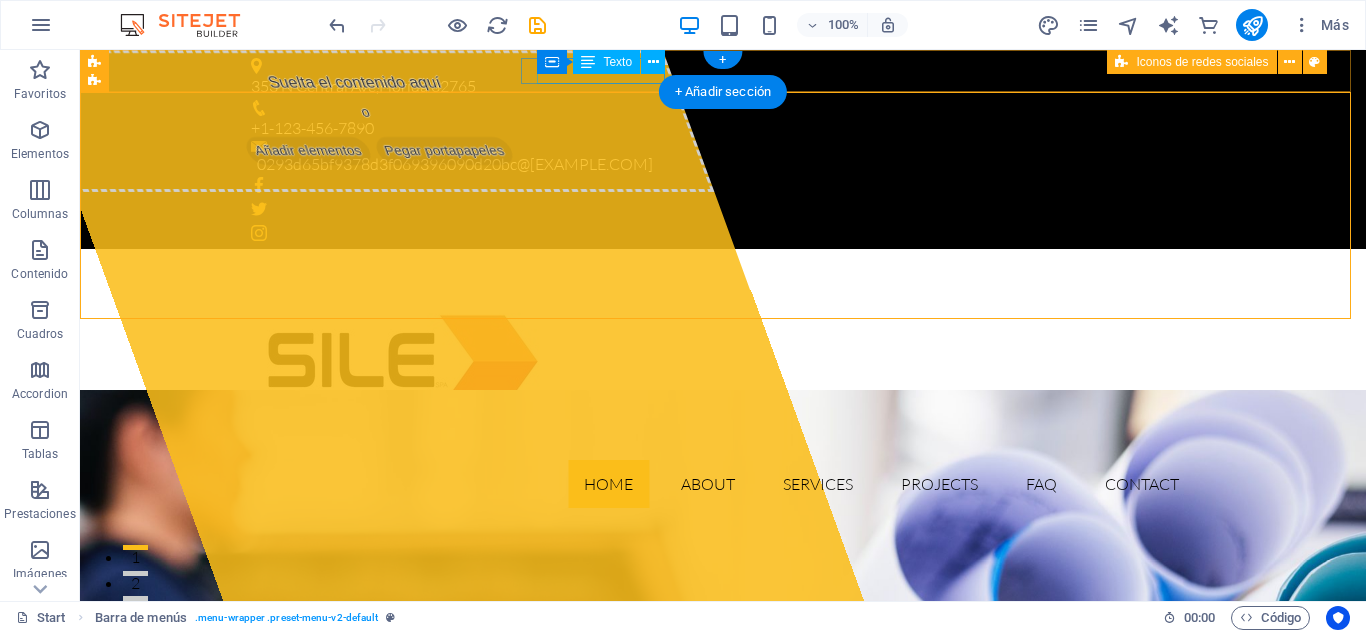 click on "+1-123-456-7890" at bounding box center (715, 129) 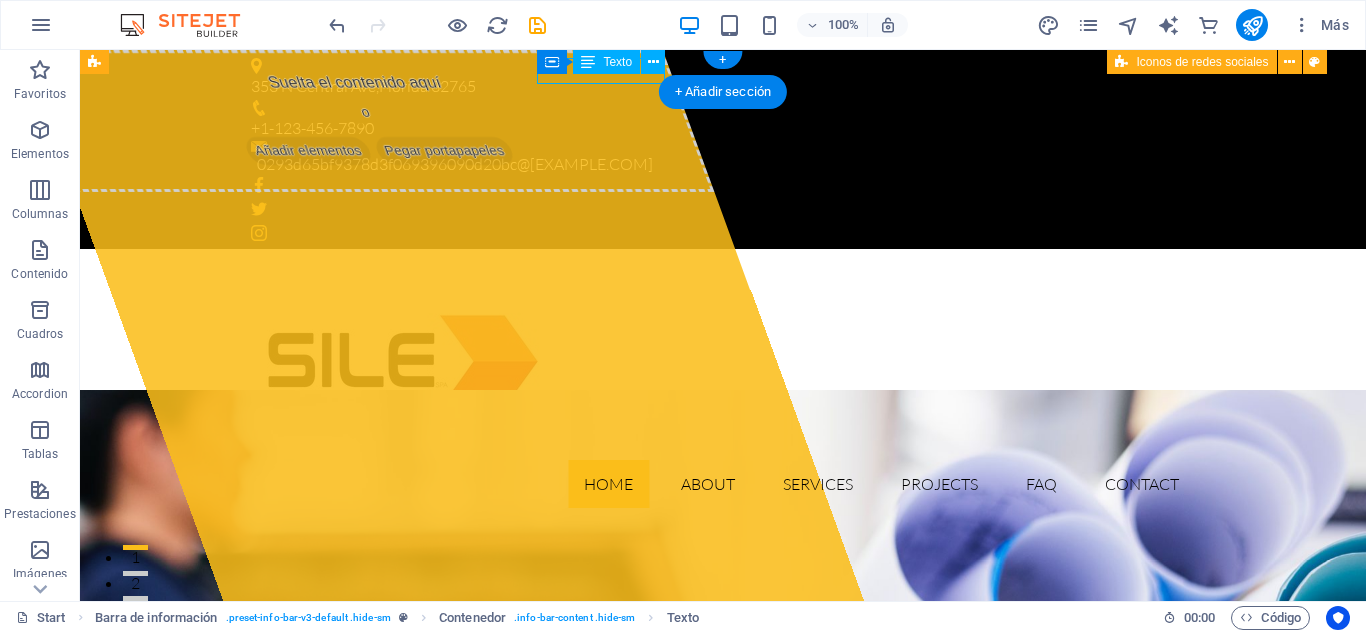 click on "+1-123-456-7890" at bounding box center [715, 129] 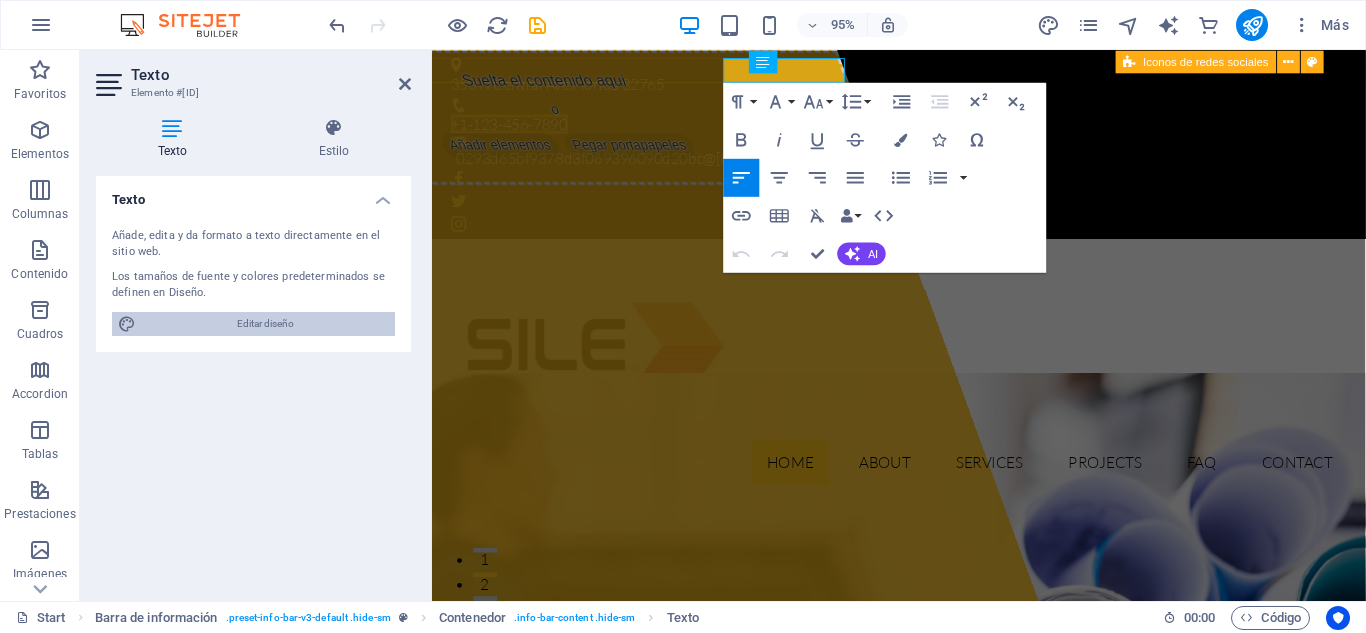 click on "Editar diseño" at bounding box center (265, 324) 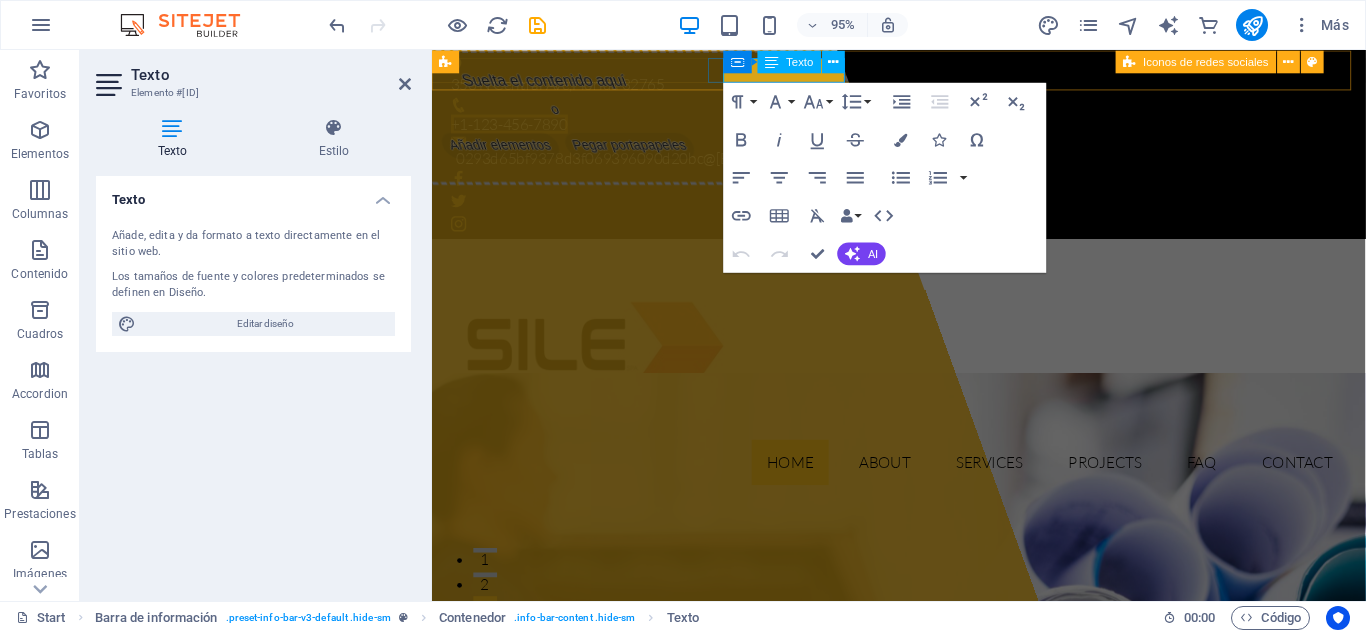 click at bounding box center [772, 61] 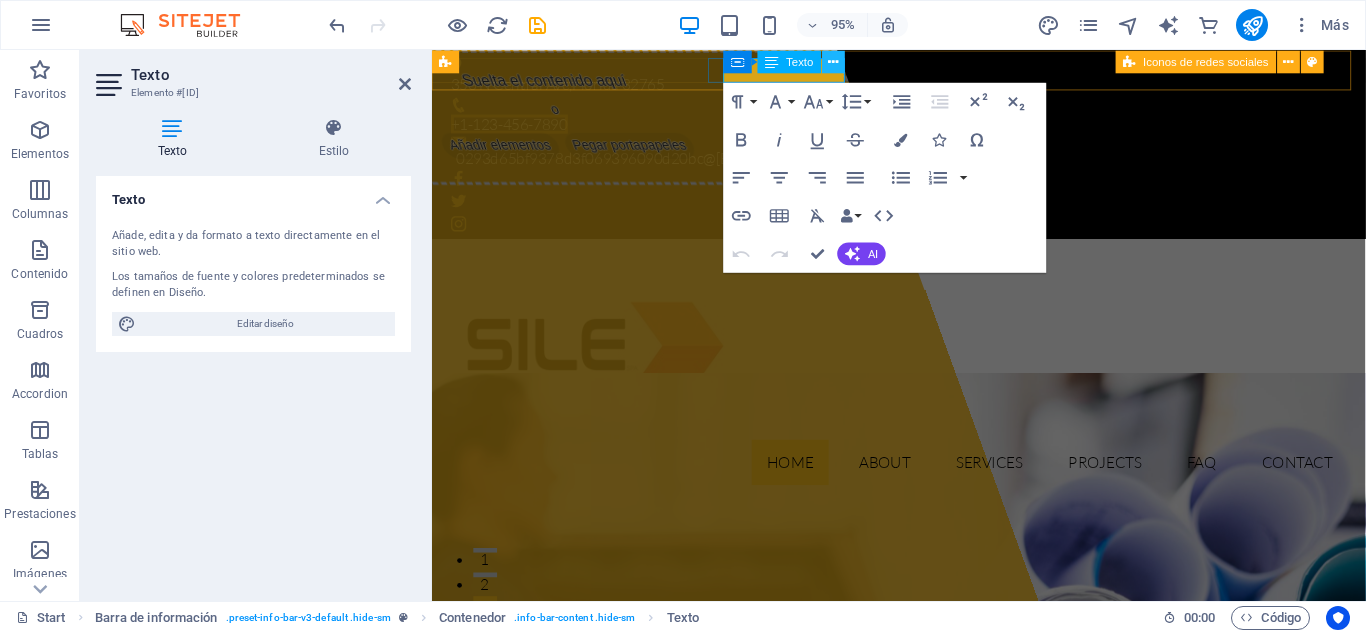 click at bounding box center (834, 61) 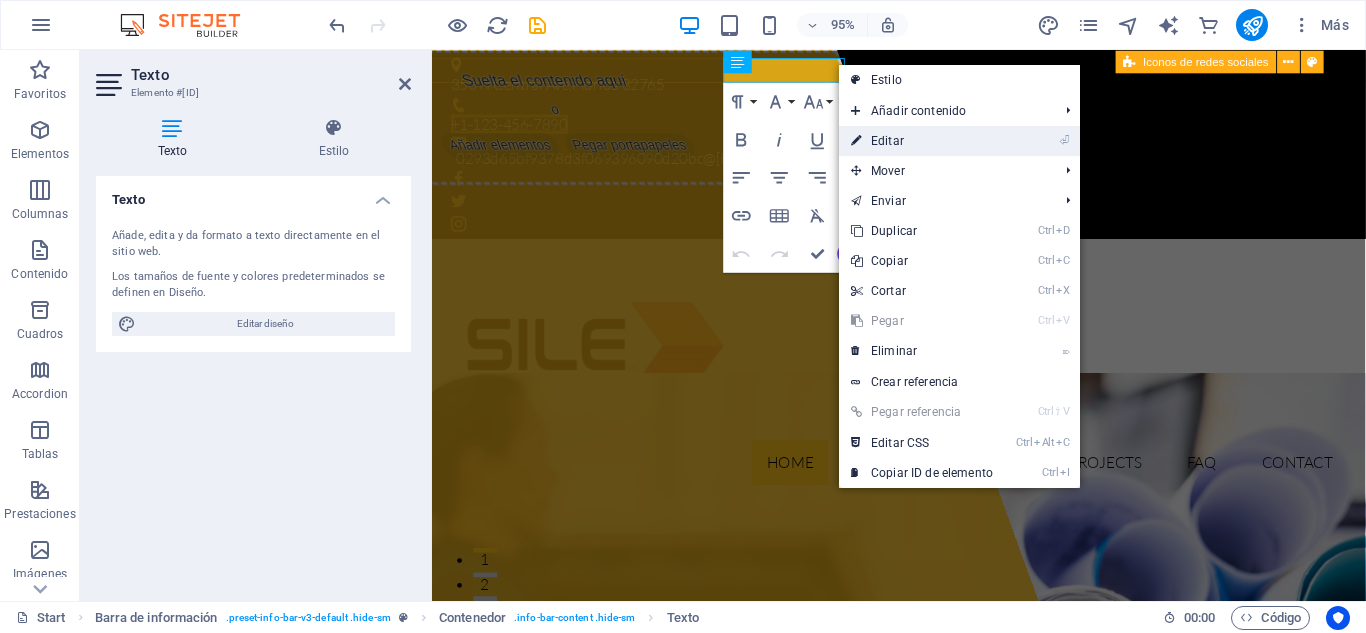 click on "⏎  Editar" at bounding box center (922, 141) 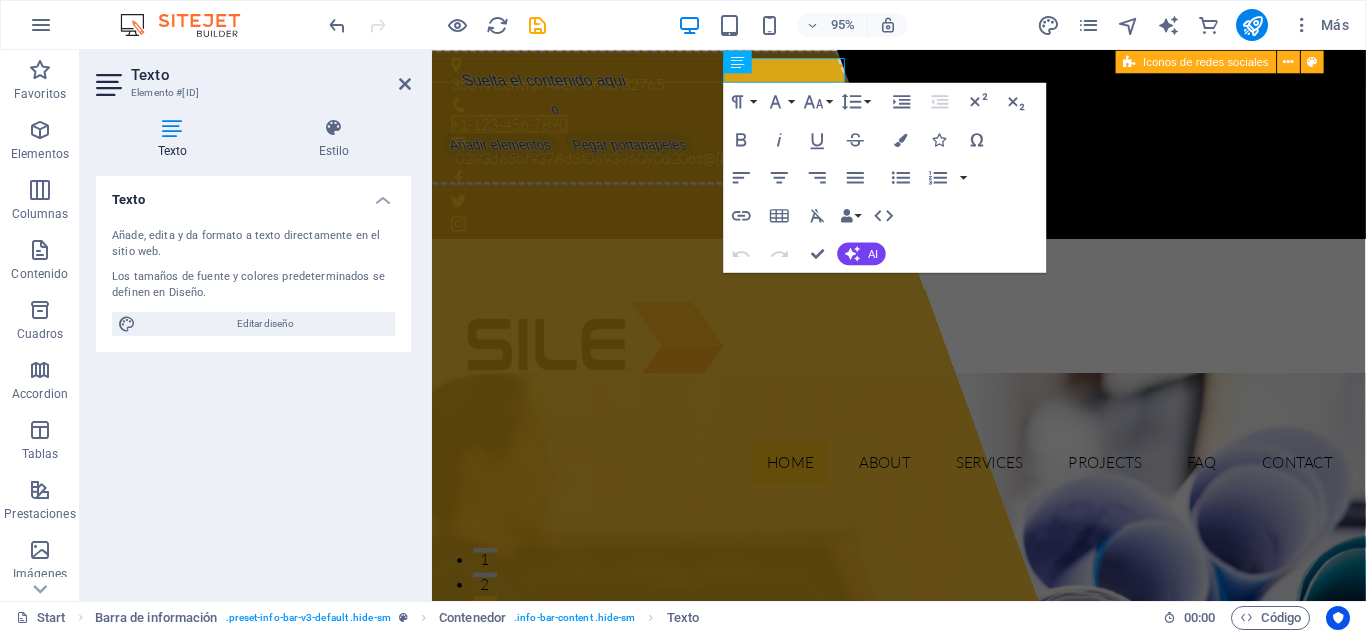 click on "Texto" at bounding box center [176, 139] 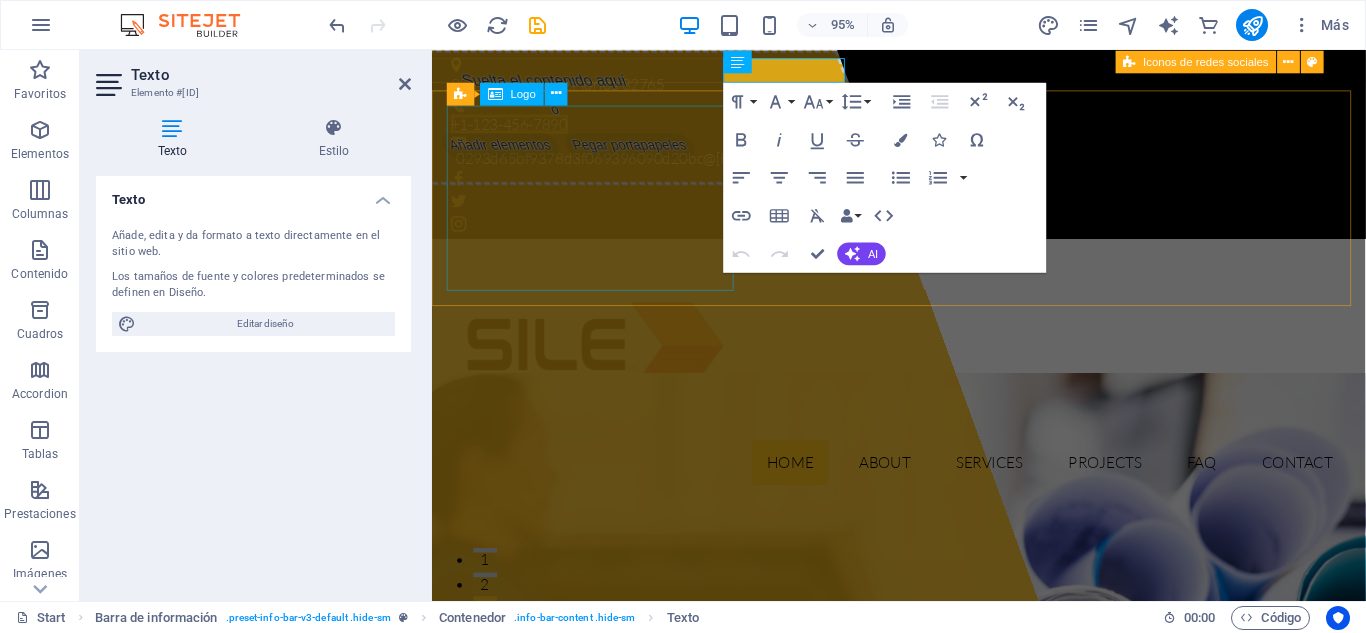click at bounding box center (924, 362) 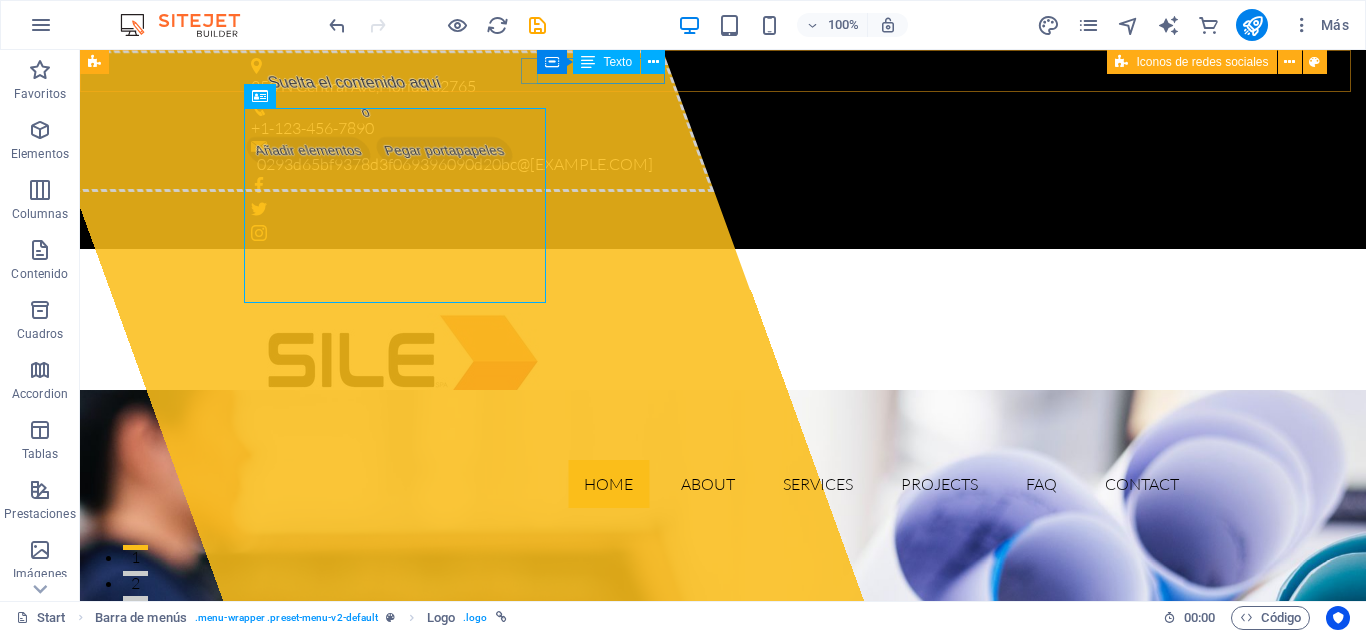 click on "Texto" at bounding box center (617, 62) 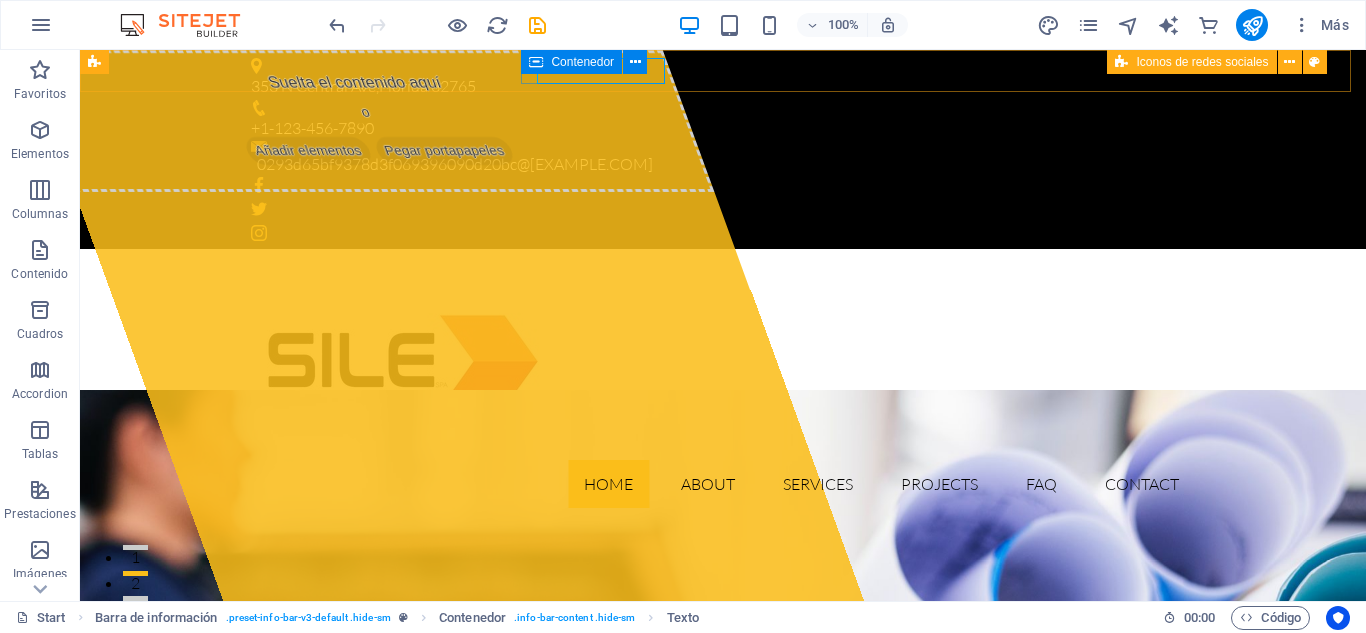 click at bounding box center (536, 62) 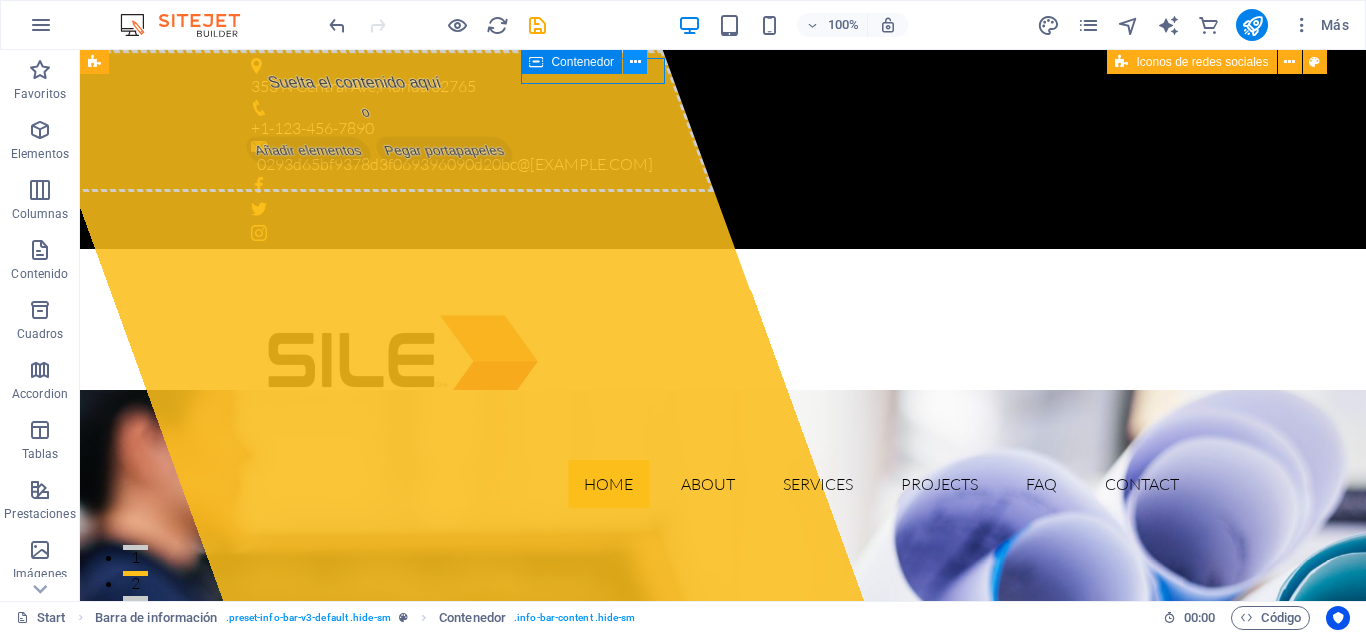 click at bounding box center [635, 62] 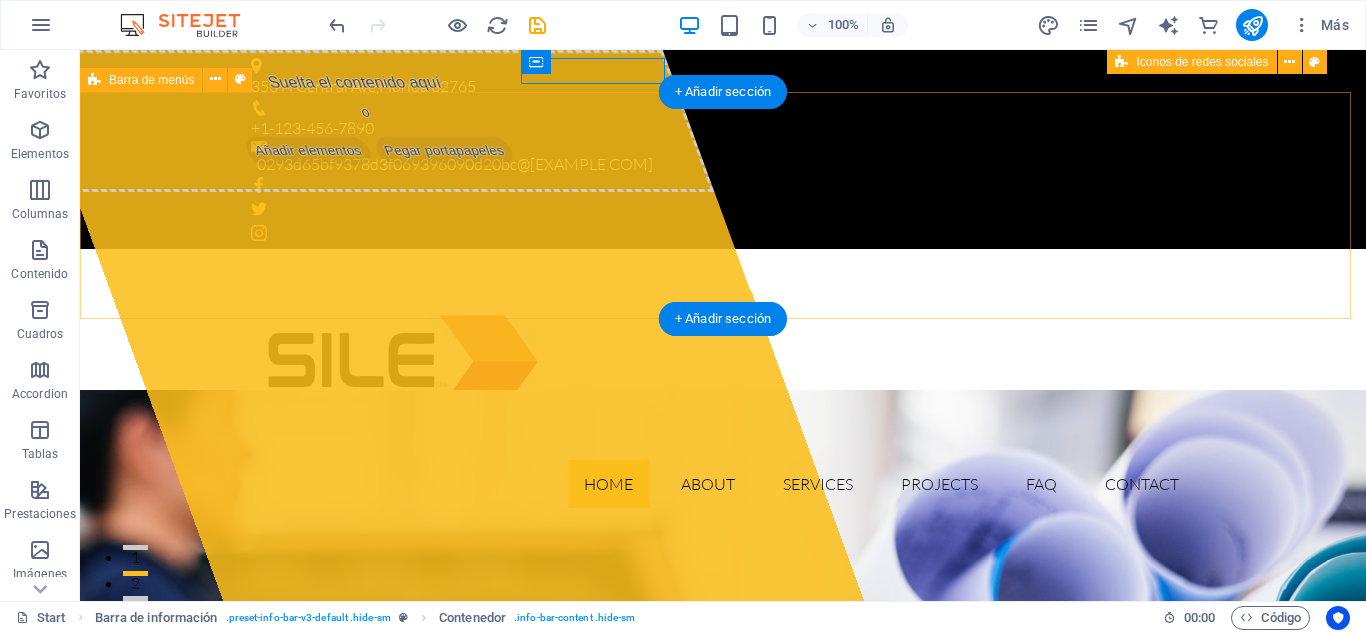 click on "Home About Services Projects FAQ Contact" at bounding box center (723, 386) 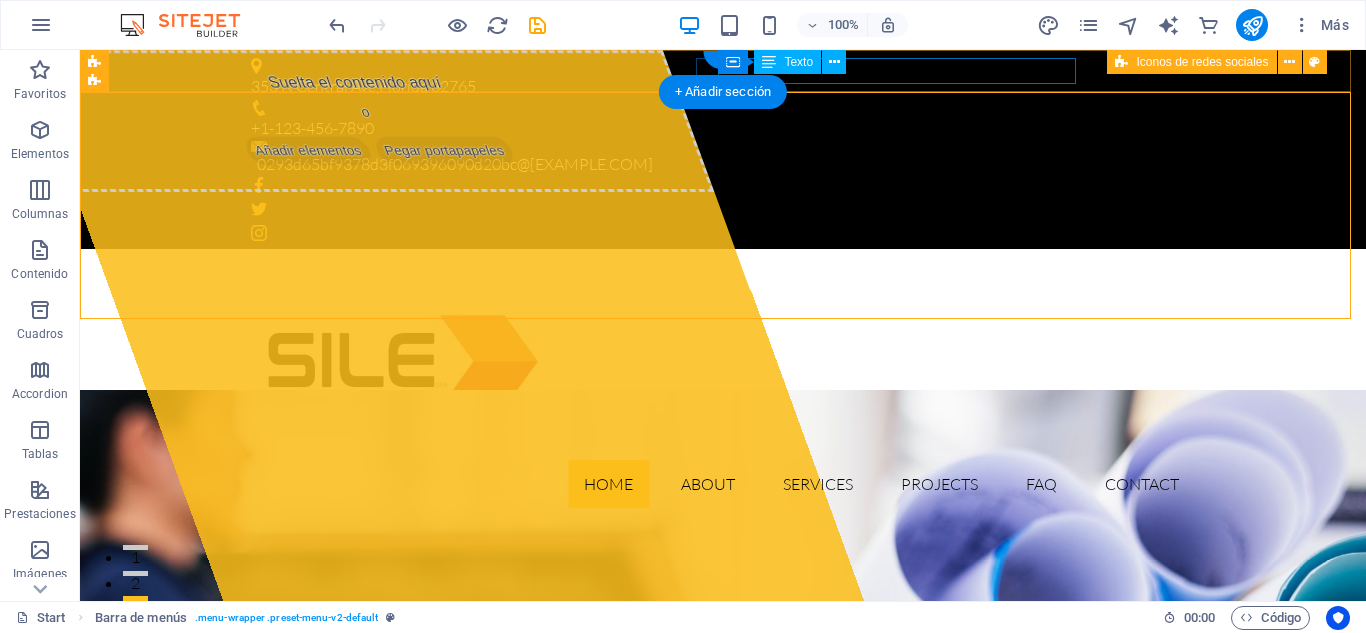 click on "0293d65bf9378d3f069396090d20bc@[EXAMPLE.COM]" at bounding box center [718, 165] 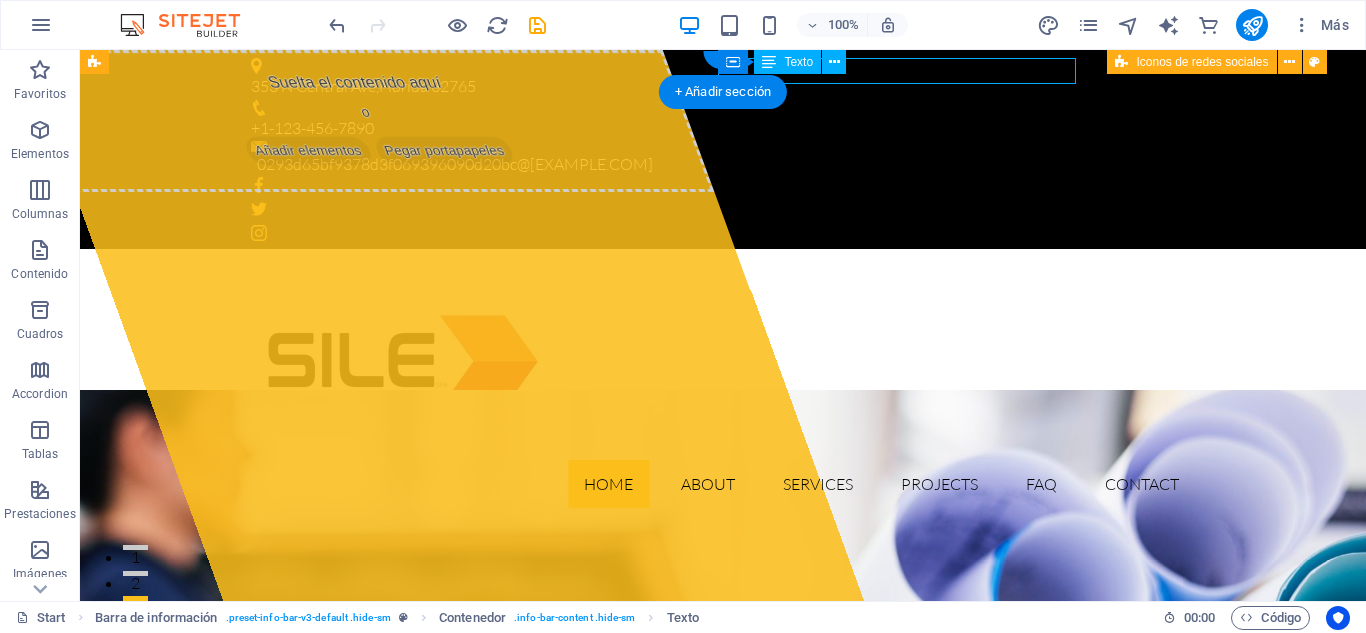 click on "0293d65bf9378d3f069396090d20bc@[EXAMPLE.COM]" at bounding box center (718, 165) 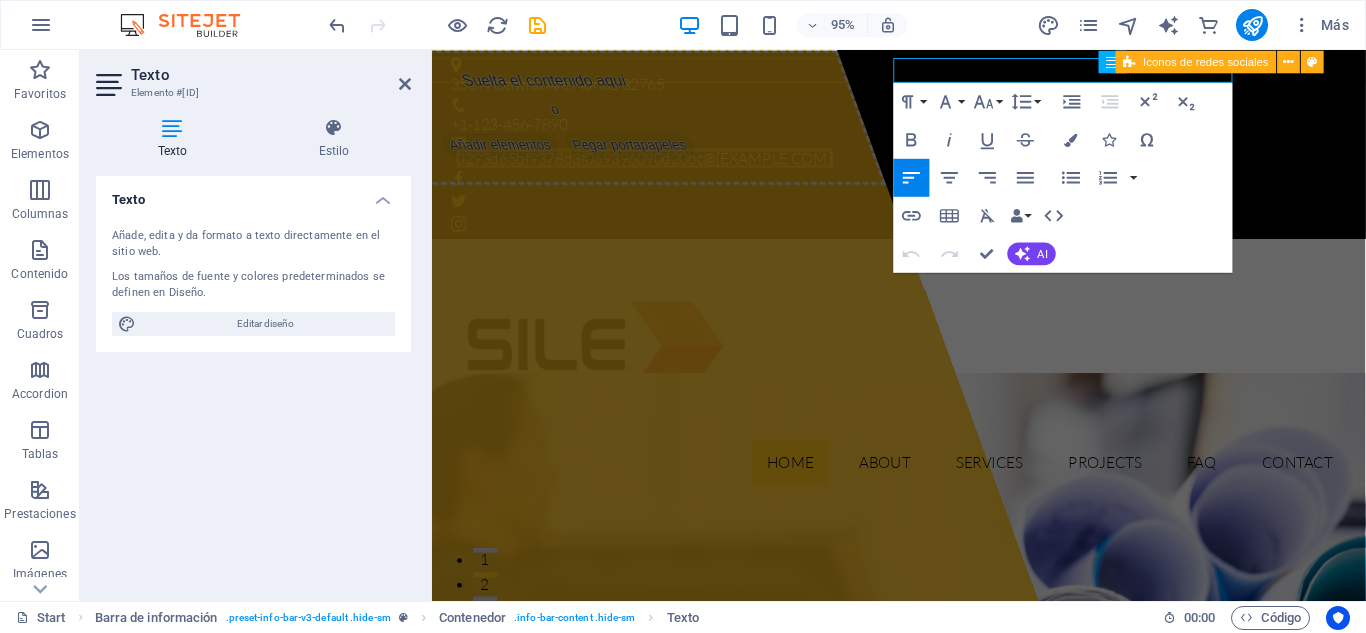 click on "Añade, edita y da formato a texto directamente en el sitio web." at bounding box center (253, 244) 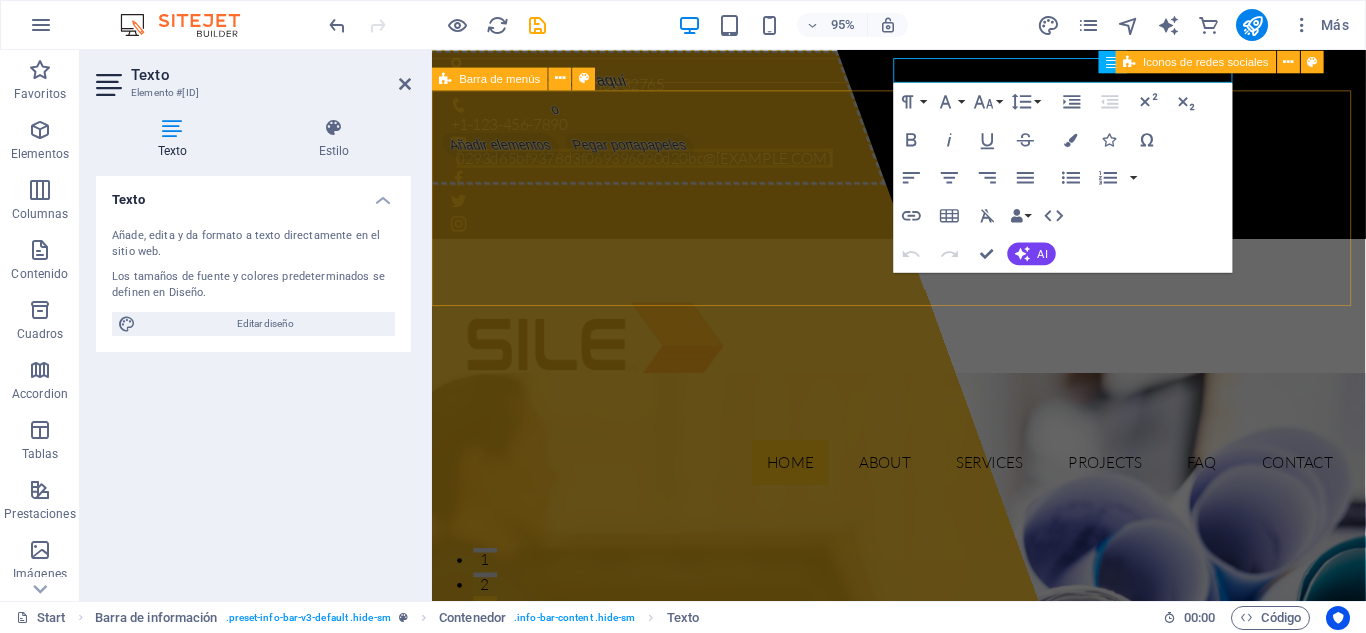 click on "Home About Services Projects FAQ Contact" at bounding box center (923, 386) 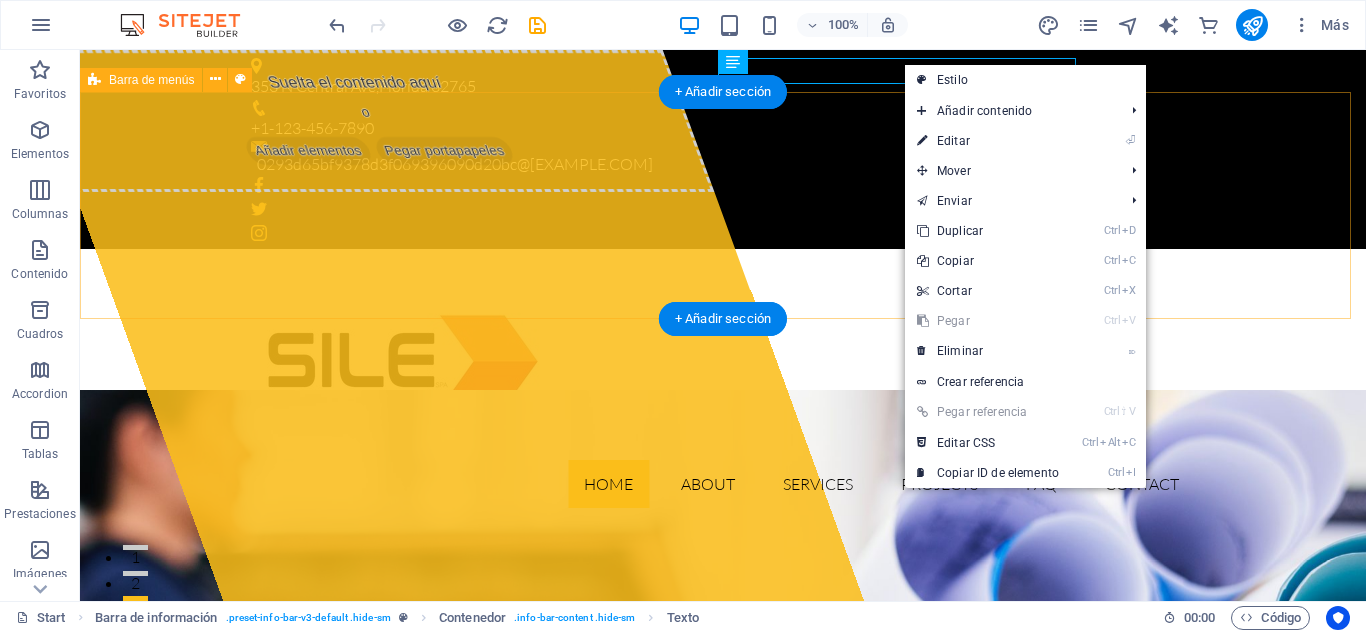click on "Home About Services Projects FAQ Contact" at bounding box center (723, 386) 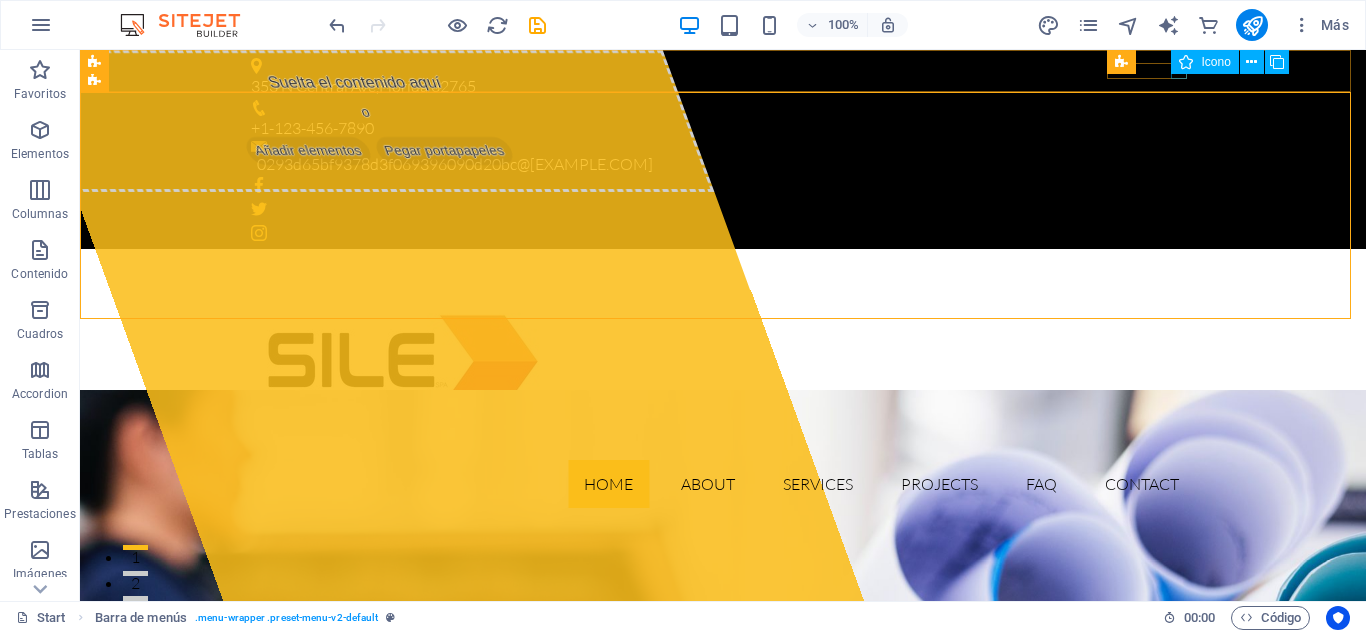 click on "Icono" at bounding box center [1215, 62] 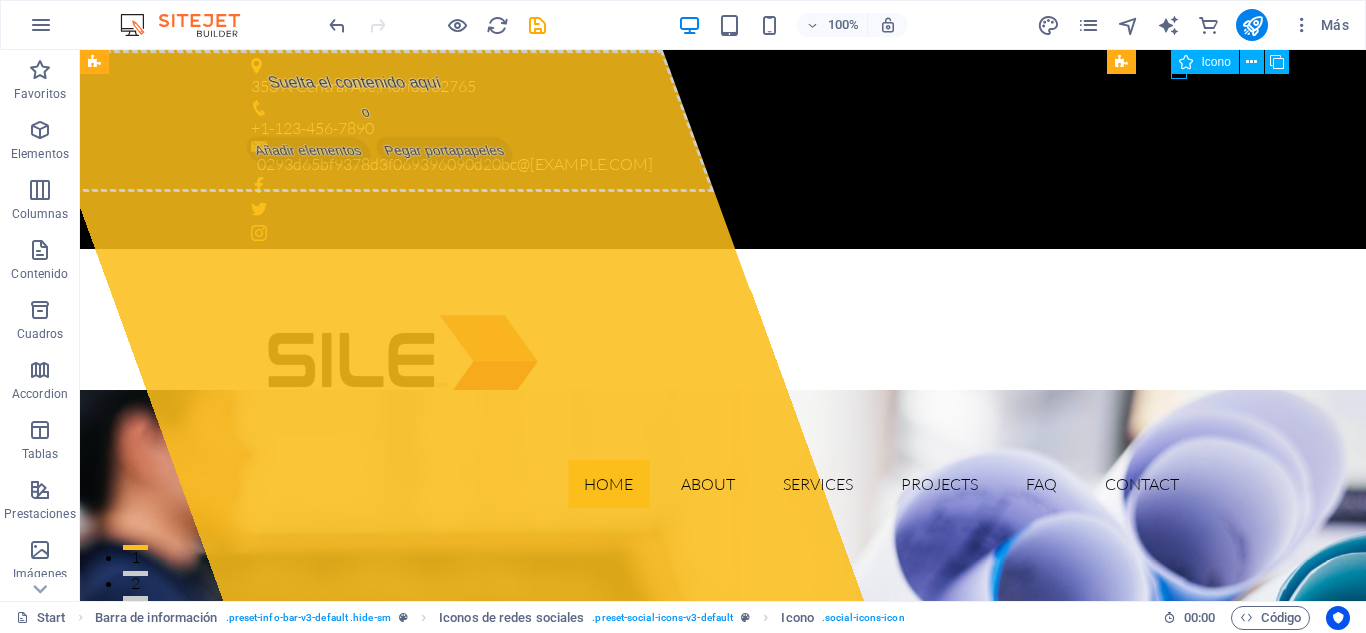 click on "Icono" at bounding box center (1215, 62) 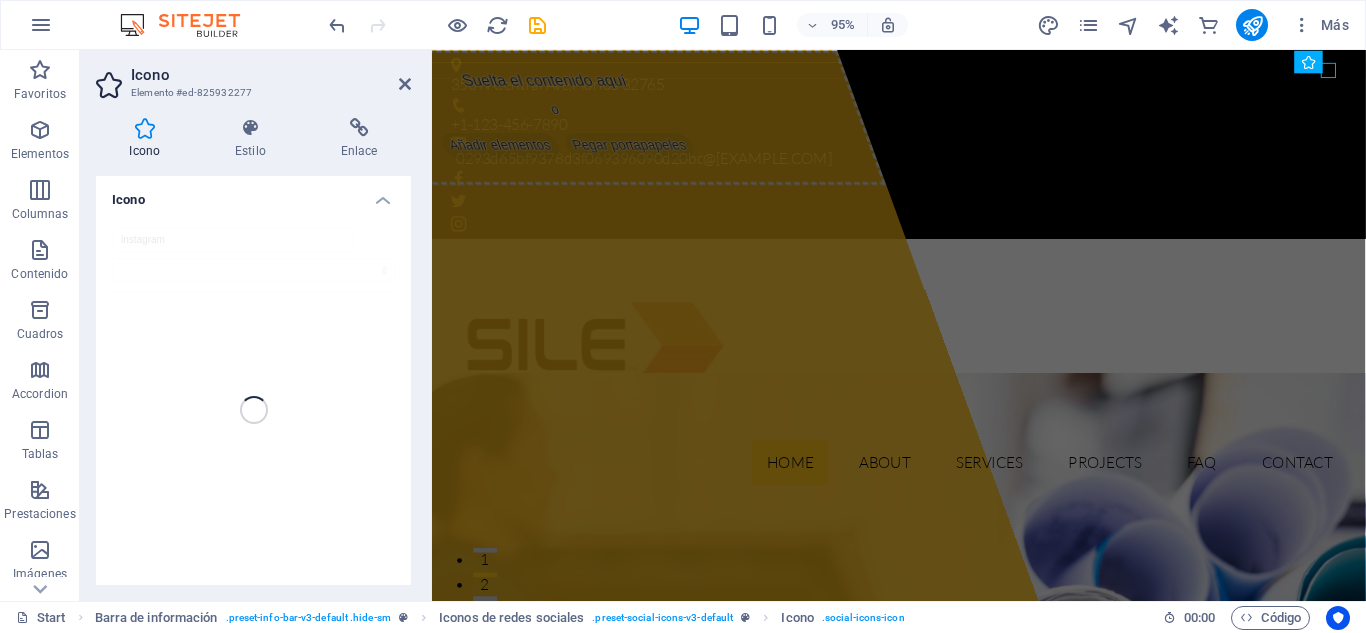 click on "instagram" at bounding box center [253, 410] 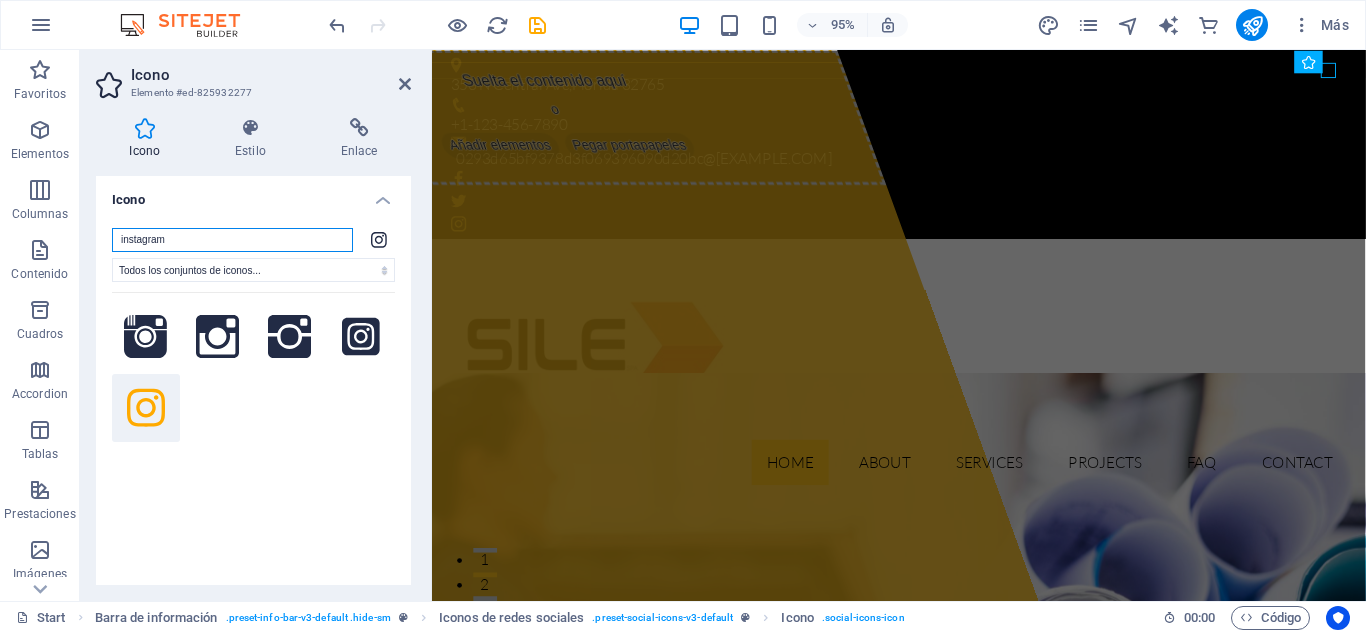 click on "instagram" at bounding box center (232, 240) 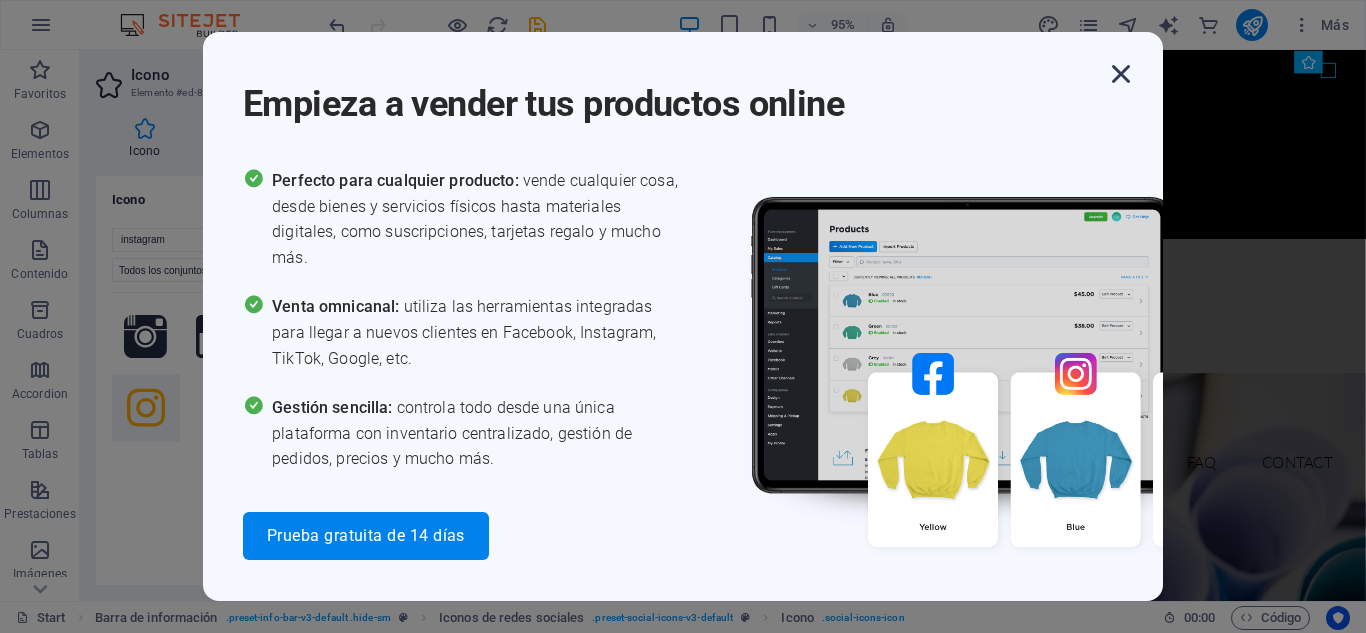 click at bounding box center [1121, 74] 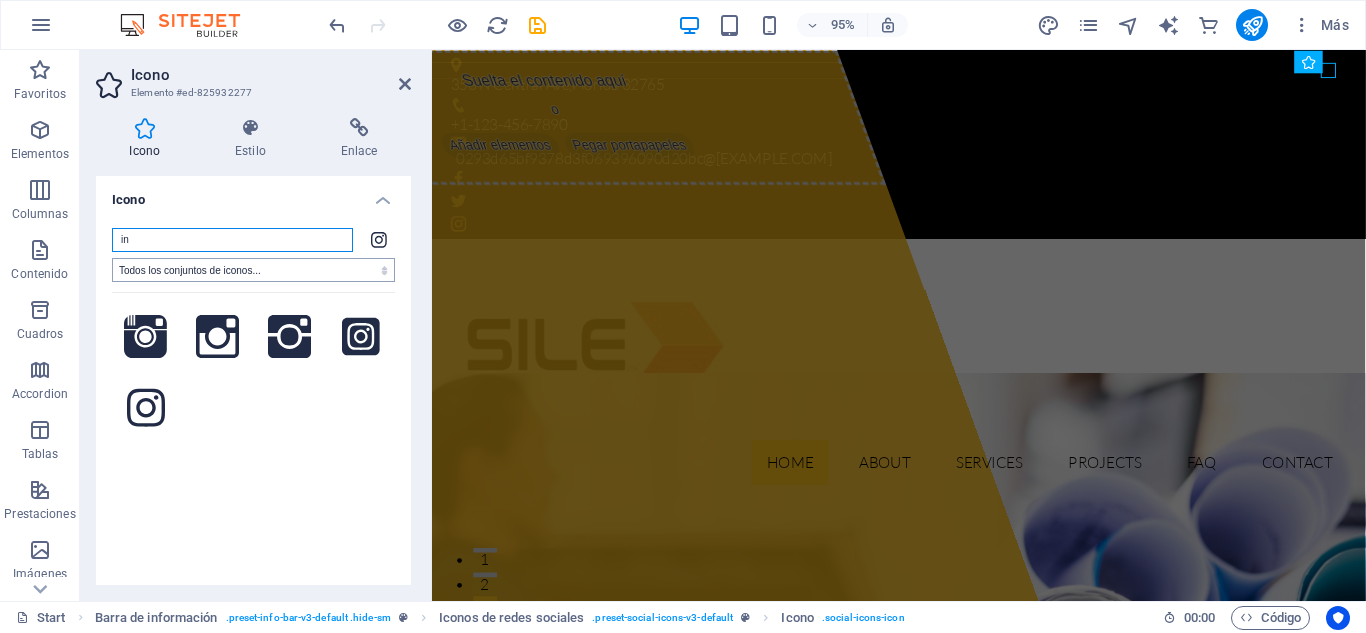 type on "i" 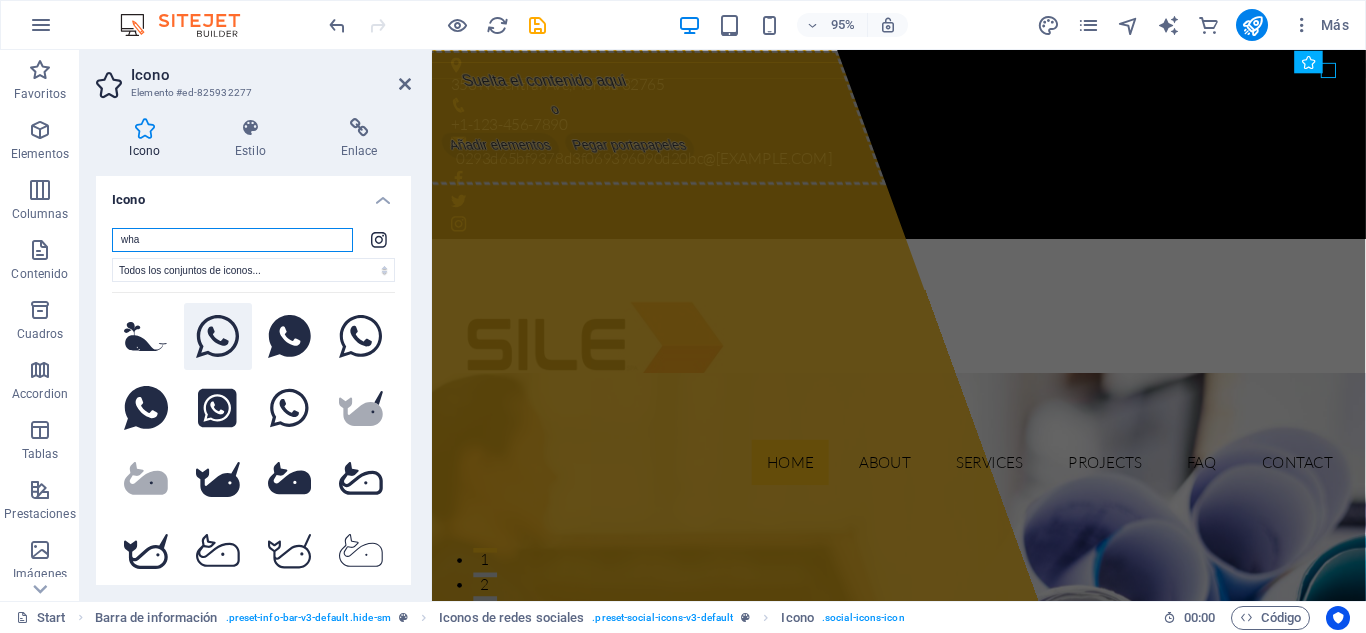 type on "wha" 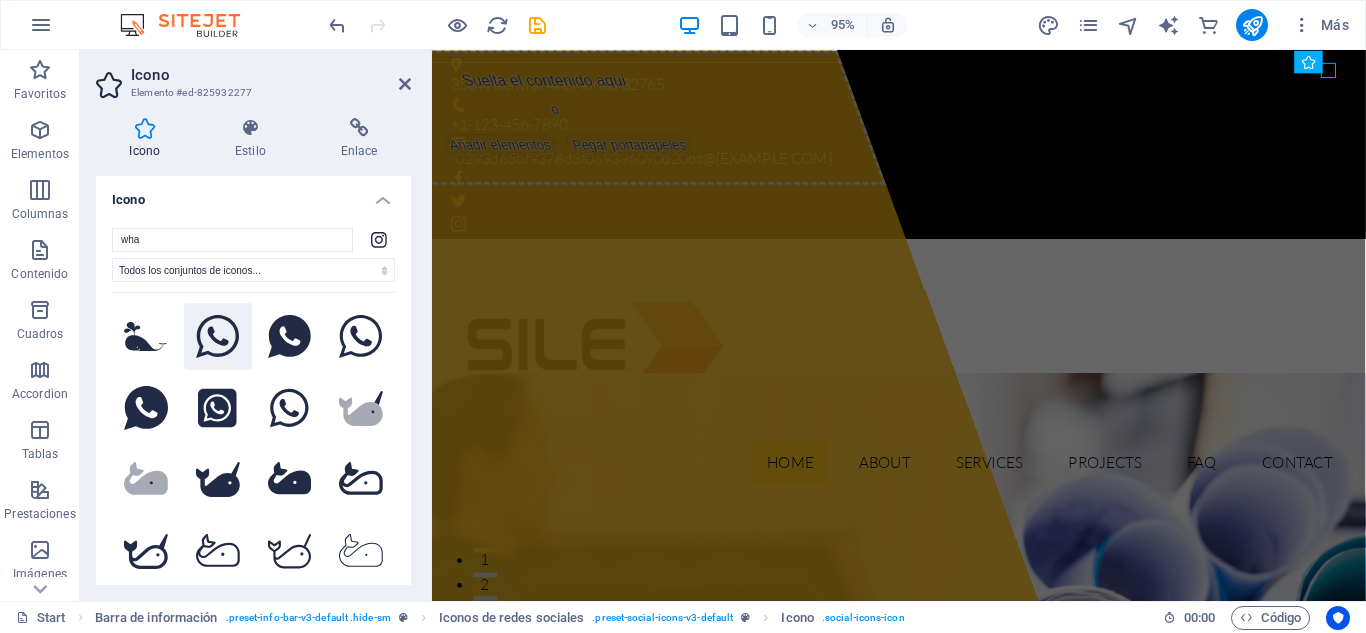 click 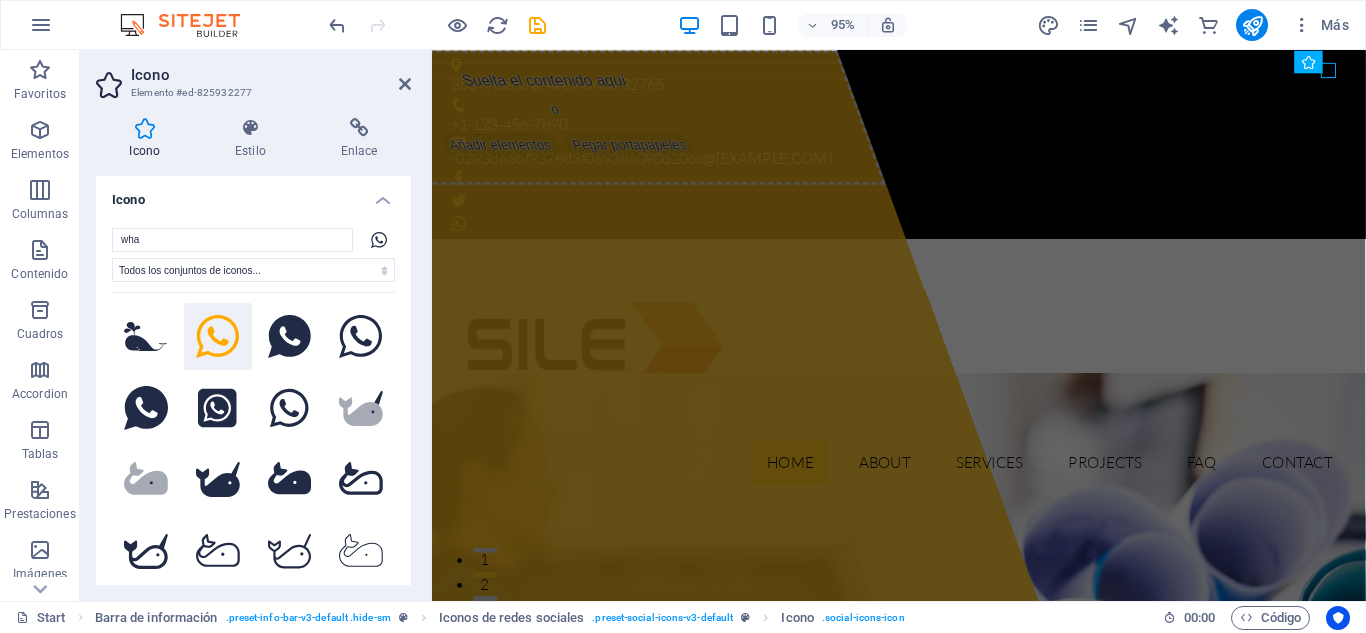 click 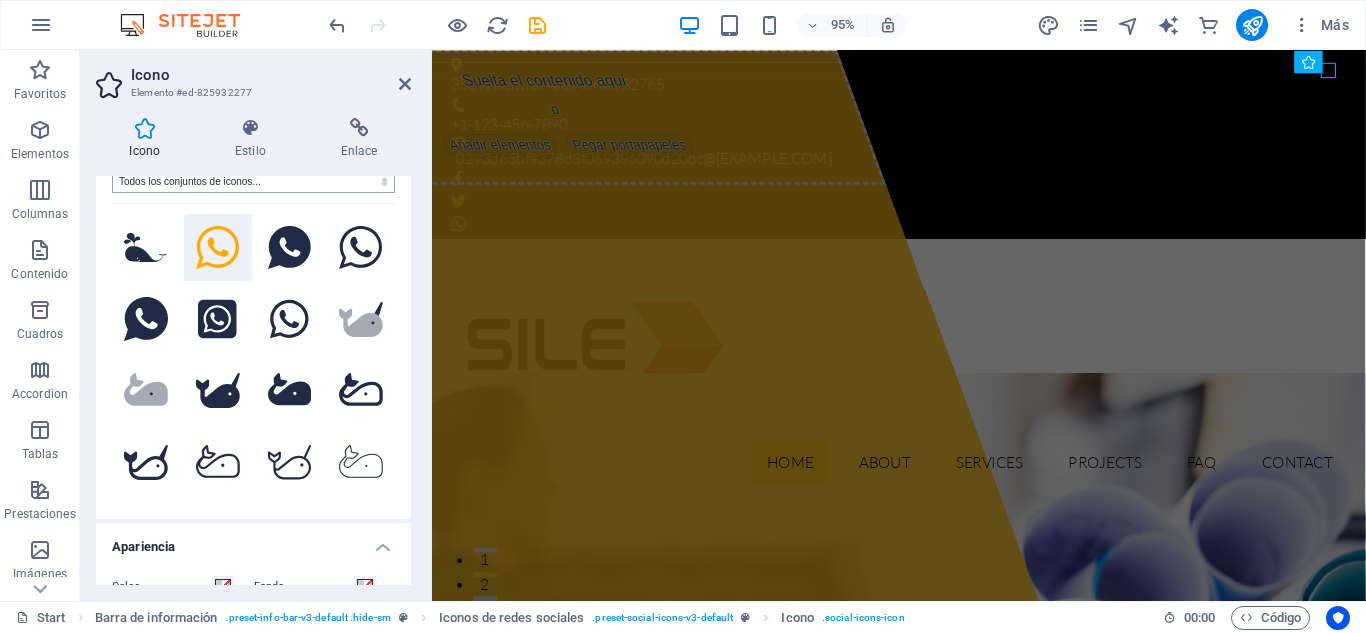 scroll, scrollTop: 87, scrollLeft: 0, axis: vertical 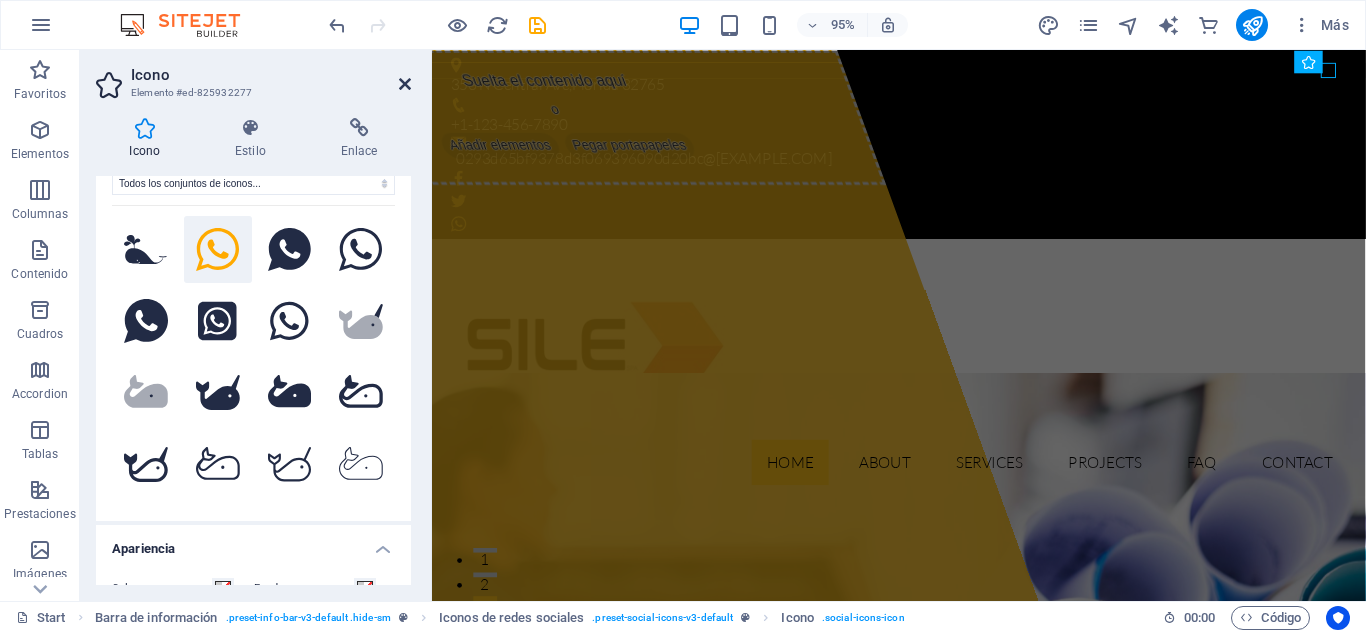click at bounding box center (405, 84) 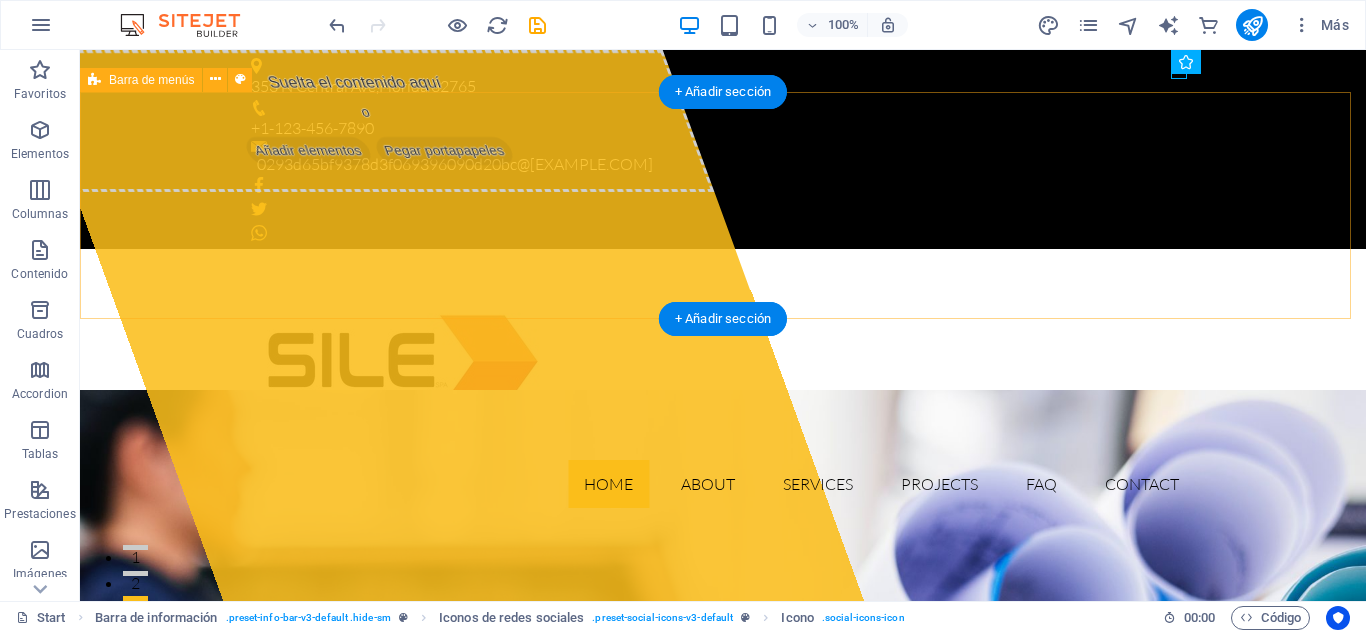 click on "Home About Services Projects FAQ Contact" at bounding box center (723, 386) 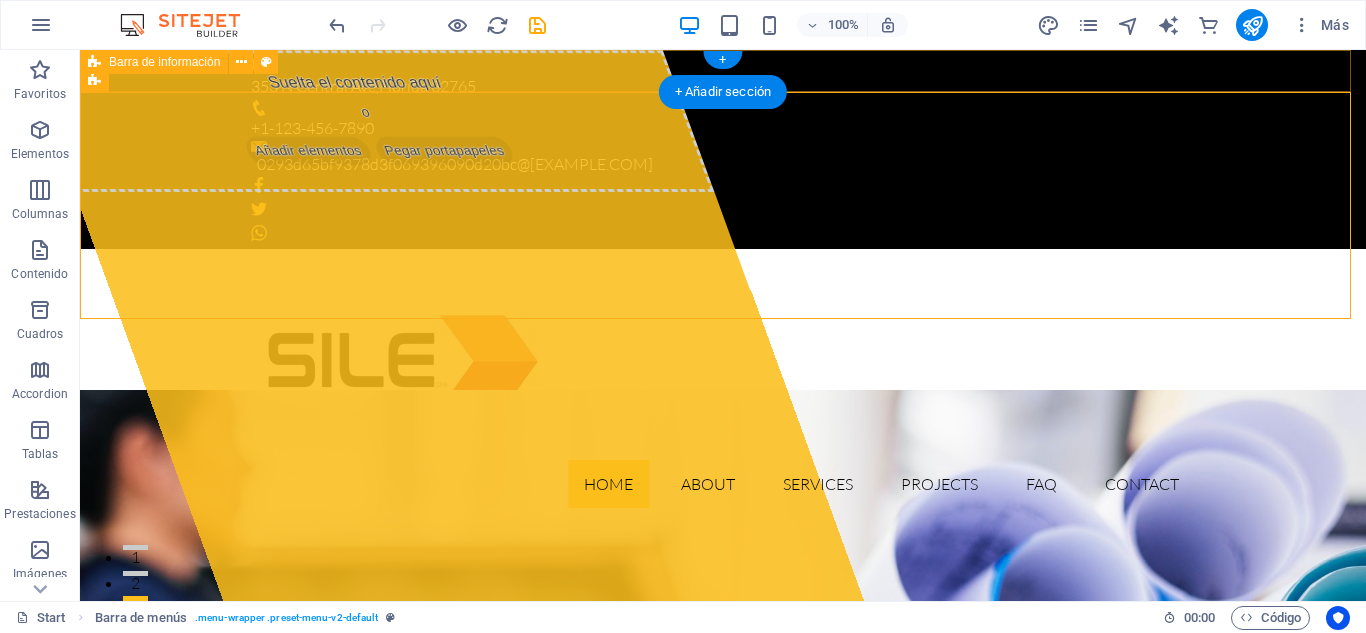 click on "353 N [STREET] ,  [STATE]   32765 [PHONE] 0293d65bf9378d3f069396090d20bc@[EXAMPLE.COM]" at bounding box center [723, 149] 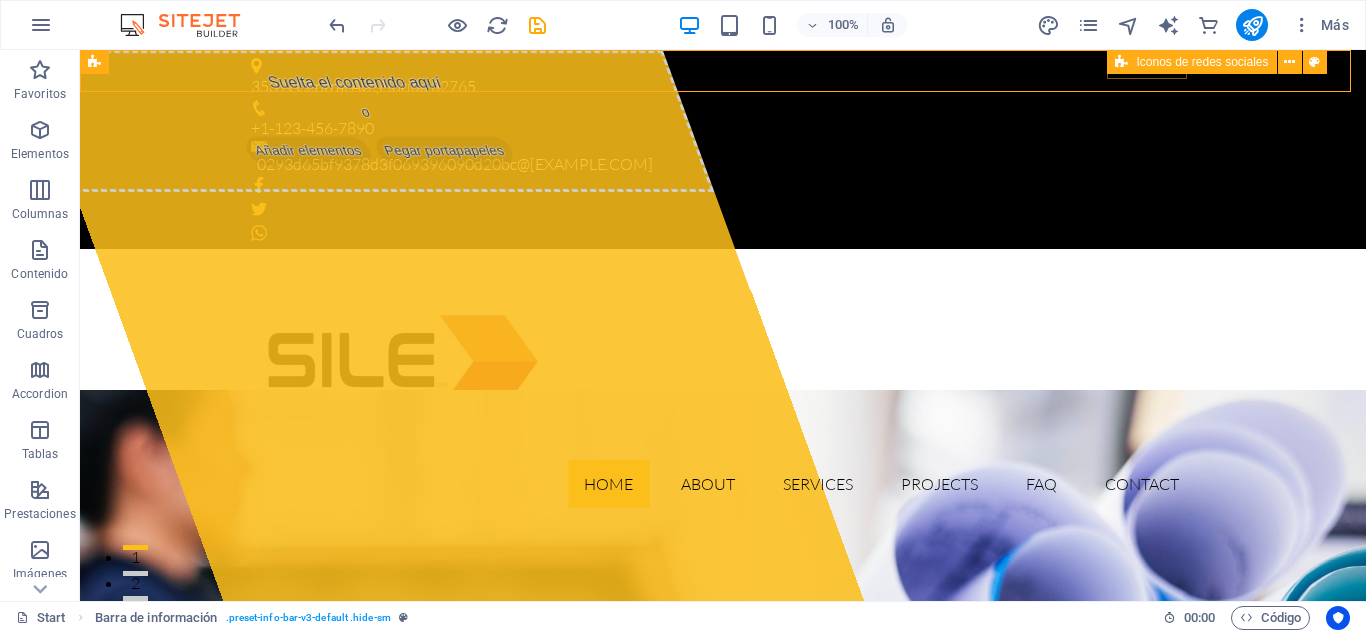 click on "Iconos de redes sociales" at bounding box center (1191, 62) 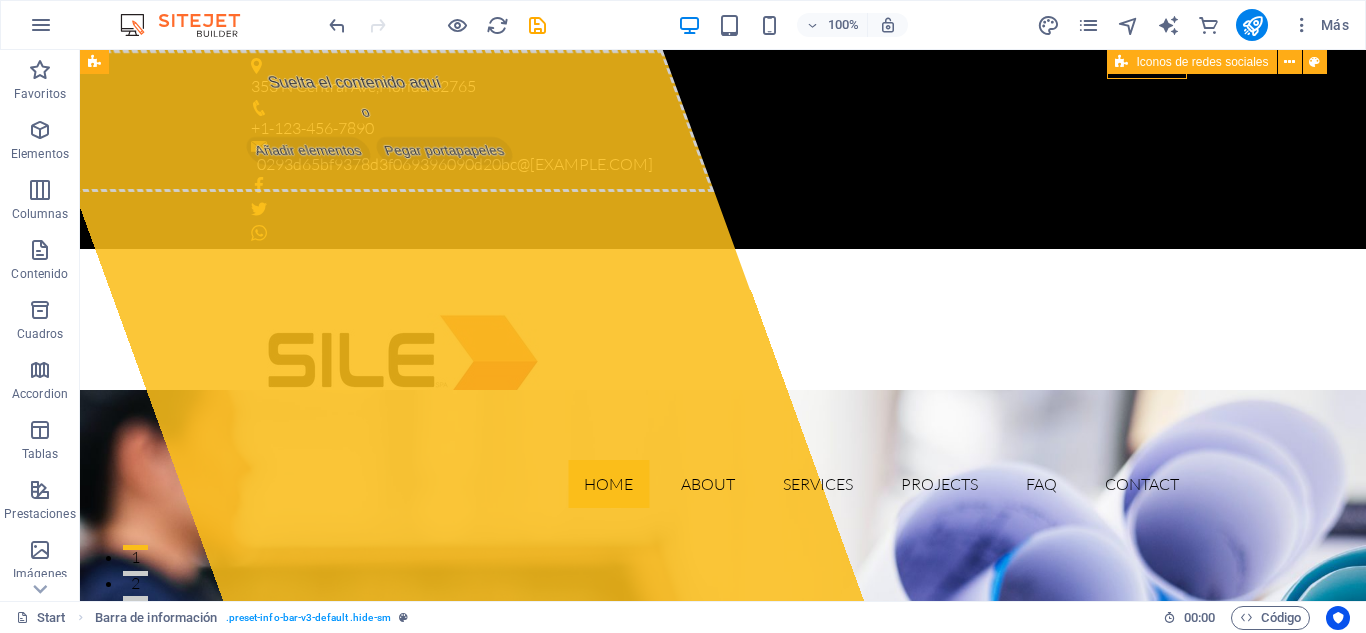 click on "Iconos de redes sociales" at bounding box center [1191, 62] 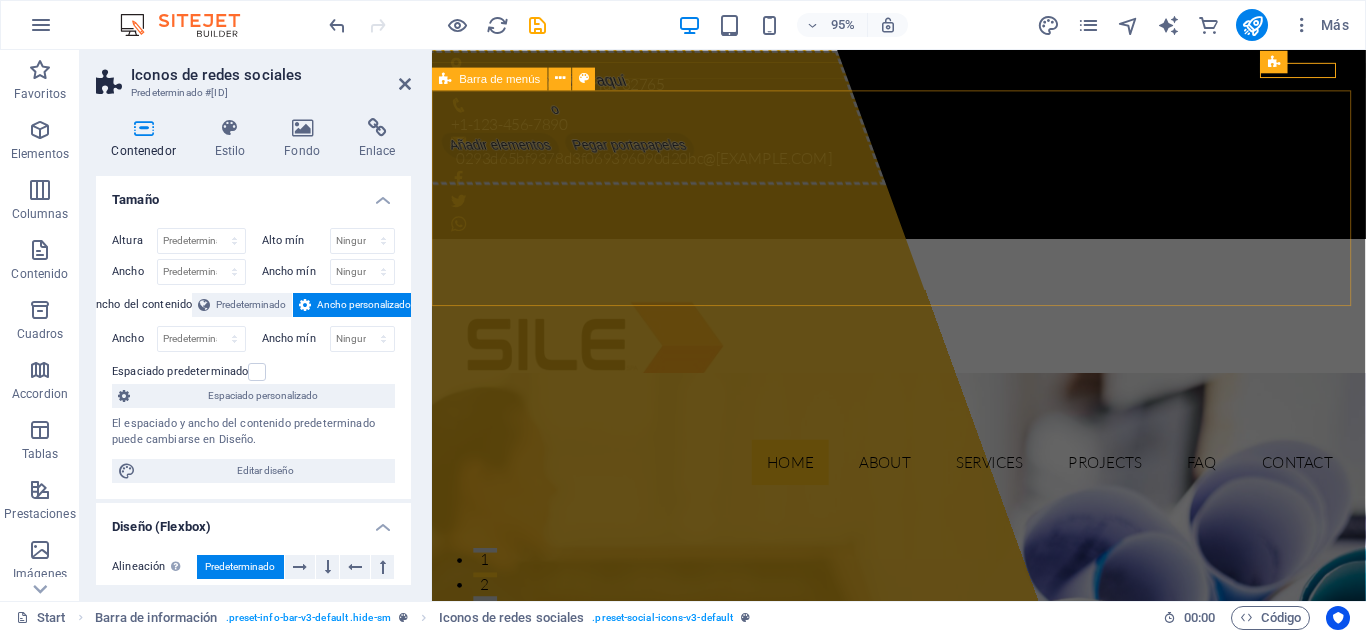 click on "Home About Services Projects FAQ Contact" at bounding box center (923, 386) 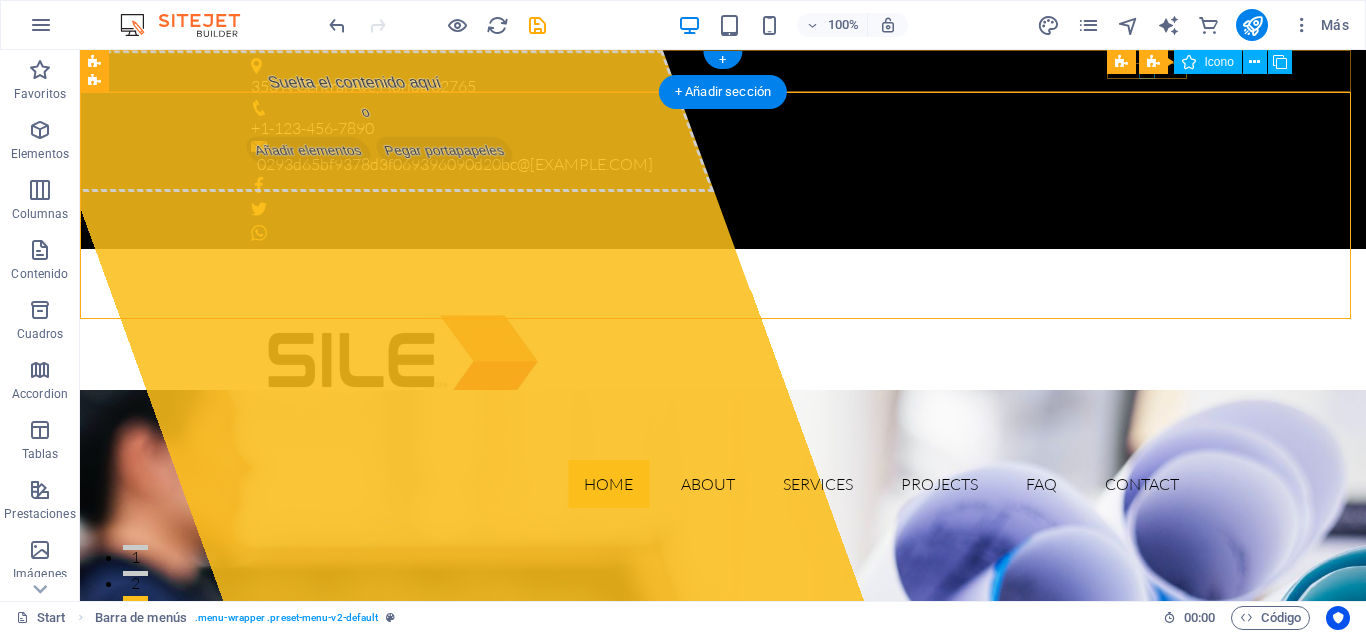 click at bounding box center [723, 209] 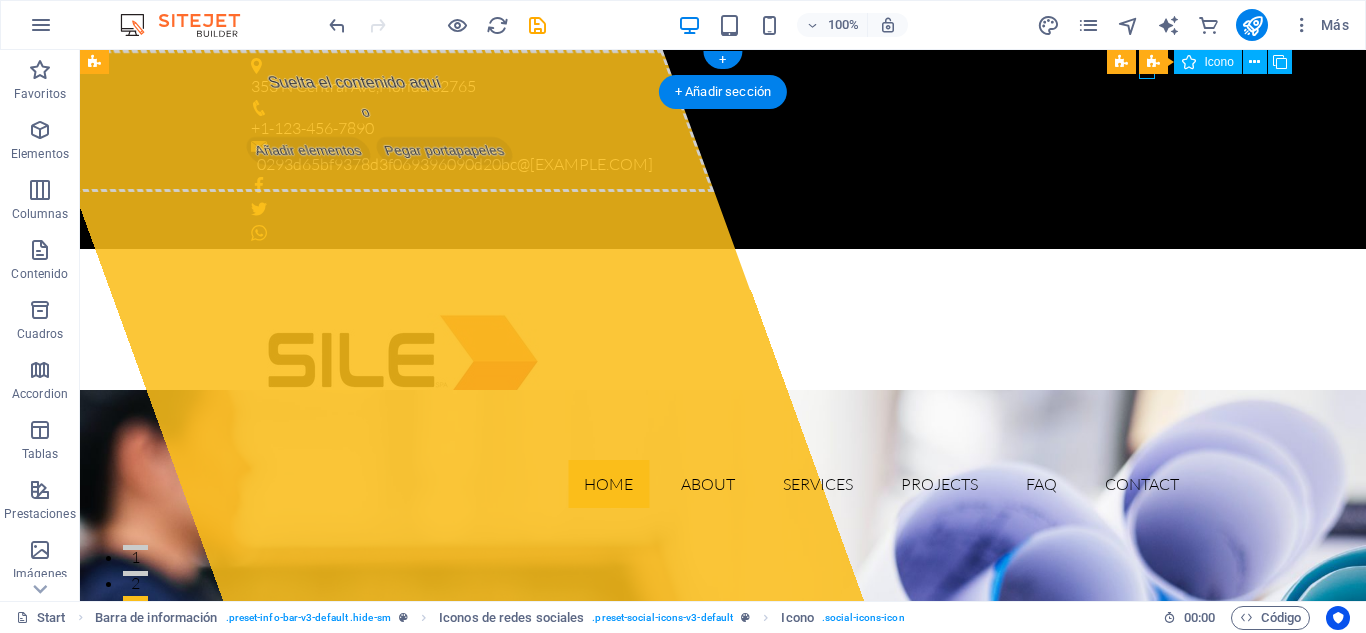 click at bounding box center (723, 209) 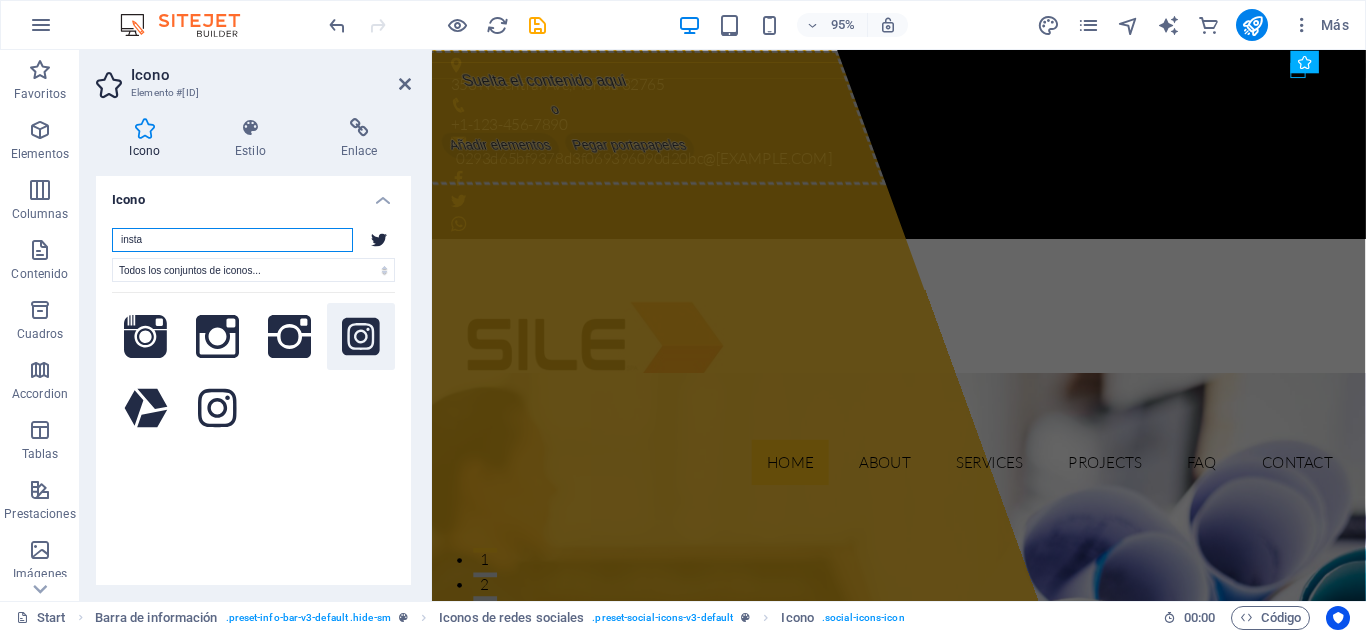type on "insta" 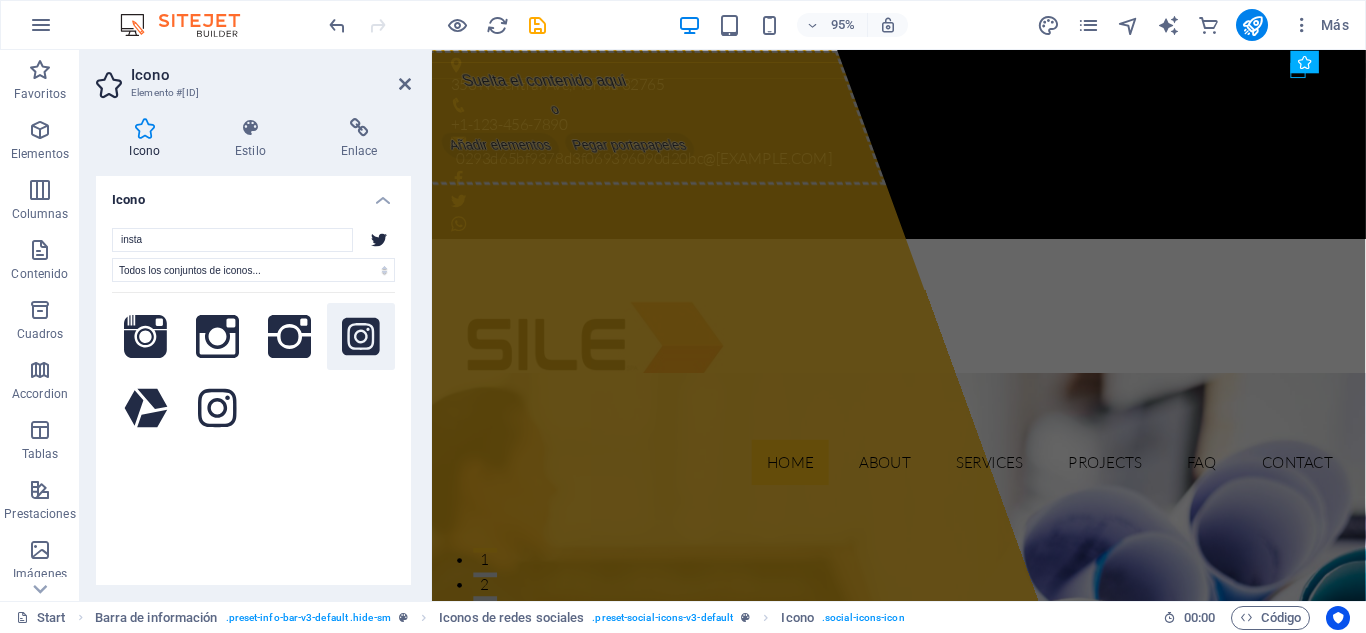 click 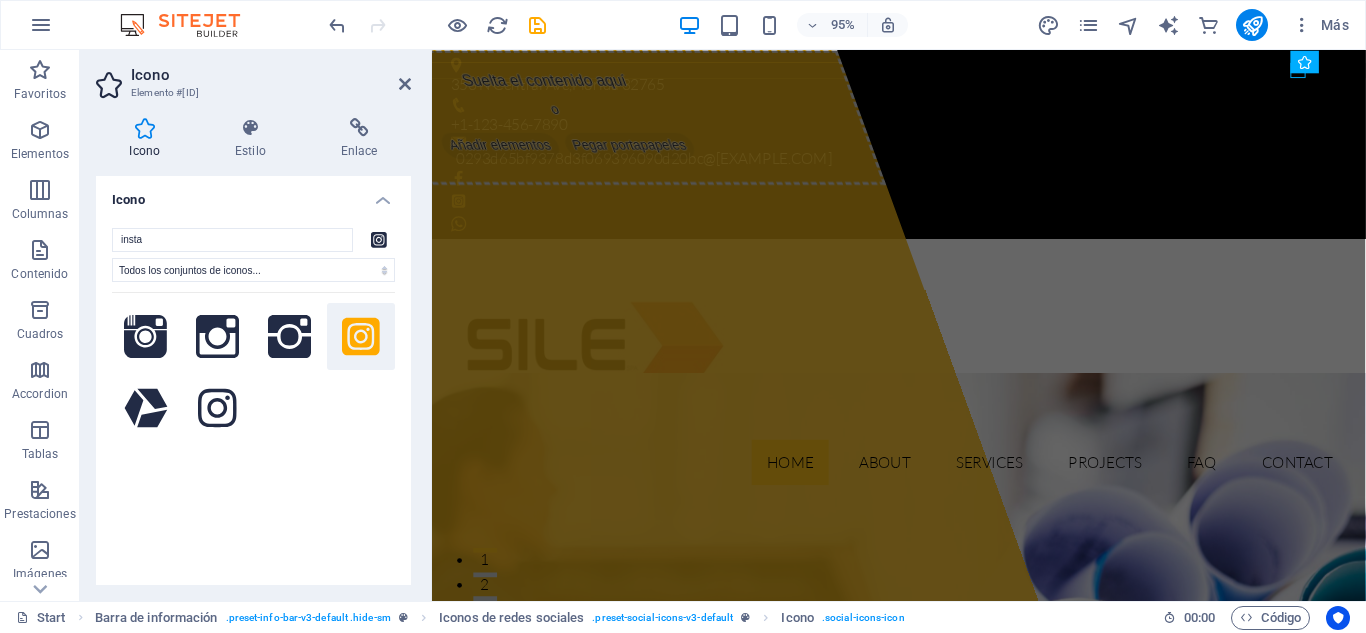 click 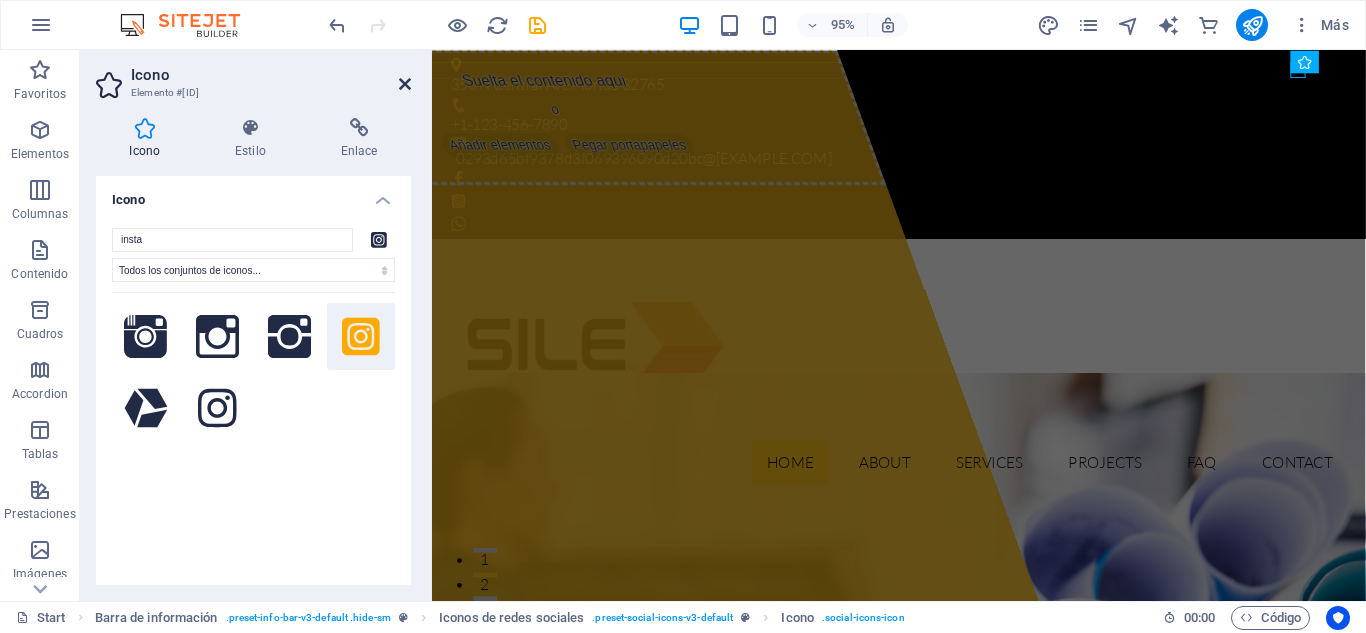 click at bounding box center [405, 84] 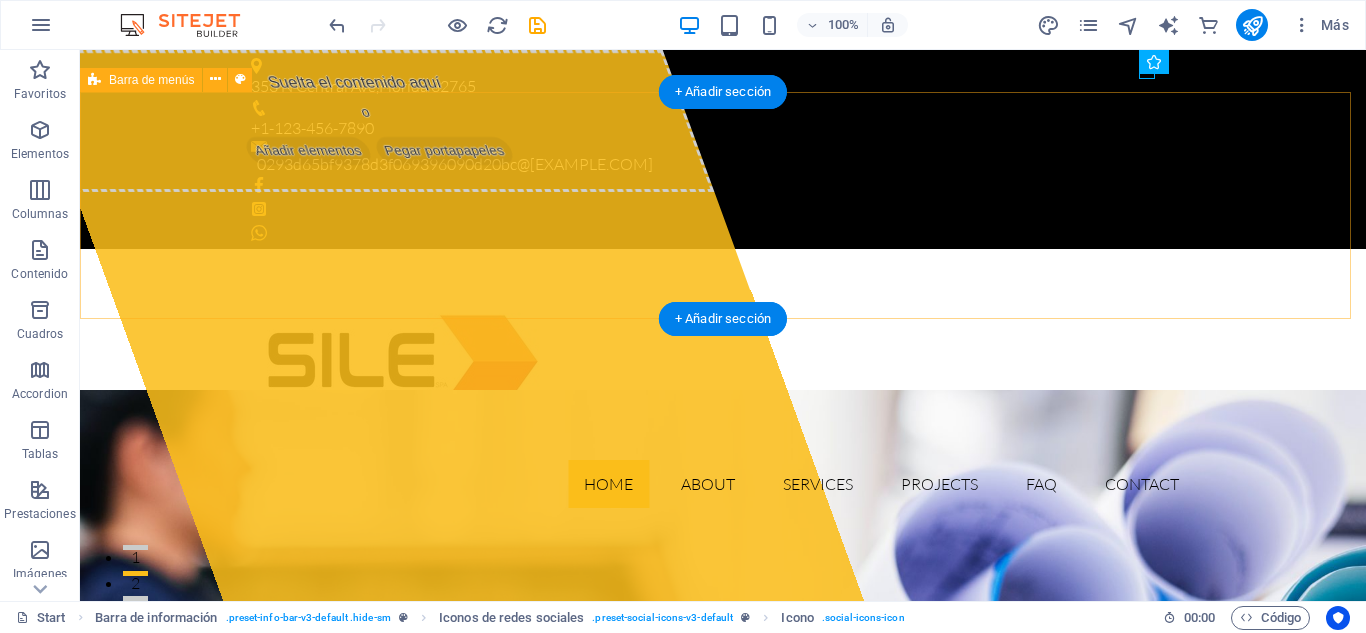 click on "Home About Services Projects FAQ Contact" at bounding box center [723, 386] 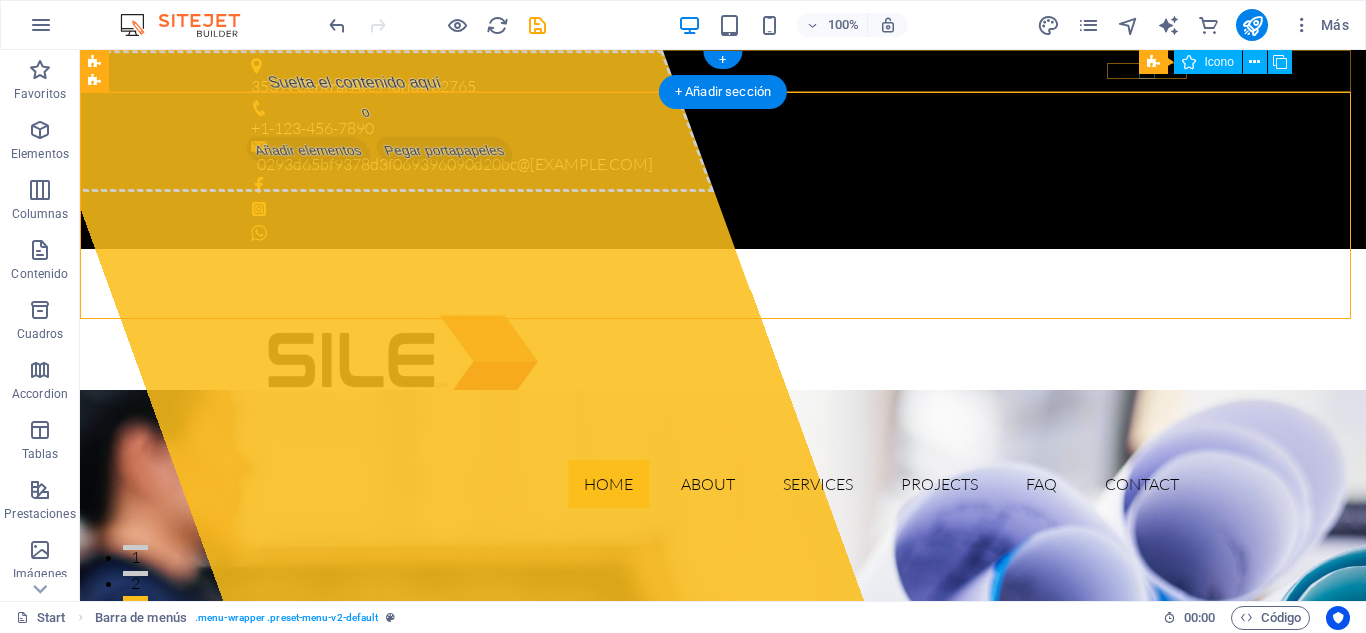click at bounding box center [723, 209] 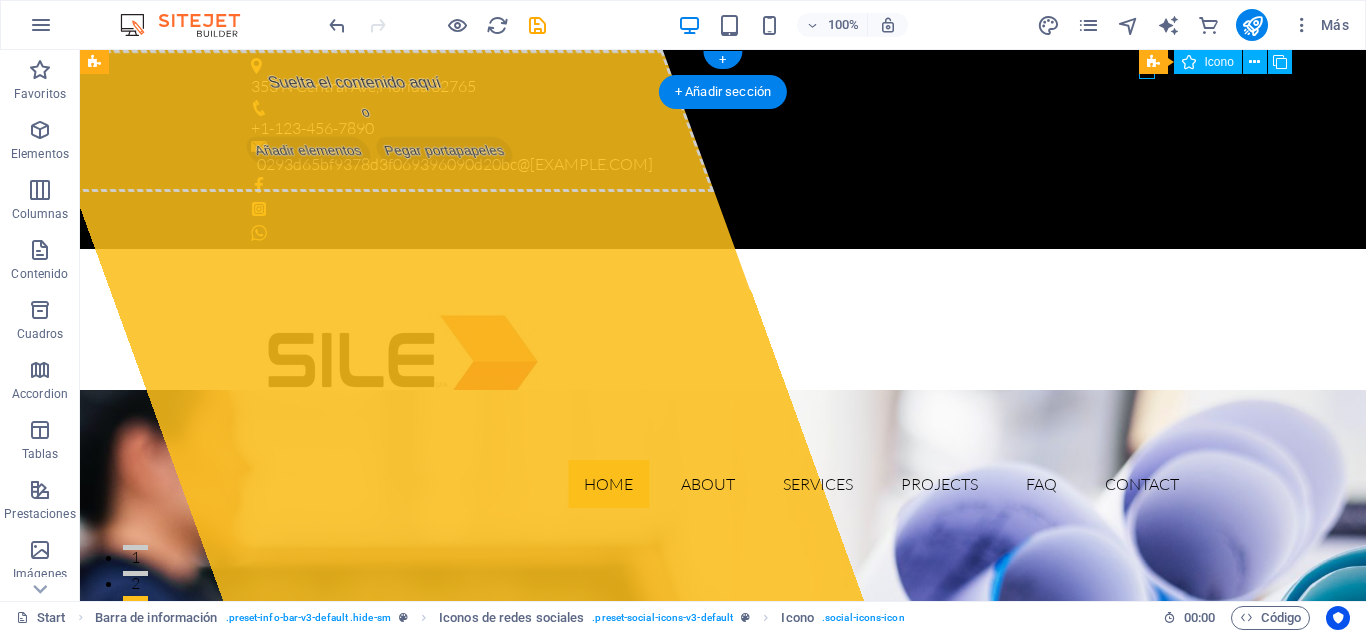 click at bounding box center (723, 209) 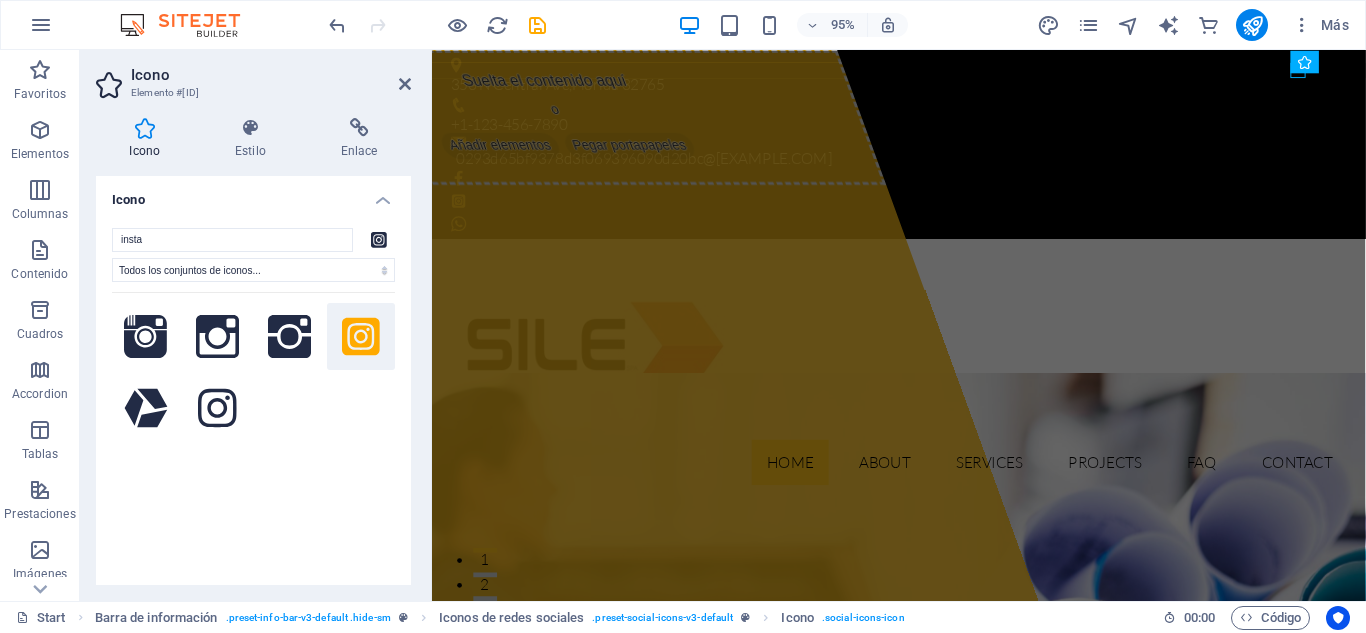 click on "Tu búsqueda devolvió más iconos de los que podemos mostrar. Acota tu búsqueda." at bounding box center [253, 437] 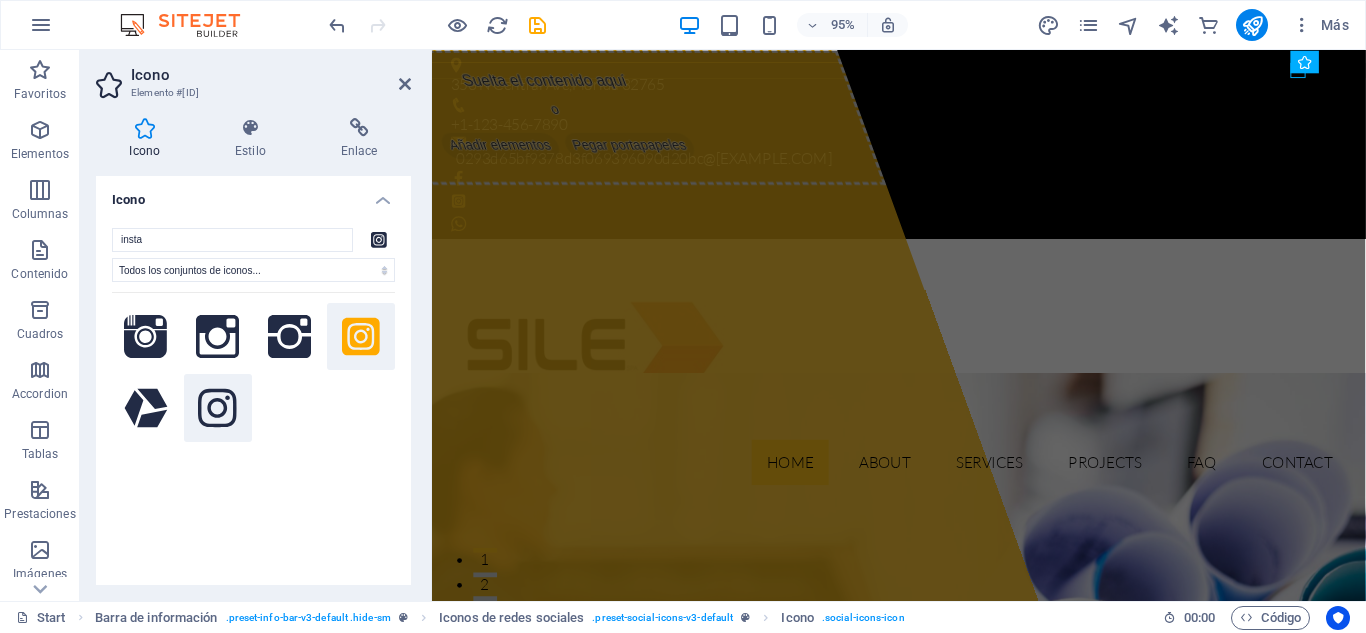 click 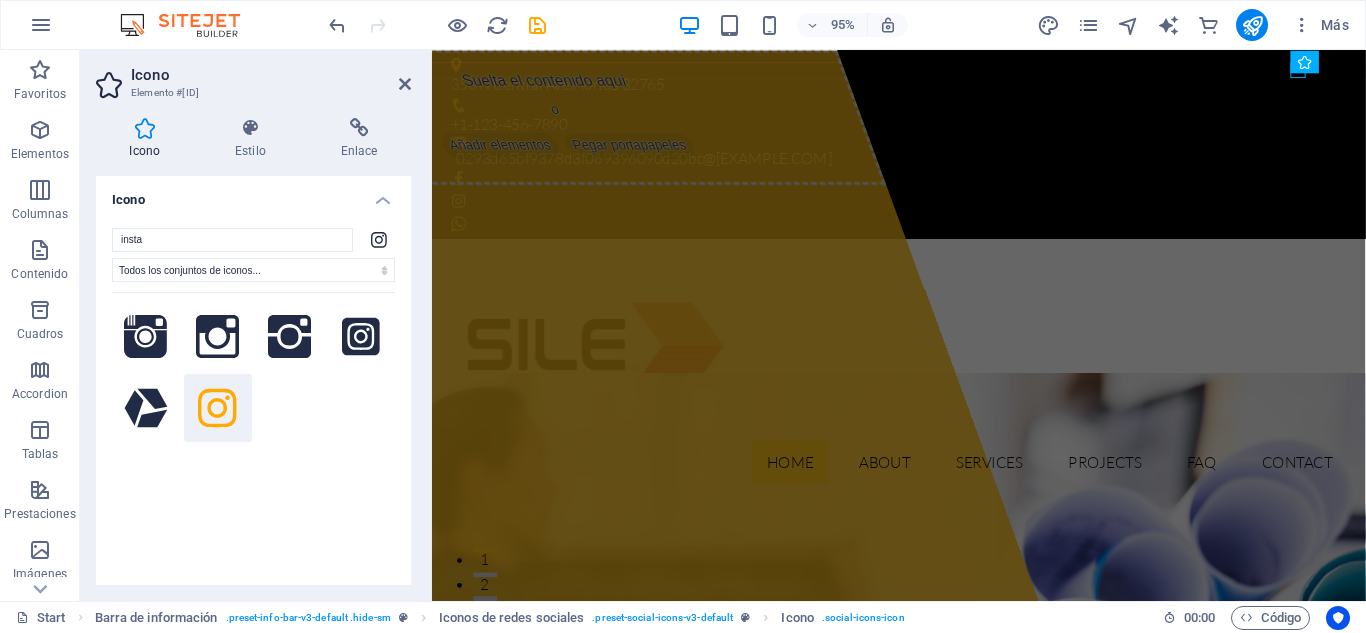 click 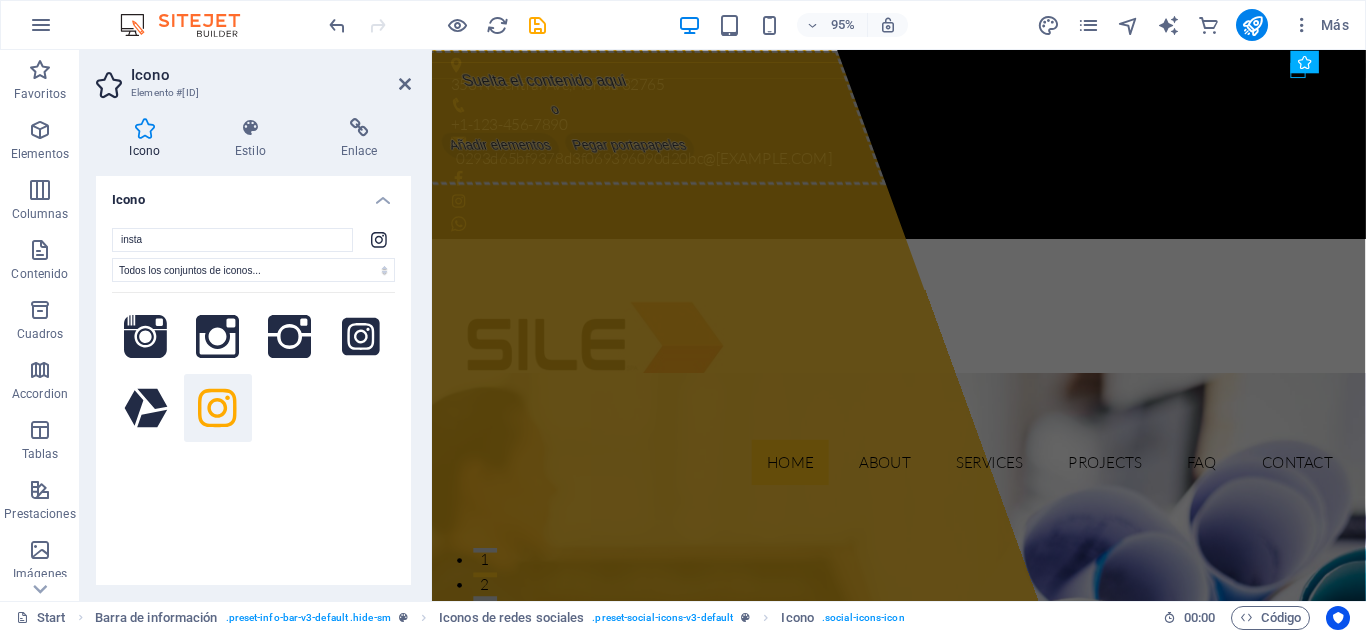 click on "Icono Elemento #[ID] Icono Estilo Enlace Icono insta Todos los conjuntos de iconos... IcoFont Ionicons FontAwesome Brands FontAwesome Duotone FontAwesome Solid FontAwesome Regular FontAwesome Light FontAwesome Thin FontAwesome Sharp Solid FontAwesome Sharp Regular FontAwesome Sharp Light FontAwesome Sharp Thin Tu búsqueda devolvió más iconos de los que podemos mostrar. Acota tu búsqueda. Apariencia Color Fondo Modo Escalar Izquierda Centro Derecha Ancho Predeterminado automático px rem % em vh vw Altura Predeterminado automático px rem em vh vw Espaciado Predeterminado px rem % em vh vw Ancho del trazo 0 Predeterminado px rem % em vh vw Color del trazo Desbordamiento Alineación Alineación Sombra Predeterminado Ninguno Fuera Color X offset 0 px rem vh vw Y offset 0 px rem vh vw Desenfoque 0 px rem % vh vw Texto Texto alternativo Iconos de redes sociales Element Diseño La forma en la que este elemento se expande en la disposición (Flexbox). Tamaño Predeterminado automático px % 1/1 1/2 1/3 %" at bounding box center [256, 325] 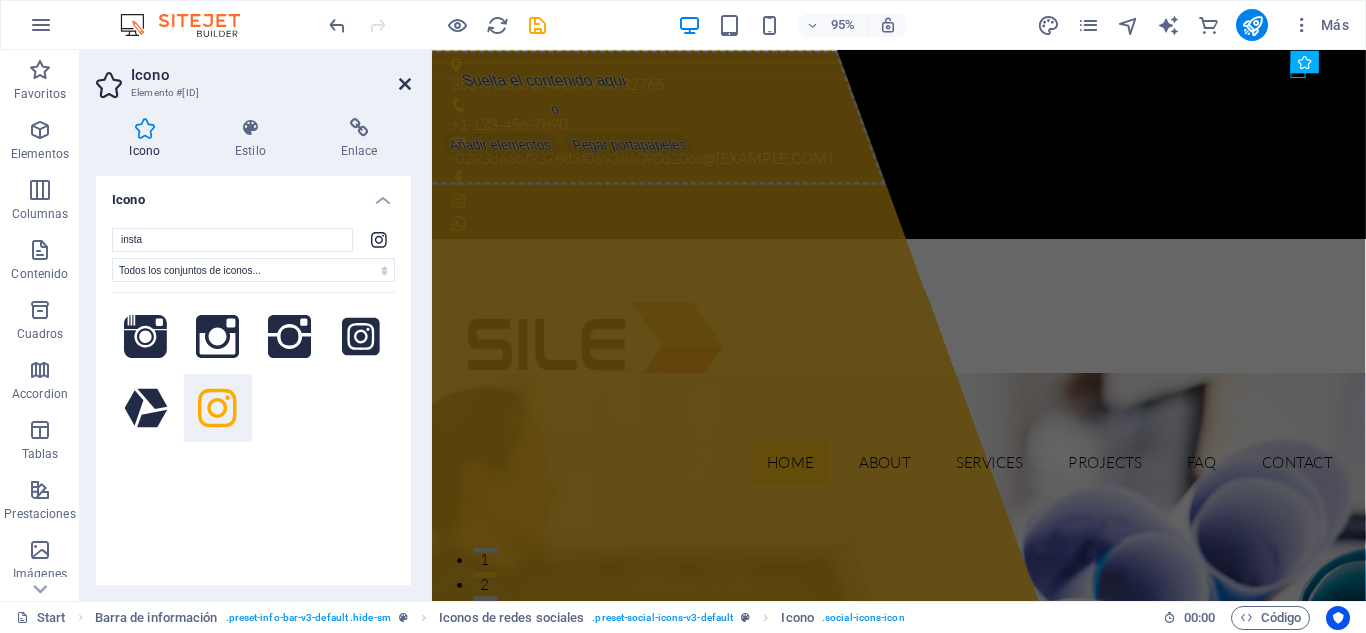 click at bounding box center [405, 84] 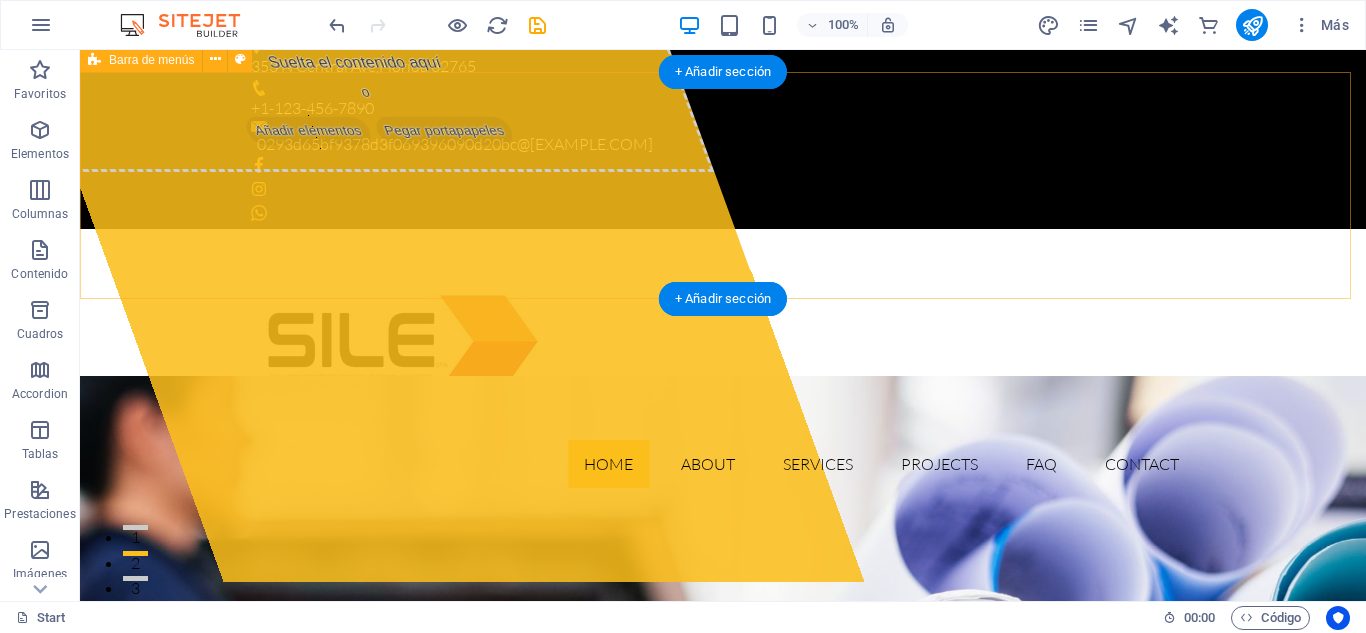 scroll, scrollTop: 0, scrollLeft: 0, axis: both 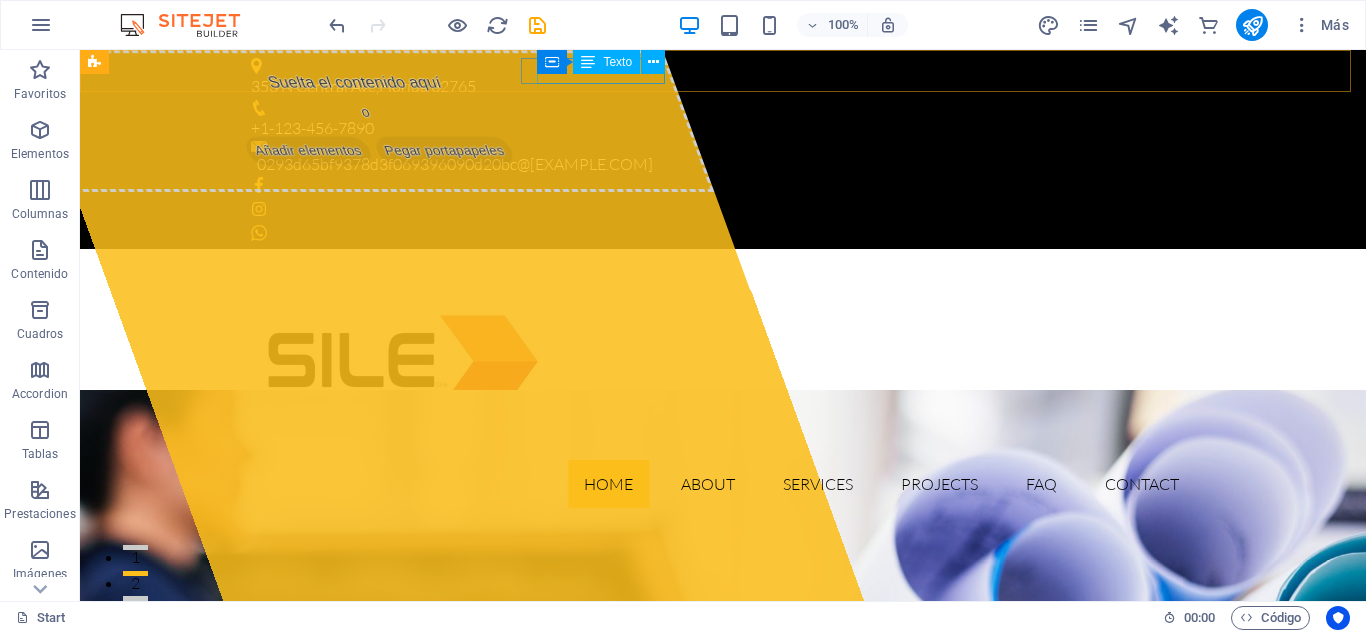 click on "Contenedor   Texto" at bounding box center [607, 62] 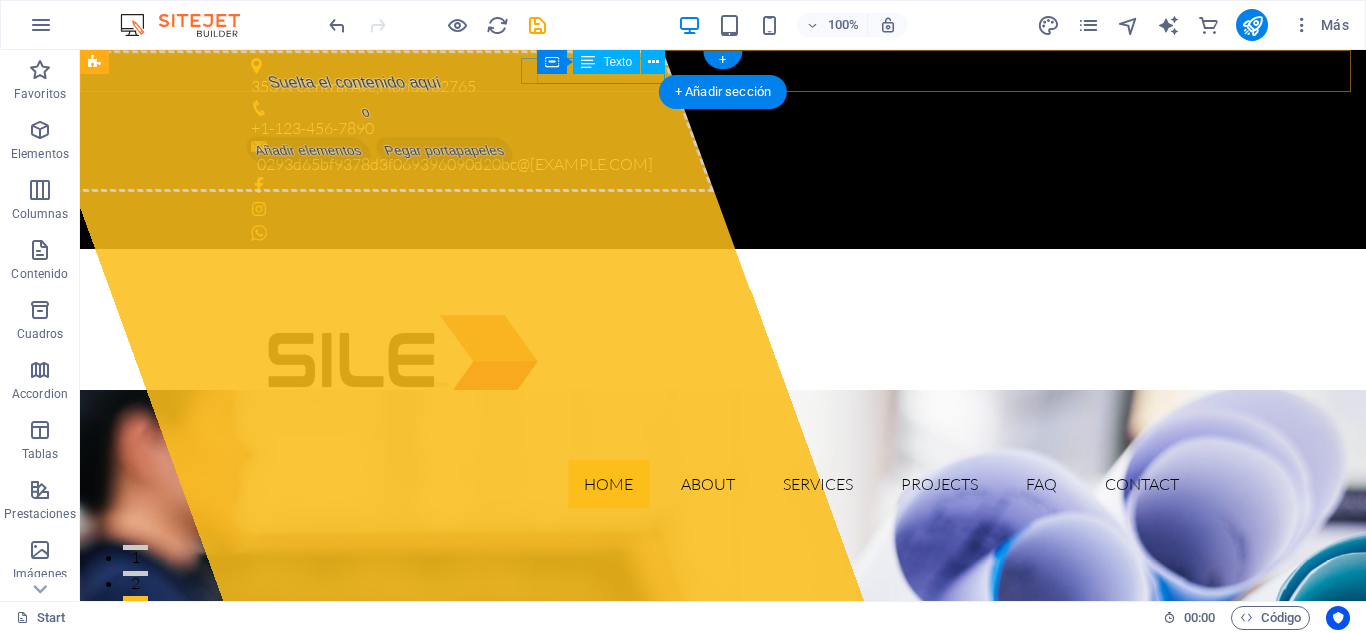 click on "+1-123-456-7890" at bounding box center [715, 129] 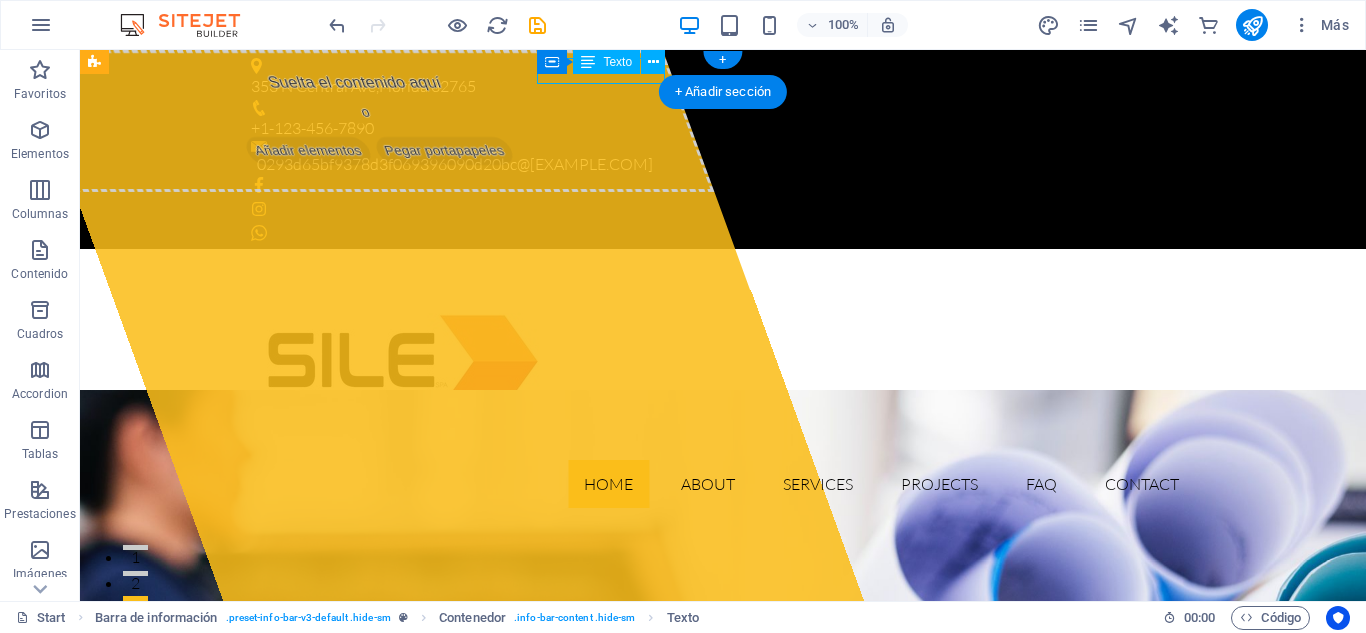 click on "+1-123-456-7890" at bounding box center [715, 129] 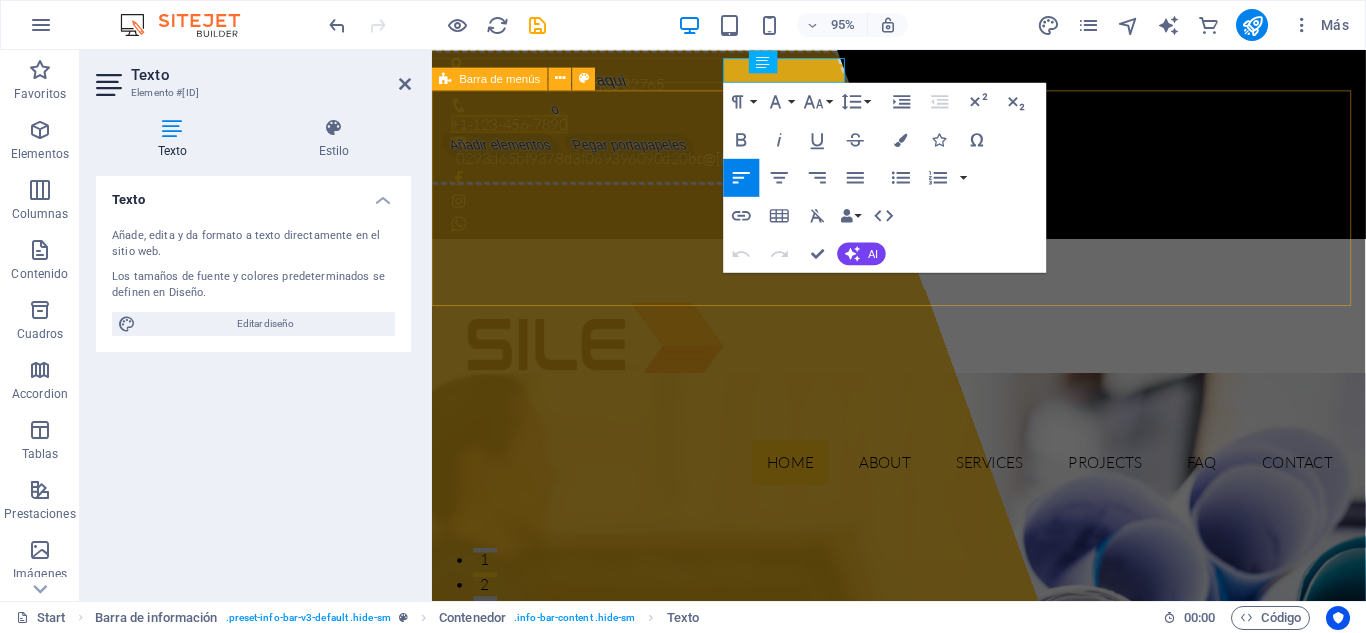click on "Home About Services Projects FAQ Contact" at bounding box center (923, 386) 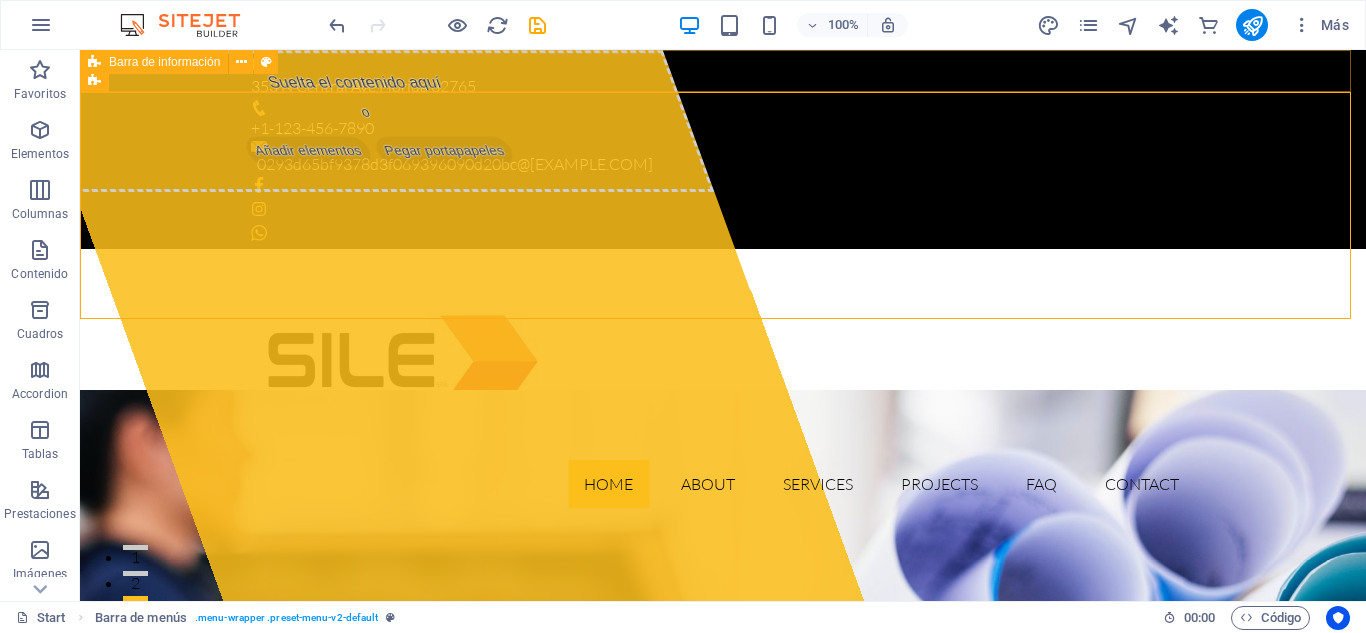 click on "Barra de información" at bounding box center [164, 62] 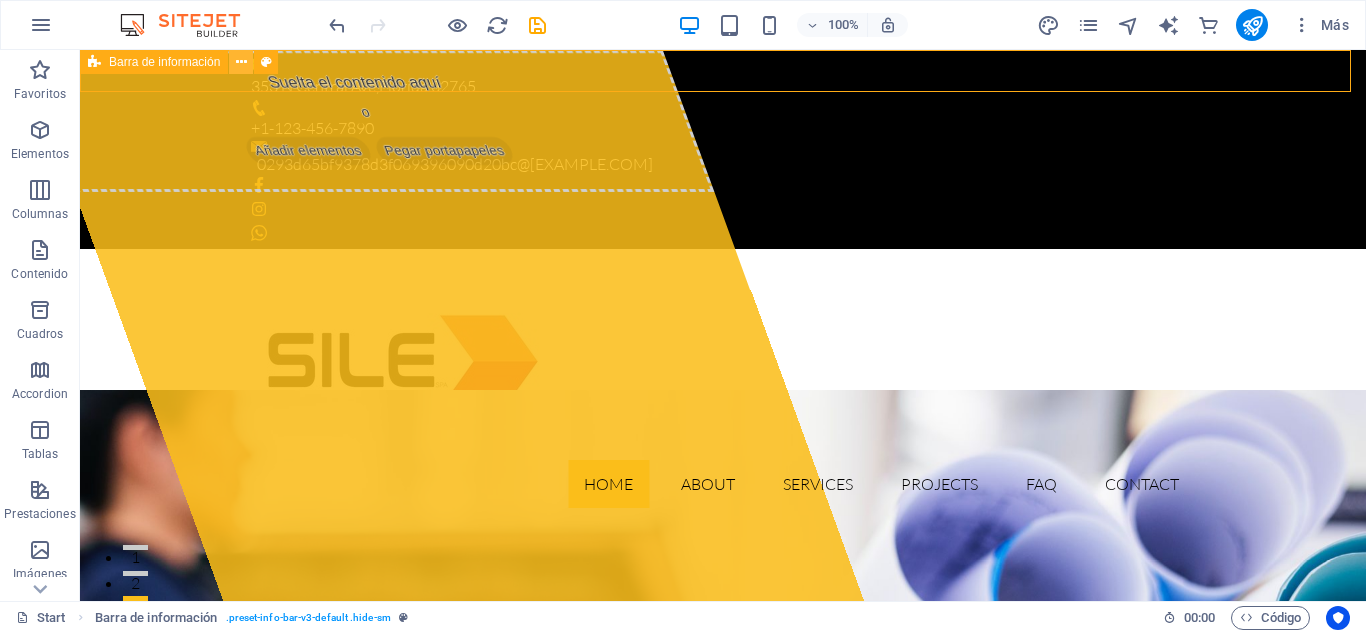 click at bounding box center (241, 62) 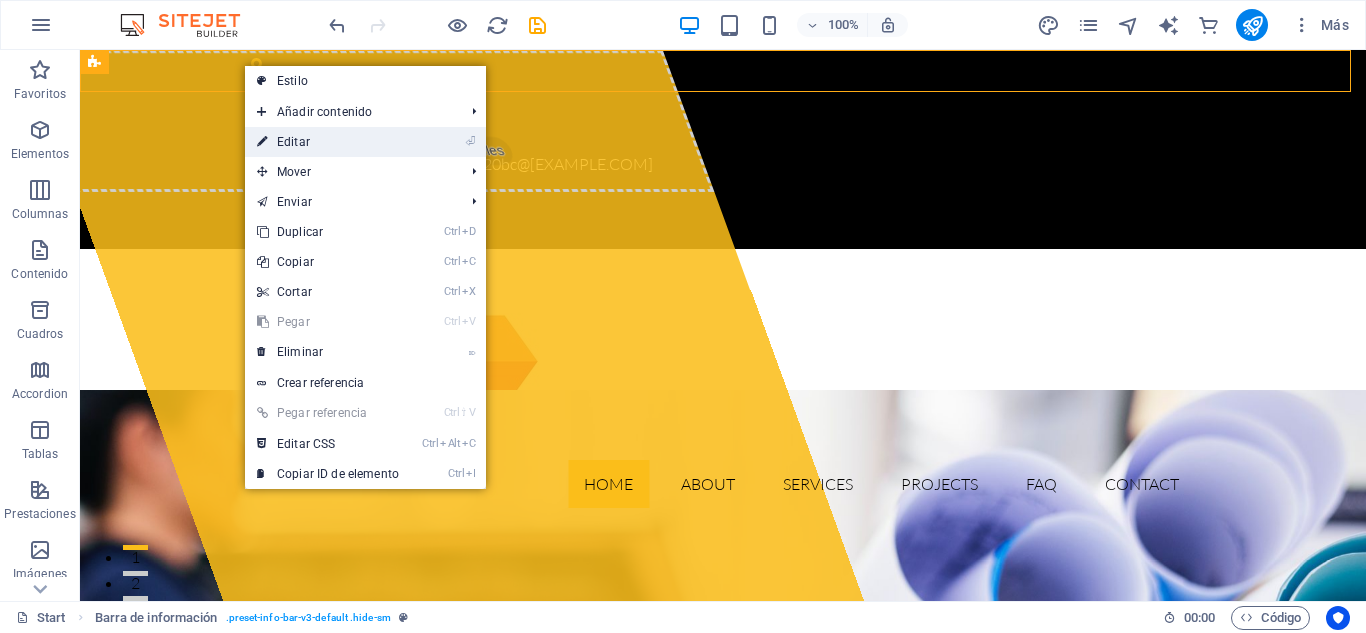 click on "⏎  Editar" at bounding box center [328, 142] 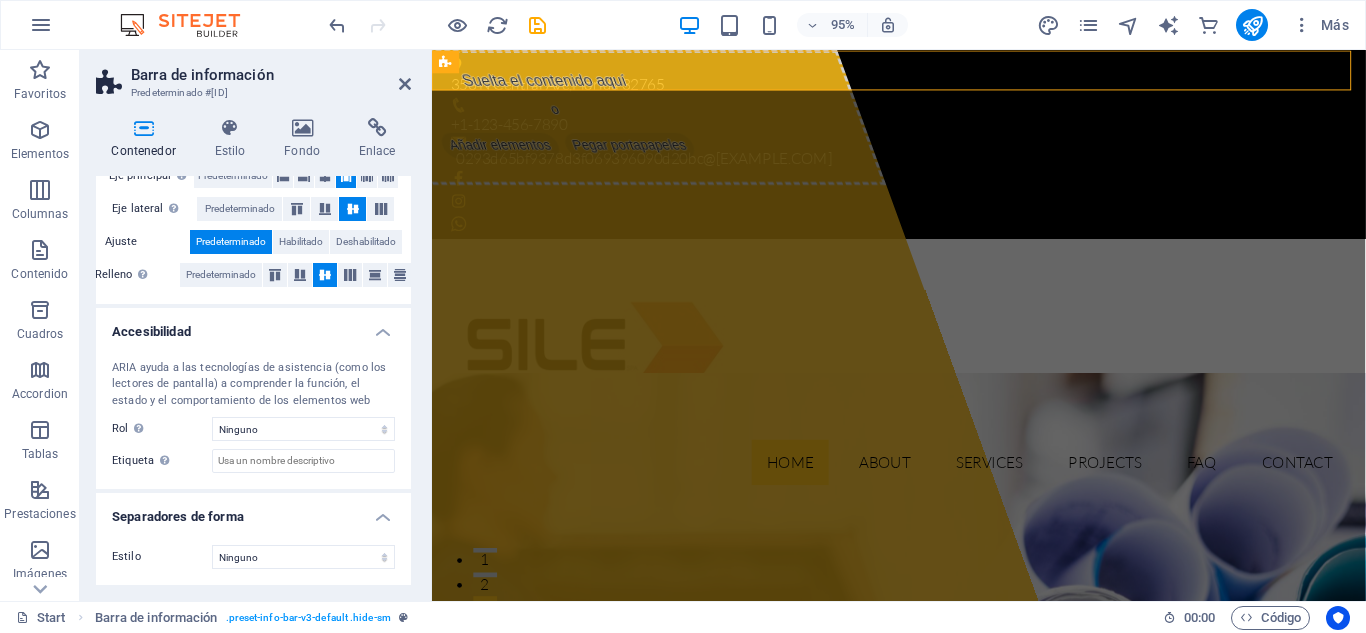 scroll, scrollTop: 0, scrollLeft: 0, axis: both 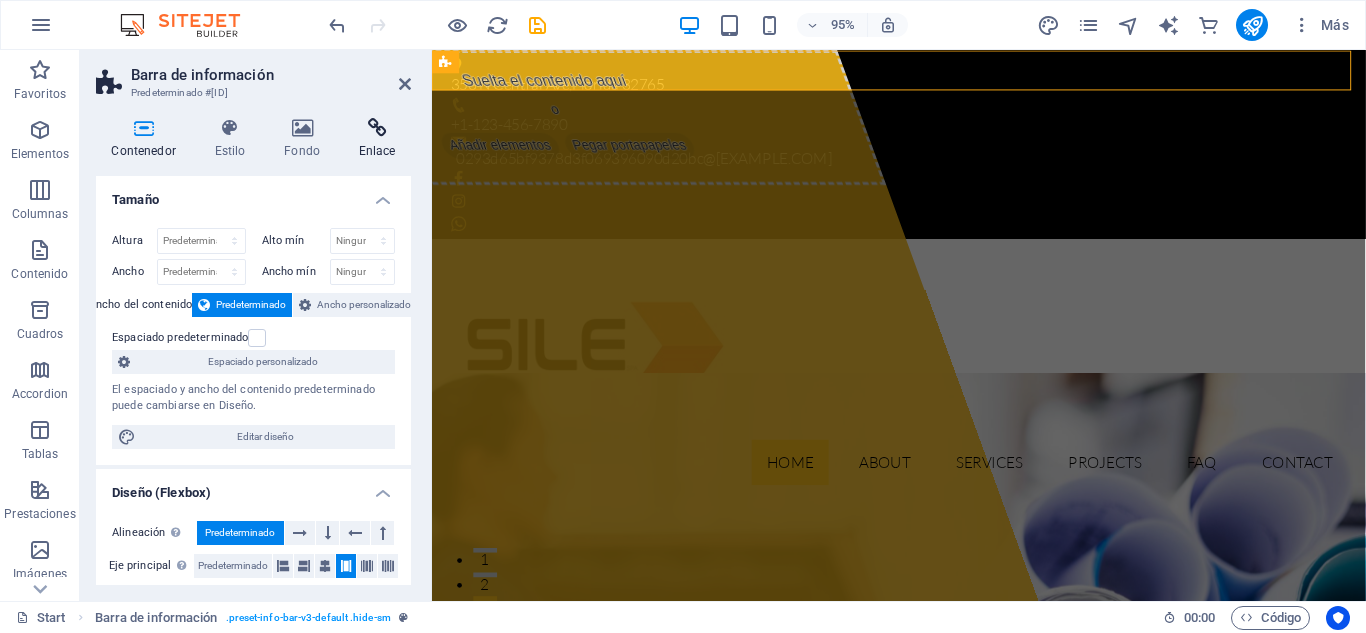 click at bounding box center [377, 128] 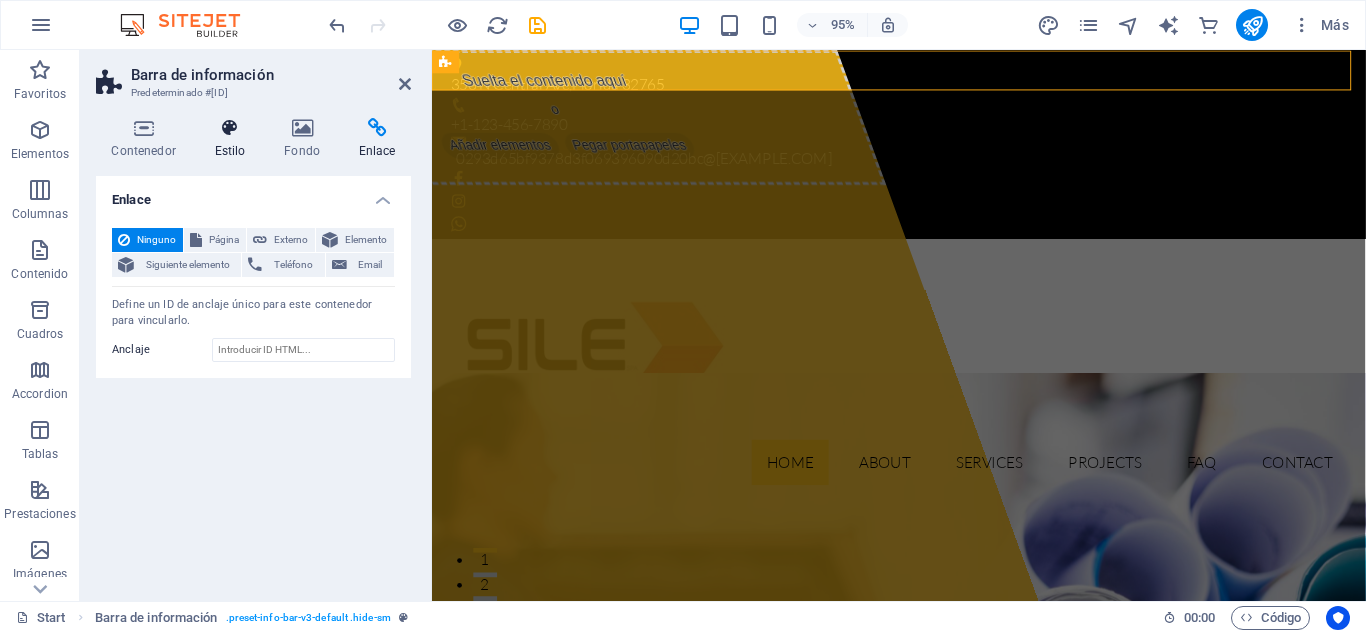 click at bounding box center [230, 128] 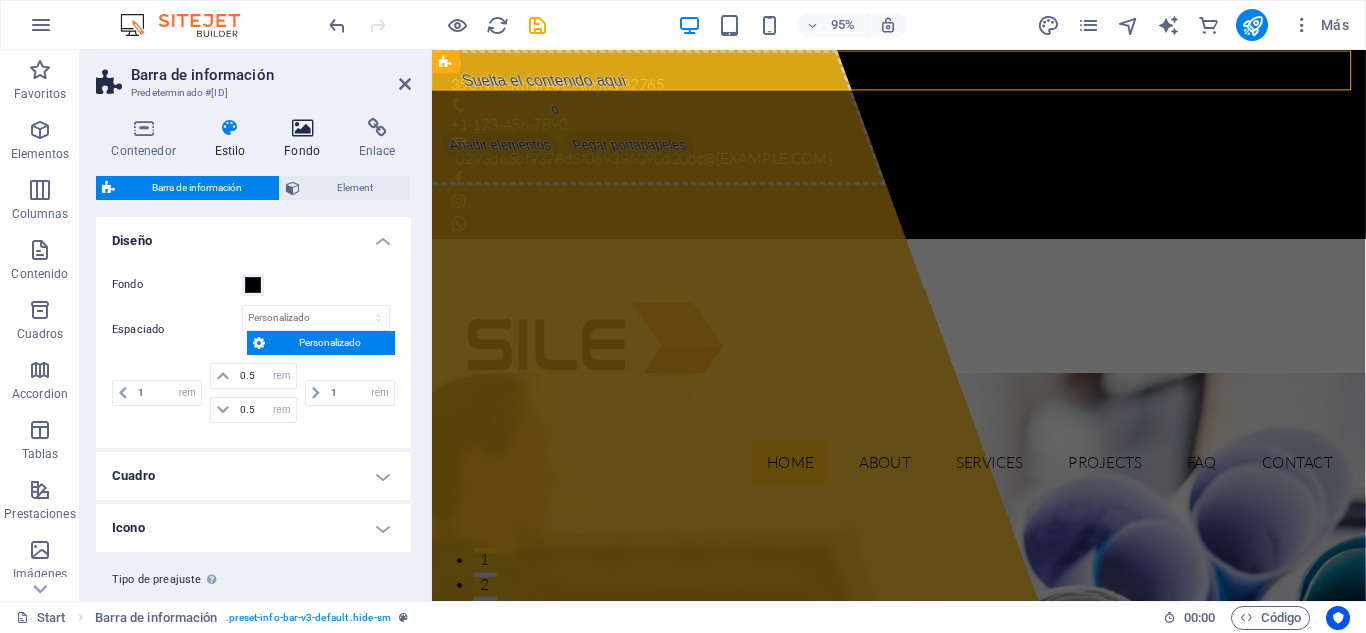 click on "Fondo" at bounding box center [306, 139] 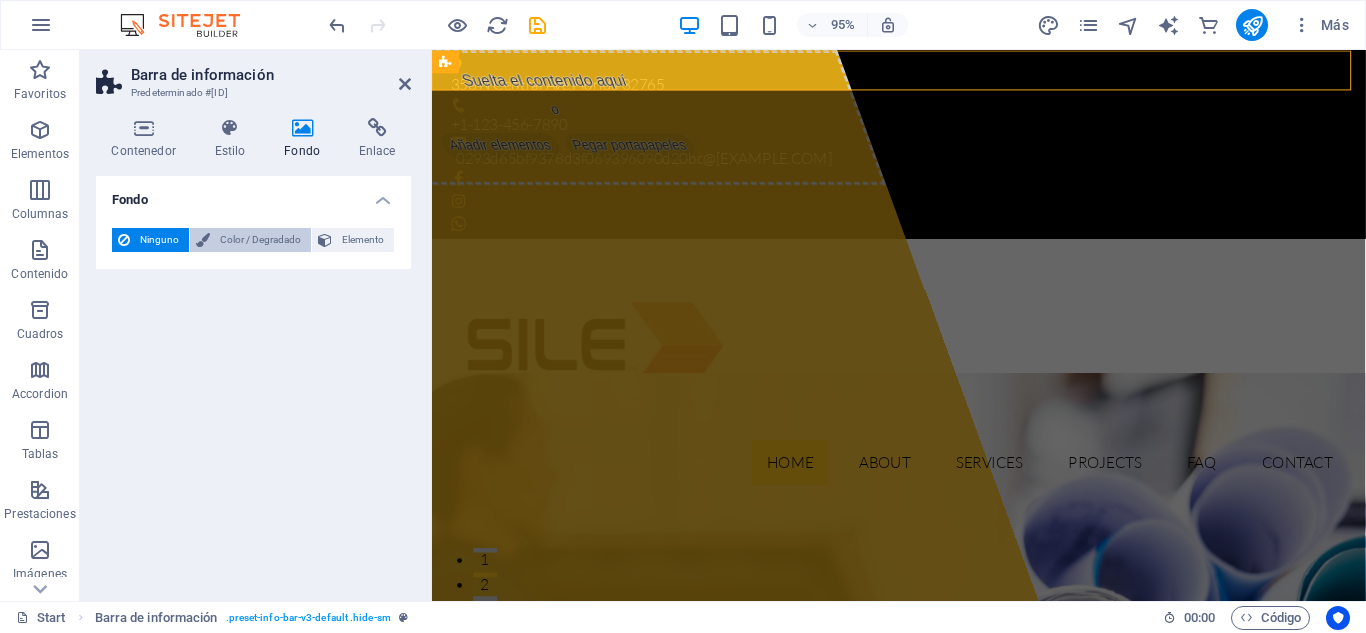 click on "Color / Degradado" at bounding box center (260, 240) 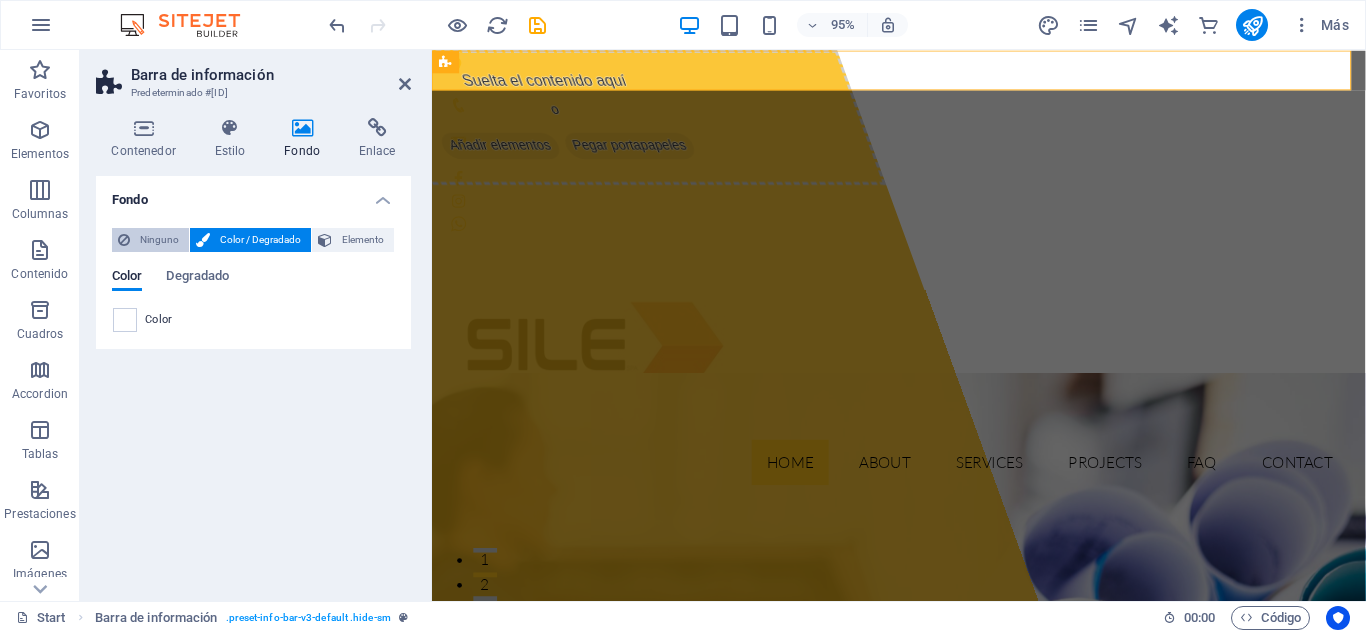 click on "Ninguno" at bounding box center (159, 240) 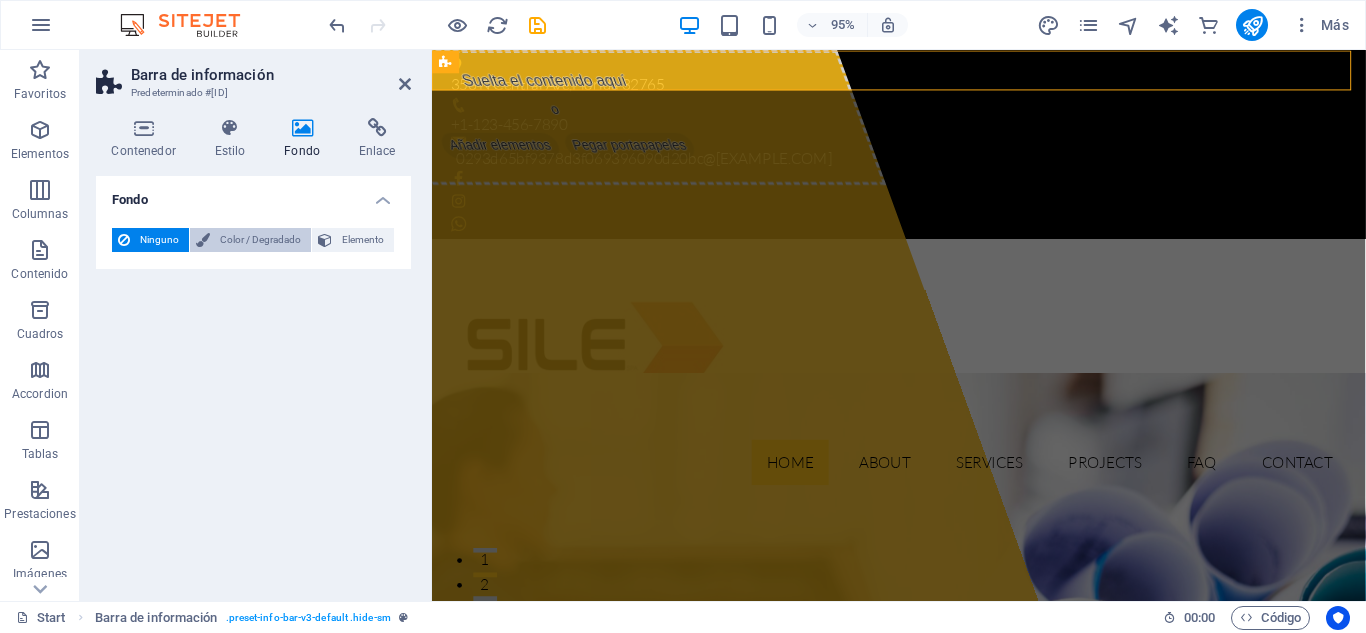 click on "Color / Degradado" at bounding box center (260, 240) 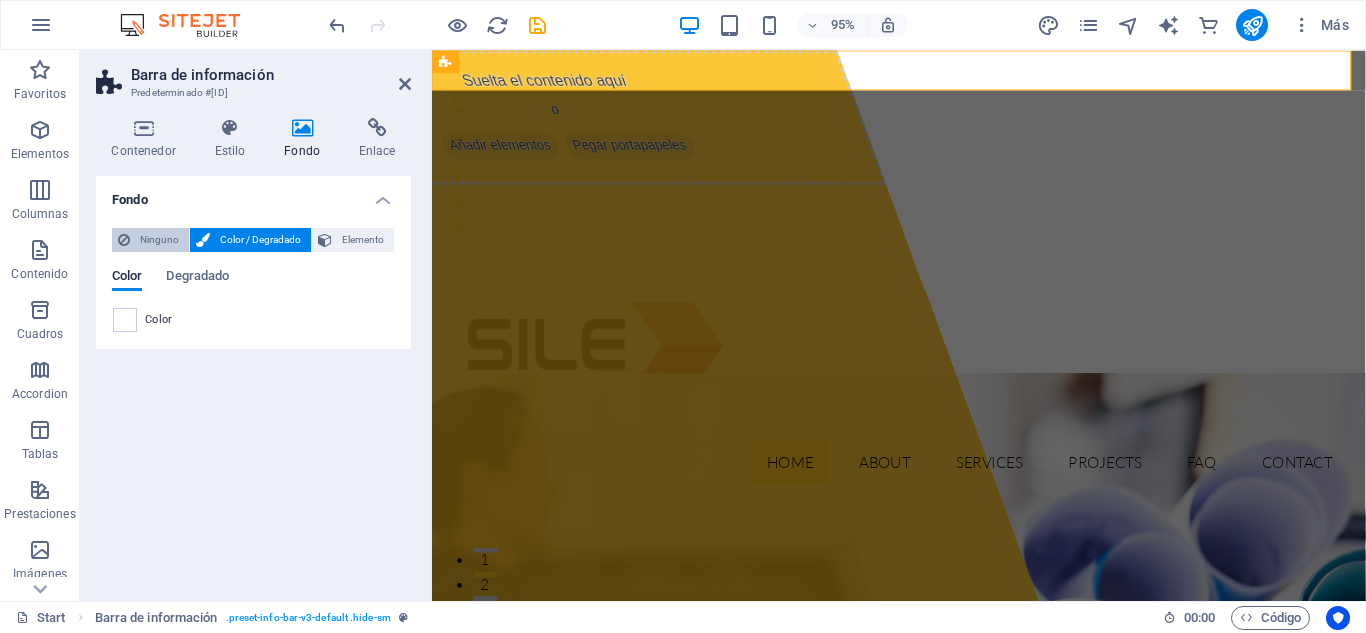 click on "Ninguno" at bounding box center [159, 240] 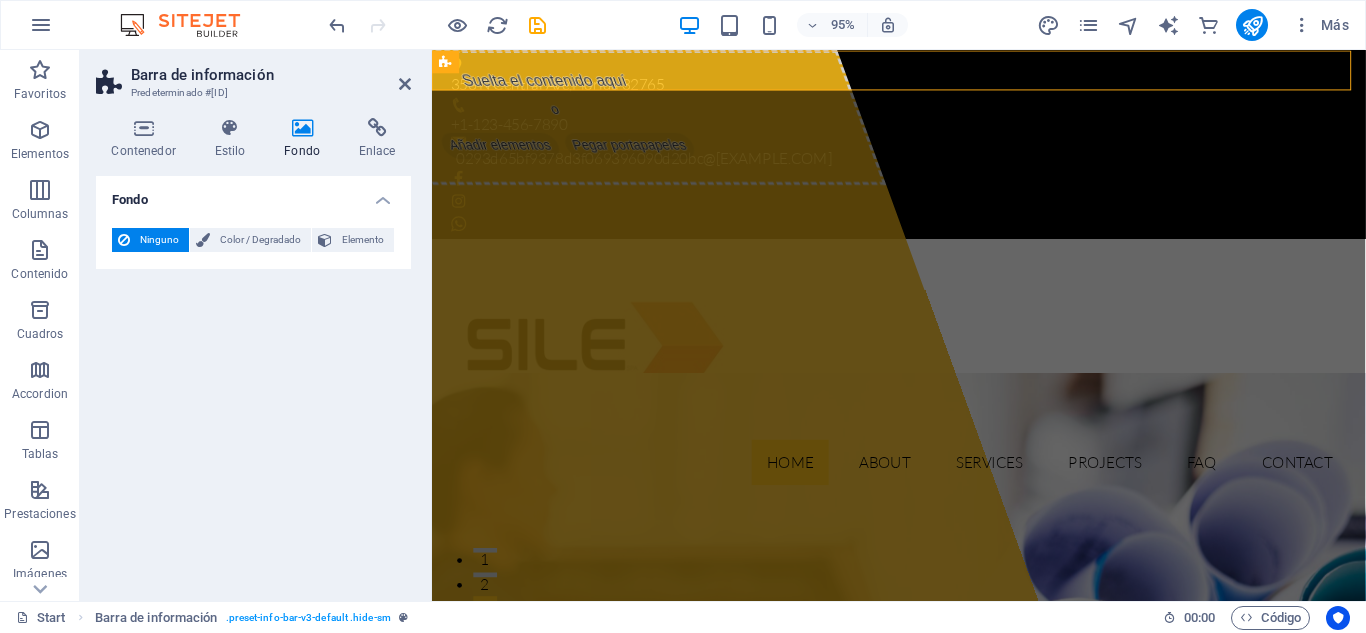 click on "Predeterminado #[ID]" at bounding box center (251, 93) 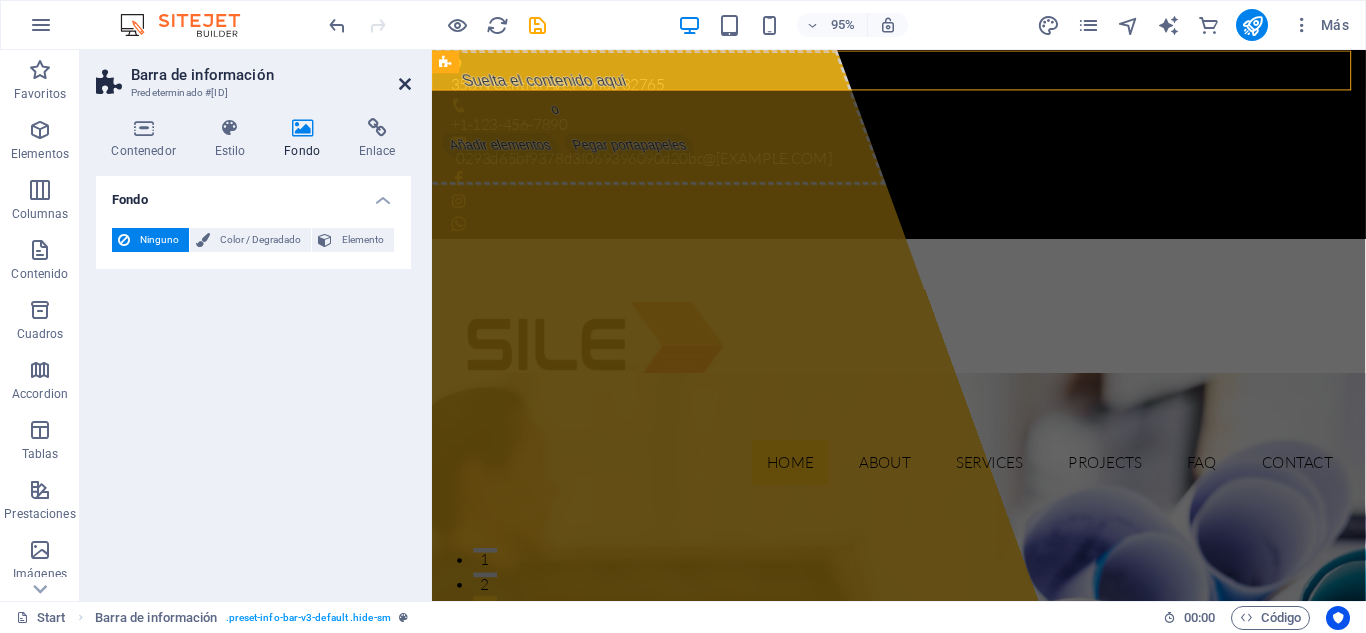 click at bounding box center [405, 84] 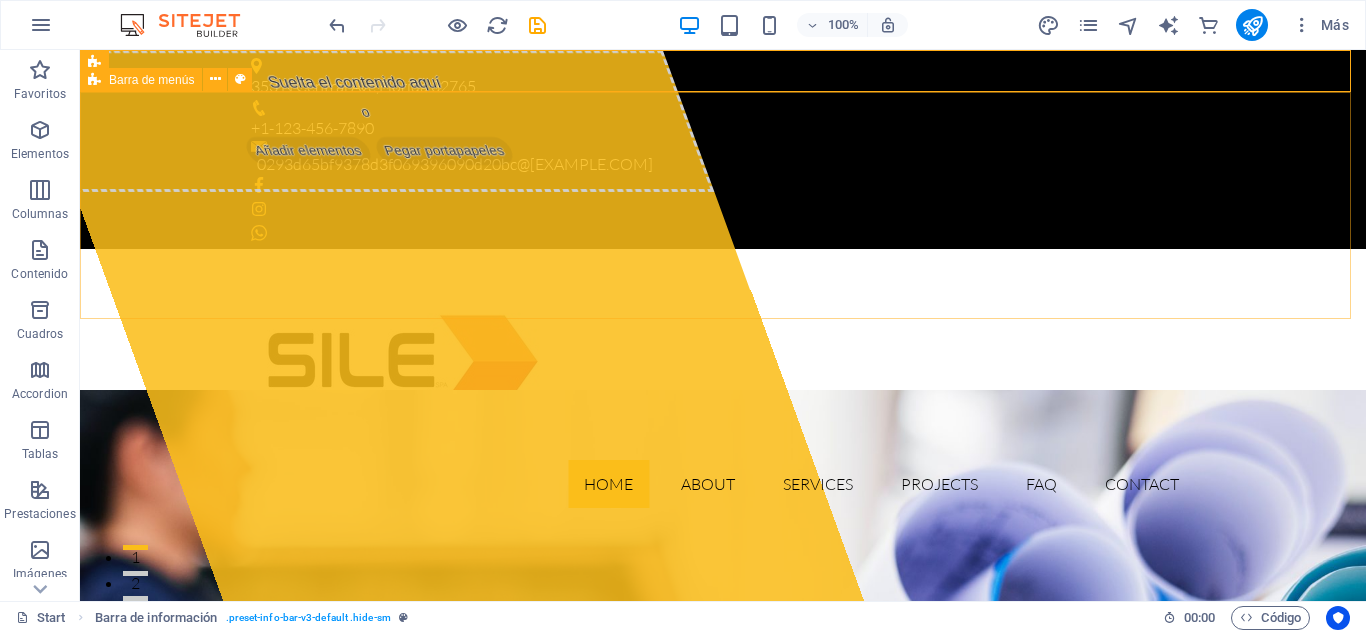 click on "Barra de menús" at bounding box center (151, 80) 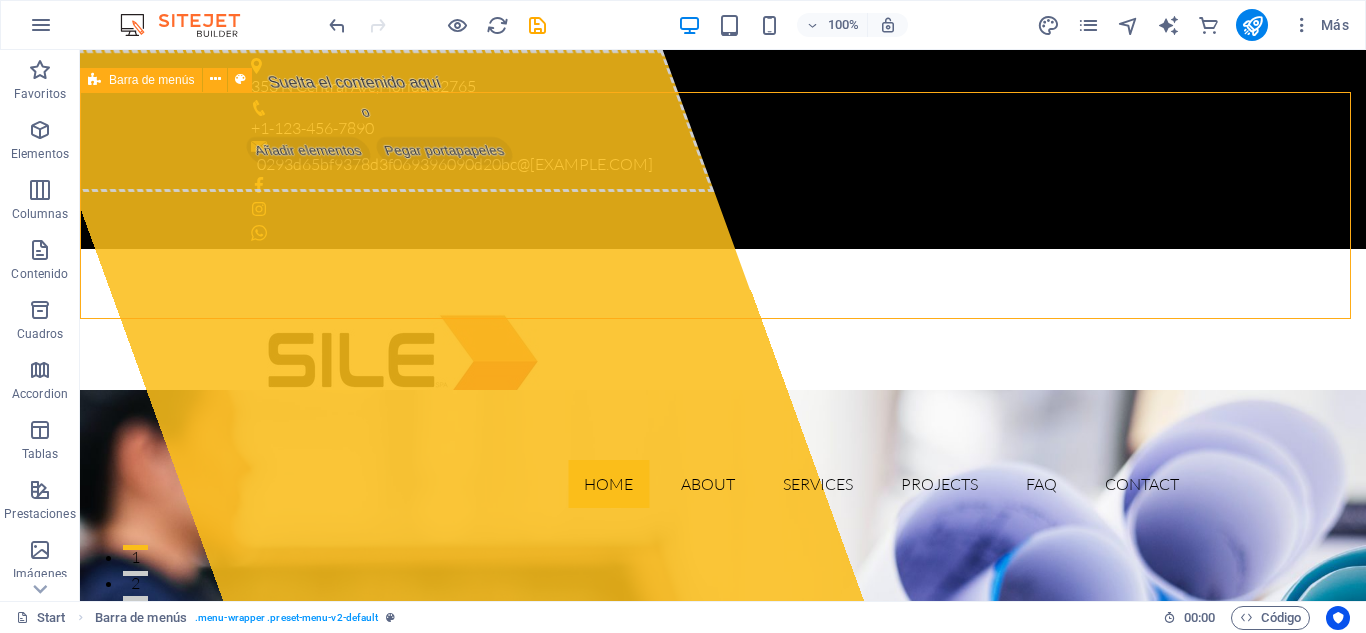 click on "Barra de menús" at bounding box center (151, 80) 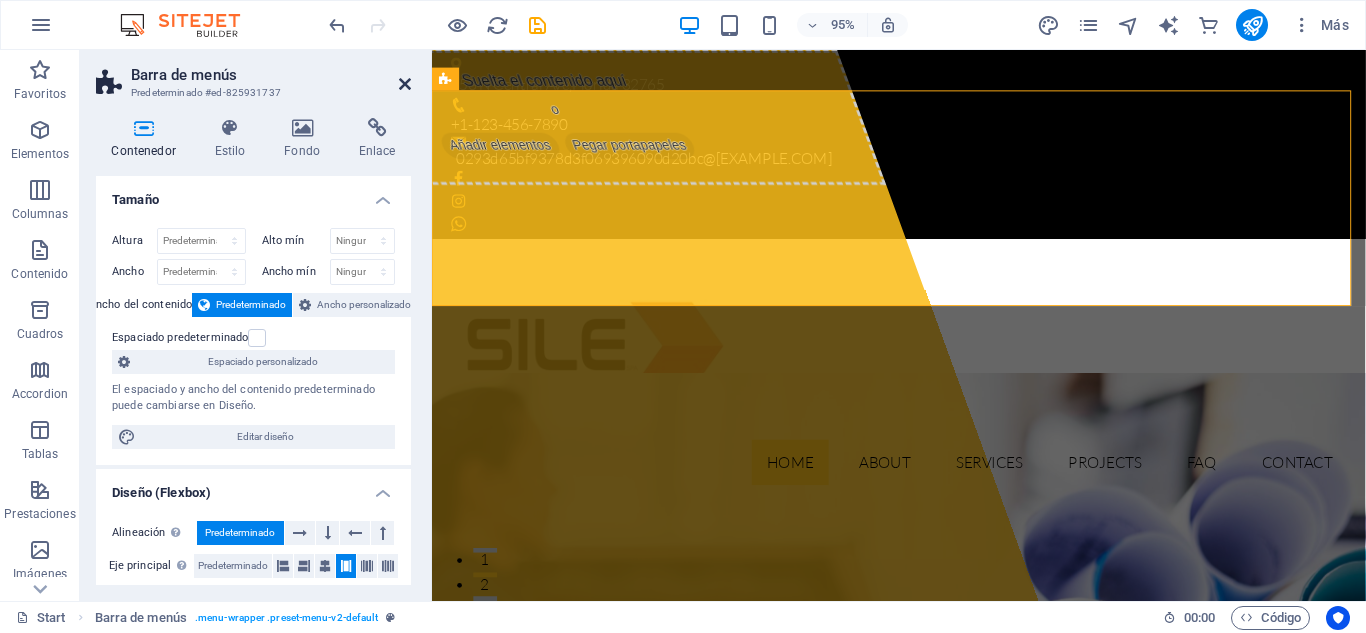 click at bounding box center [405, 84] 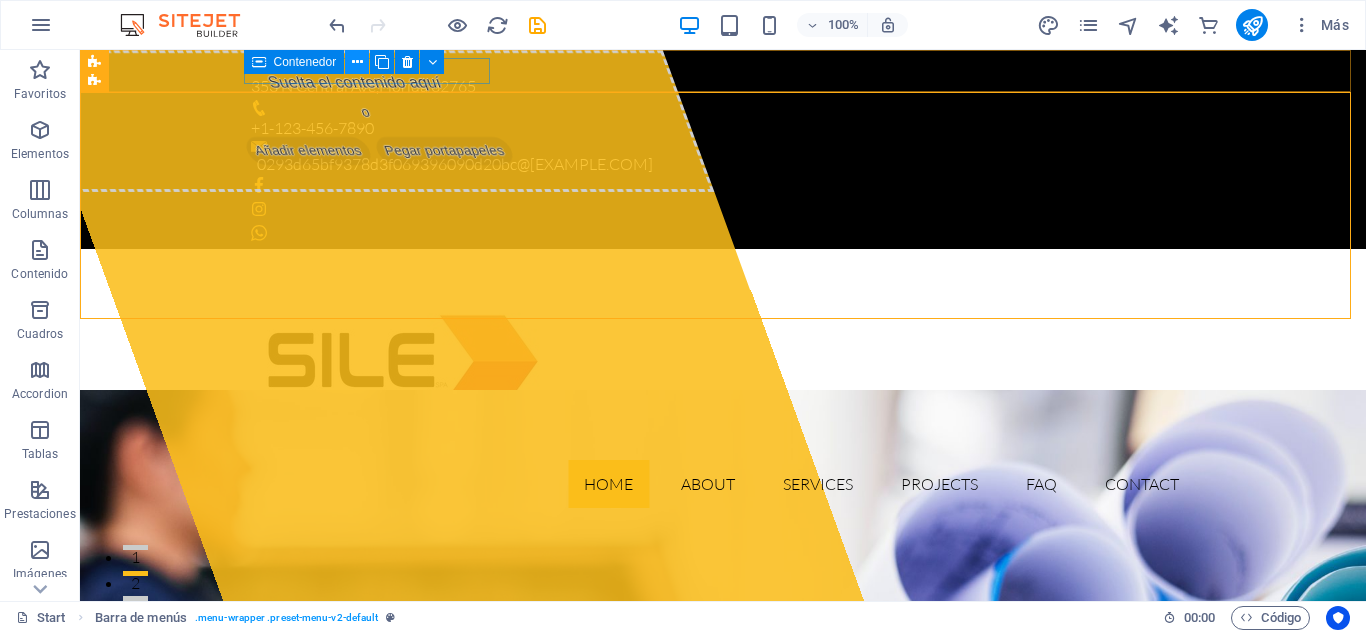 click at bounding box center [357, 62] 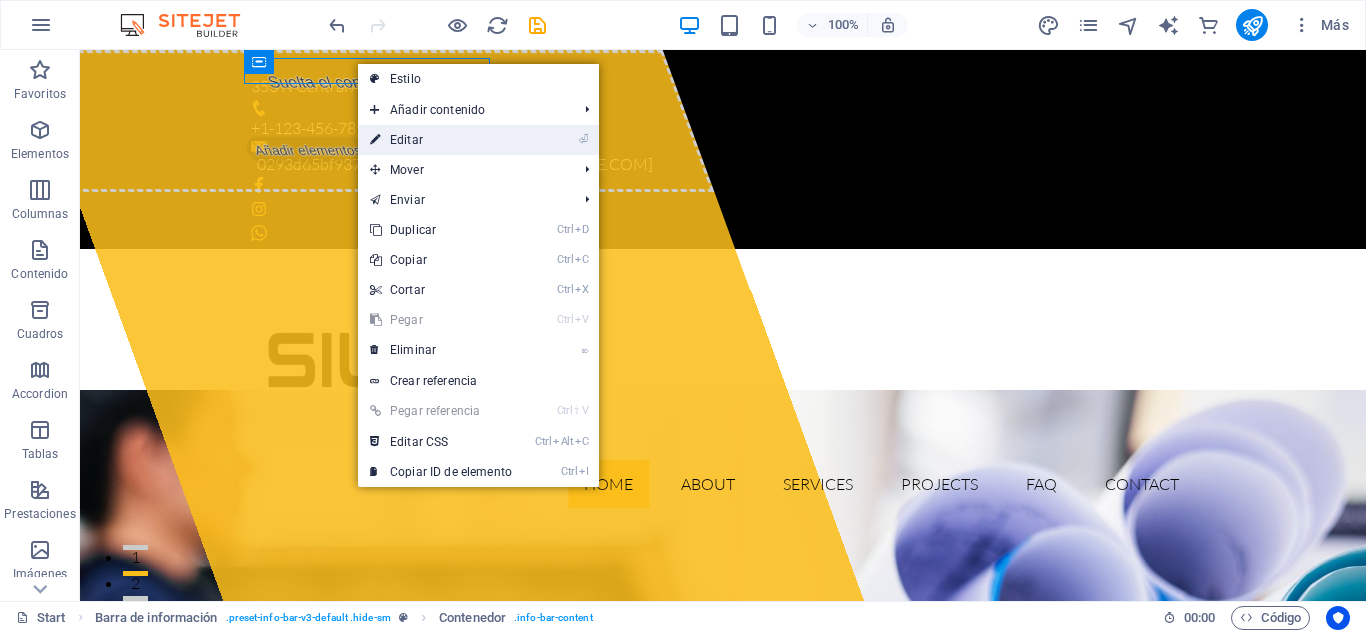 click on "⏎  Editar" at bounding box center [441, 140] 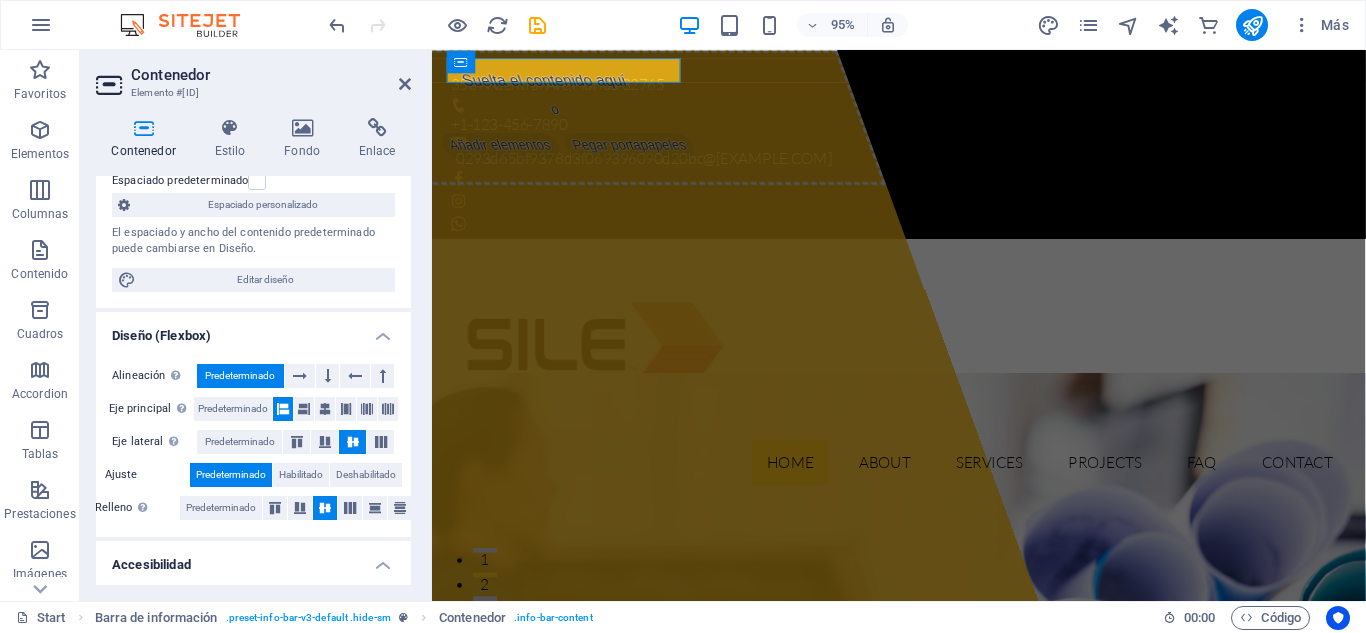scroll, scrollTop: 0, scrollLeft: 0, axis: both 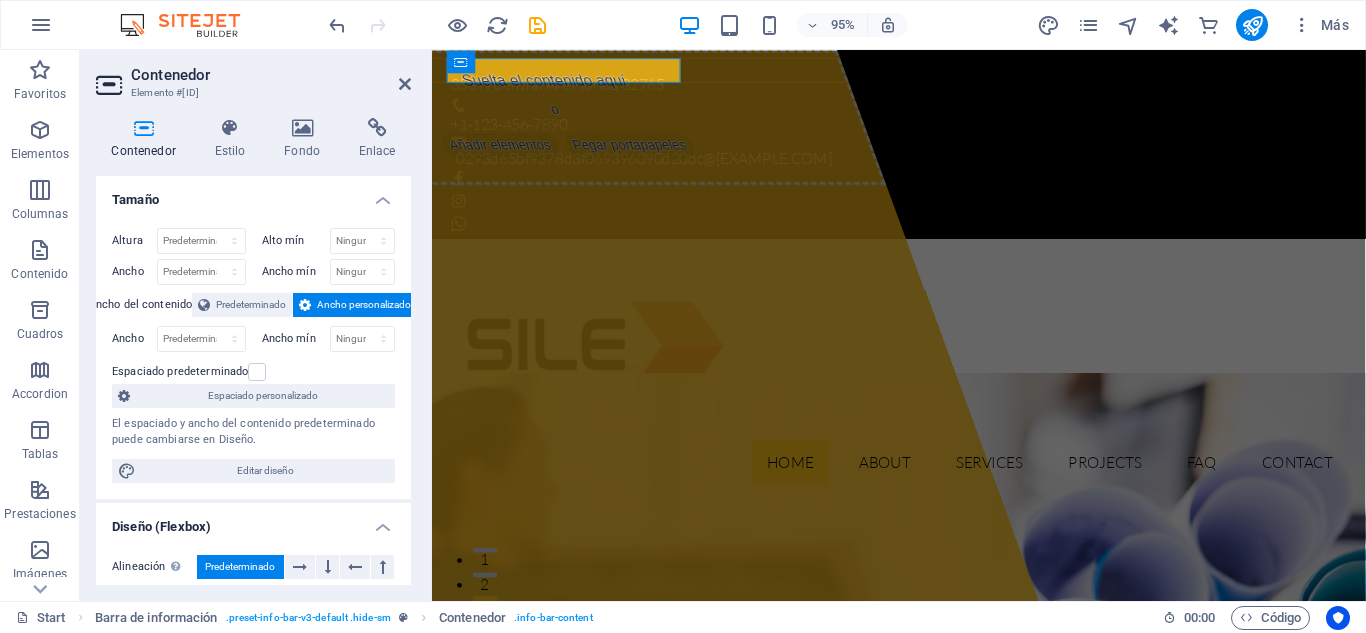 click at bounding box center (143, 128) 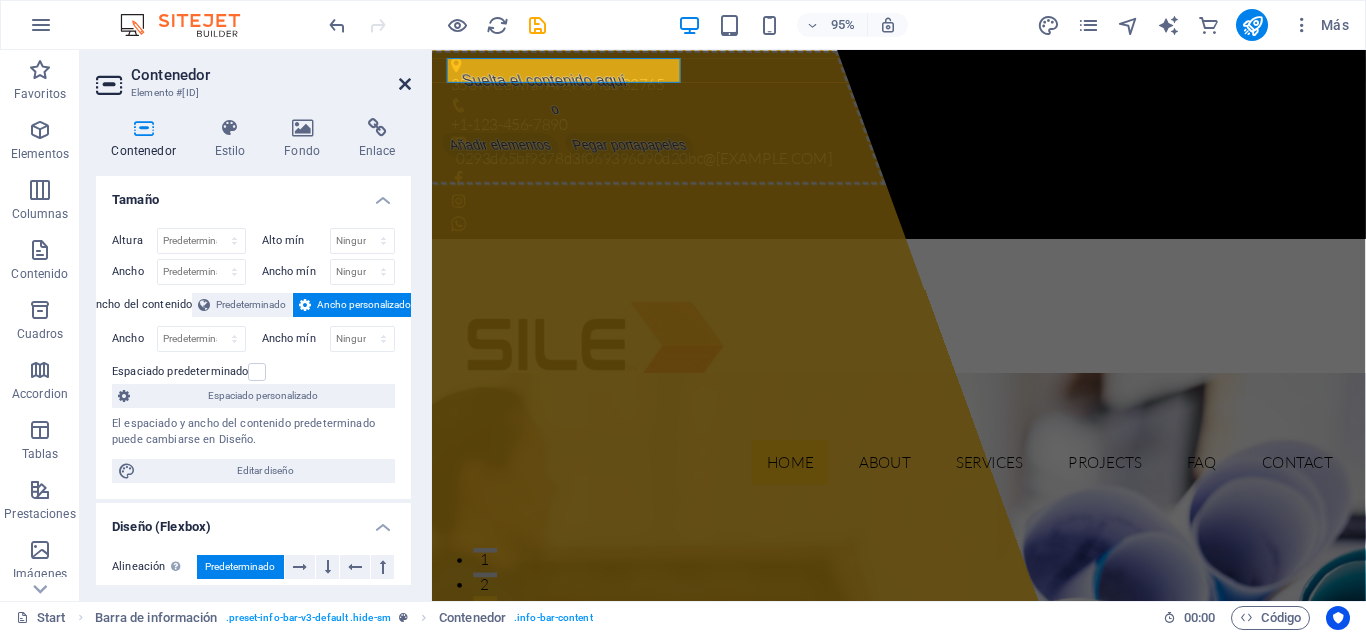 click at bounding box center [405, 84] 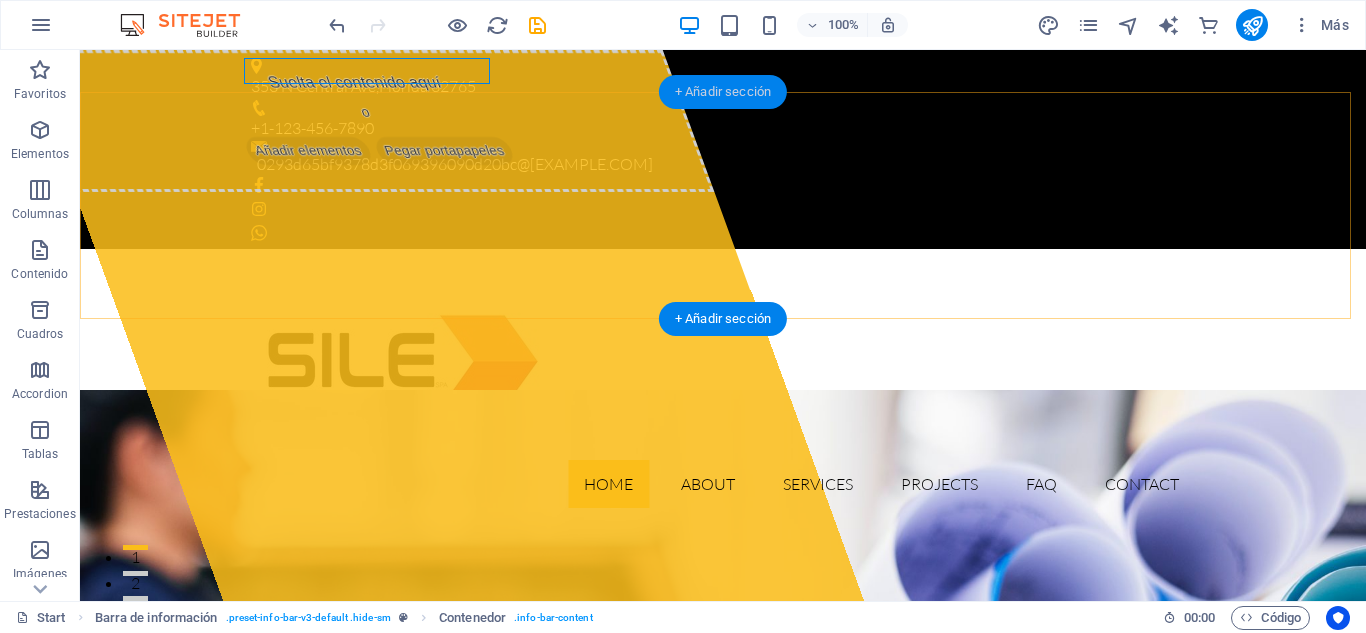 click on "+ Añadir sección" at bounding box center [723, 92] 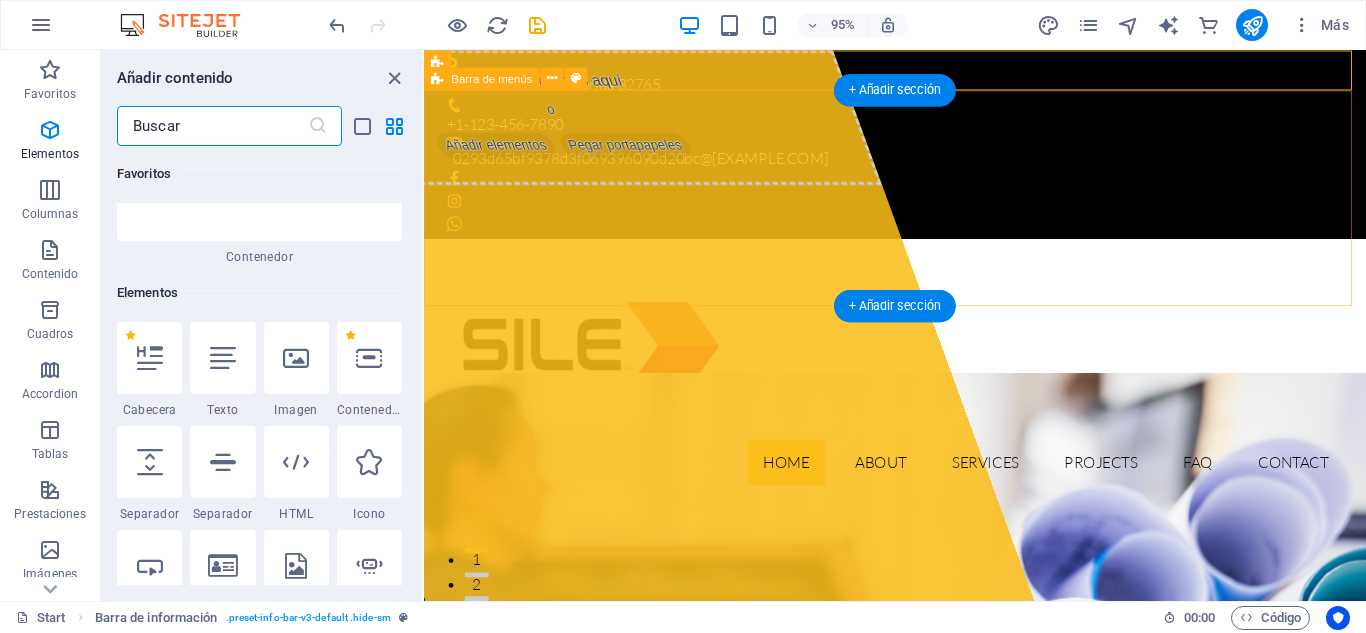 scroll, scrollTop: 6123, scrollLeft: 0, axis: vertical 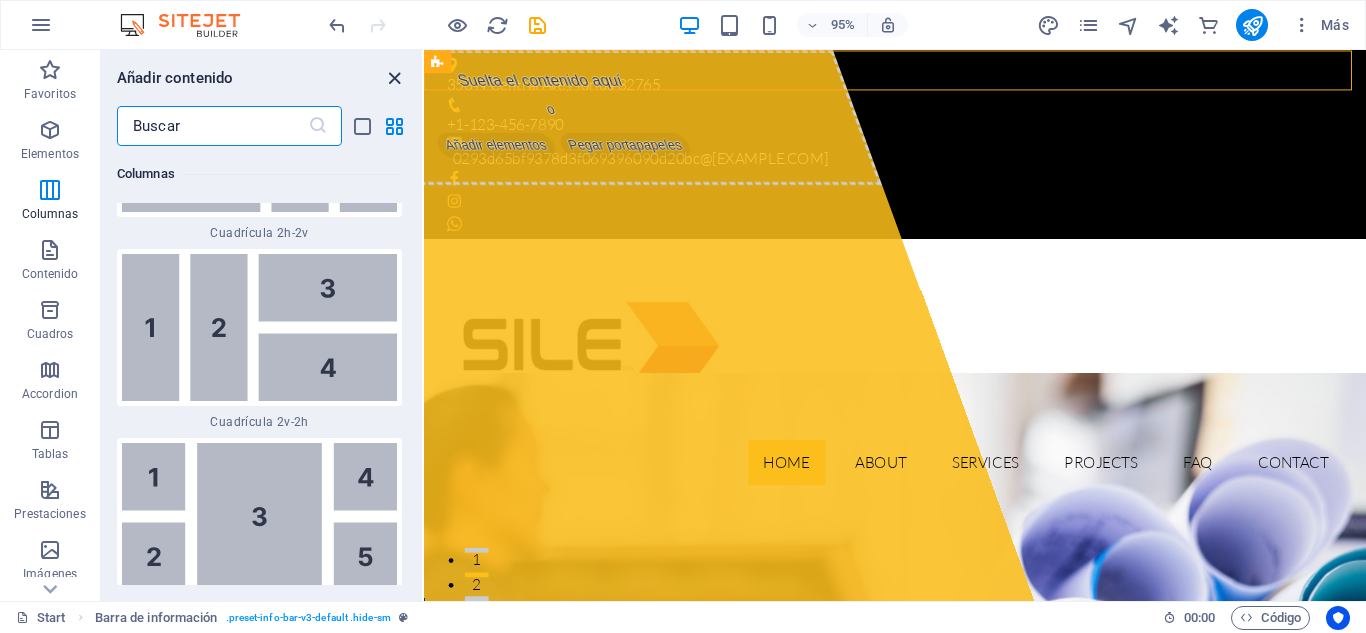 click at bounding box center (394, 78) 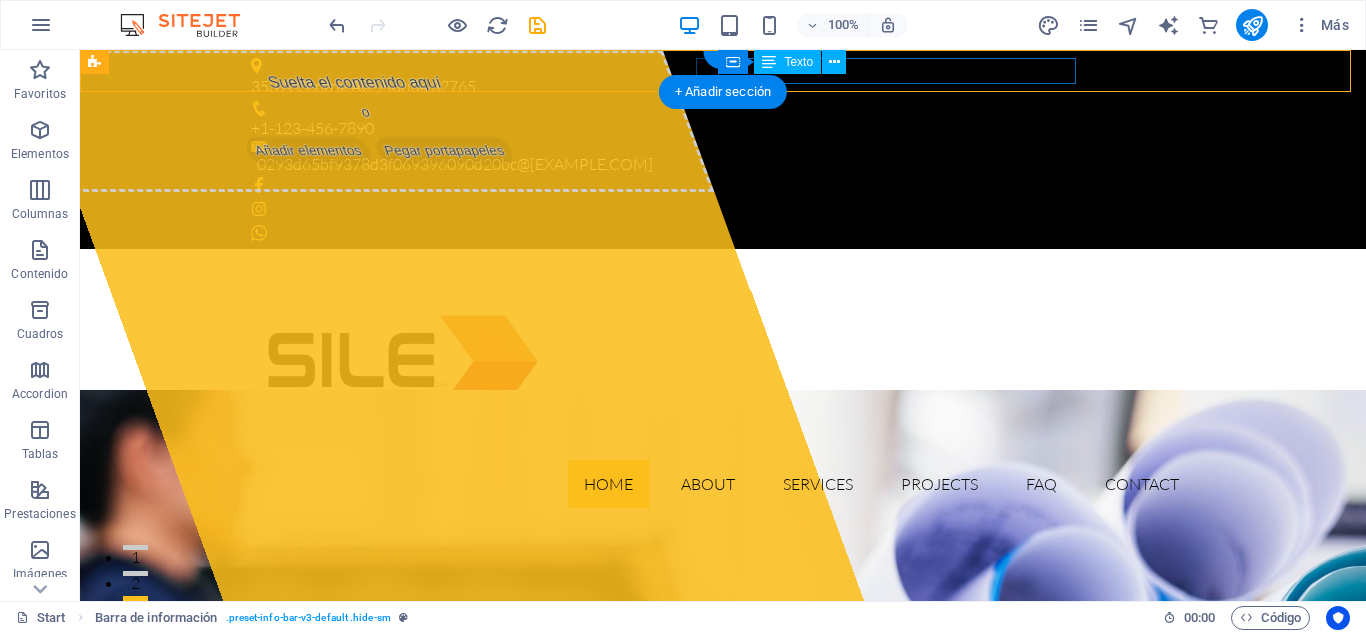 click on "0293d65bf9378d3f069396090d20bc@[EXAMPLE.COM]" at bounding box center (718, 165) 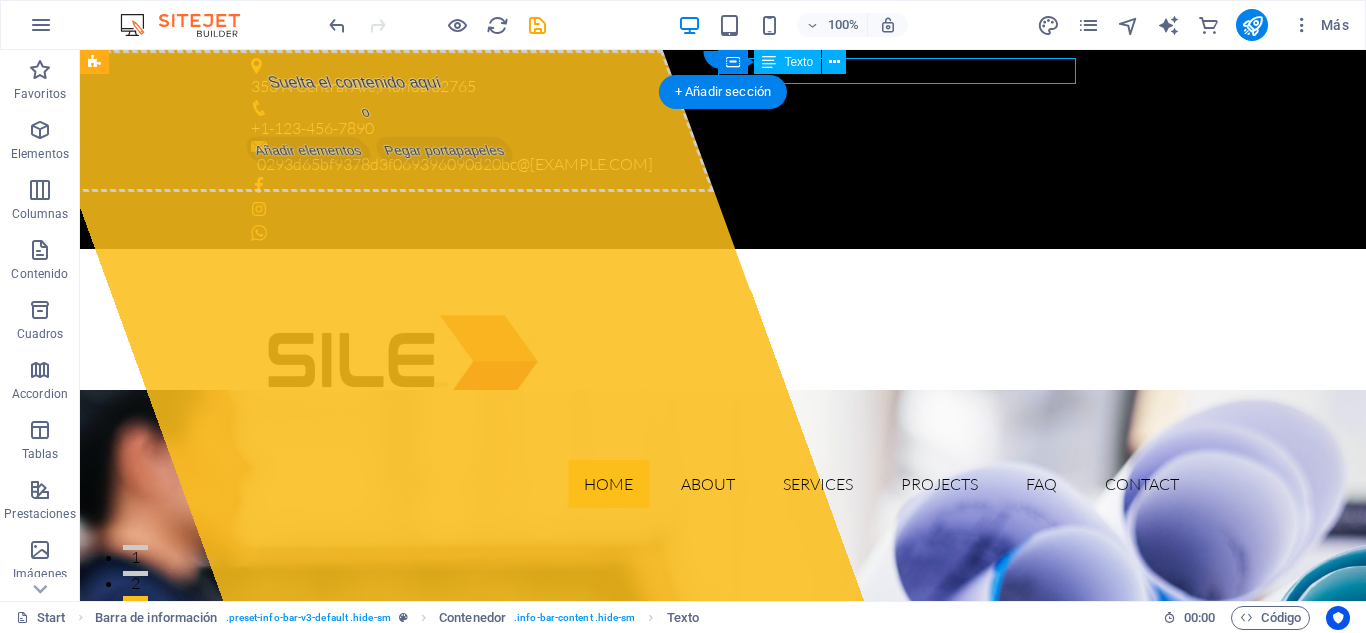 click on "0293d65bf9378d3f069396090d20bc@[EXAMPLE.COM]" at bounding box center [718, 165] 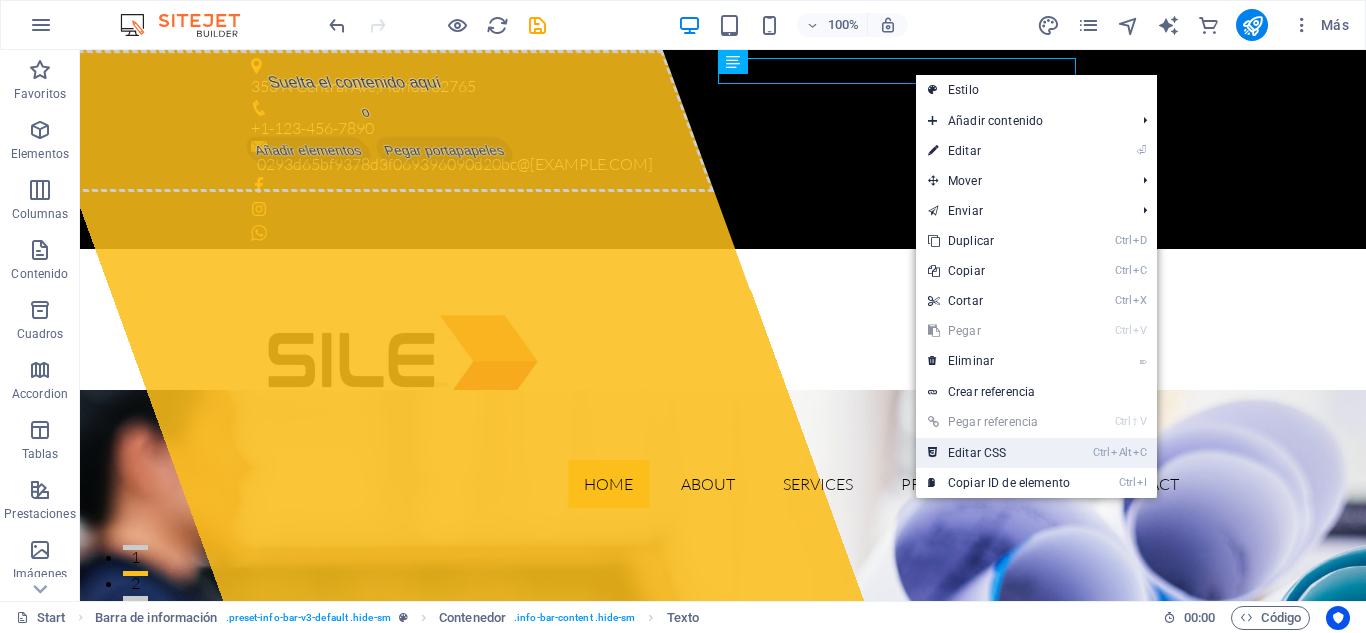 click on "Ctrl Alt C  Editar CSS" at bounding box center (999, 453) 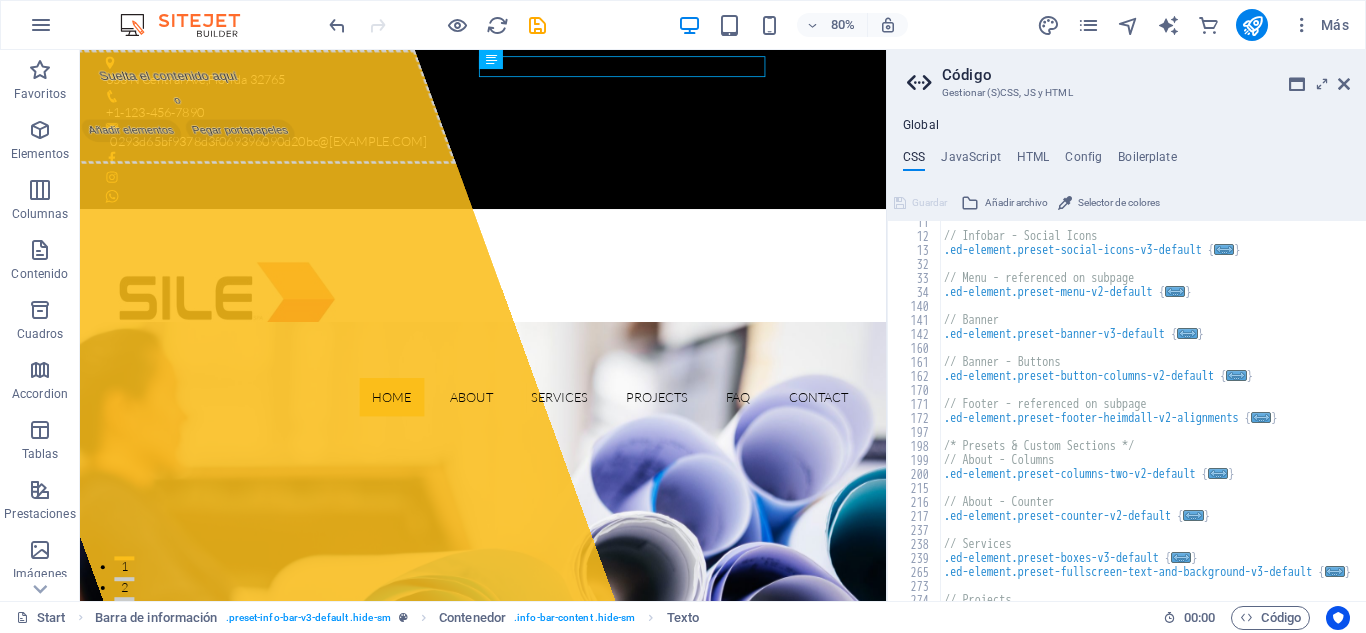 scroll, scrollTop: 63, scrollLeft: 0, axis: vertical 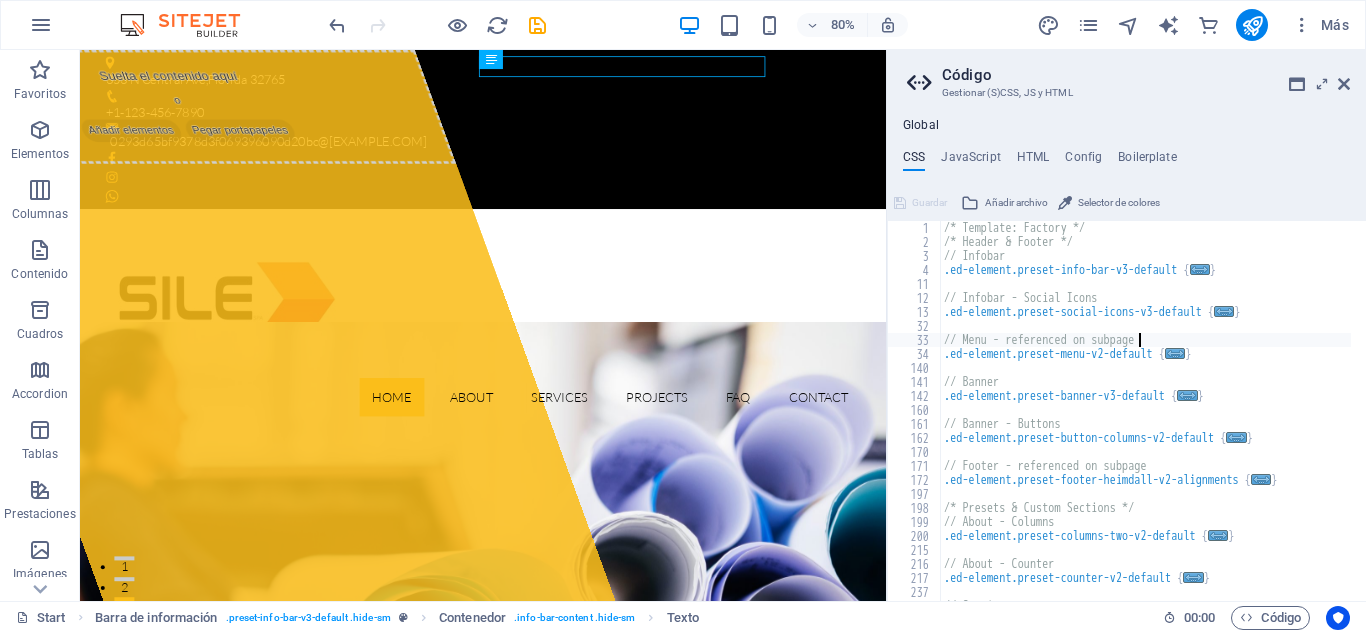 click on "/* Template: Factory */ /* Header & Footer */ // Infobar .ed-element.preset-info-bar-v3-default   { ... } // Infobar - Social Icons .ed-element.preset-social-icons-v3-default   { ... } // Menu - referenced on subpage .ed-element.preset-menu-v2-default   { ... } // Banner .ed-element.preset-banner-v3-default   { ... } // Banner - Buttons .ed-element.preset-button-columns-v2-default   { ... } // Footer - referenced on subpage .ed-element.preset-footer-heimdall-v2-alignments   { ... } /* Presets & Custom Sections */ // About - Columns .ed-element.preset-columns-two-v2-default   { ... } // About - Counter .ed-element.preset-counter-v2-default   { ... } // Services" at bounding box center [1153, 417] 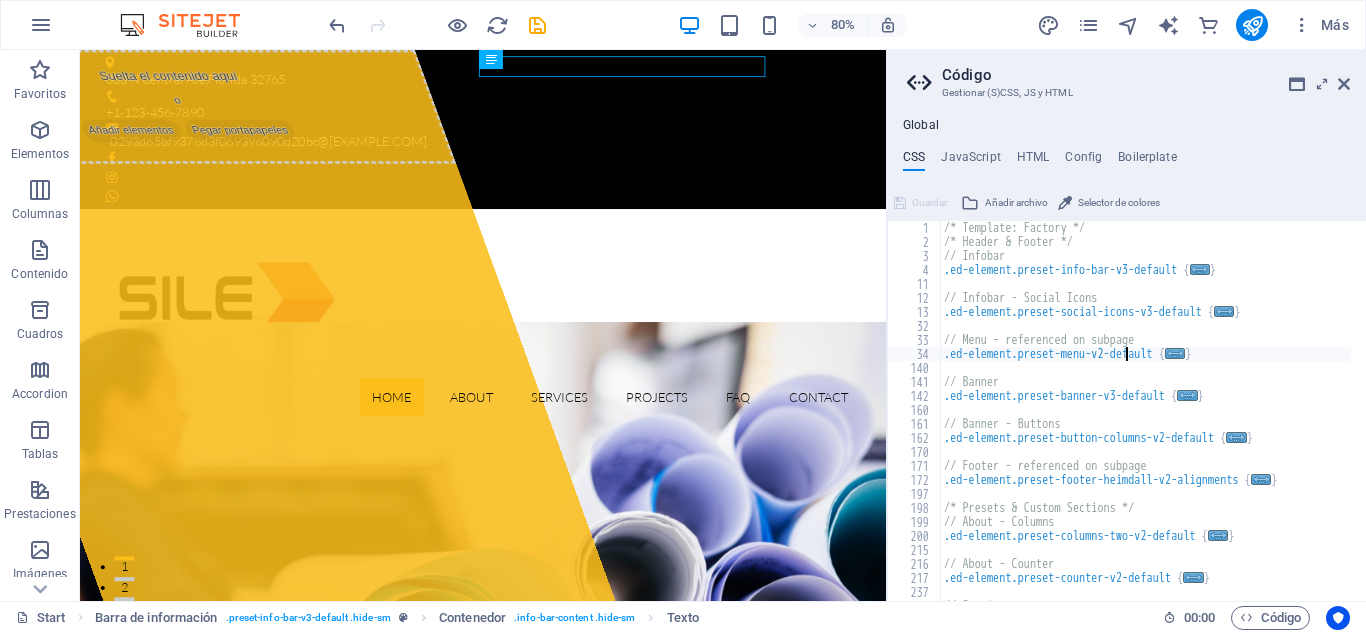 click on "/* Template: Factory */ /* Header & Footer */ // Infobar .ed-element.preset-info-bar-v3-default   { ... } // Infobar - Social Icons .ed-element.preset-social-icons-v3-default   { ... } // Menu - referenced on subpage .ed-element.preset-menu-v2-default   { ... } // Banner .ed-element.preset-banner-v3-default   { ... } // Banner - Buttons .ed-element.preset-button-columns-v2-default   { ... } // Footer - referenced on subpage .ed-element.preset-footer-heimdall-v2-alignments   { ... } /* Presets & Custom Sections */ // About - Columns .ed-element.preset-columns-two-v2-default   { ... } // About - Counter .ed-element.preset-counter-v2-default   { ... } // Services" at bounding box center [1153, 417] 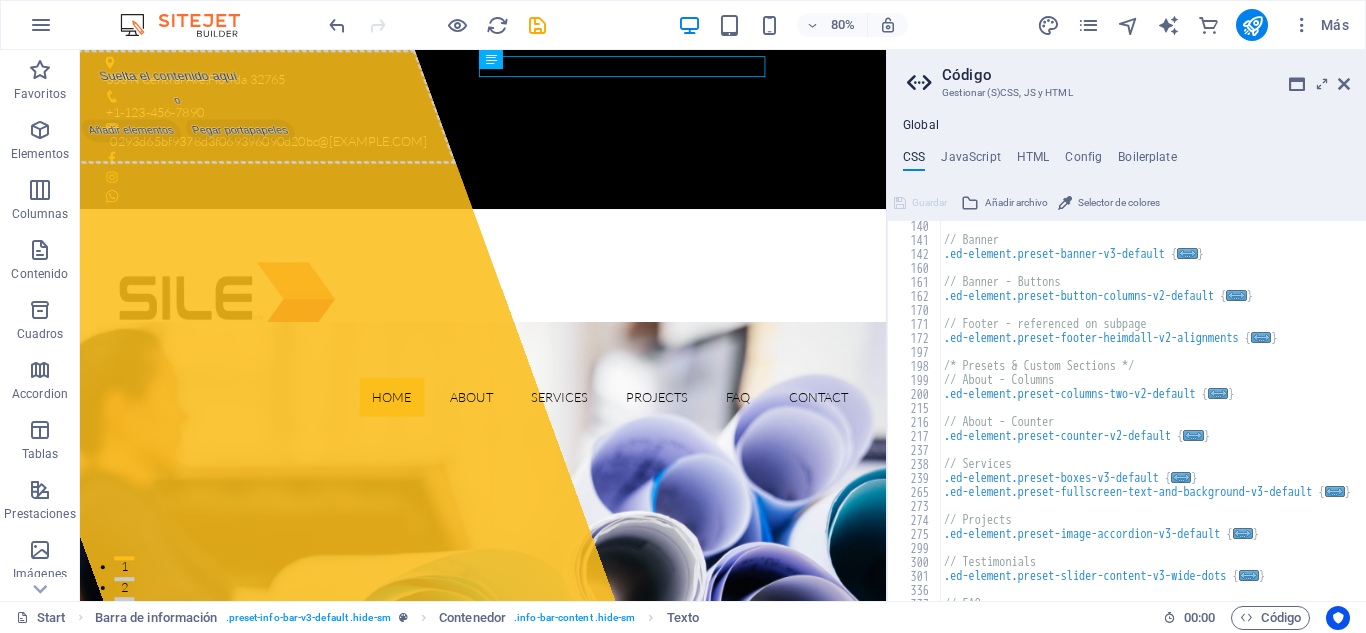 scroll, scrollTop: 180, scrollLeft: 0, axis: vertical 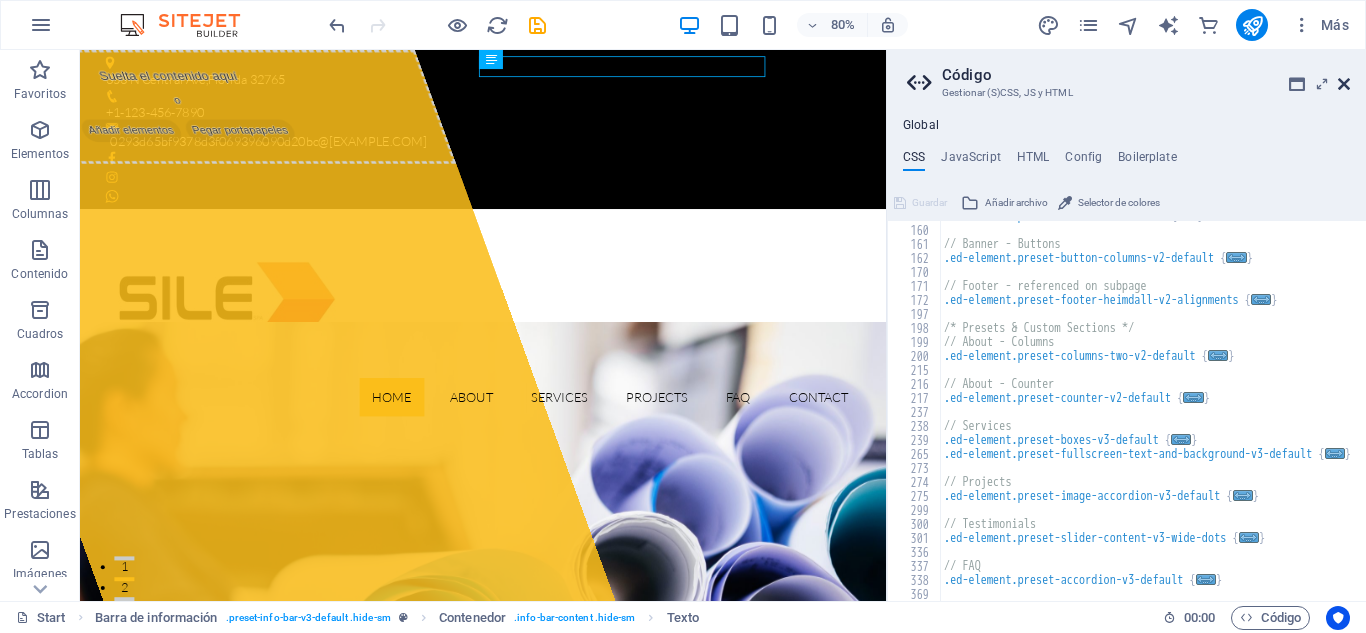 click at bounding box center [1344, 84] 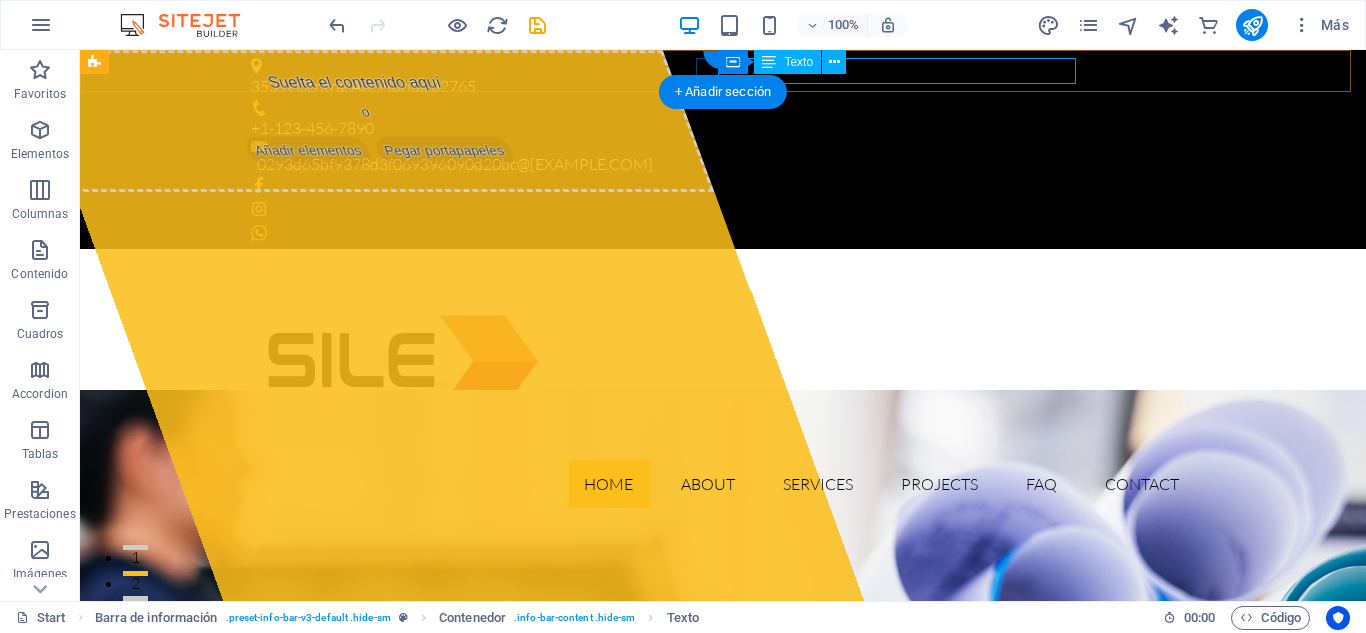 click on "0293d65bf9378d3f069396090d20bc@[EXAMPLE.COM]" at bounding box center [718, 165] 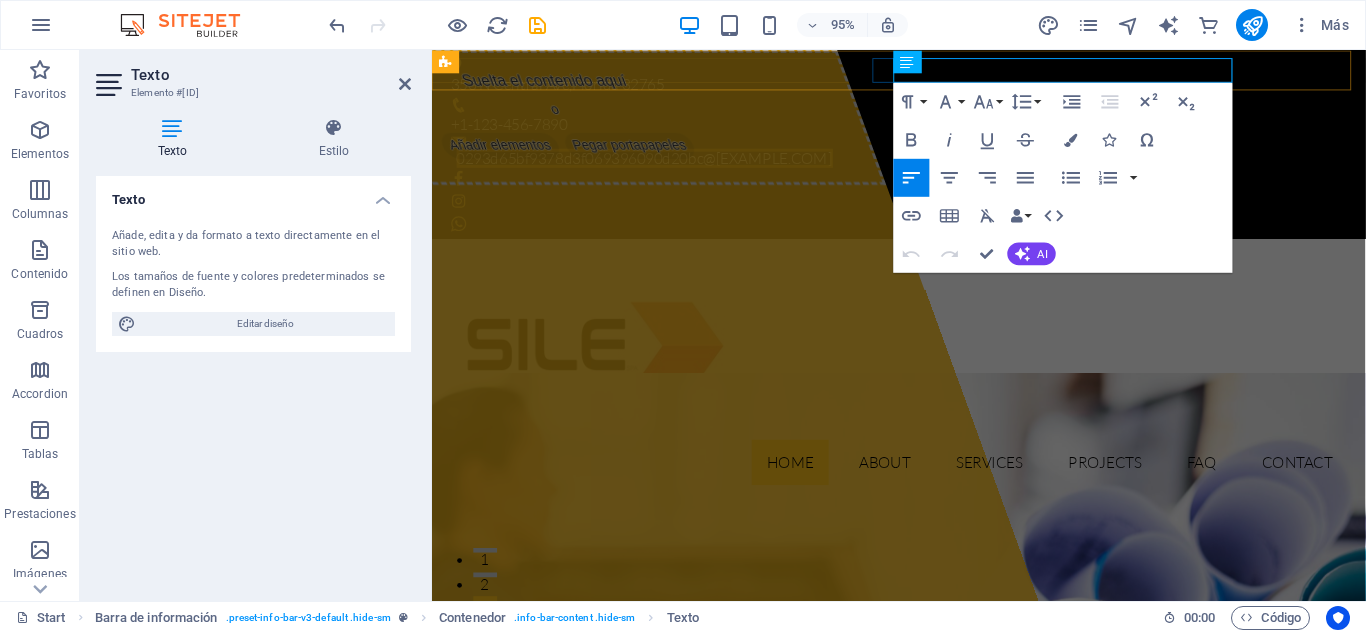 type 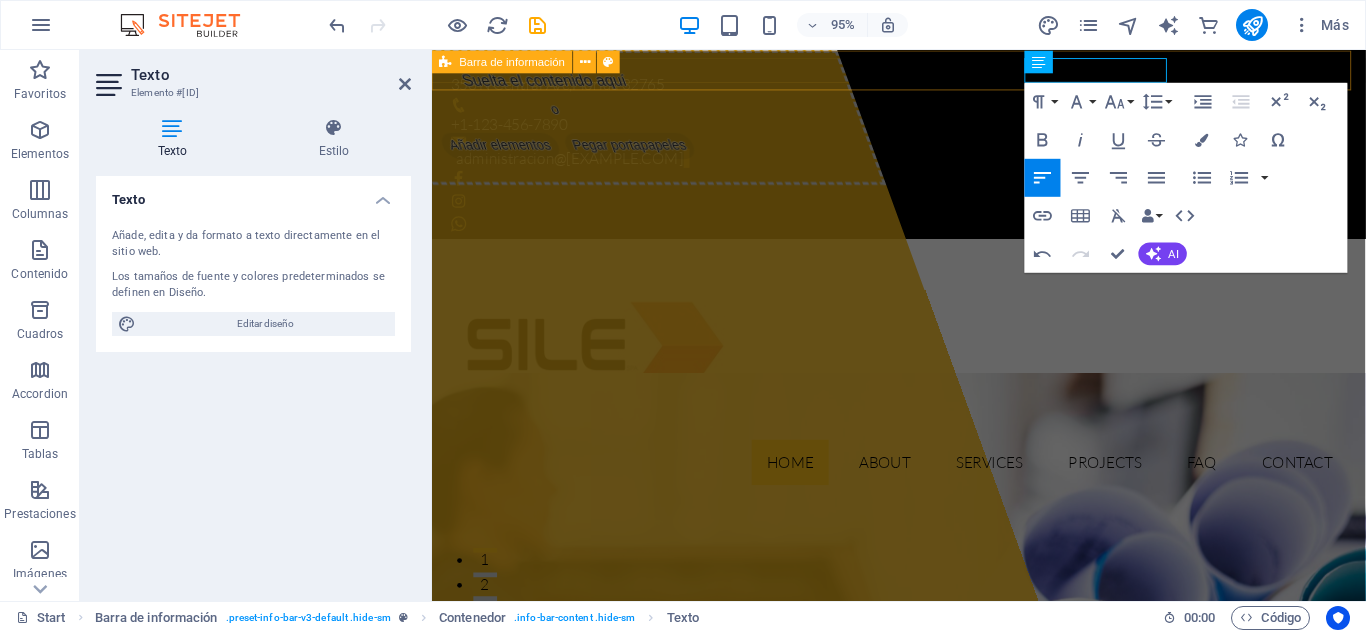 click on "353 N [STREET] ,  [STATE]   32765 [PHONE] administracion@[EXAMPLE.COM]" at bounding box center [923, 149] 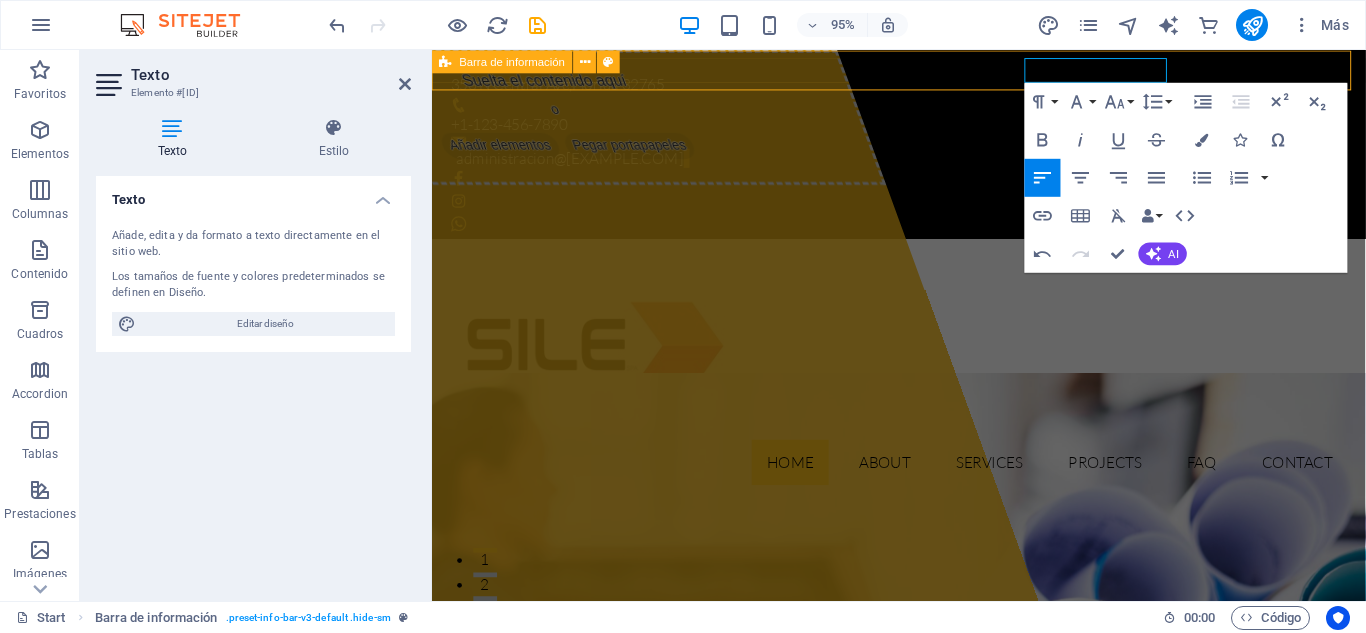 click on "353 N [STREET] ,  [STATE]   32765 [PHONE] administracion@[EXAMPLE.COM]" at bounding box center [923, 149] 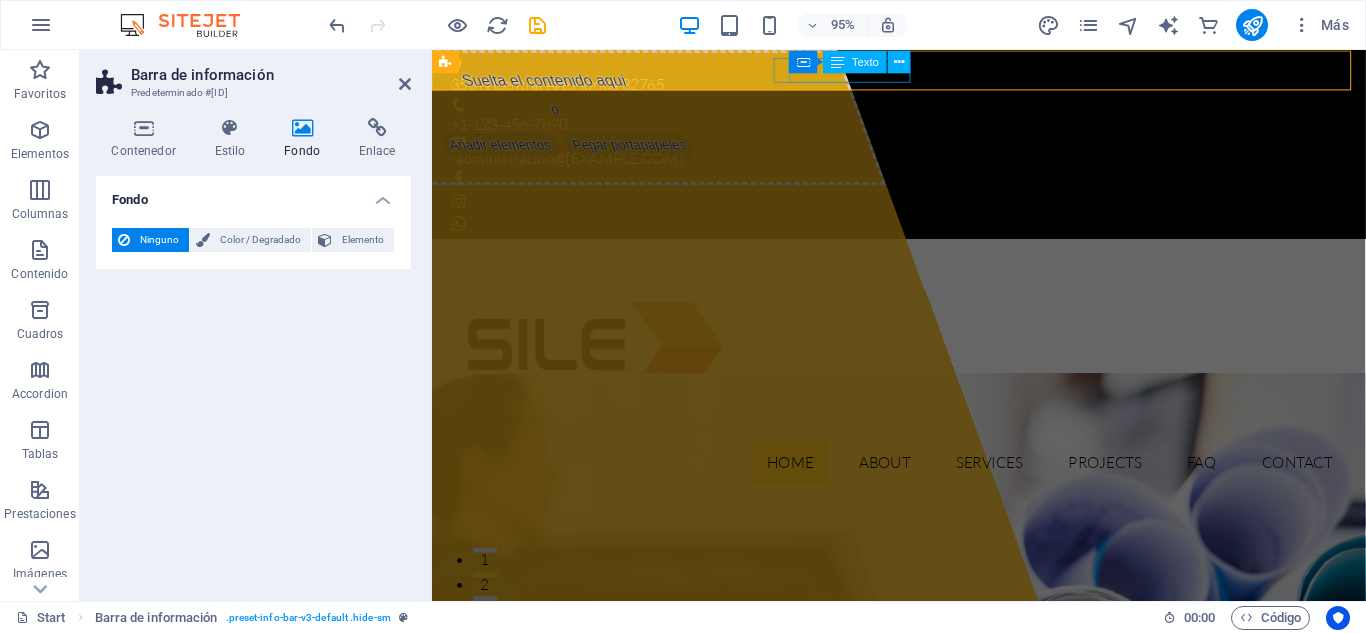 click on "+1-123-456-7890" at bounding box center [916, 129] 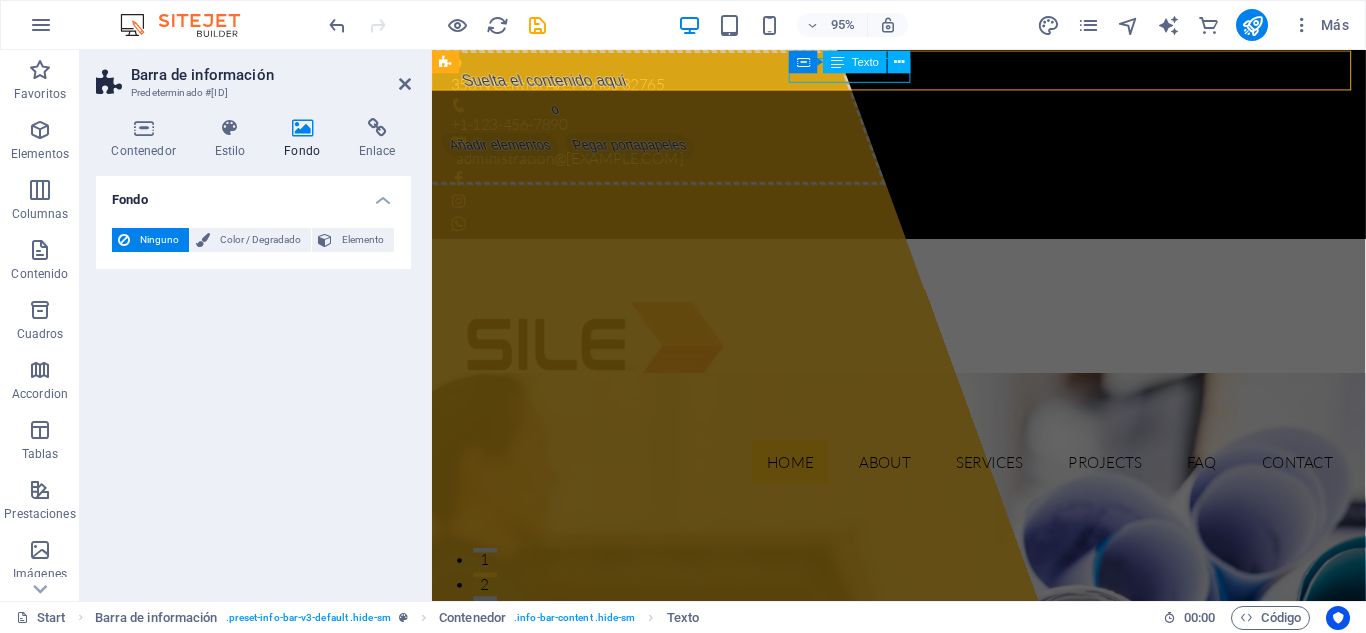 click on "+1-123-456-7890" at bounding box center (916, 129) 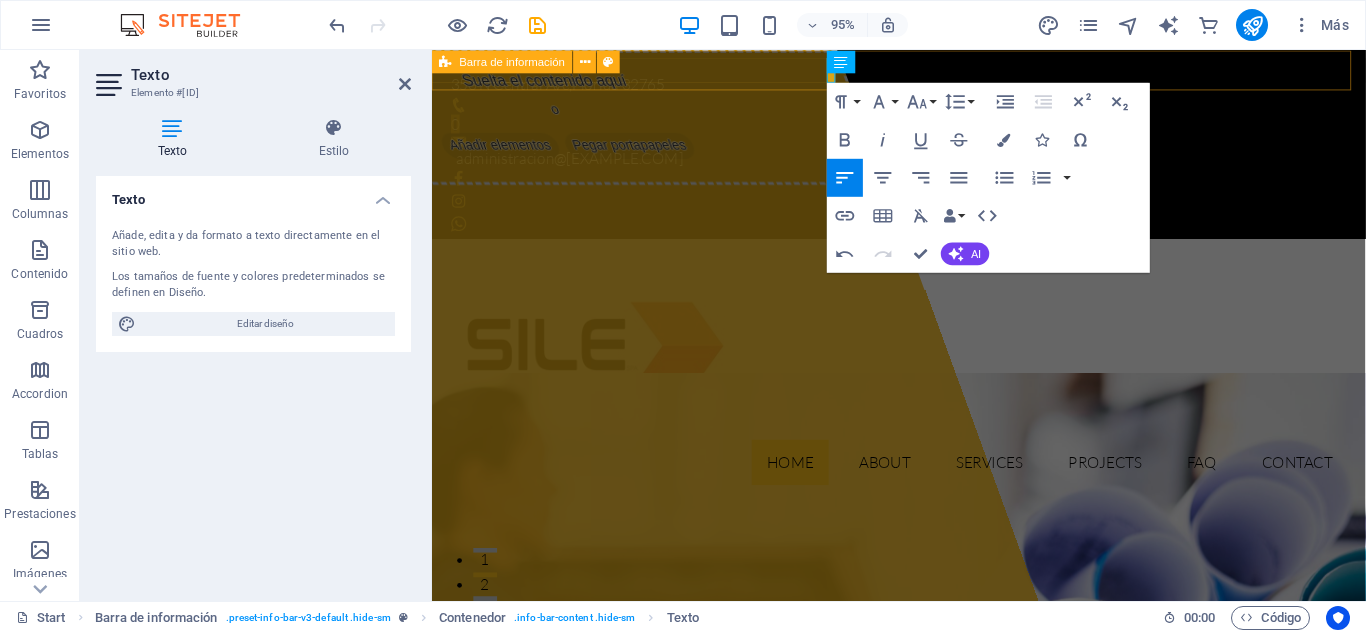 type 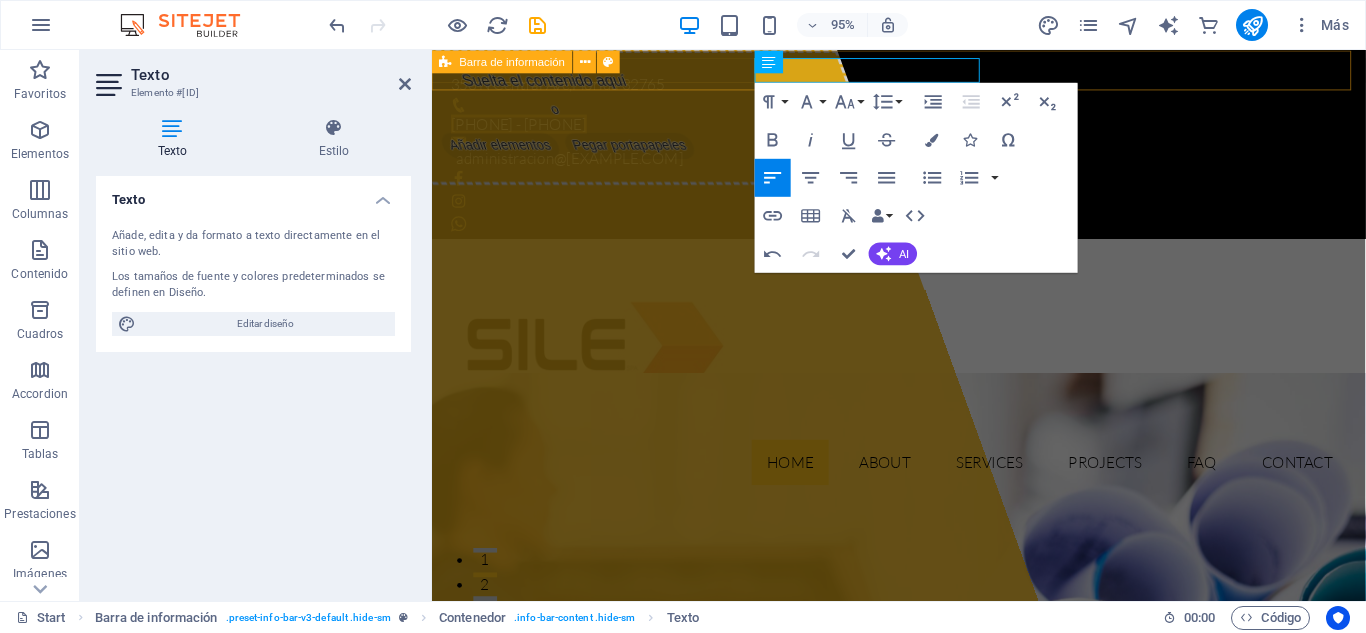 click on "353 N [STREET] ,  [STATE]   32765 [PHONE] - [PHONE] administracion@[EXAMPLE.COM]" at bounding box center [923, 149] 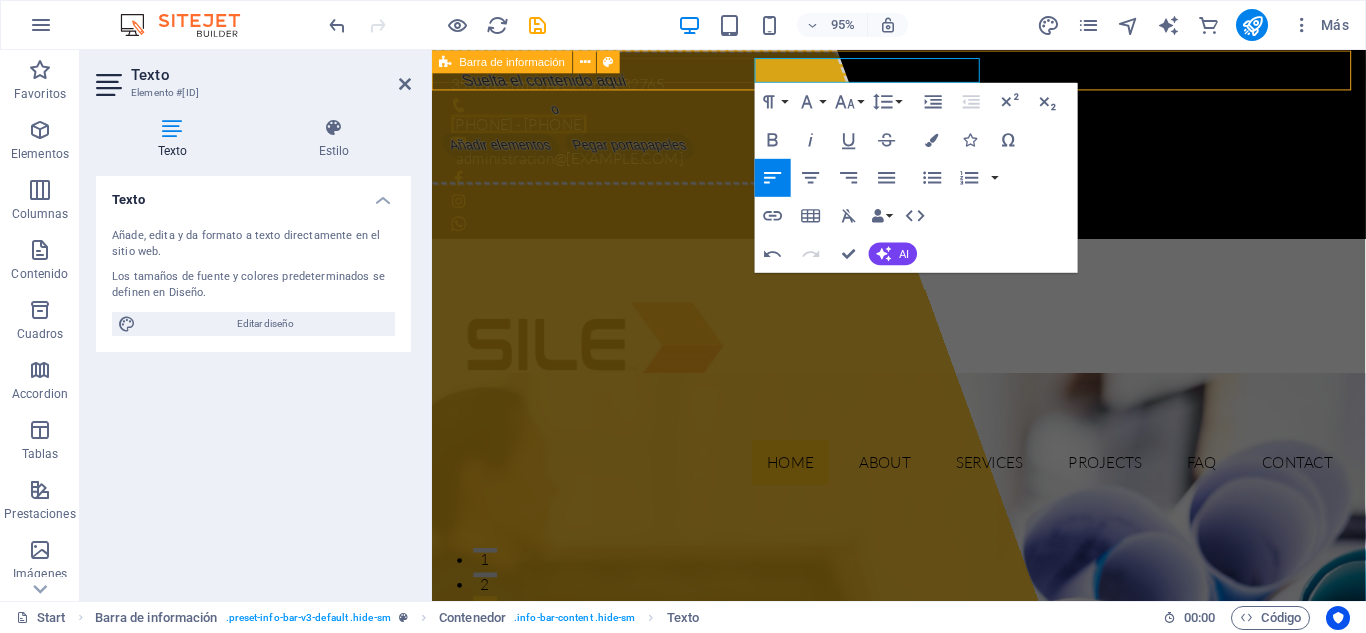 click on "353 N [STREET] ,  [STATE]   32765 [PHONE] - [PHONE] administracion@[EXAMPLE.COM]" at bounding box center [923, 149] 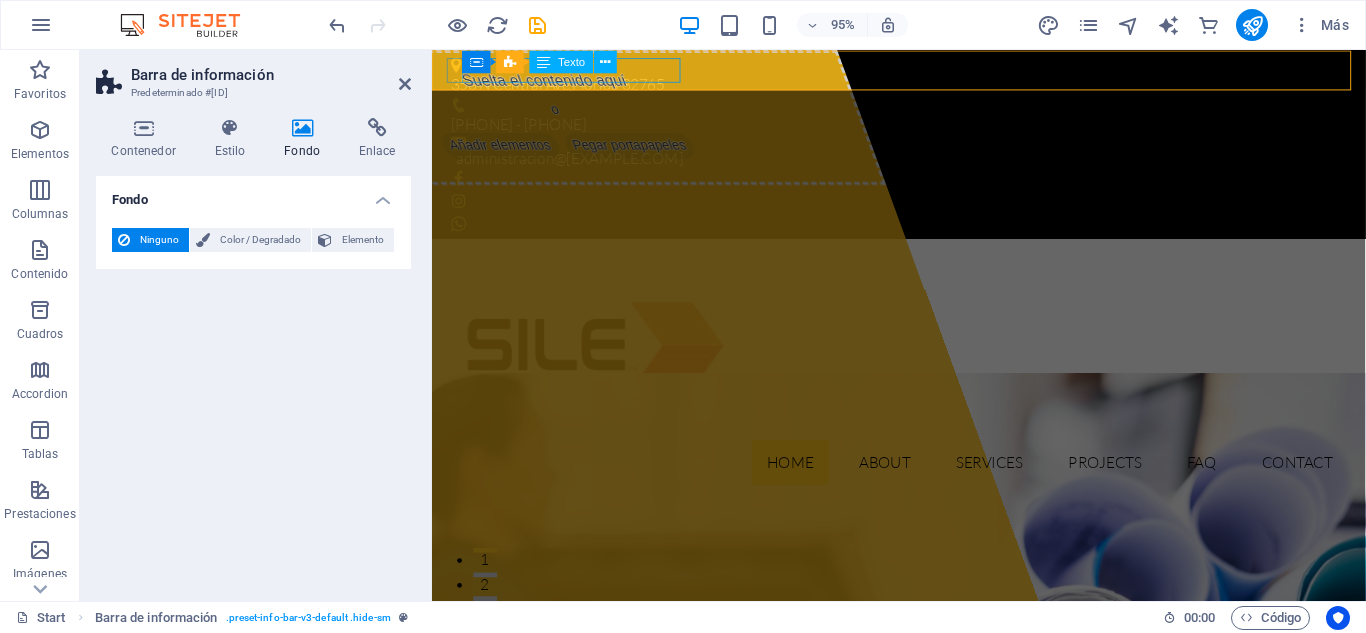 click on "353 N [STREET] ,  [STATE]   32765" at bounding box center (916, 87) 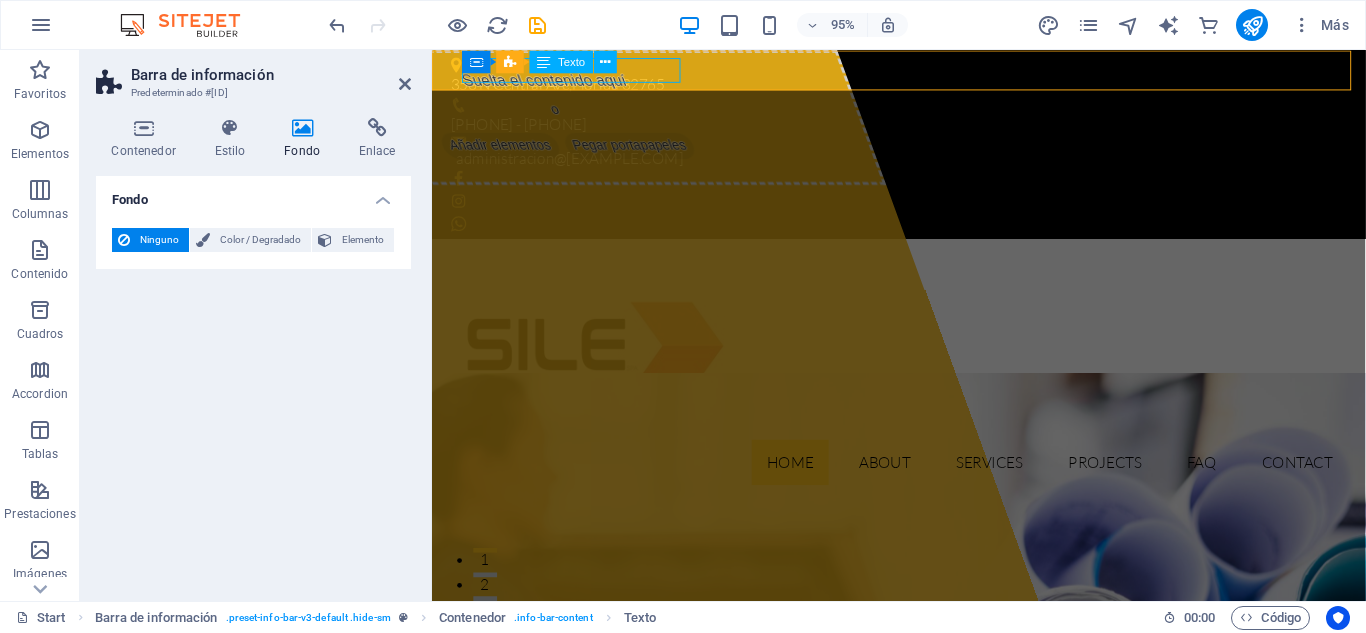 click on "353 N [STREET] ,  [STATE]   32765" at bounding box center (916, 87) 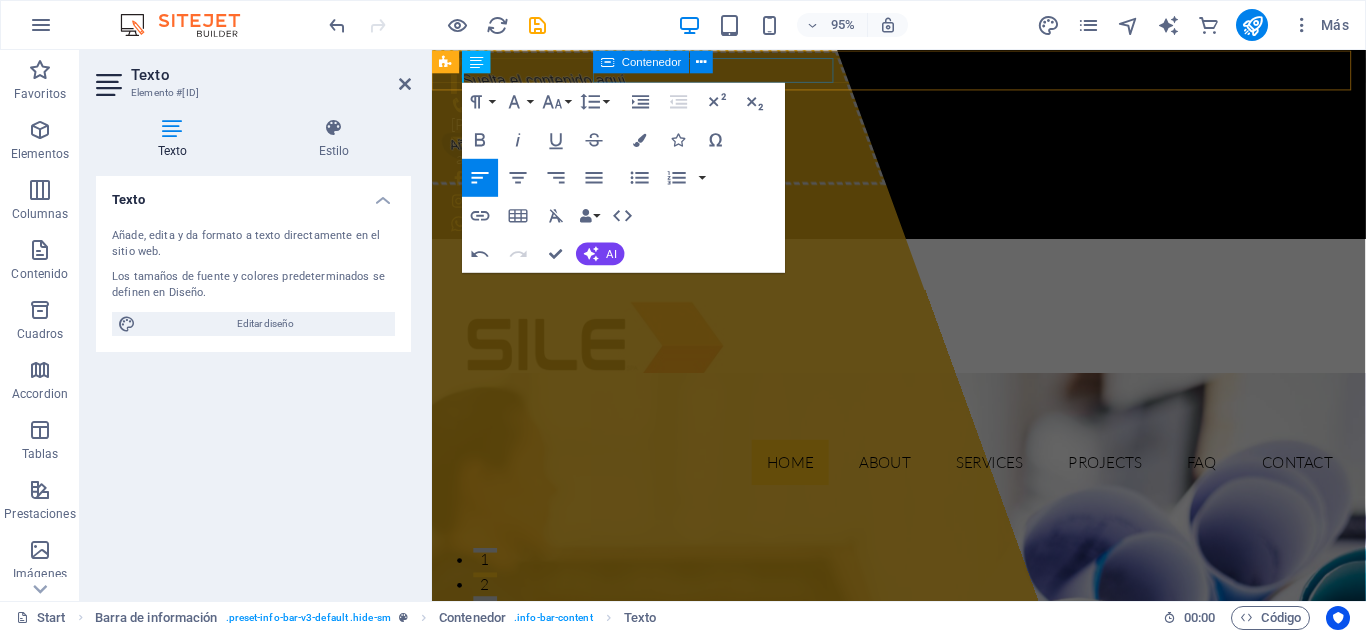 type 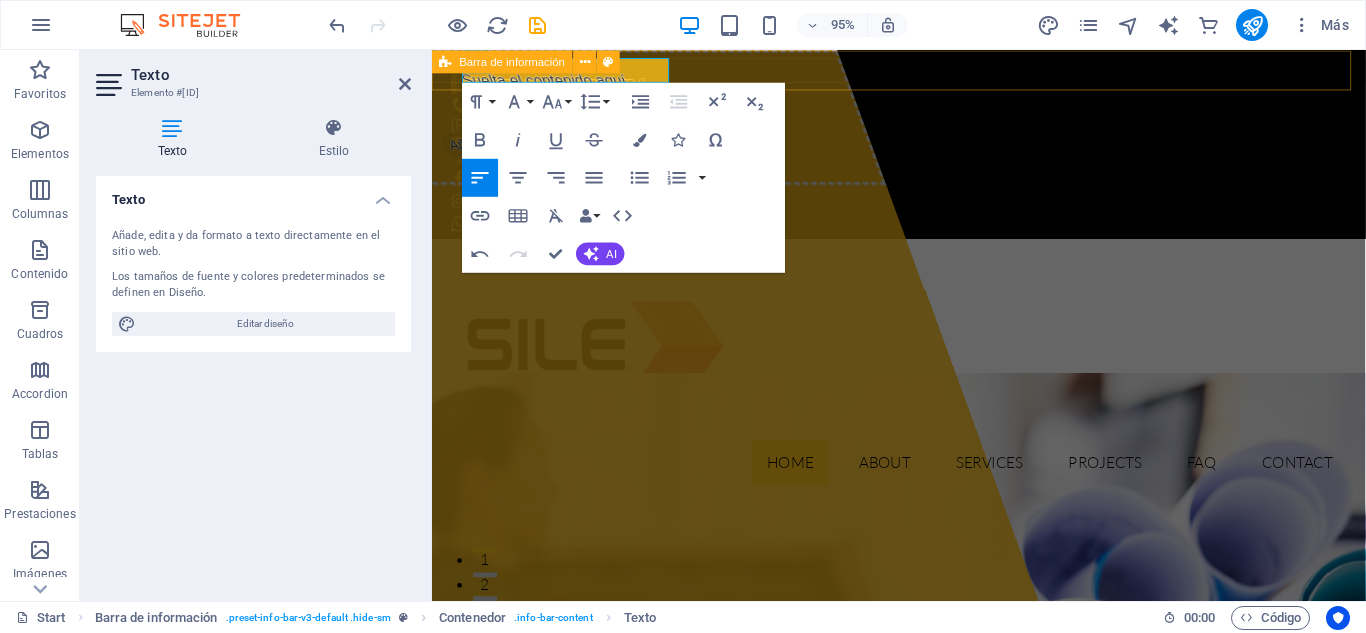 click on "c[STREET] #[NUMBER] [CITY]  [PHONE] - [PHONE] administracion@[EXAMPLE.COM]" at bounding box center [923, 149] 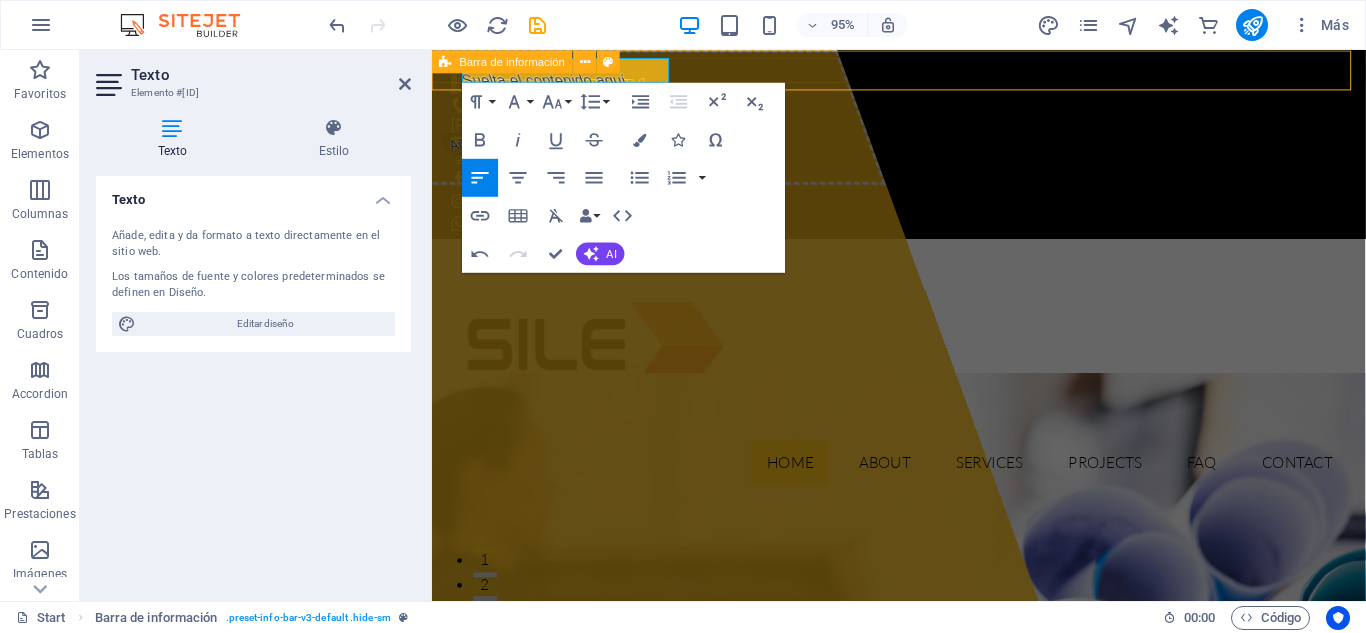 click on "c[STREET] #[NUMBER] [CITY]  [PHONE] - [PHONE] administracion@[EXAMPLE.COM]" at bounding box center [923, 149] 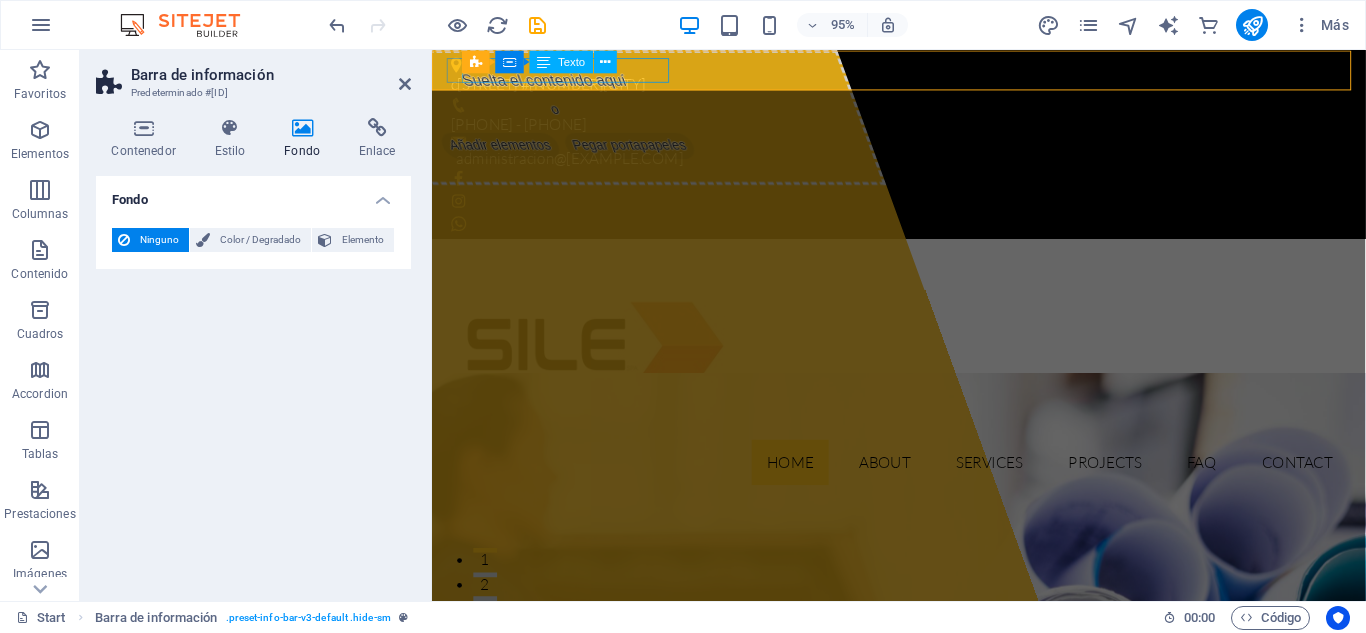 click on "Barra de información   Contenedor   Texto" at bounding box center (545, 62) 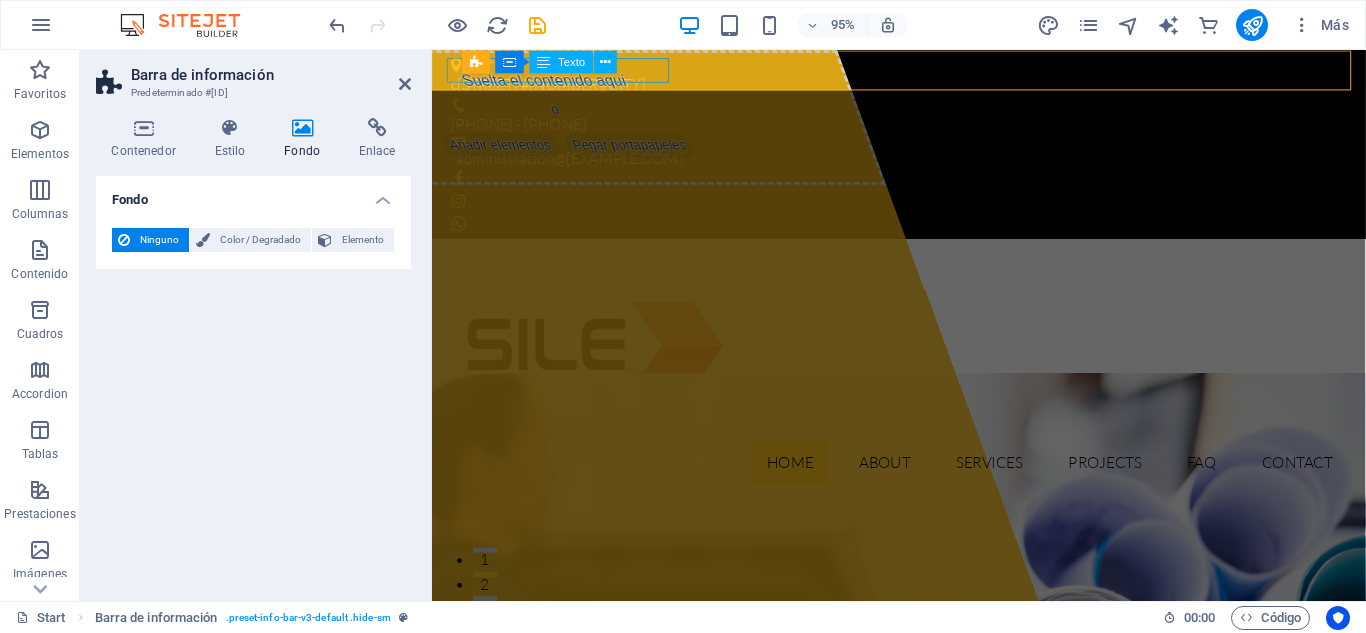 click on "c[STREET] #[NUMBER][CITY]" at bounding box center [916, 87] 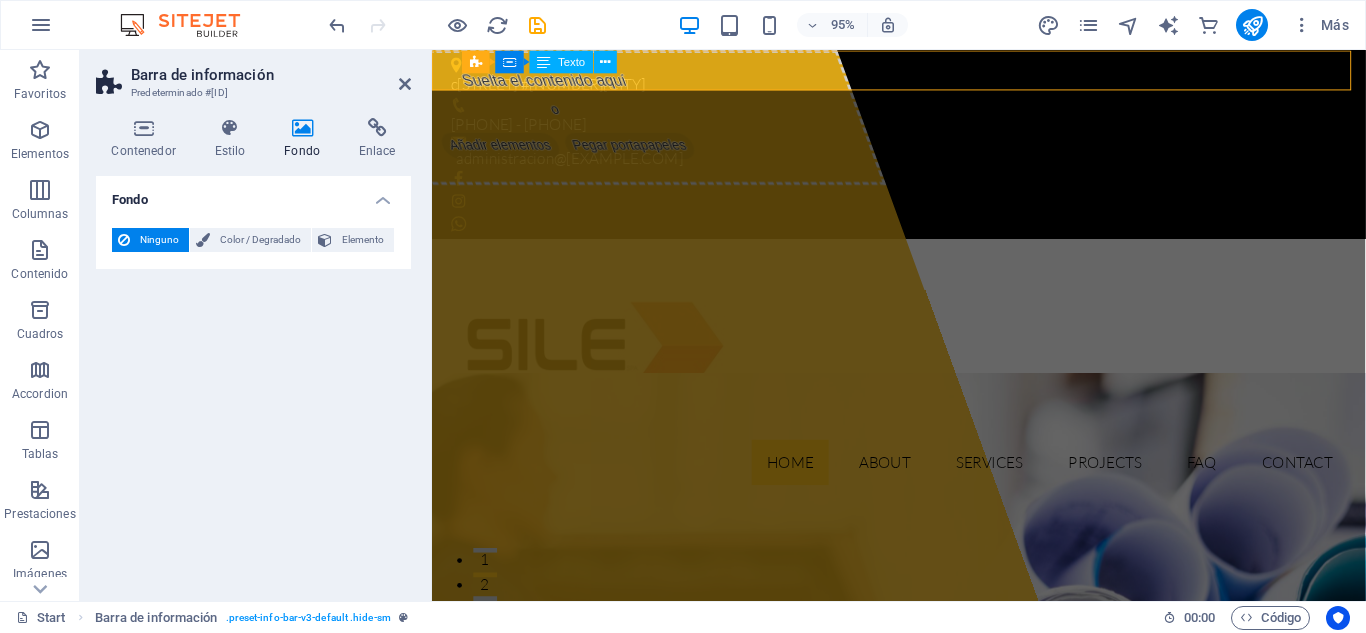 click on "c[STREET] #[NUMBER][CITY]" at bounding box center [916, 87] 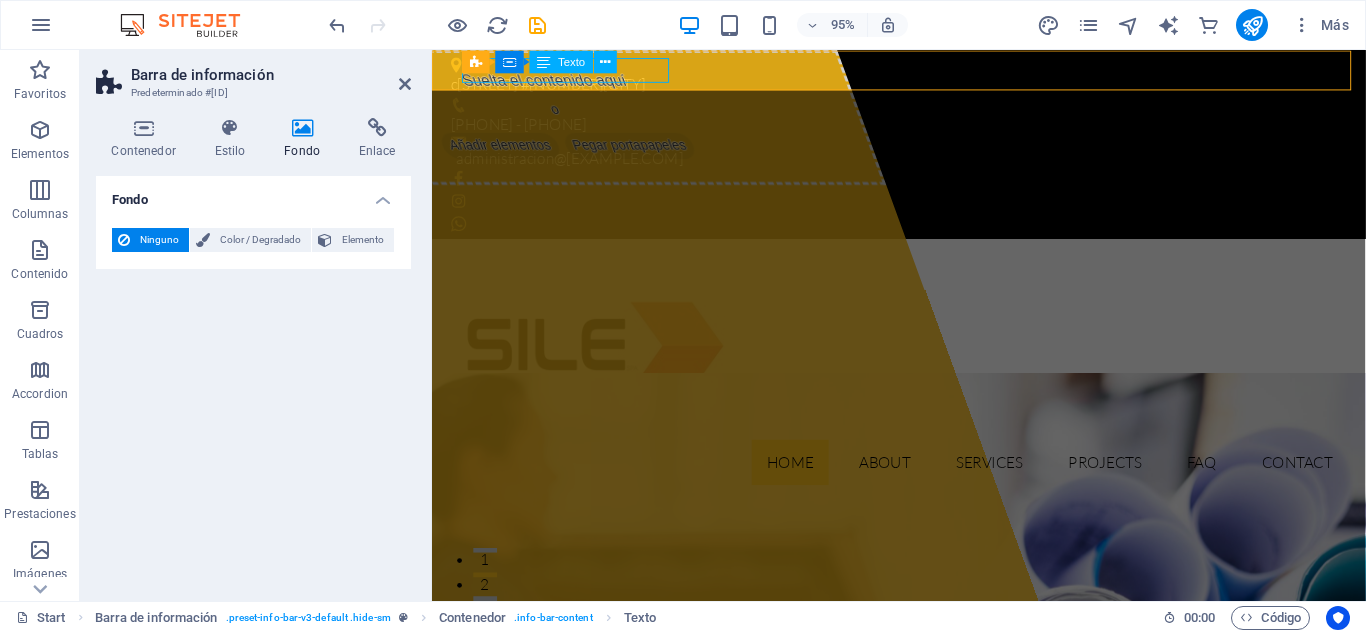 click on "c[STREET] #[NUMBER][CITY]" at bounding box center [916, 87] 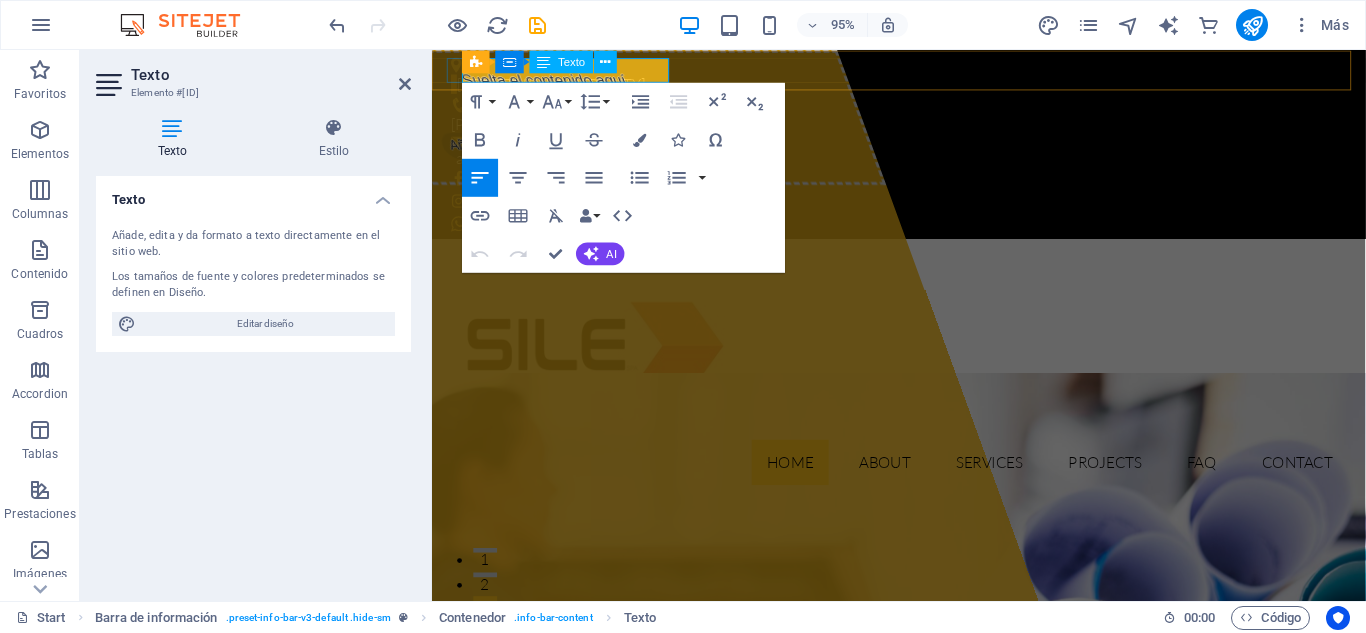 type 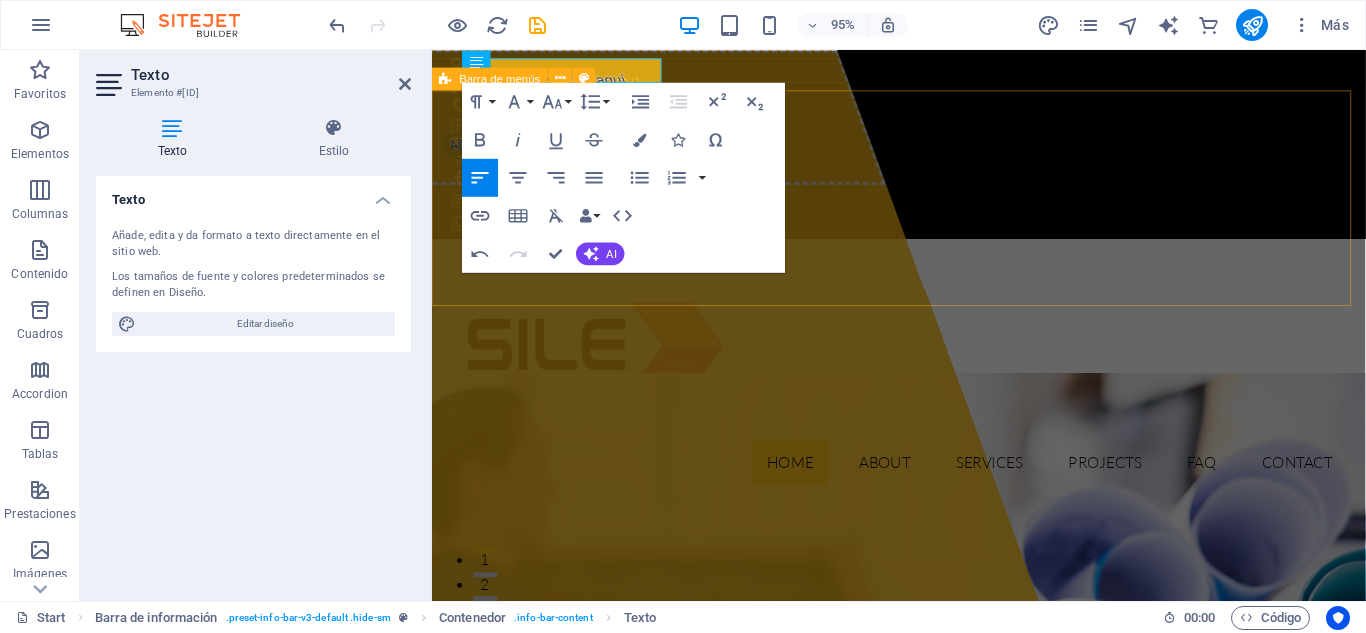drag, startPoint x: 896, startPoint y: 139, endPoint x: 1225, endPoint y: 133, distance: 329.05472 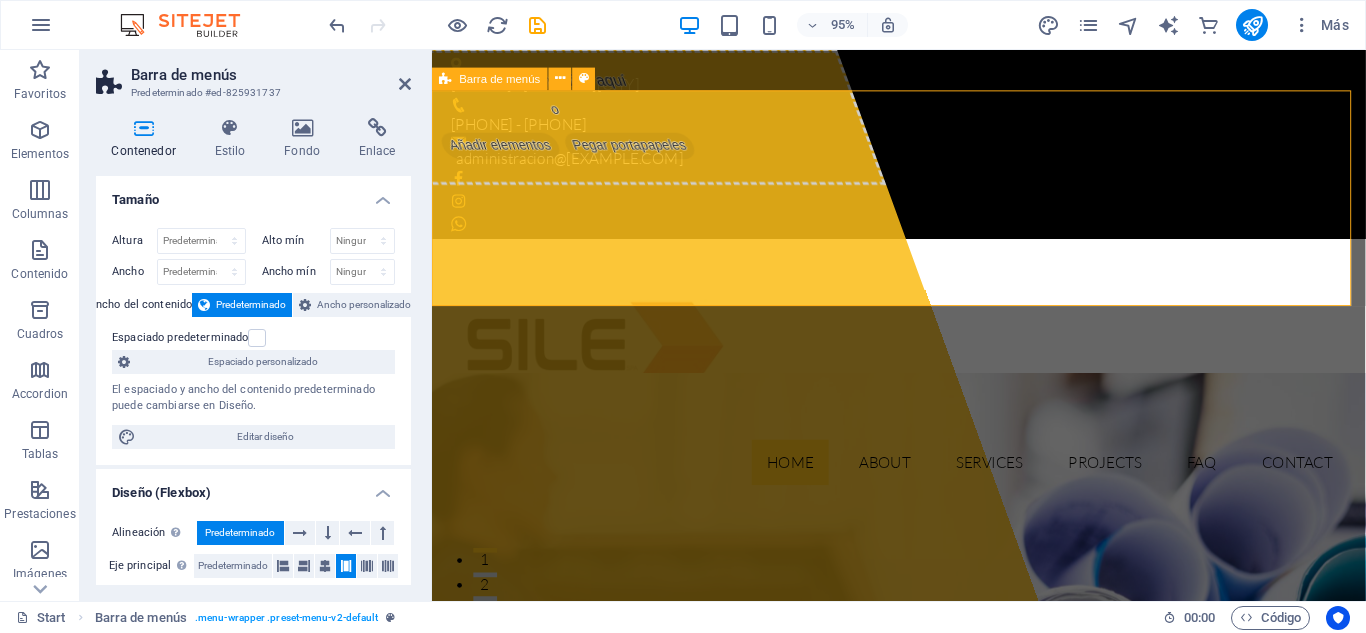 click on "Home About Services Projects FAQ Contact" at bounding box center (923, 386) 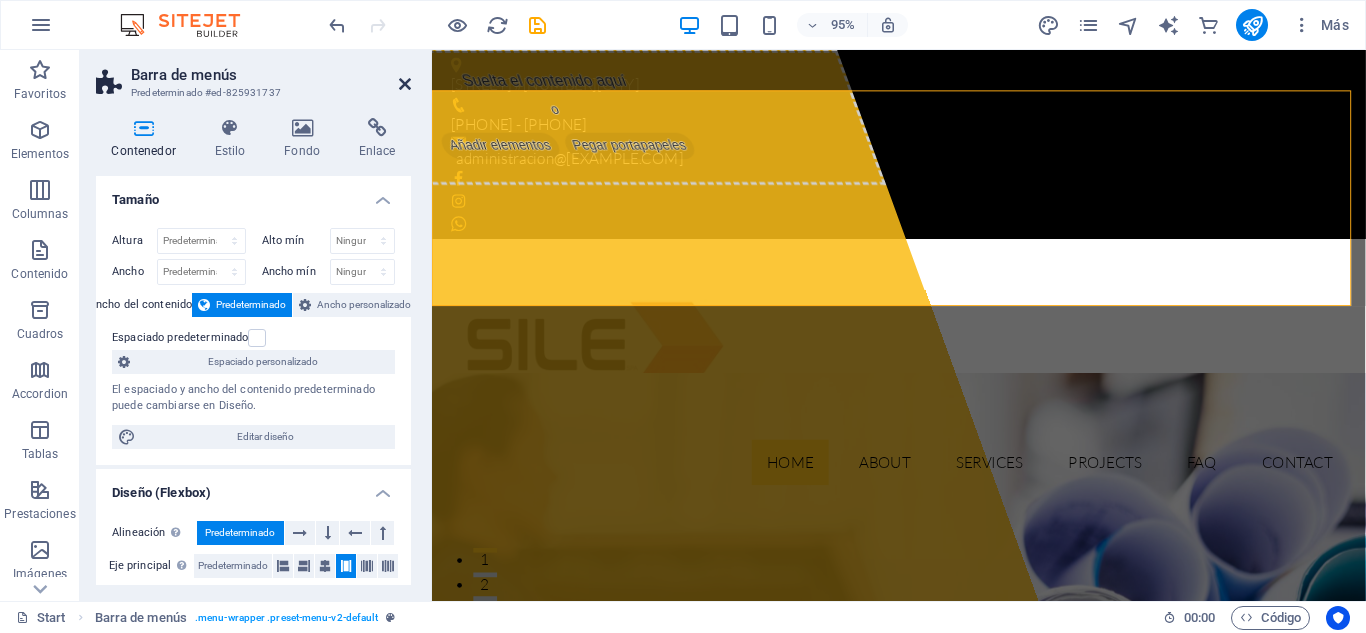 click at bounding box center [405, 84] 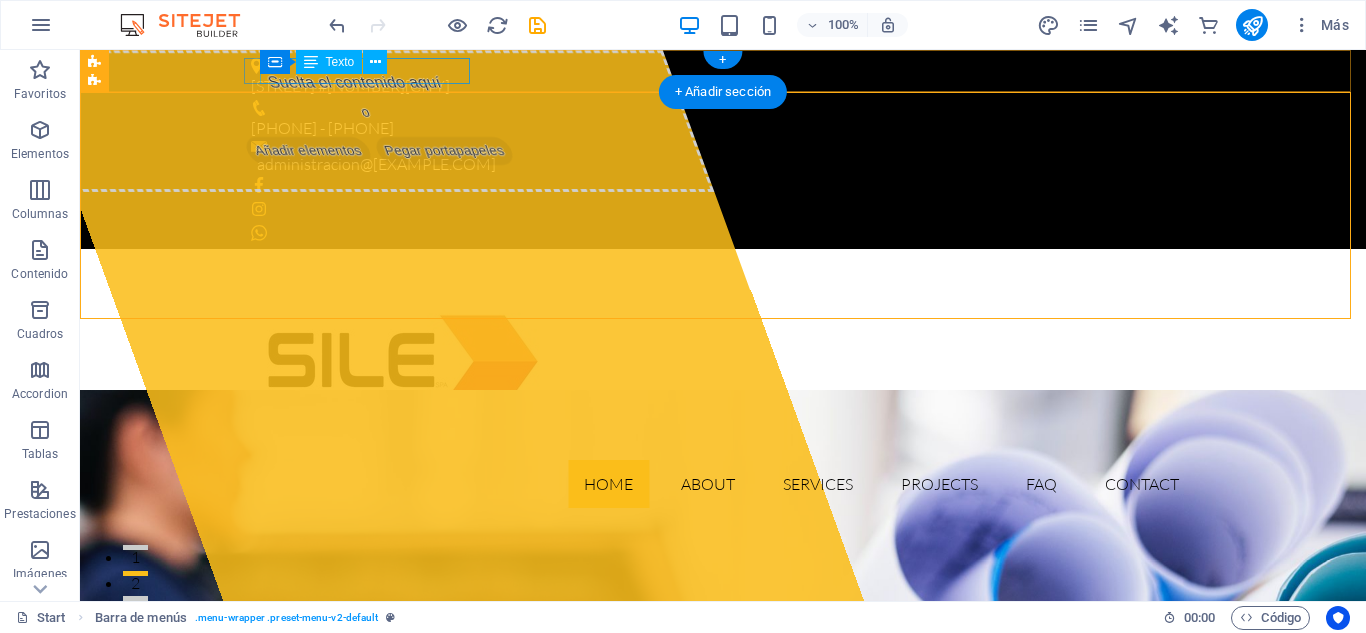 click on "[STREET] #[NUMBER][CITY]" at bounding box center (715, 87) 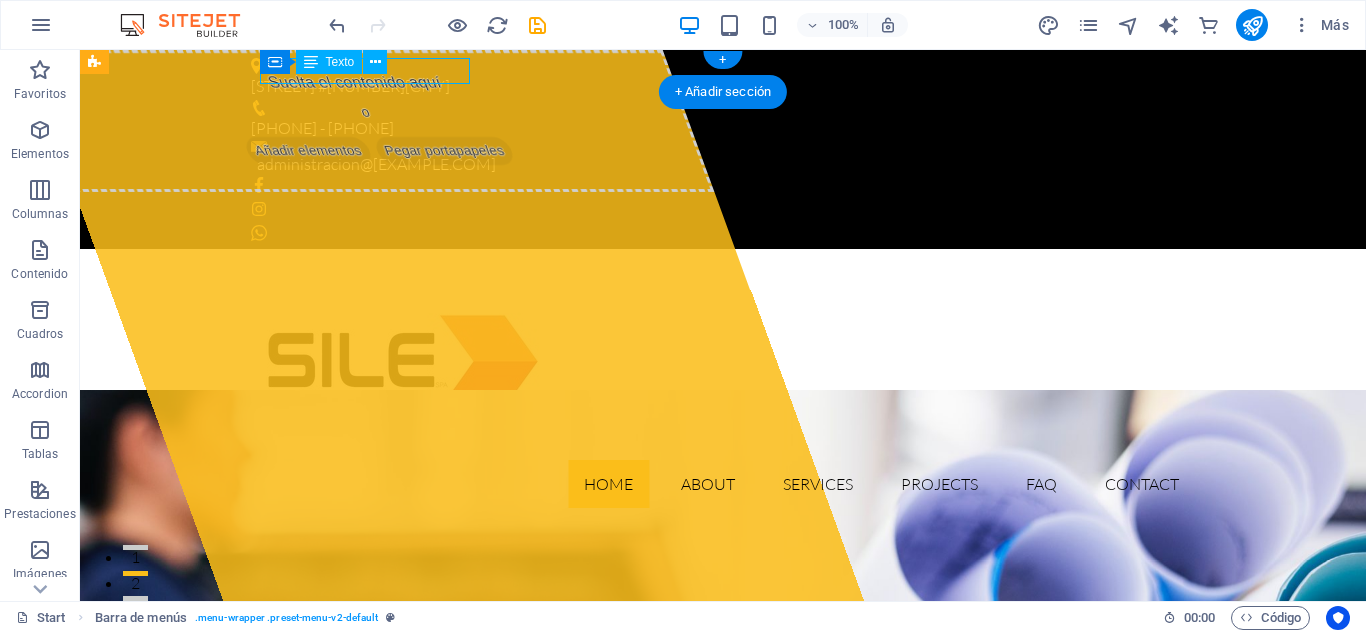 click on "[STREET] #[NUMBER][CITY]" at bounding box center (715, 87) 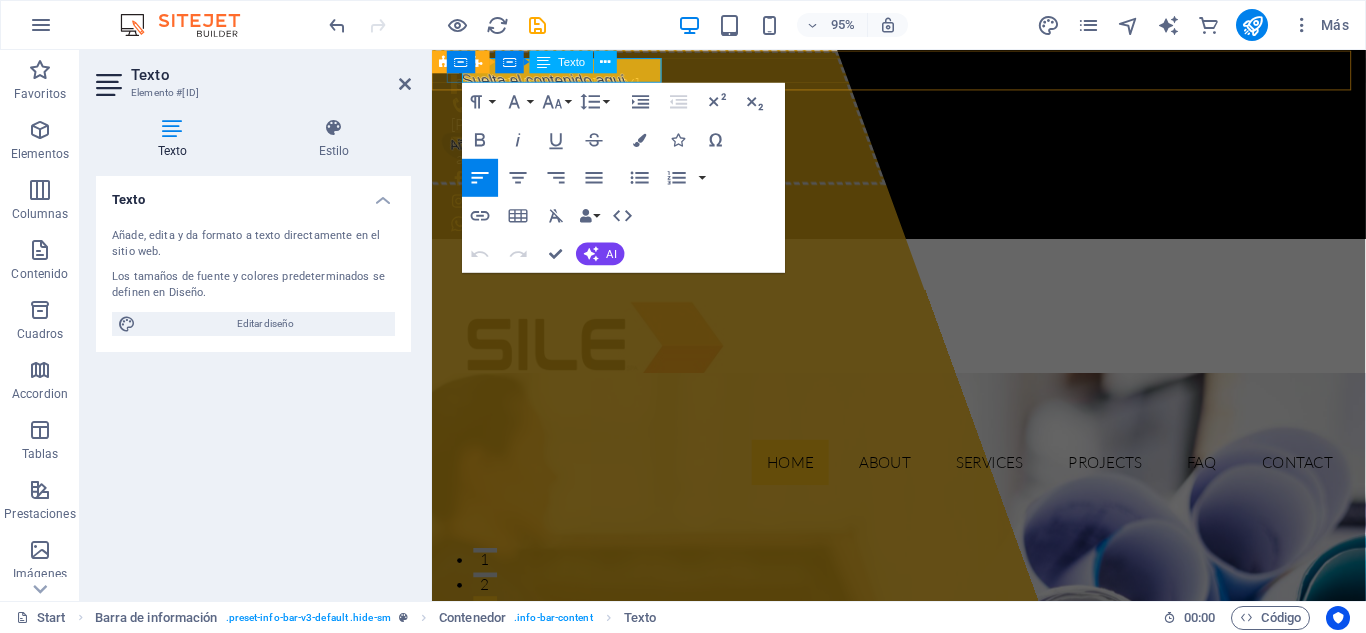 click on "[STREET] #[NUMBER][CITY]" at bounding box center [916, 87] 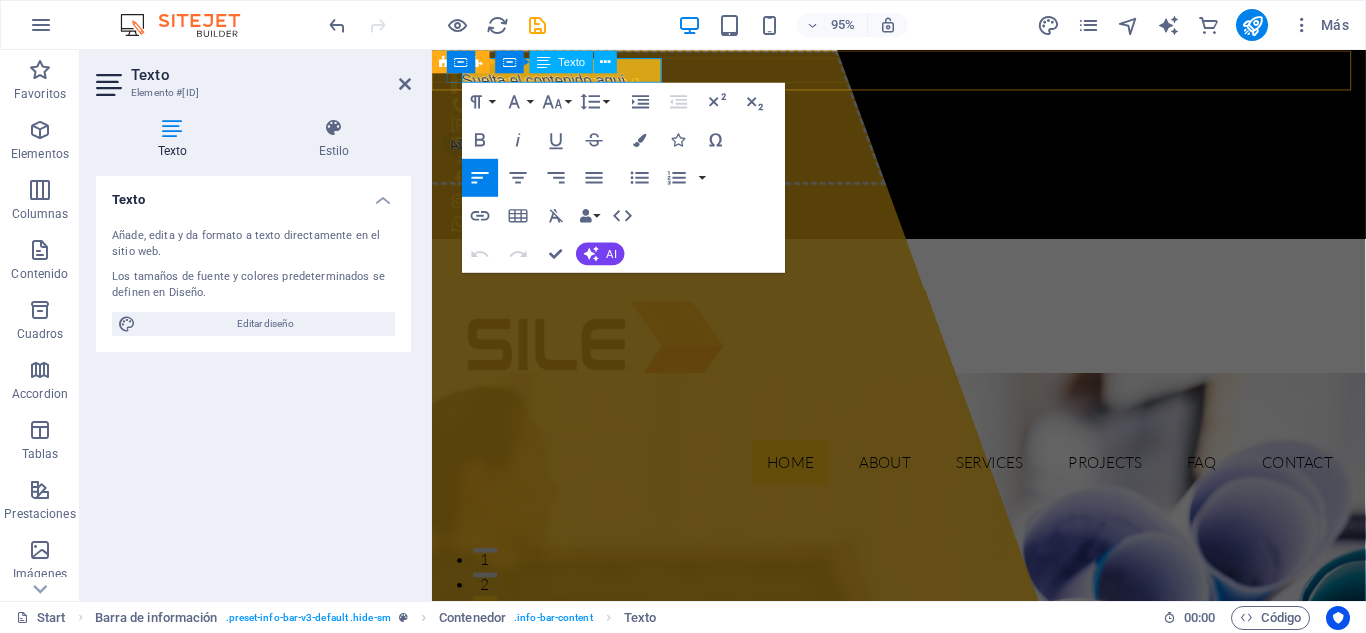 type 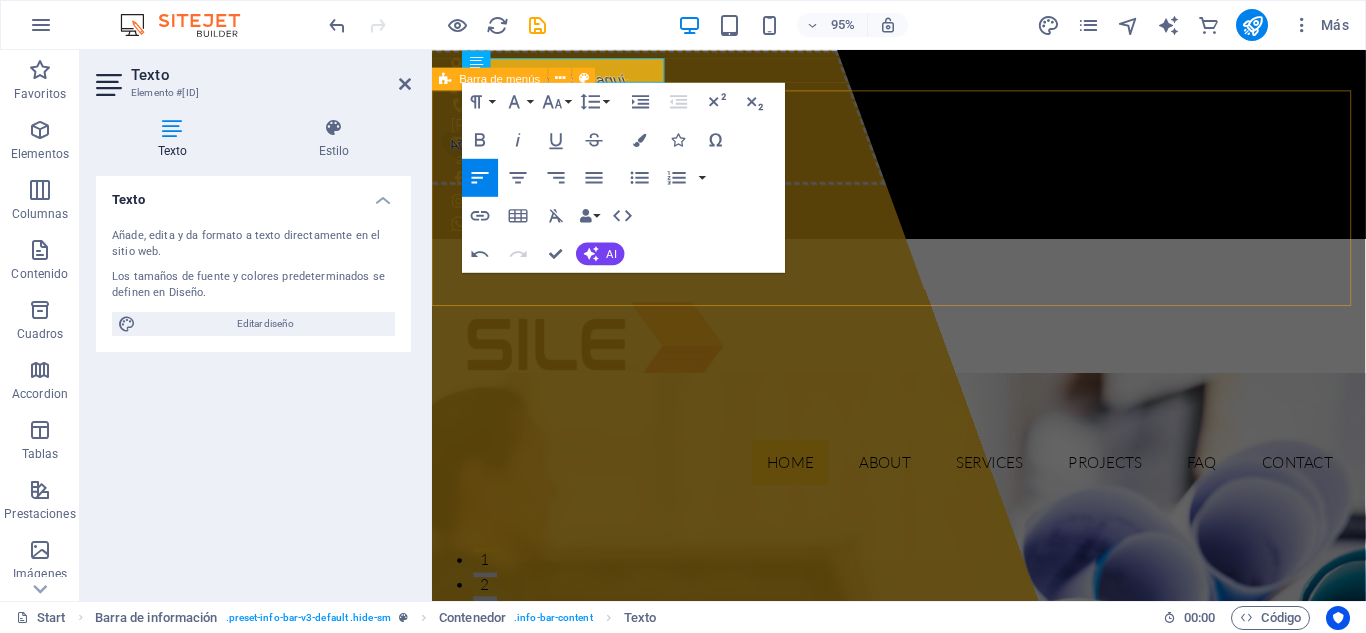click on "Home About Services Projects FAQ Contact" at bounding box center [923, 386] 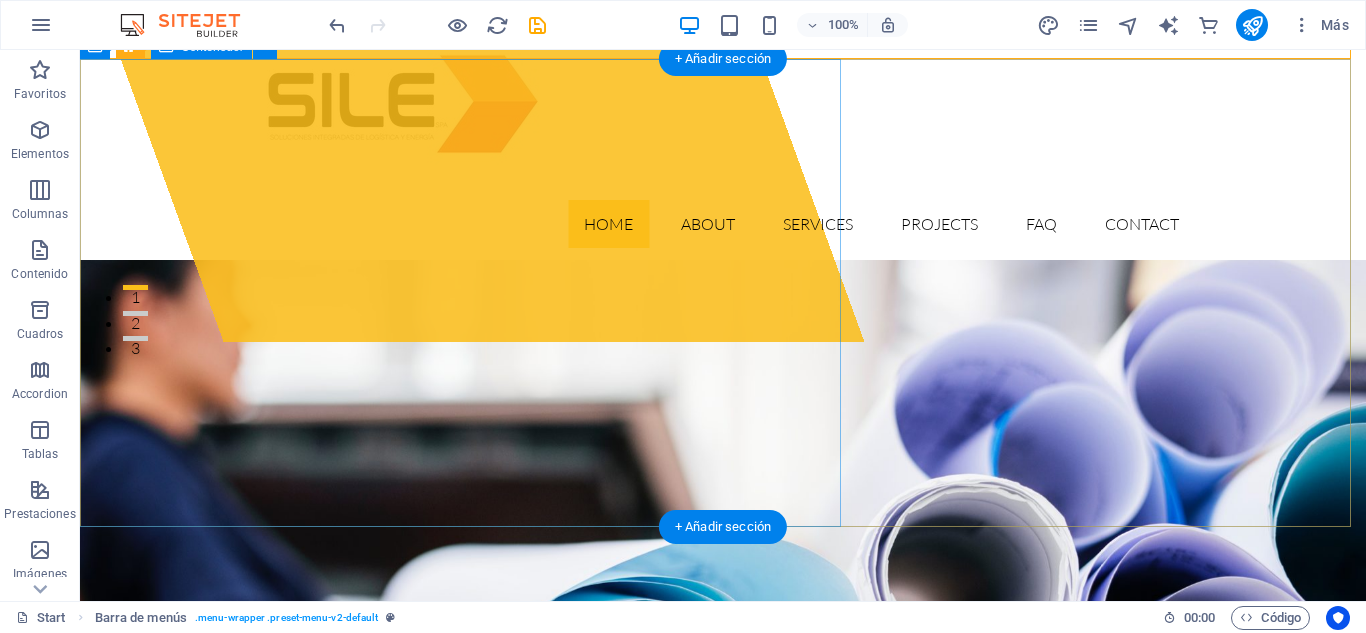 scroll, scrollTop: 261, scrollLeft: 0, axis: vertical 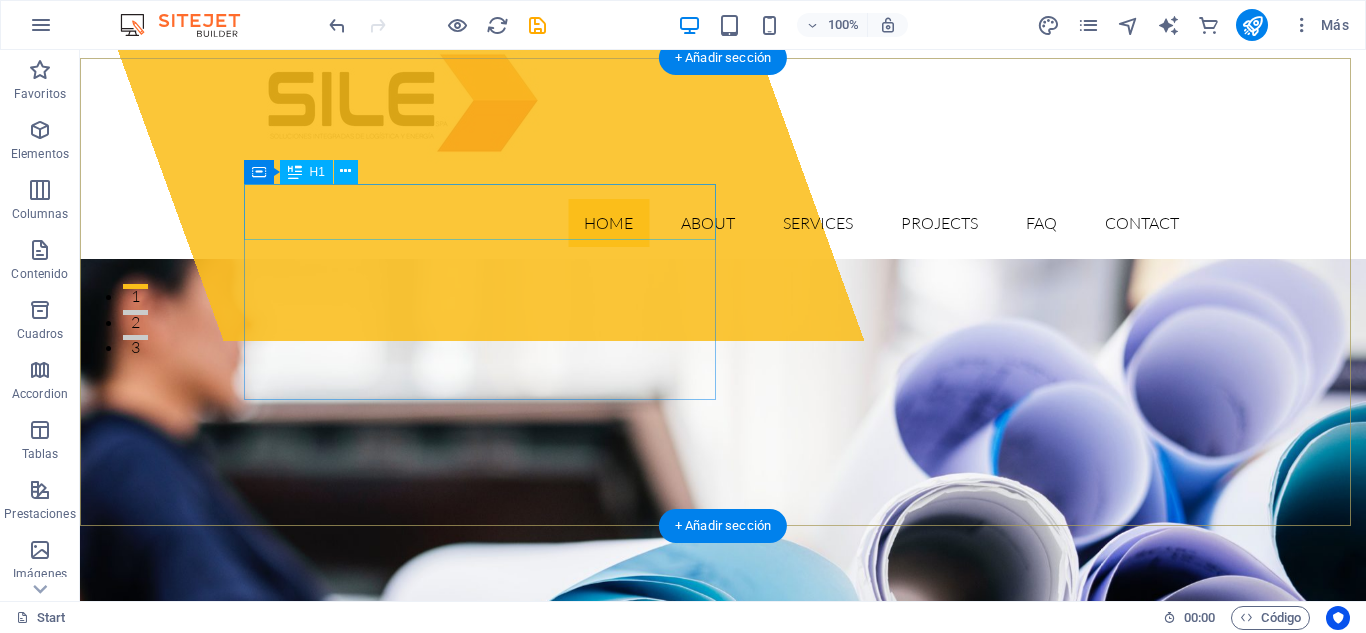 click on "sile.cl" at bounding box center [314, 880] 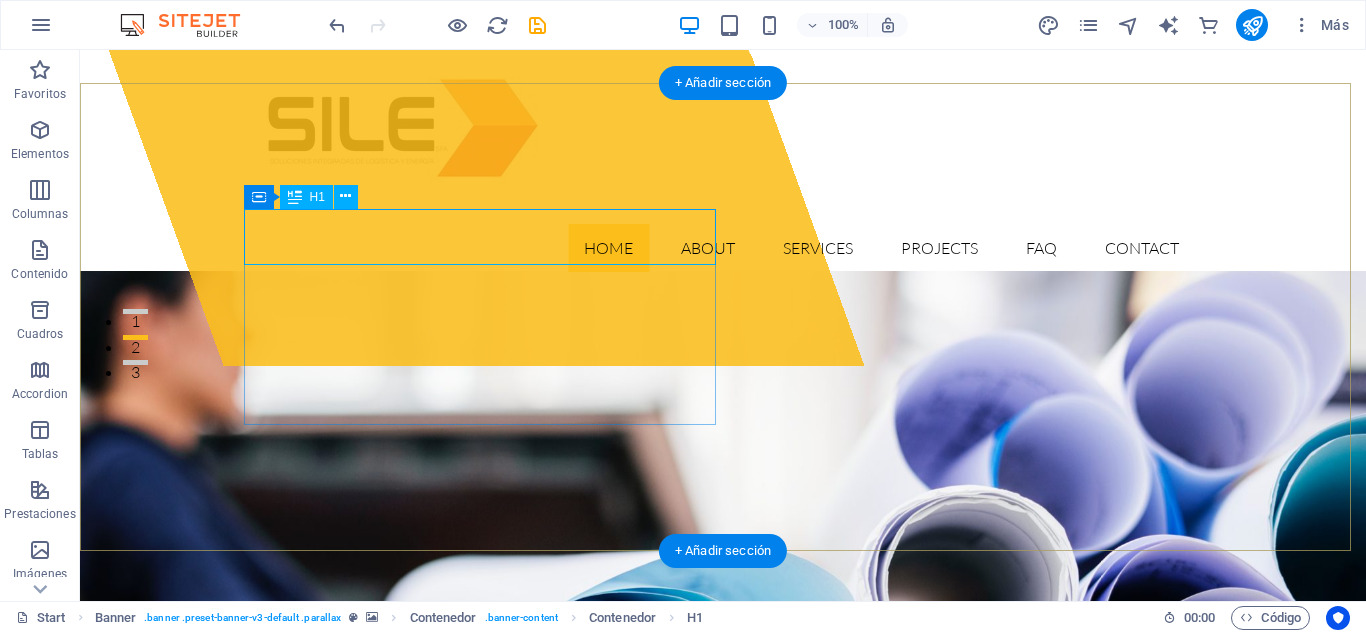 scroll, scrollTop: 235, scrollLeft: 0, axis: vertical 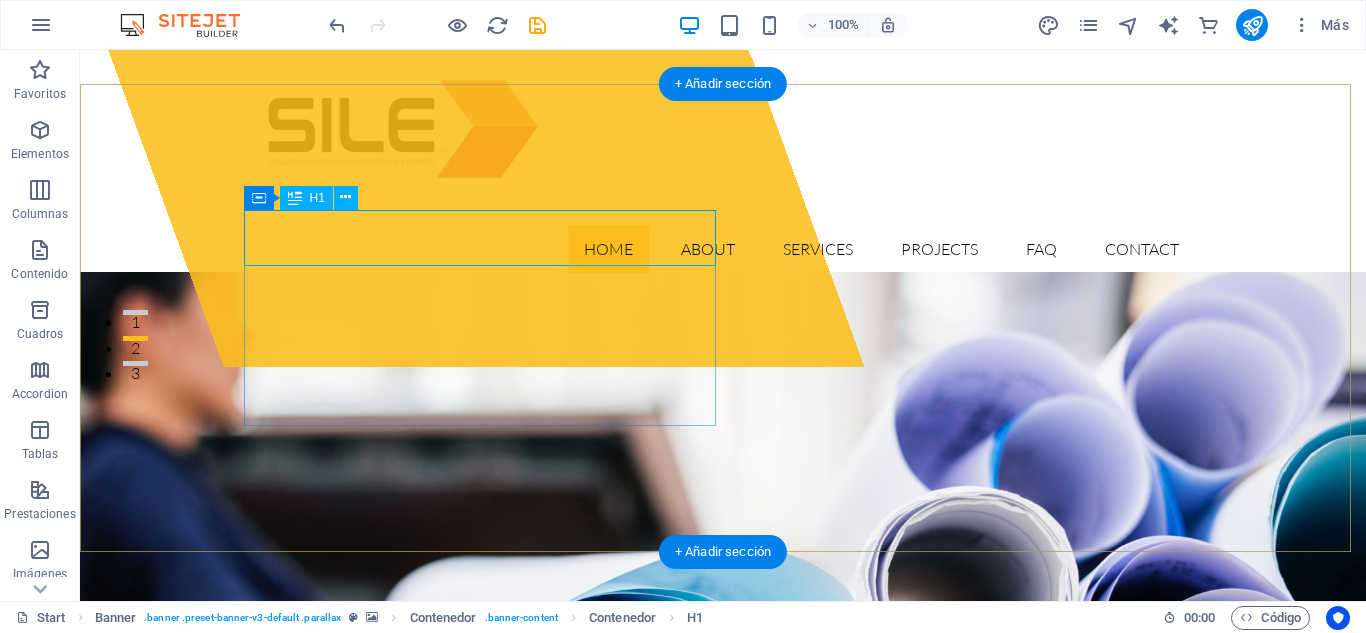 click on "sile.cl" at bounding box center [314, 906] 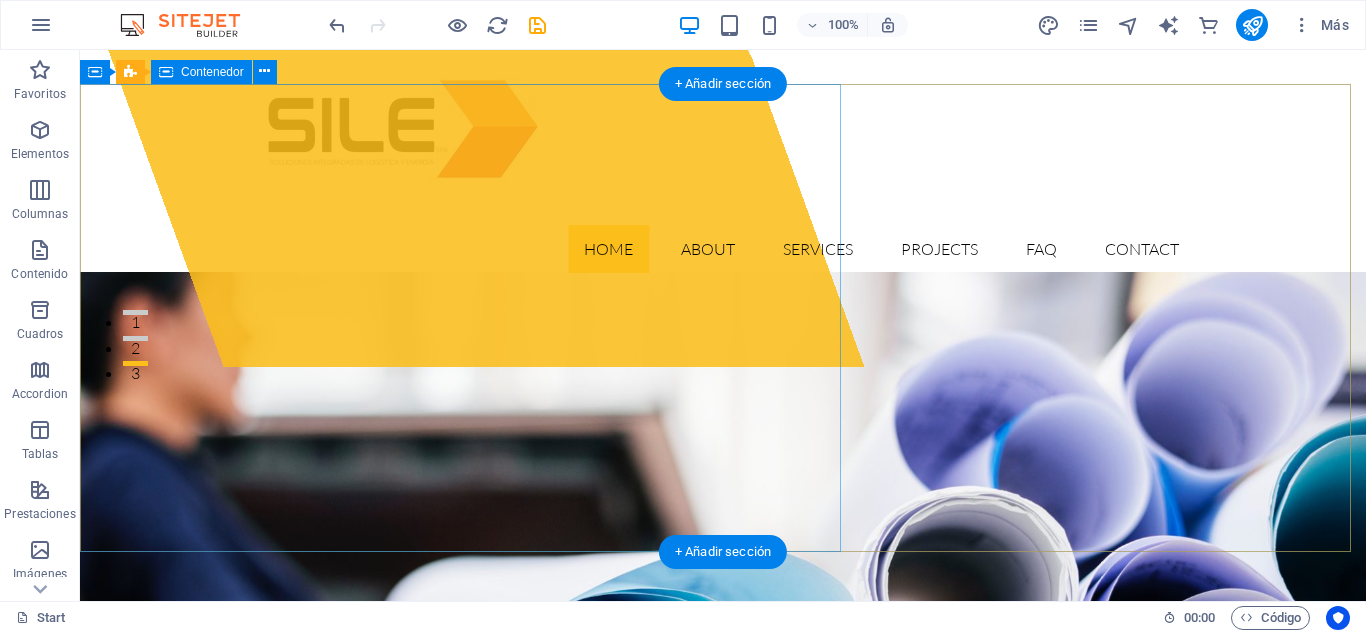 click on "Suelta el contenido aquí o  Añadir elementos  Pegar portapapeles" at bounding box center [443, 90] 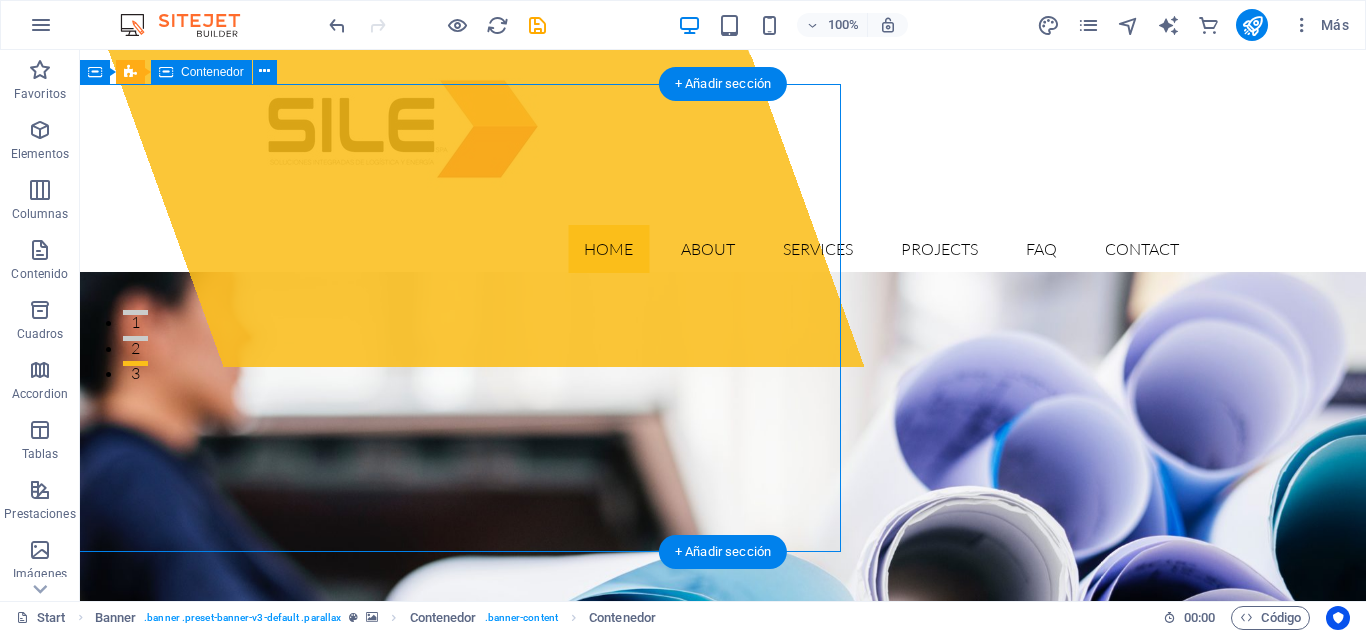 click on "Suelta el contenido aquí o  Añadir elementos  Pegar portapapeles" at bounding box center [443, 90] 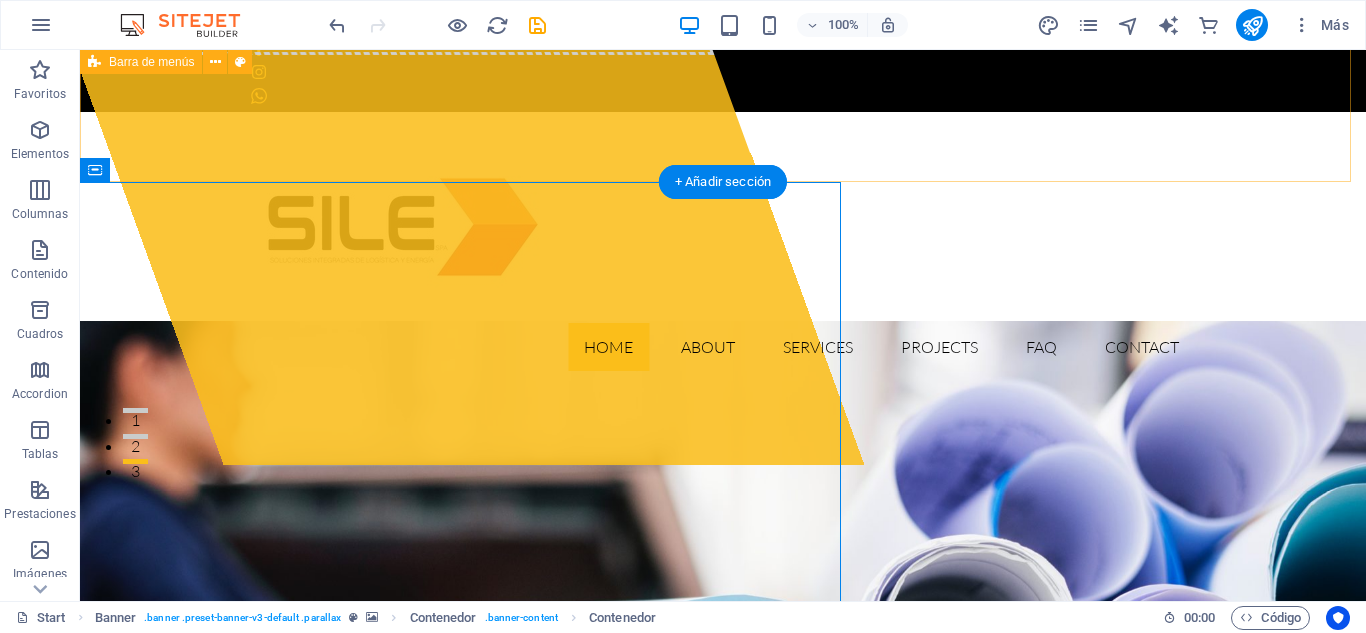 scroll, scrollTop: 136, scrollLeft: 0, axis: vertical 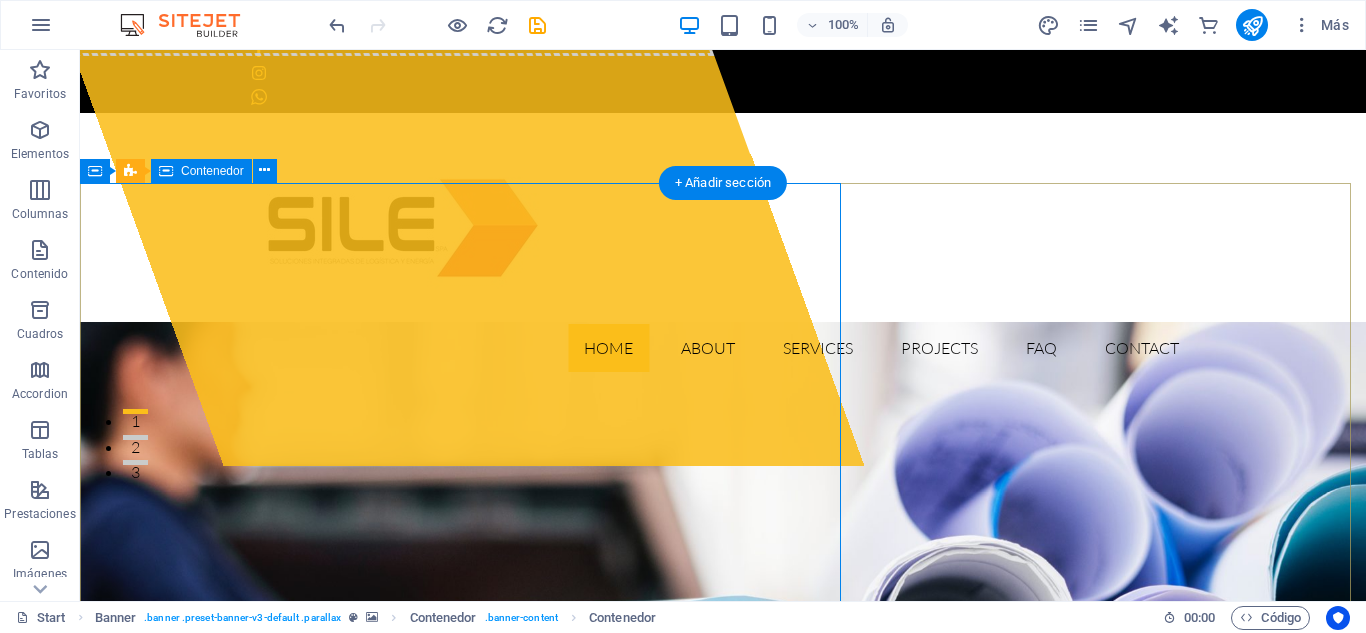 click on "Suelta el contenido aquí o  Añadir elementos  Pegar portapapeles" at bounding box center (369, -15) 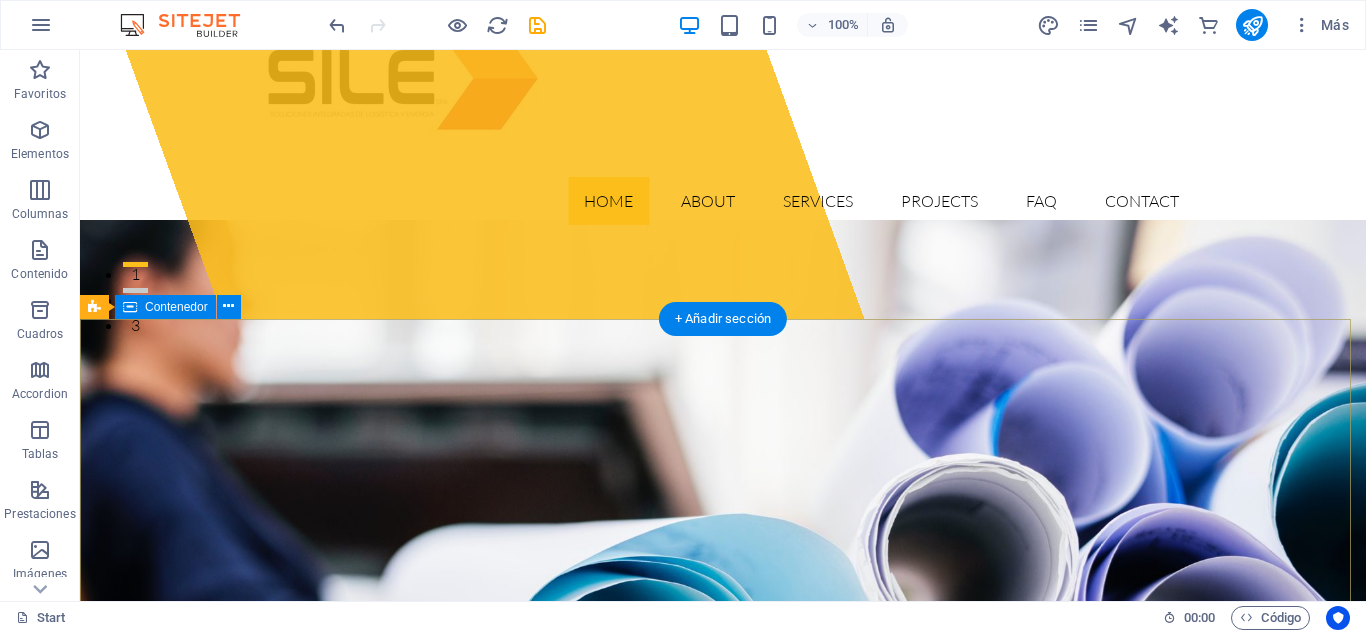 scroll, scrollTop: 0, scrollLeft: 0, axis: both 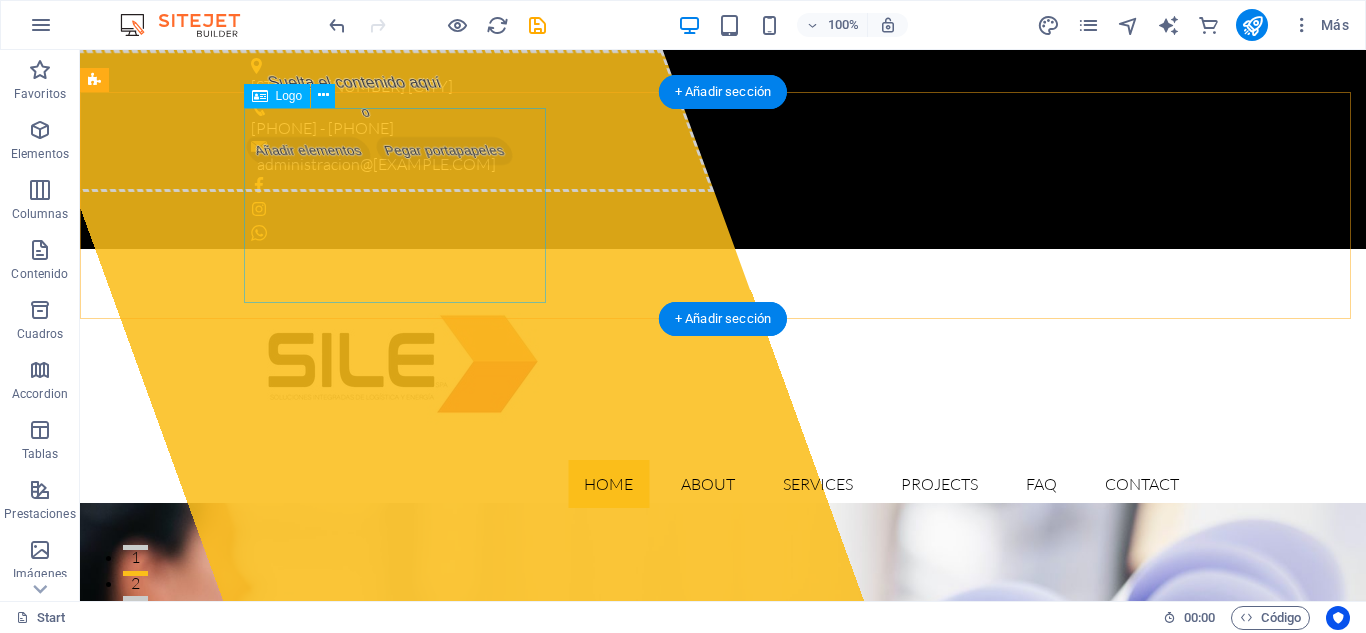click at bounding box center [723, 362] 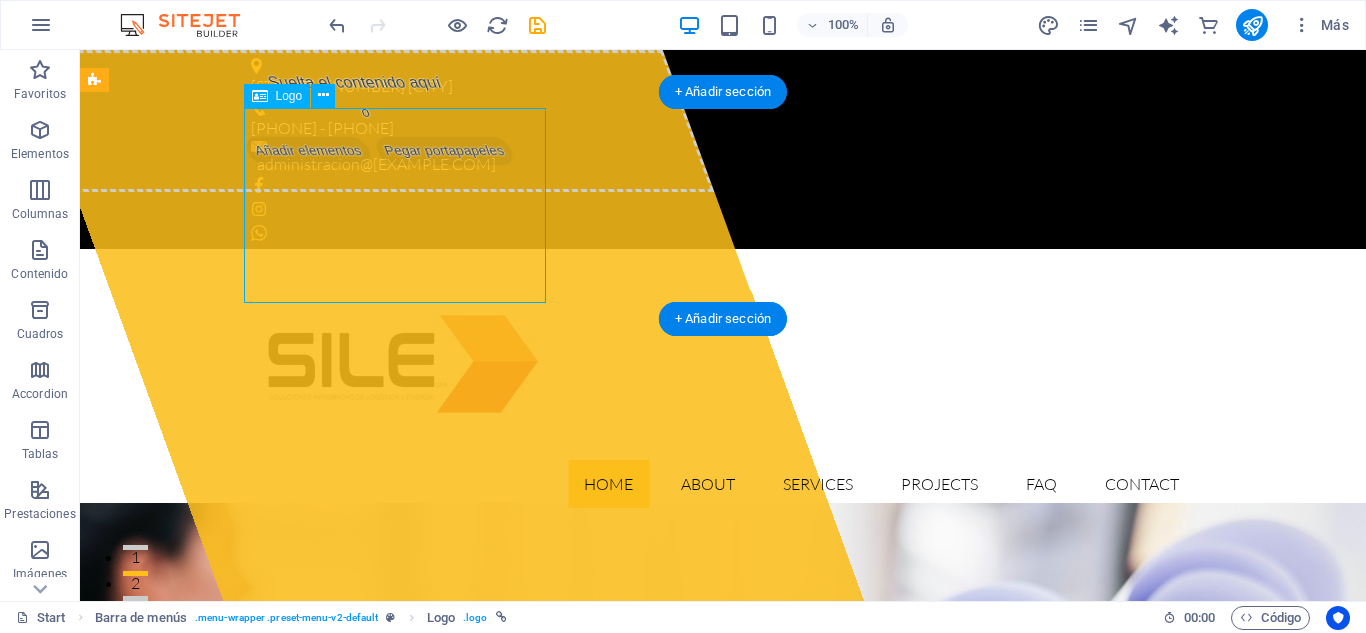 click at bounding box center [723, 362] 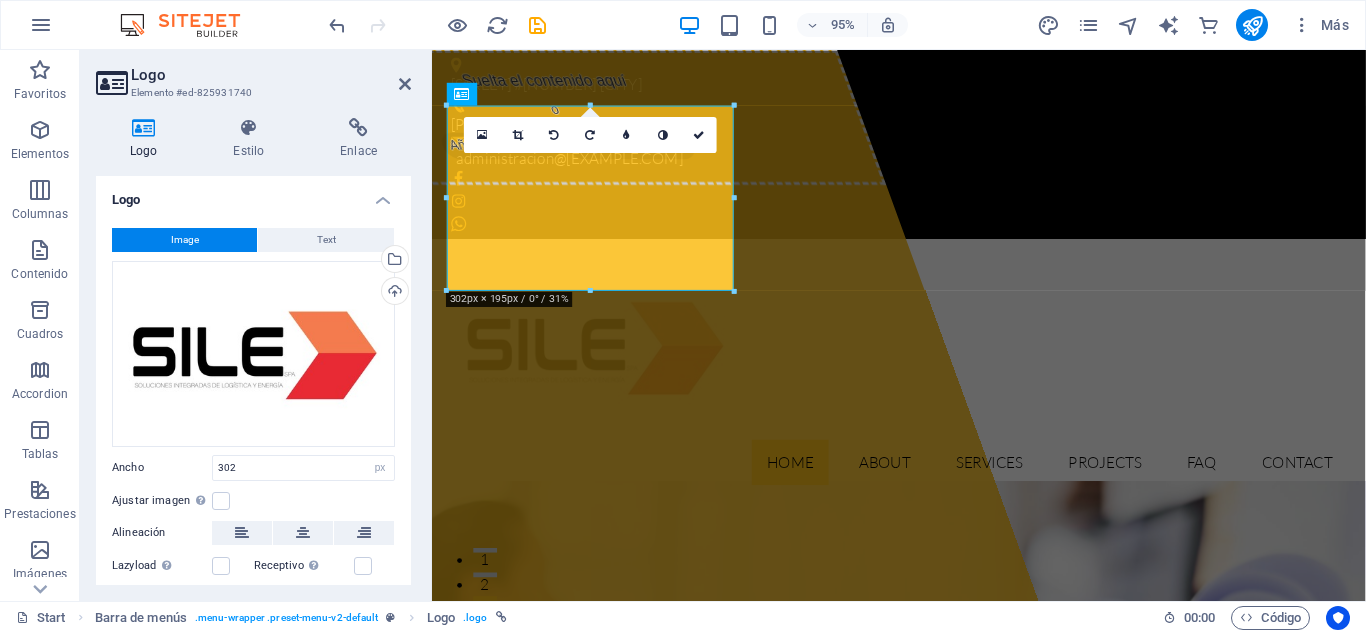 click on "Logo Estilo Enlace Logo Image Text Arrastra archivos aquí, haz clic para escoger archivos o  selecciona archivos de Archivos o de nuestra galería gratuita de fotos y vídeos Selecciona archivos del administrador de archivos, de la galería de fotos o carga archivo(s) Cargar Ancho 302 Predeterminado automático px rem % em vh vw Ajustar imagen Ajustar imagen automáticamente a un ancho y alto fijo Altura Predeterminado automático px Alineación Lazyload La carga de imágenes tras la carga de la página mejora la velocidad de la página. Receptivo Automáticamente cargar tamaños optimizados de smartphone e imagen retina. Lightbox Usar como cabecera La imagen se ajustará en una etiqueta de cabecera H1. Resulta útil para dar al texto alternativo el peso de una cabecera H1, por ejemplo, para el logo. En caso de duda, dejar deseleccionado. Optimizado Las imágenes se comprimen para así mejorar la velocidad de las páginas. Posición Dirección Personalizado X offset 50 px rem % vh vw Y offset 50 px rem % vh" at bounding box center (253, 351) 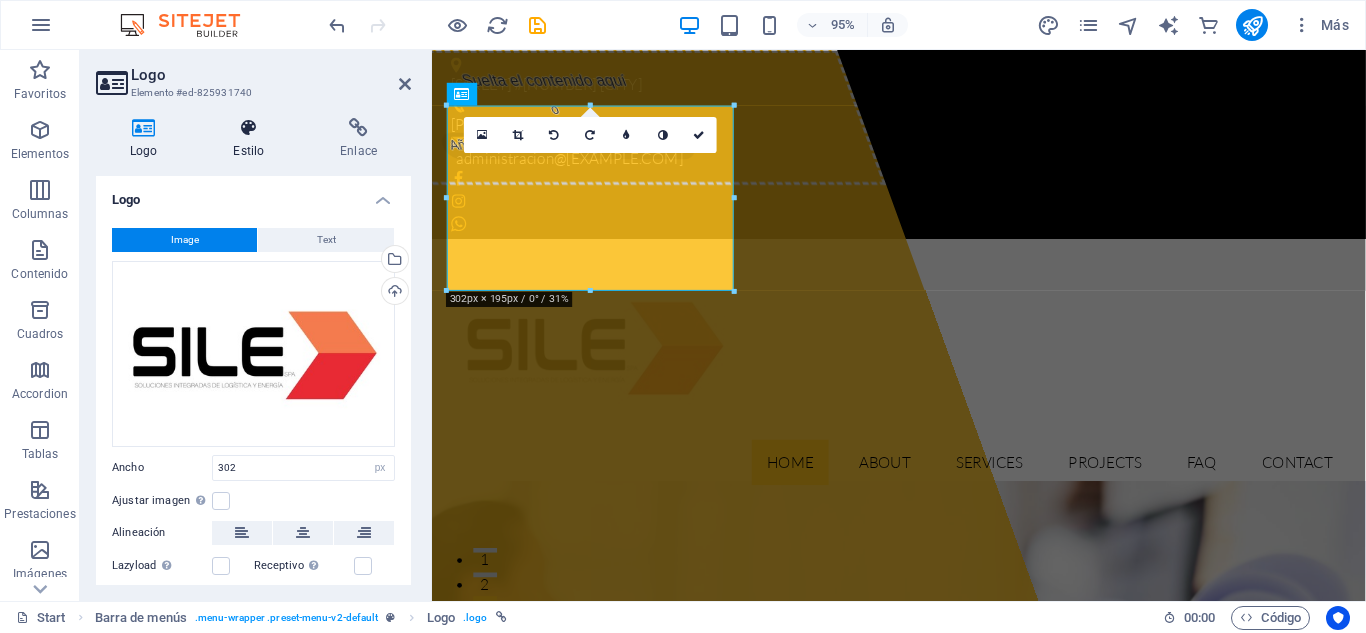 click at bounding box center (248, 128) 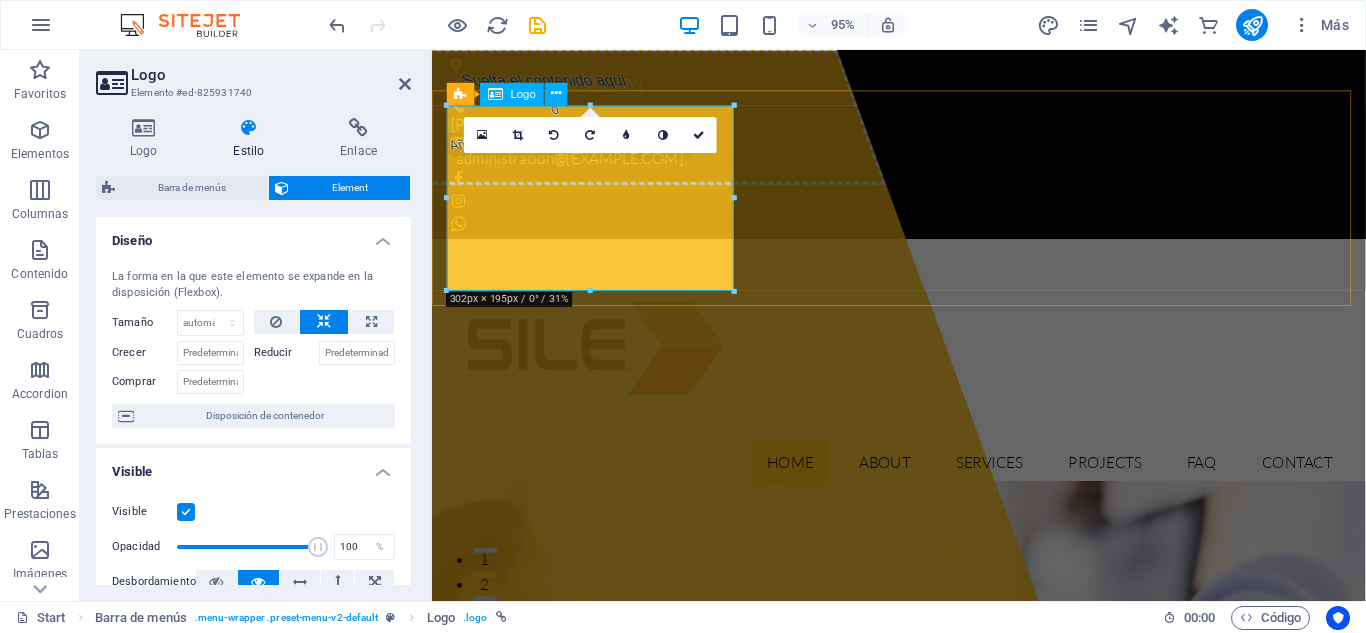 click on "Logo" at bounding box center [523, 93] 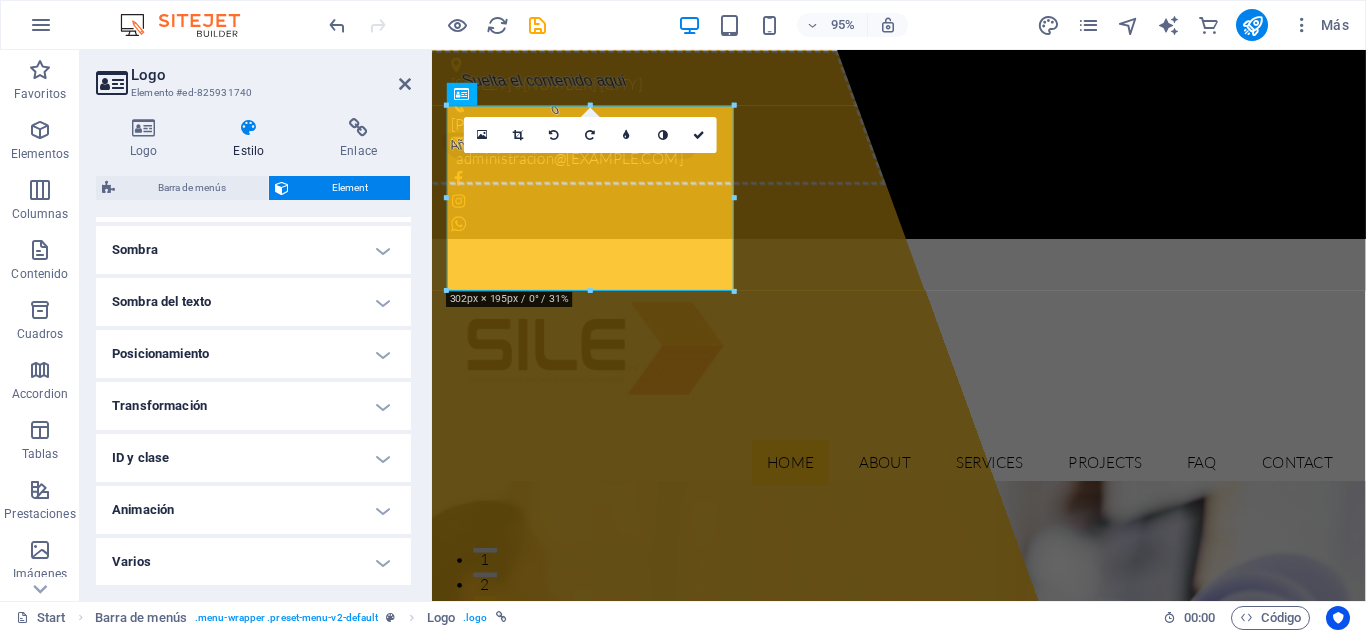 scroll, scrollTop: 494, scrollLeft: 0, axis: vertical 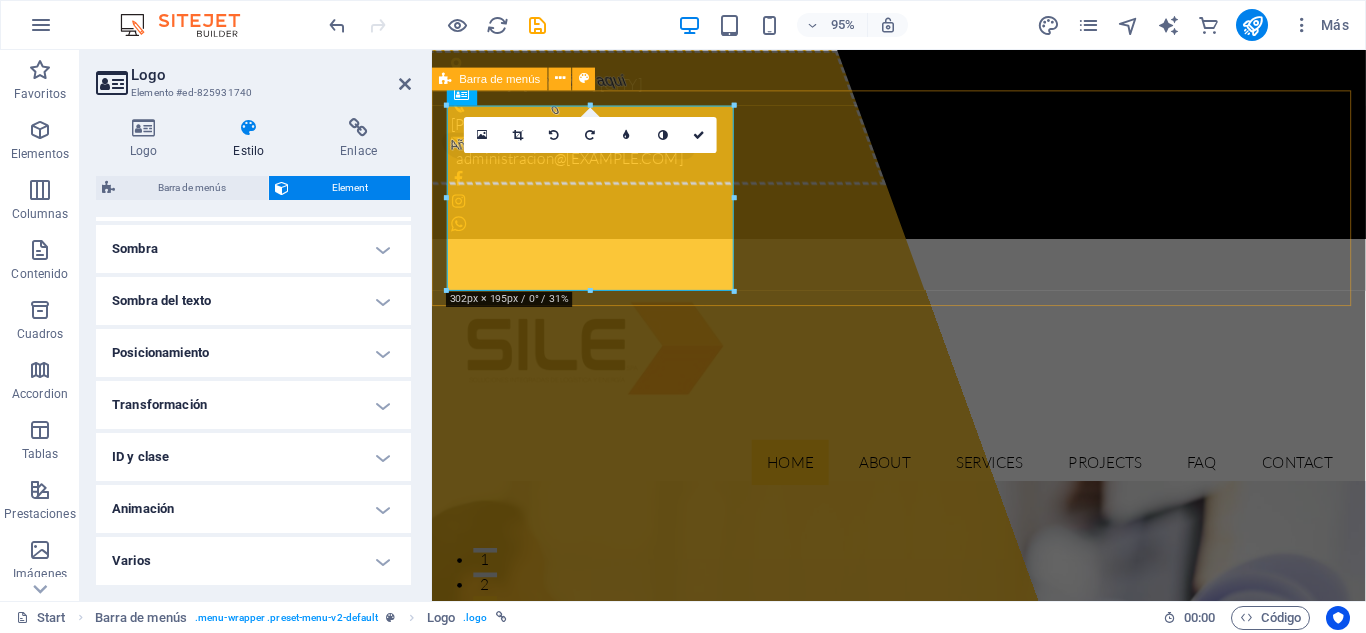 click on "Home About Services Projects FAQ Contact" at bounding box center (923, 386) 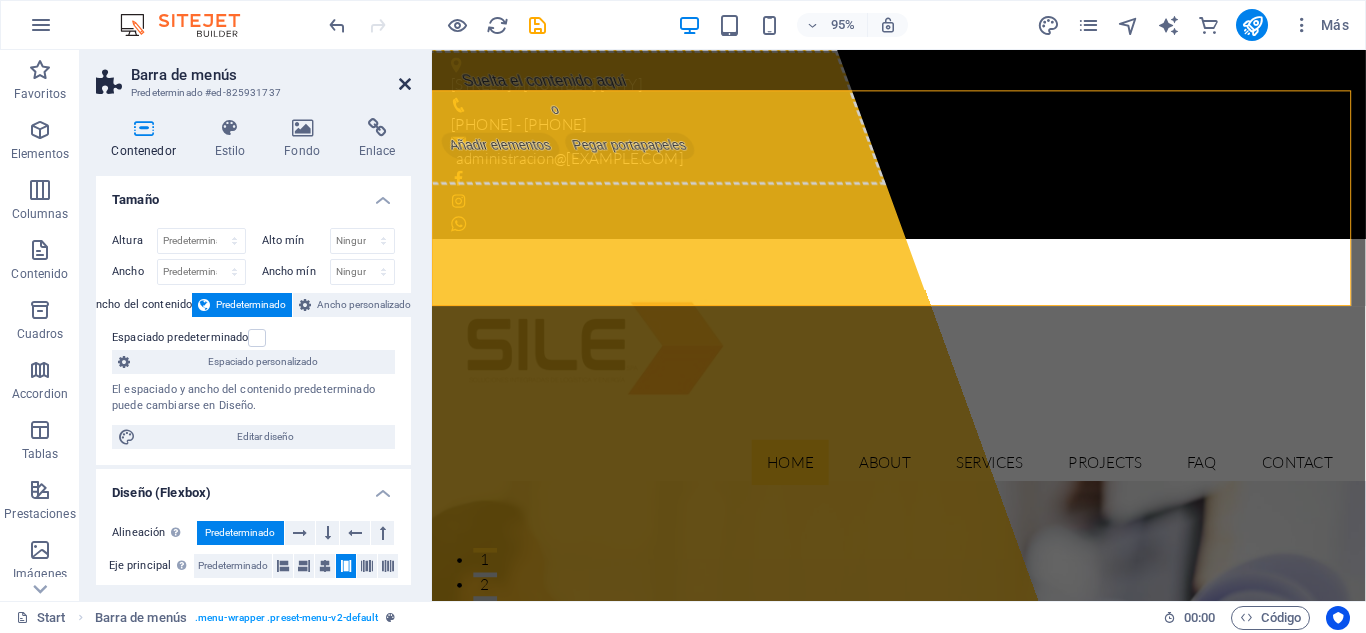 click at bounding box center (405, 84) 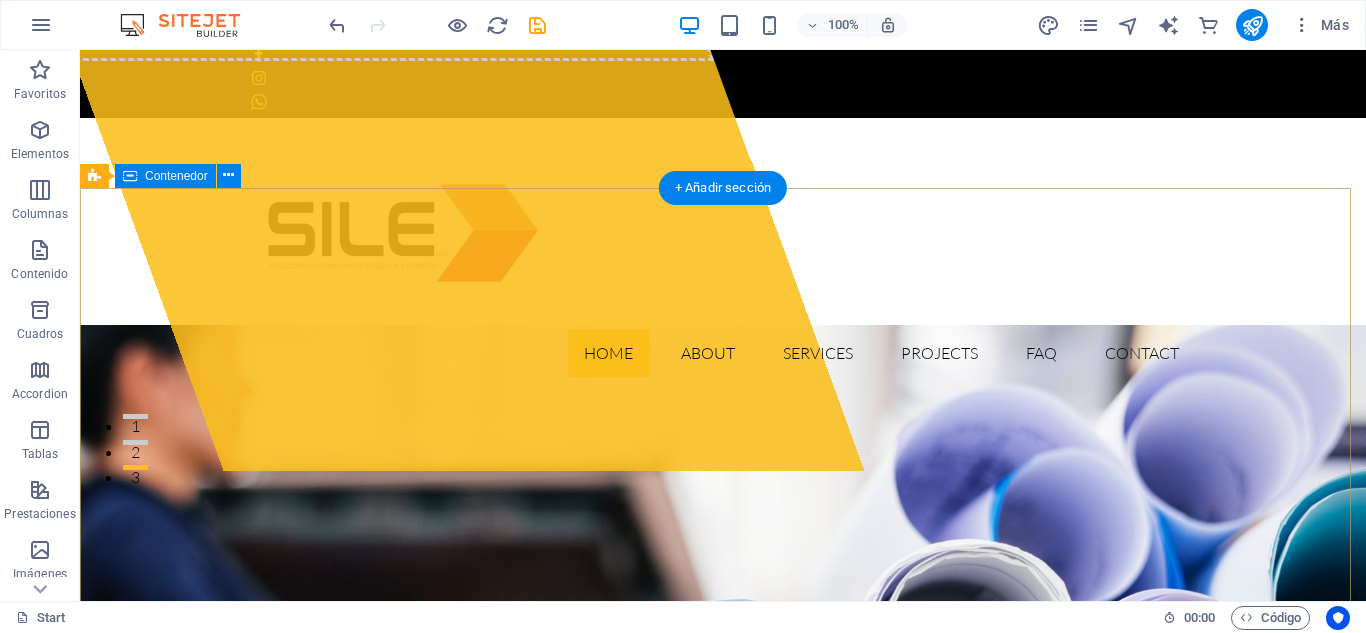 scroll, scrollTop: 133, scrollLeft: 0, axis: vertical 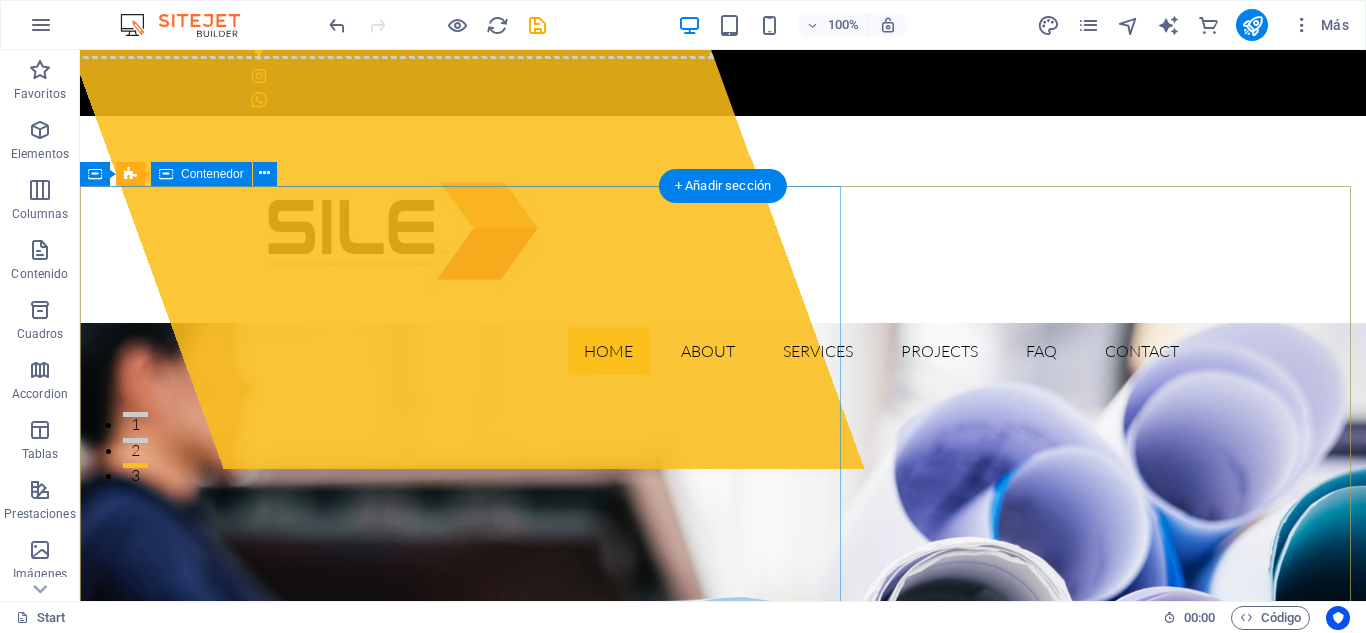 click on "Suelta el contenido aquí o  Añadir elementos  Pegar portapapeles" at bounding box center (369, -12) 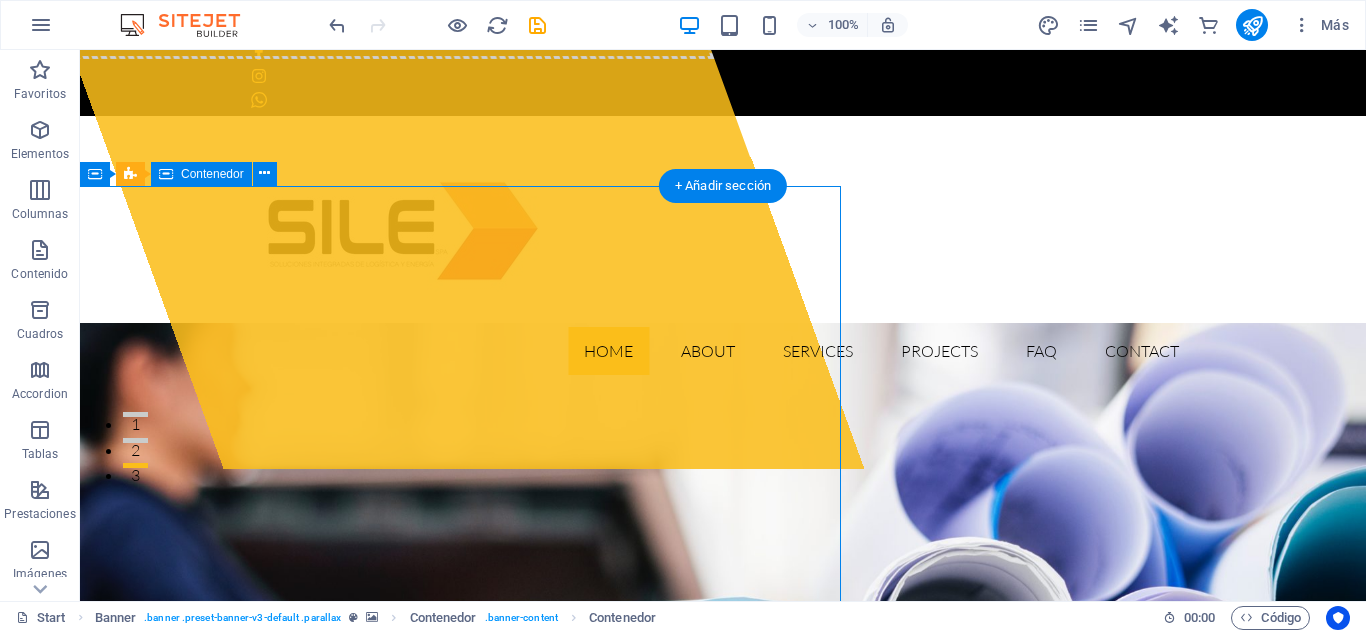 click on "Suelta el contenido aquí o  Añadir elementos  Pegar portapapeles" at bounding box center (369, -12) 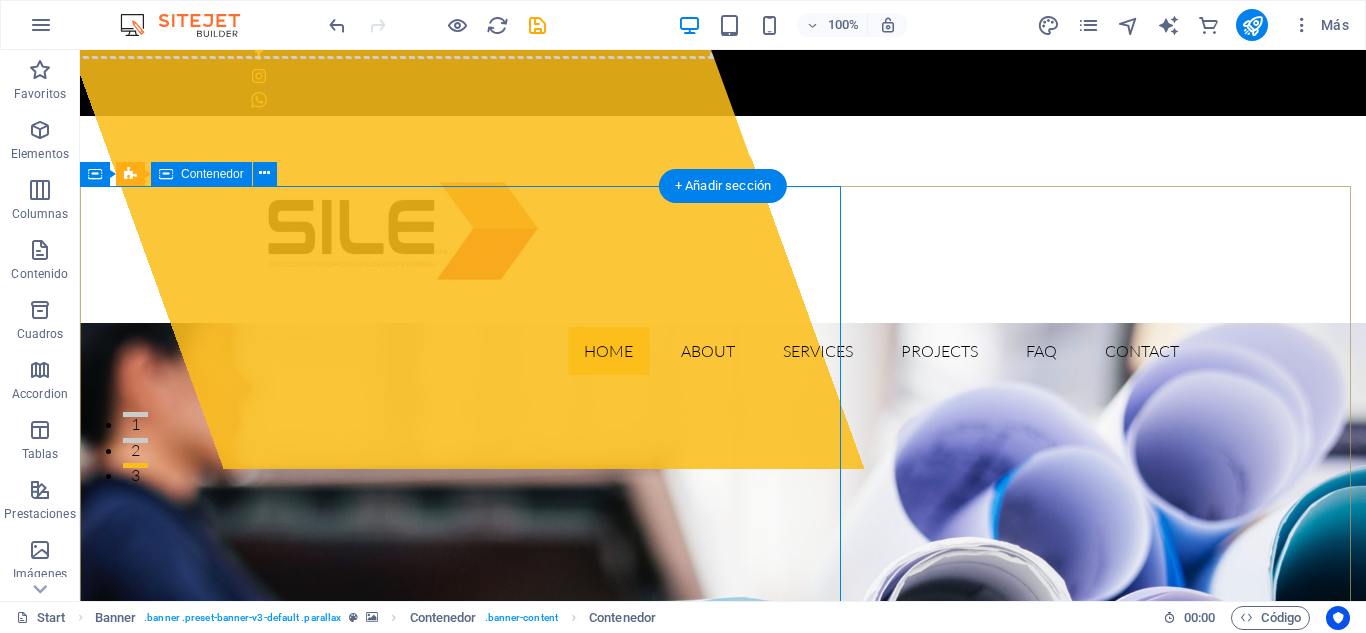 click on "Suelta el contenido aquí o  Añadir elementos  Pegar portapapeles" at bounding box center [369, -12] 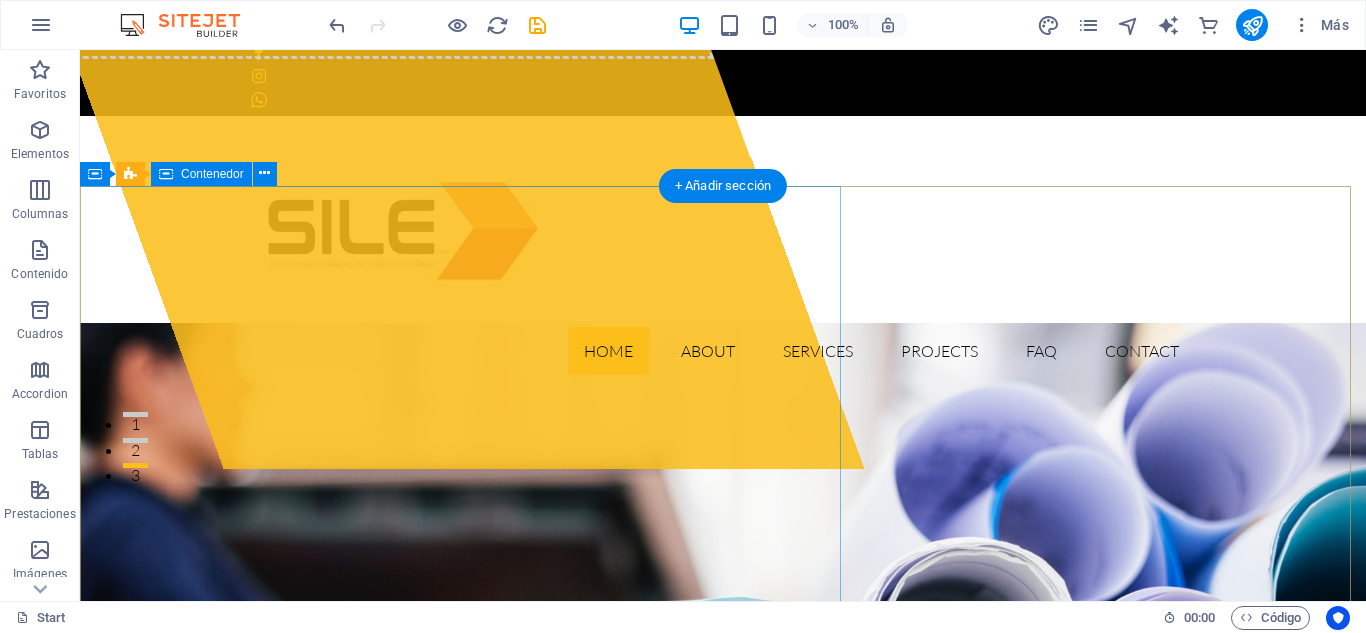 click on "Suelta el contenido aquí o  Añadir elementos  Pegar portapapeles" at bounding box center (369, -12) 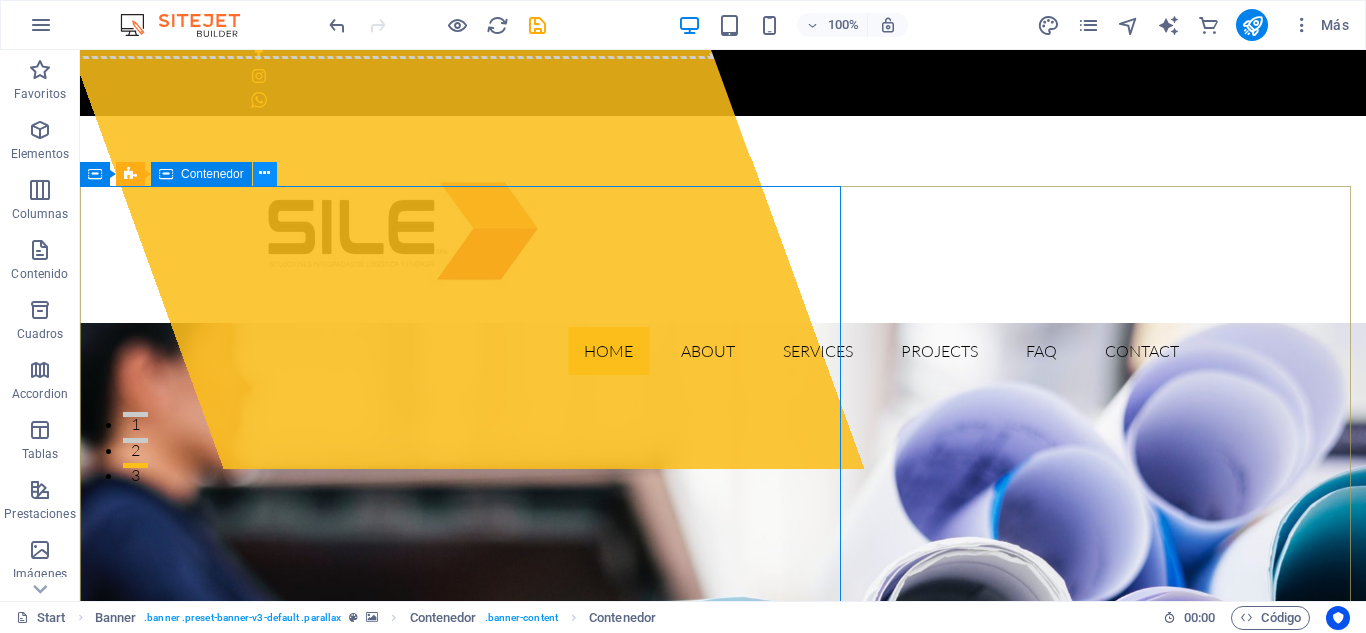 click at bounding box center [265, 174] 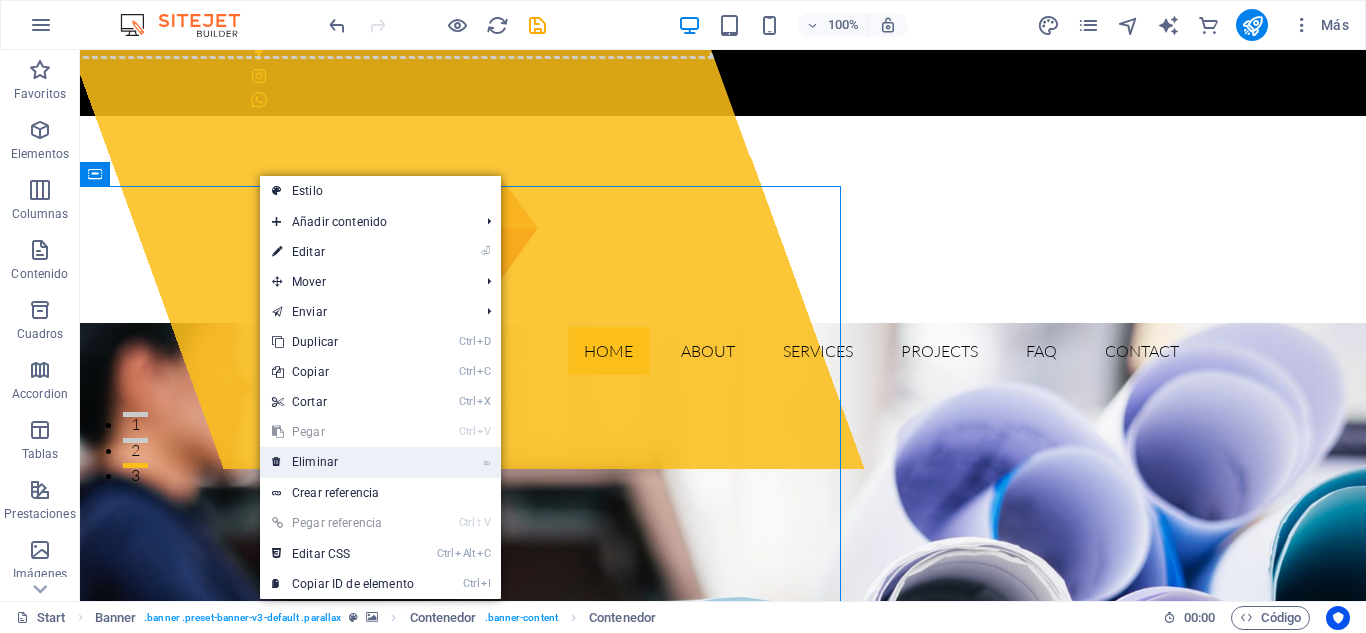 click on "⌦  Eliminar" at bounding box center [343, 462] 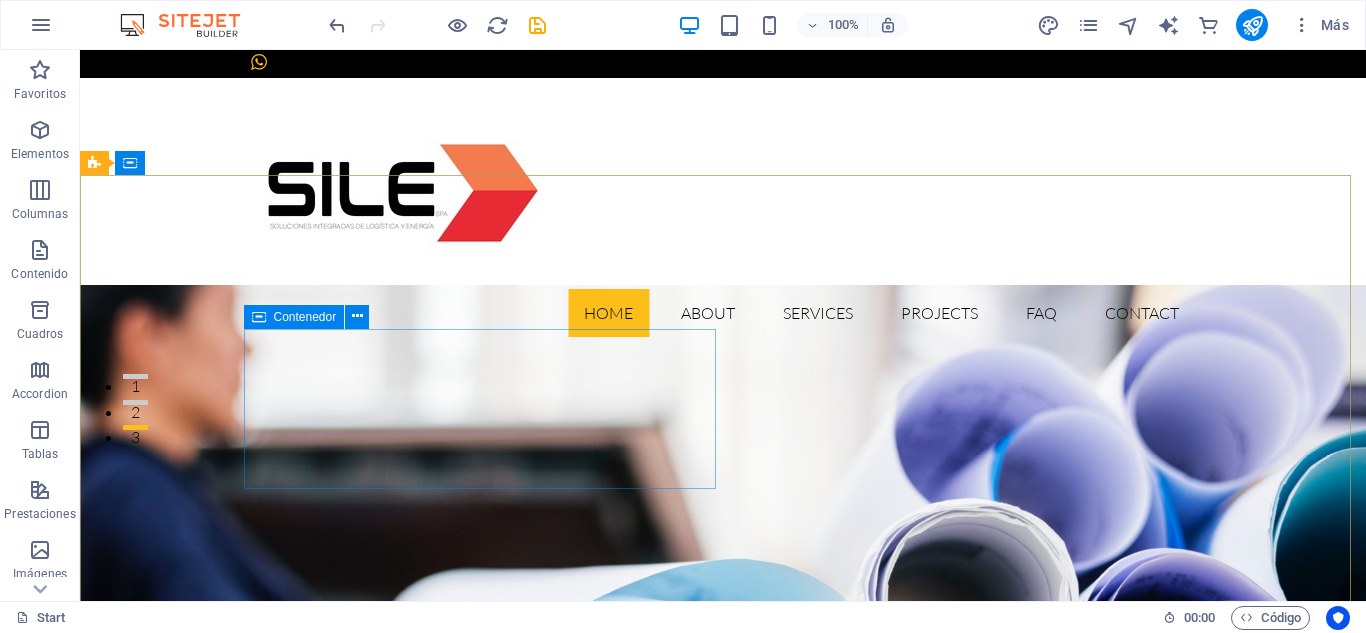 scroll, scrollTop: 127, scrollLeft: 0, axis: vertical 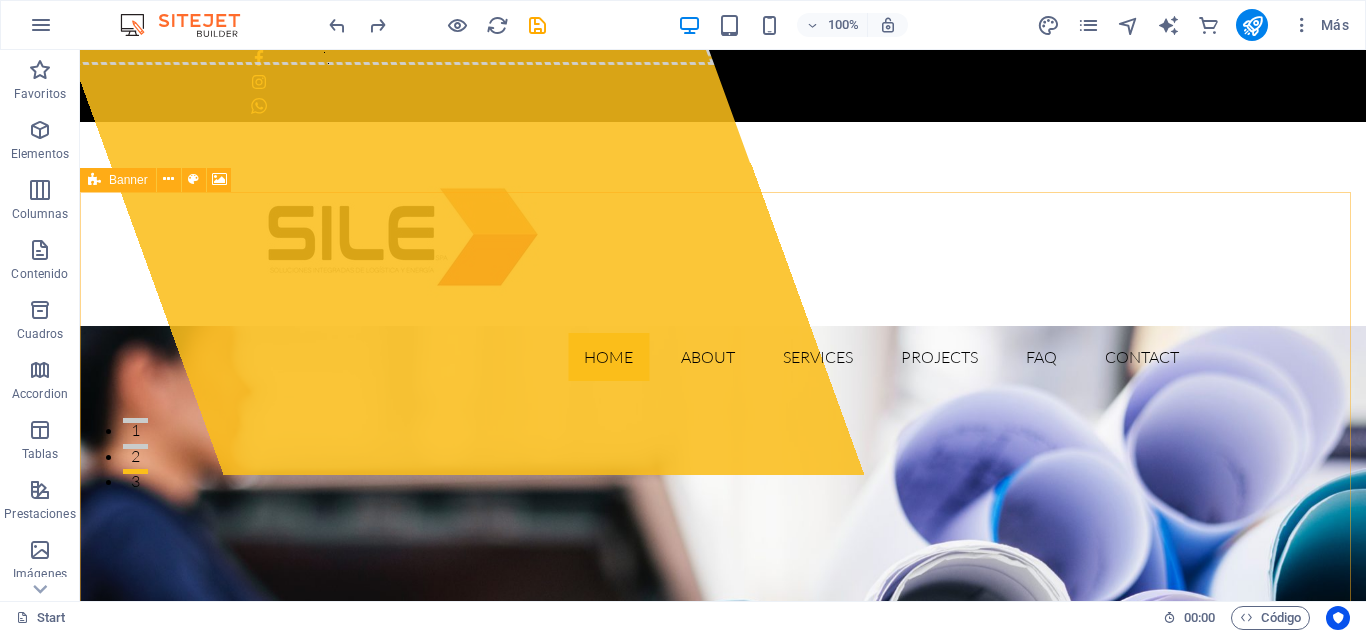 click on "Banner" at bounding box center [128, 180] 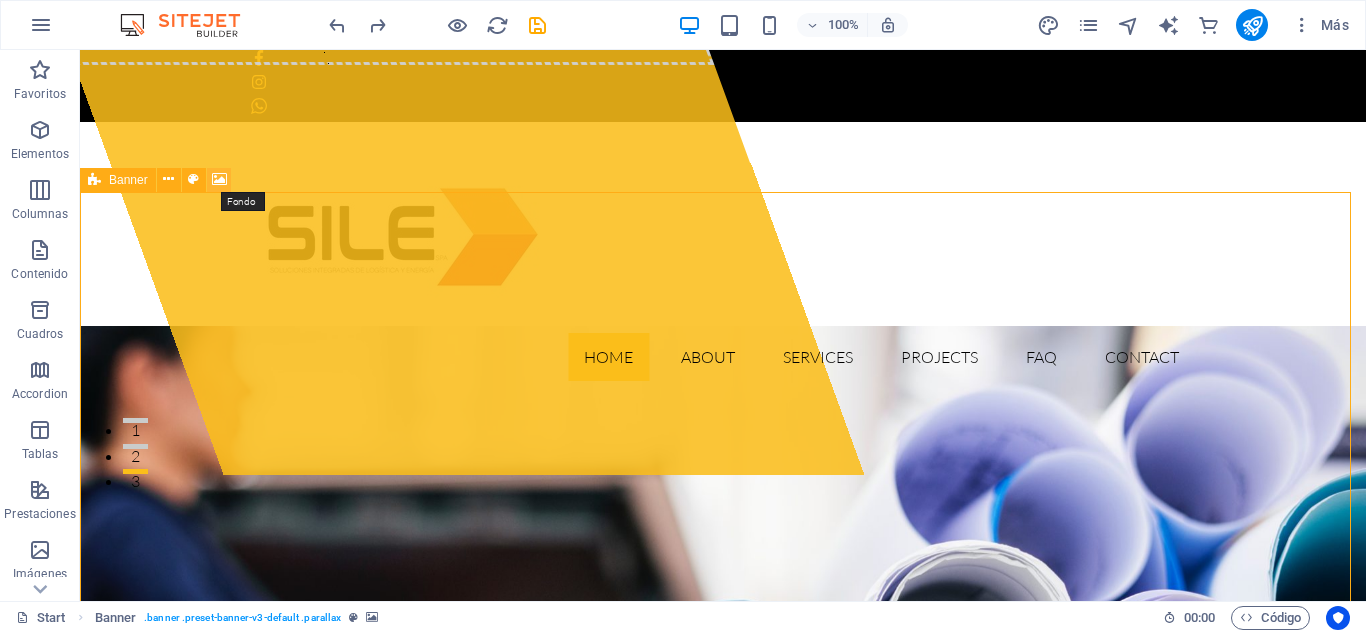 click at bounding box center (219, 179) 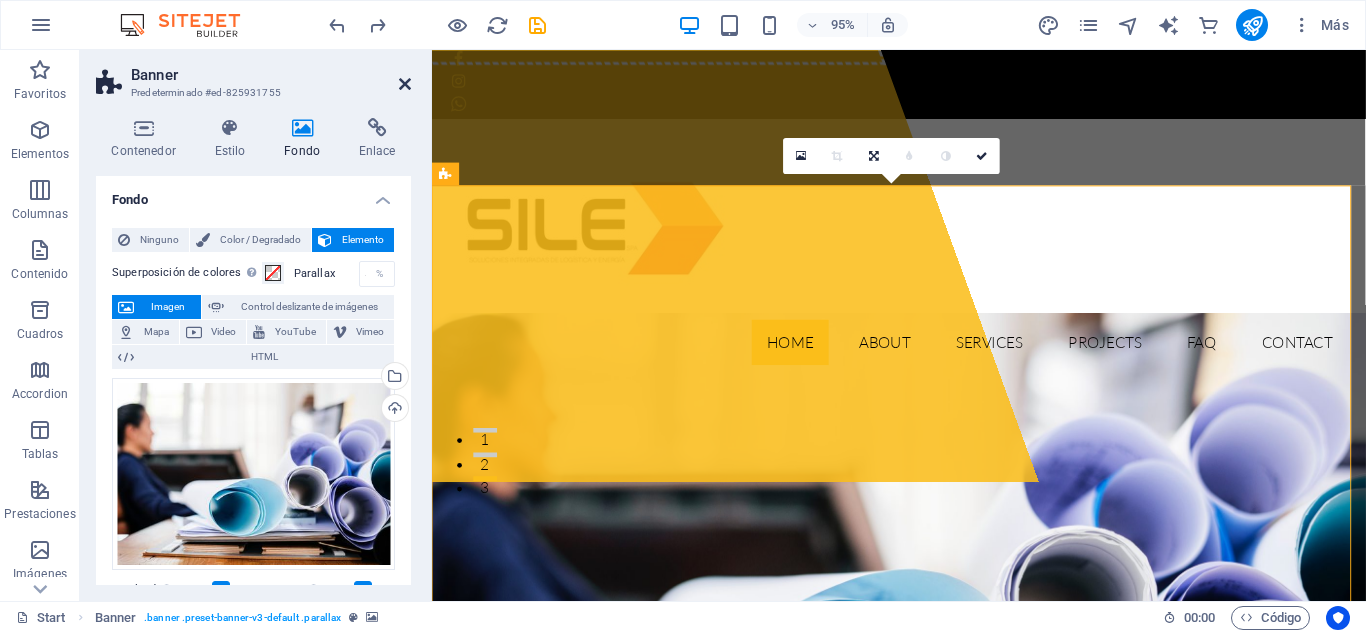 click at bounding box center (405, 84) 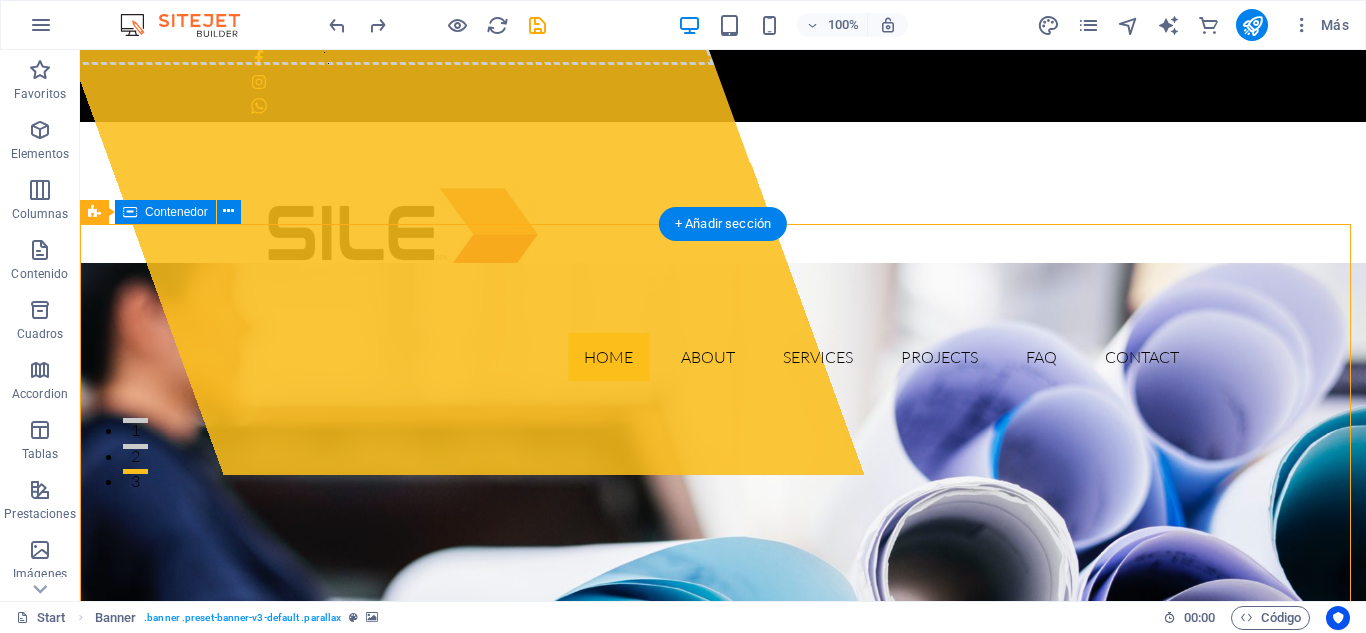 scroll, scrollTop: 0, scrollLeft: 0, axis: both 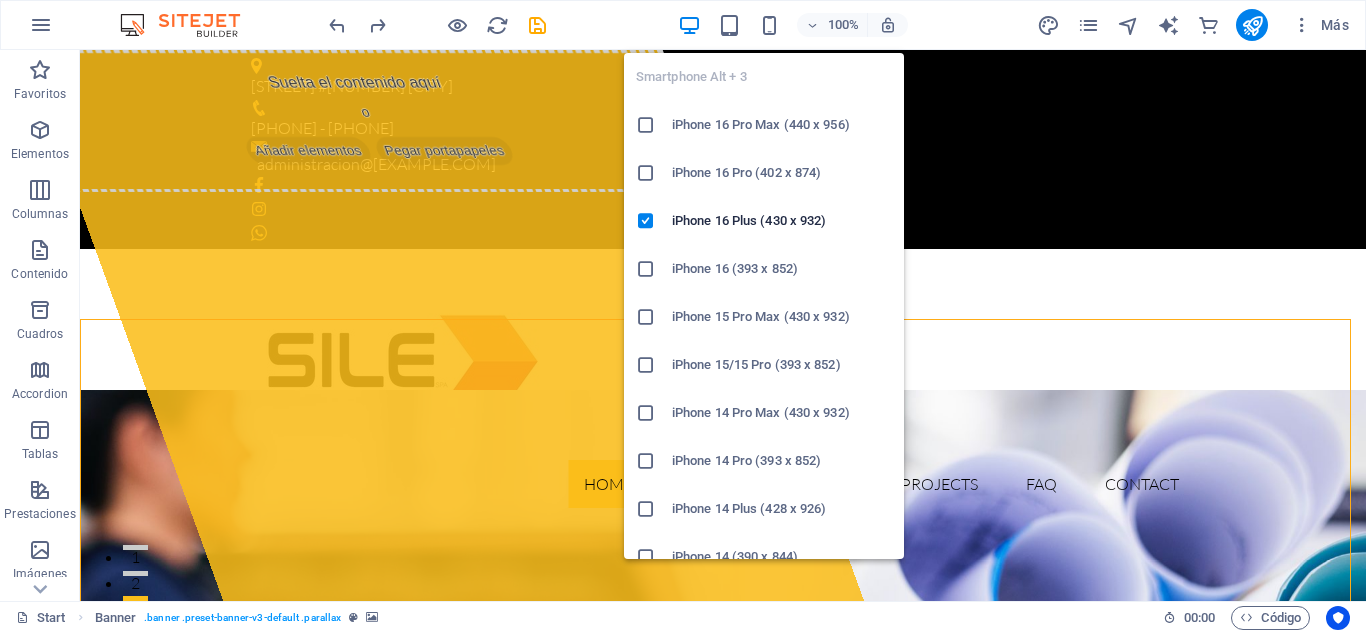 click on "iPhone 15 Pro Max (430 x 932)" at bounding box center [782, 317] 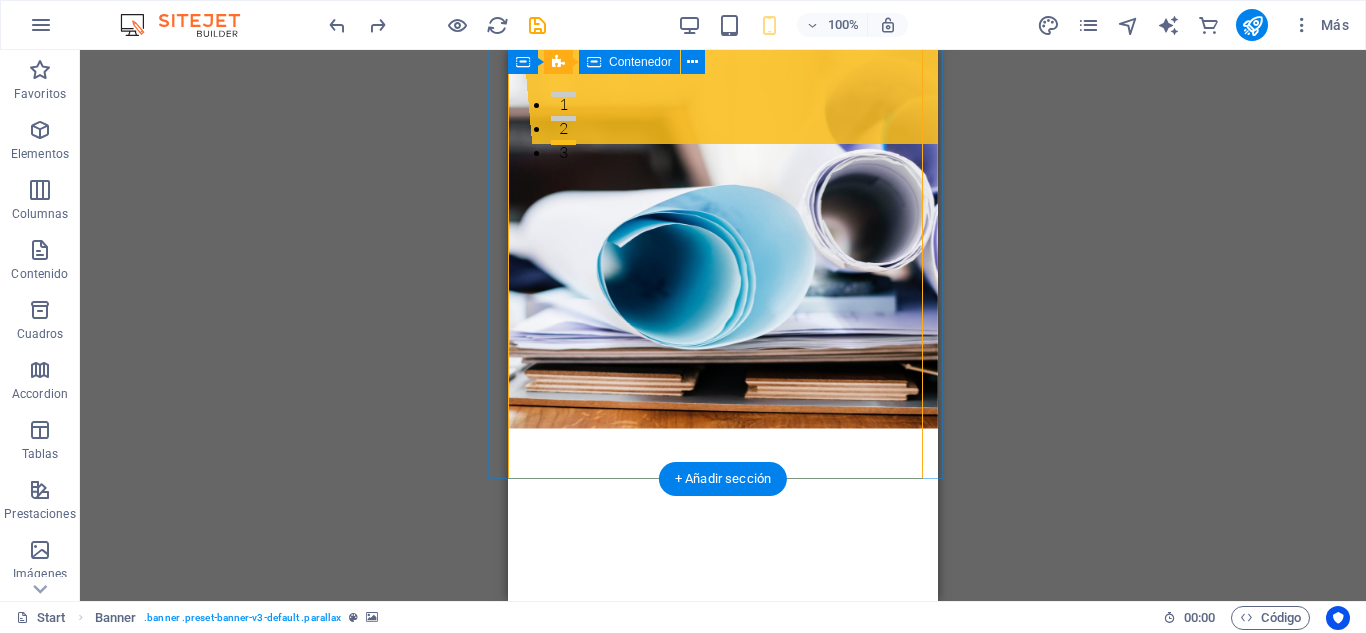 scroll, scrollTop: 0, scrollLeft: 0, axis: both 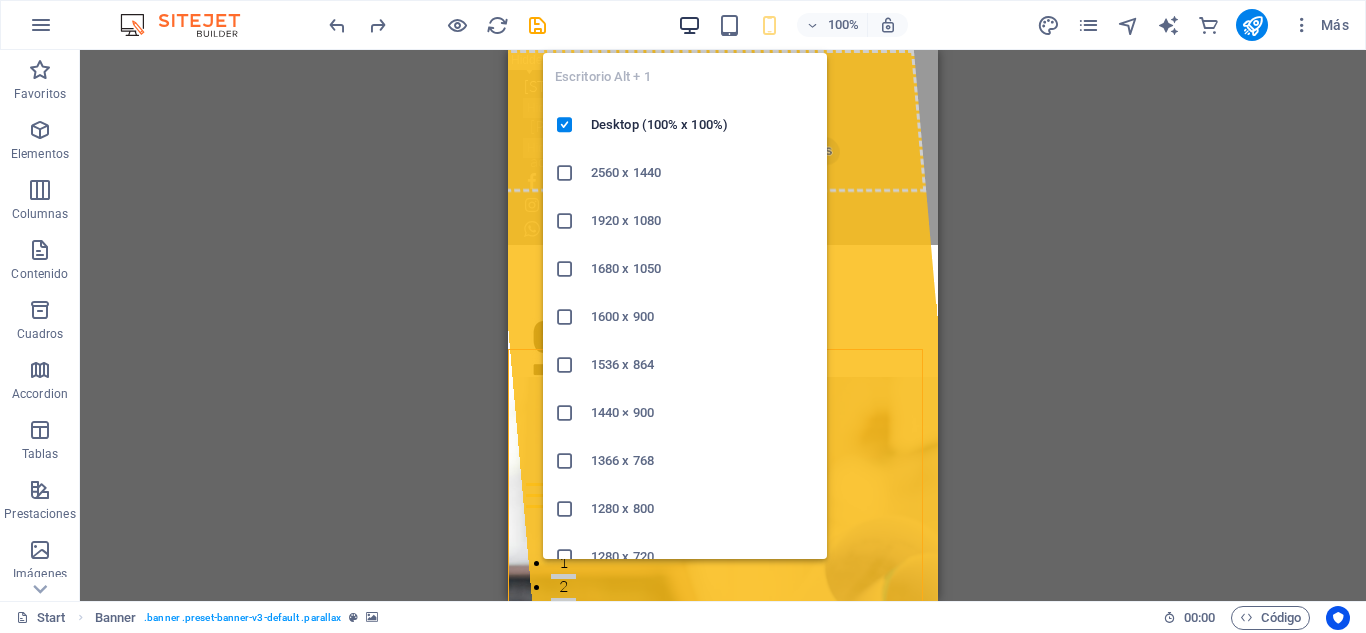 click at bounding box center [689, 25] 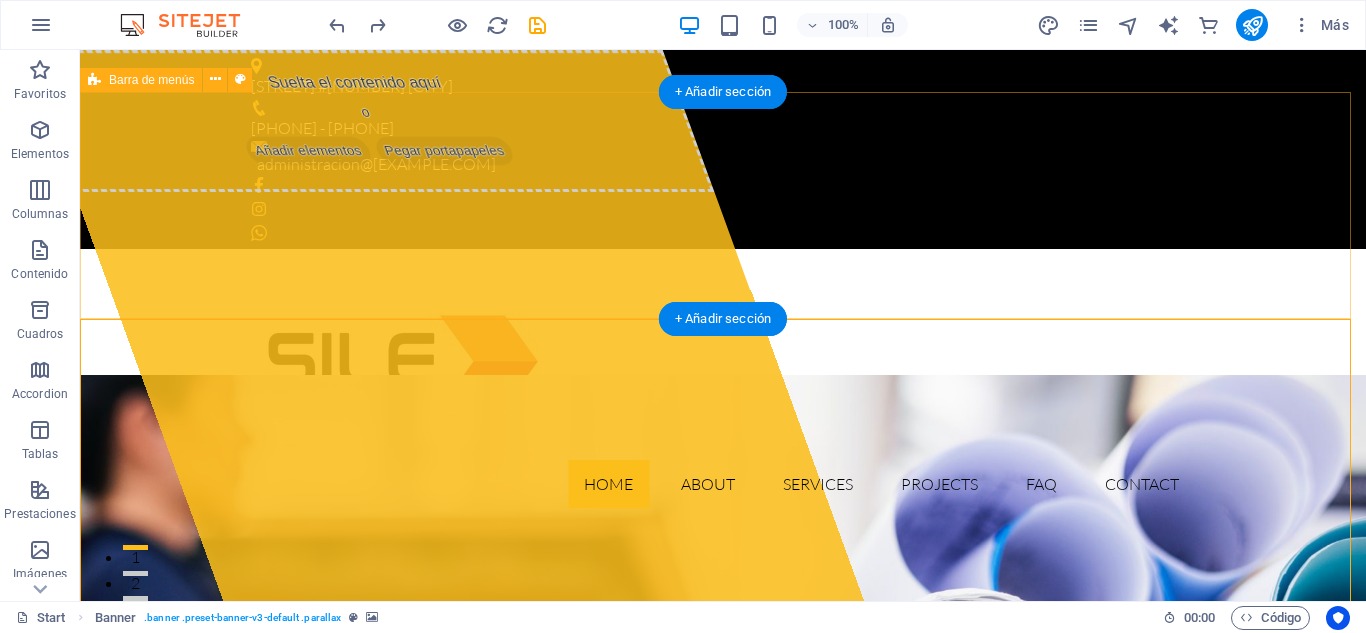 click on "Home About Services Projects FAQ Contact" at bounding box center (723, 386) 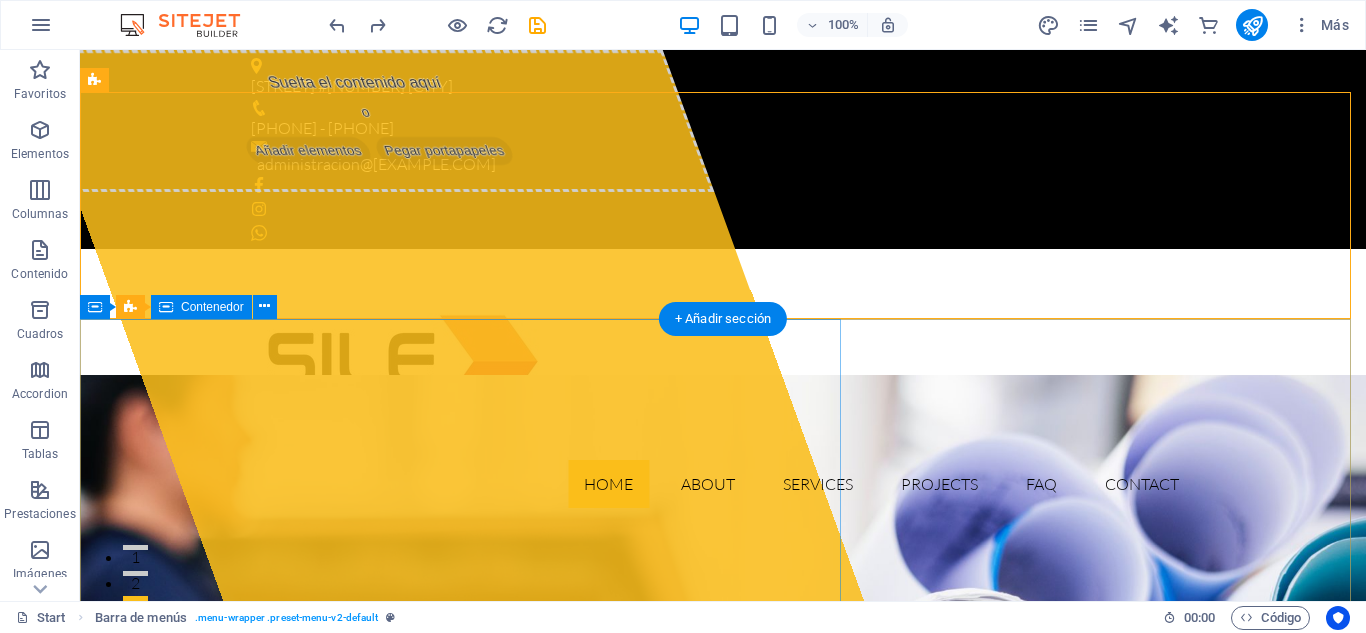 click on "Suelta el contenido aquí o  Añadir elementos  Pegar portapapeles" at bounding box center [369, 121] 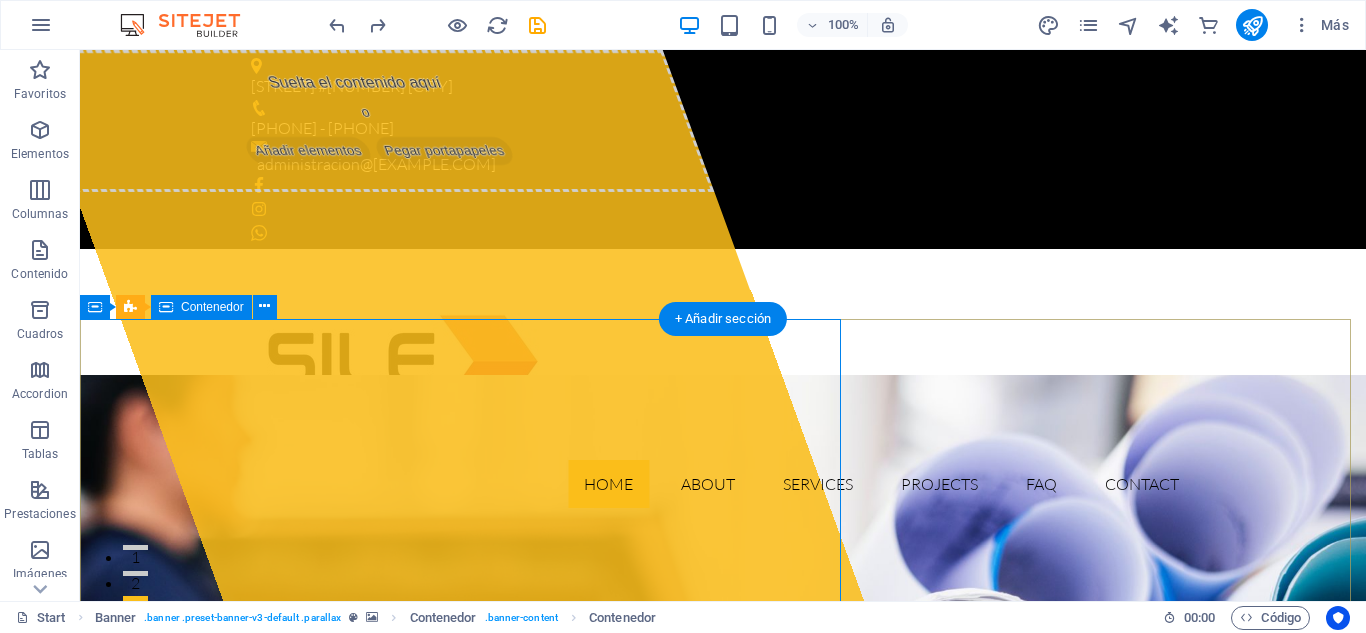 click on "Suelta el contenido aquí o  Añadir elementos  Pegar portapapeles" at bounding box center (369, 121) 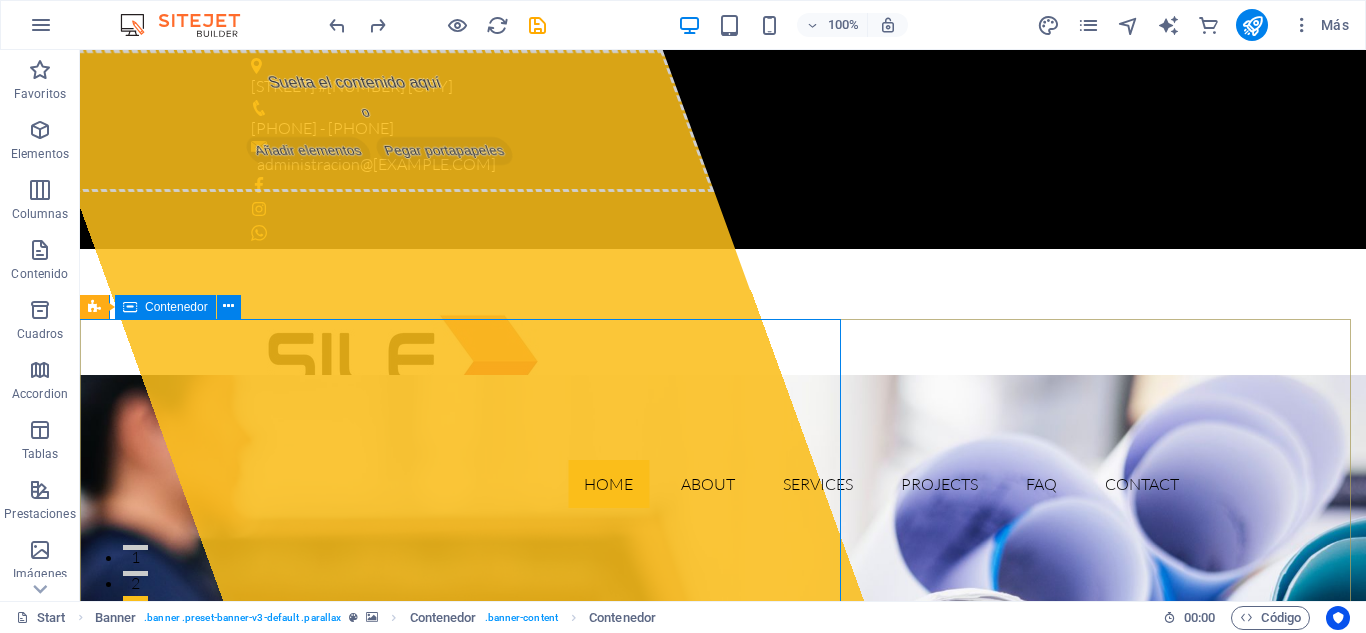 click at bounding box center [130, 307] 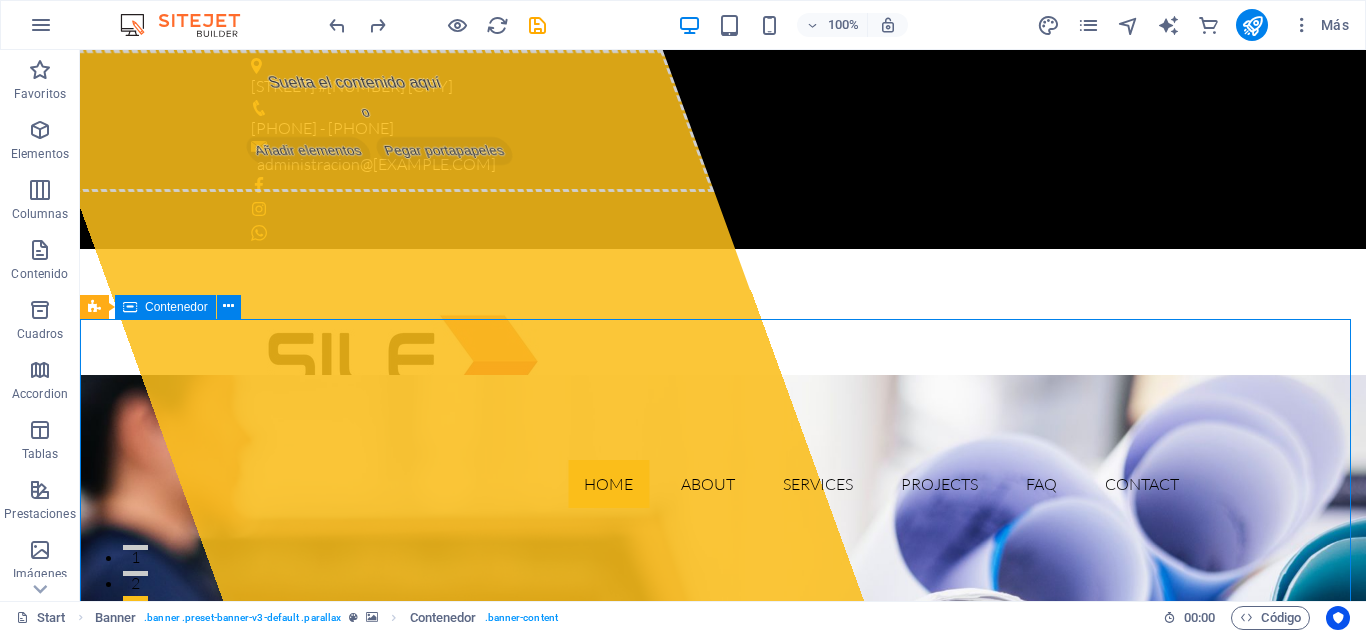 click at bounding box center (130, 307) 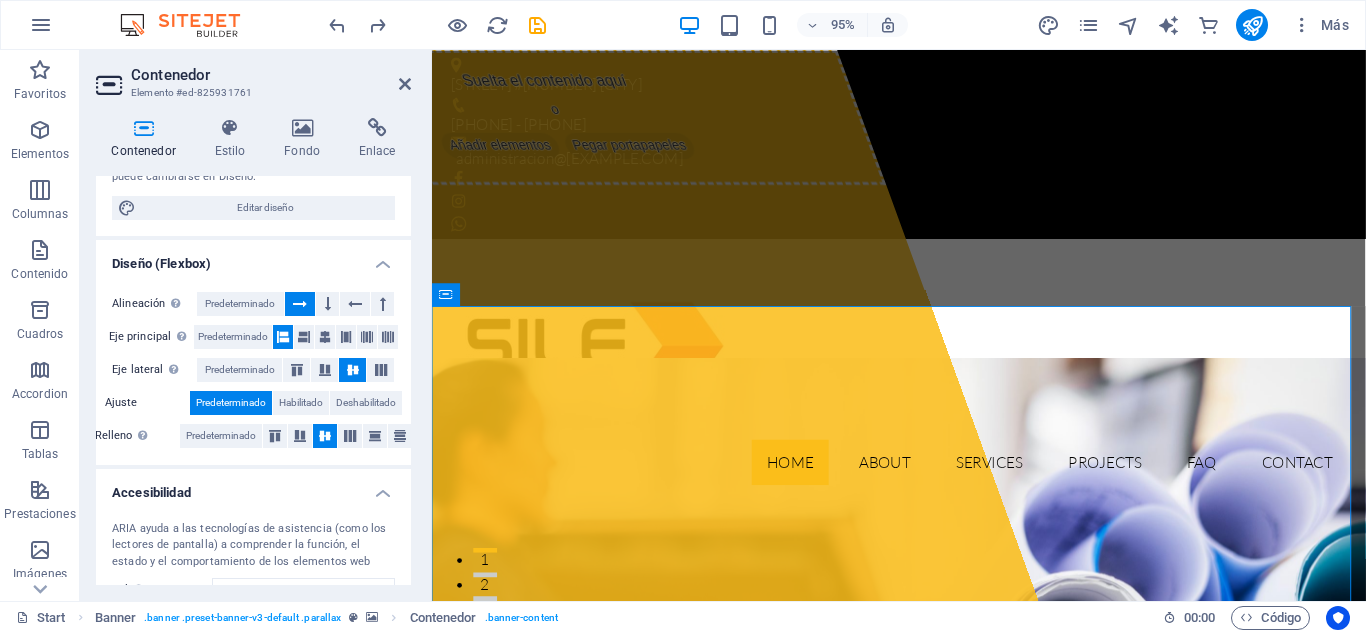 scroll, scrollTop: 0, scrollLeft: 0, axis: both 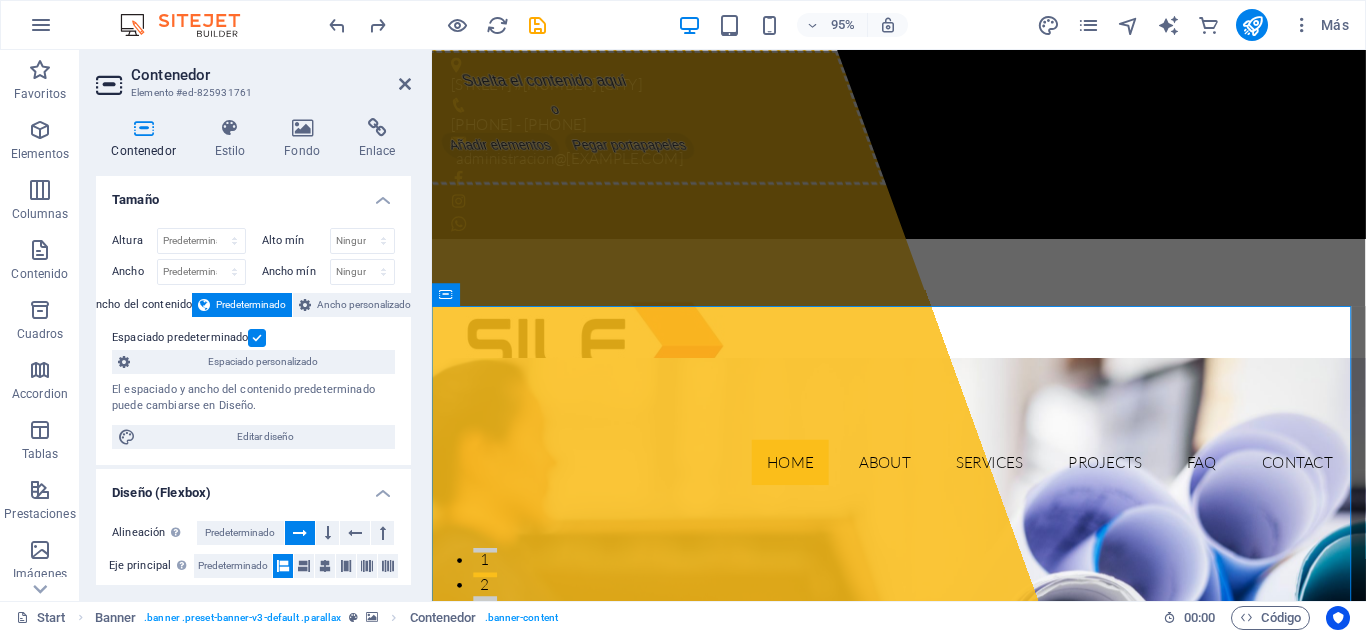 click at bounding box center [111, 85] 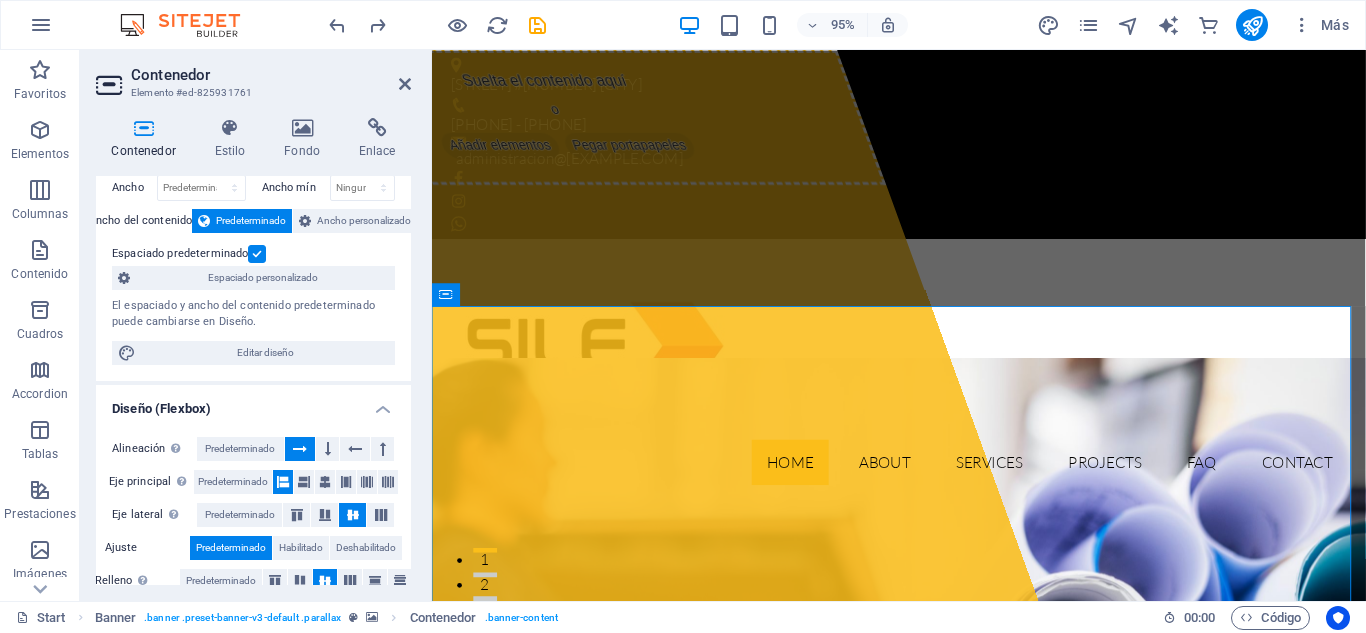 scroll, scrollTop: 85, scrollLeft: 0, axis: vertical 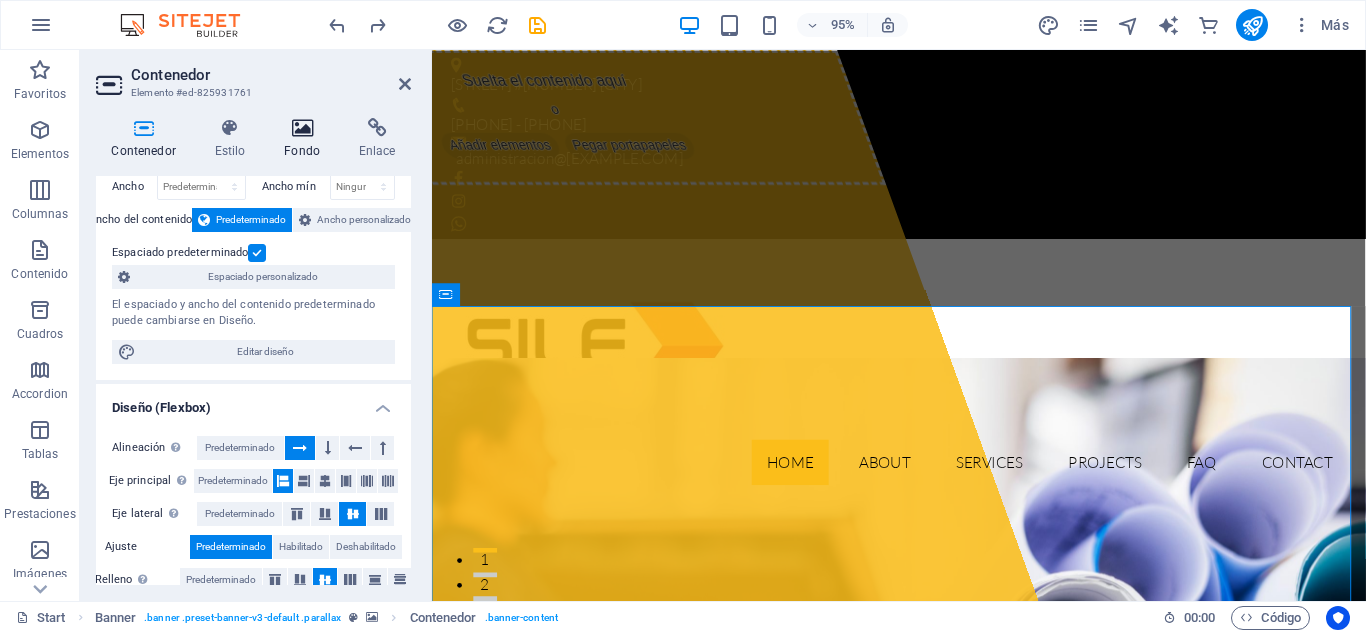 click on "Fondo" at bounding box center [306, 139] 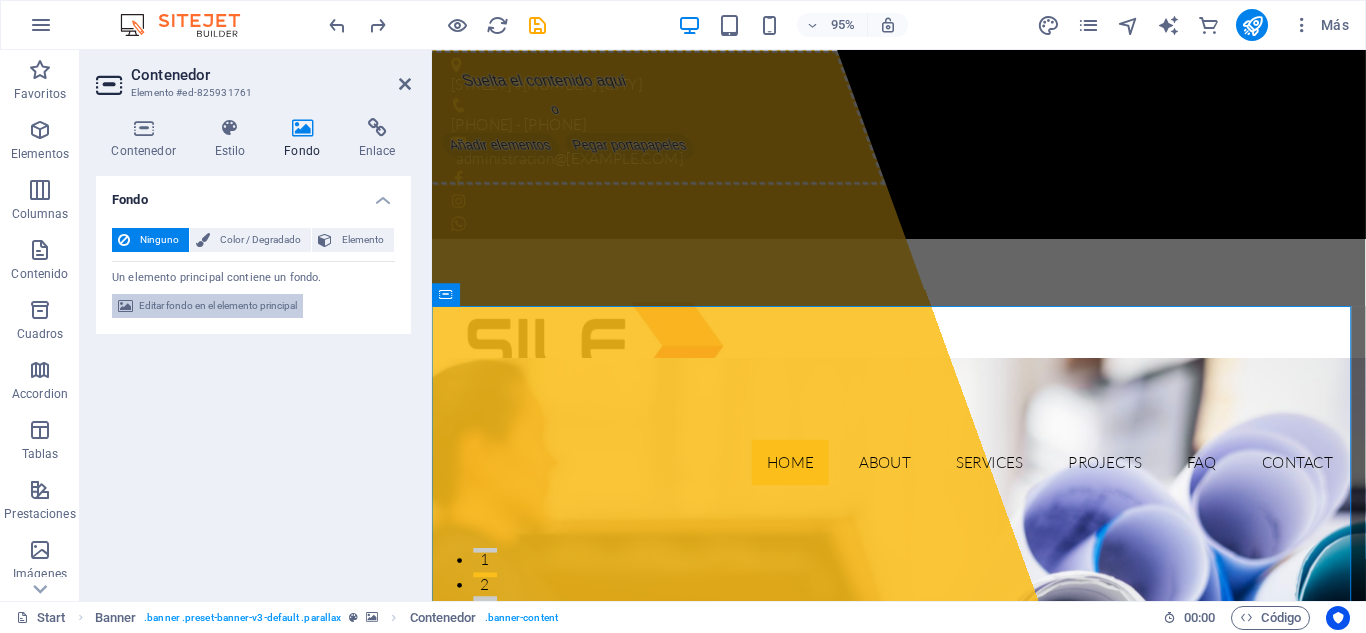 click on "Editar fondo en el elemento principal" at bounding box center [218, 306] 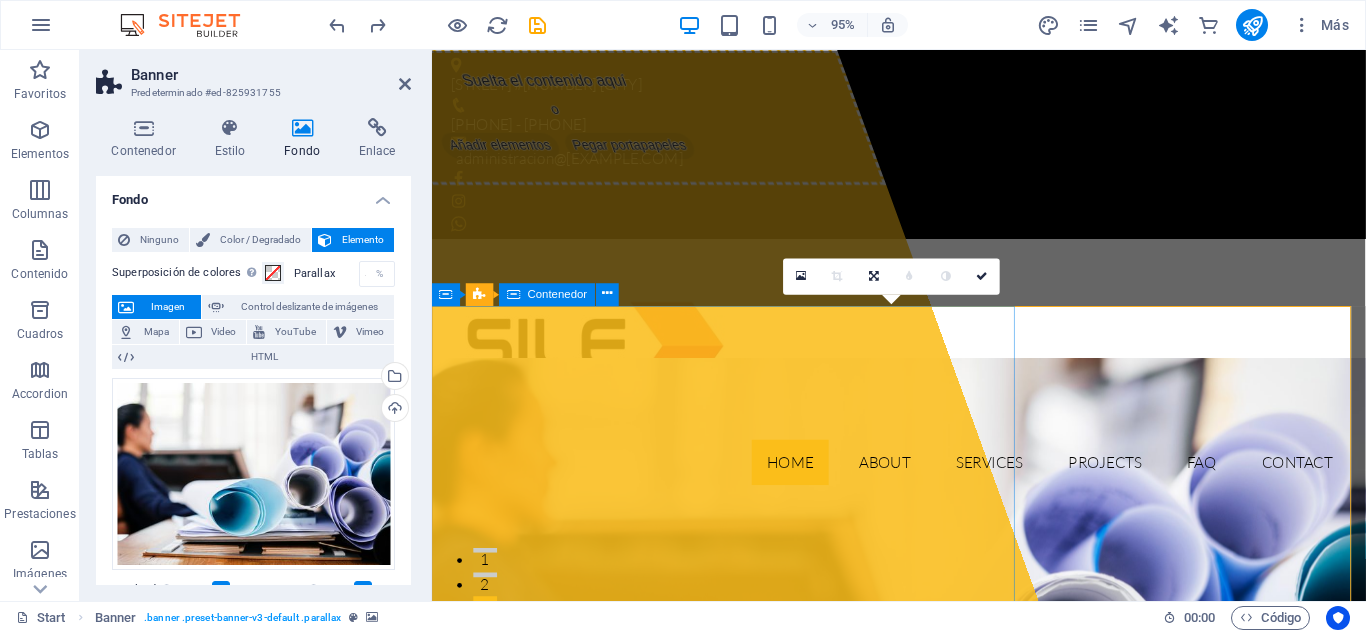 click on "Suelta el contenido aquí o  Añadir elementos  Pegar portapapeles Lorem ipsum dolor sit amet, consectetur adipisicing elit. Natus, dolores, at, nisi eligendi repellat voluptatem minima officia veritatis quasi animi porro laudantium dicta dolor voluptate non maiores ipsum reprehenderit odio fugiat reicid. Learn more View Services" at bounding box center [923, 1193] 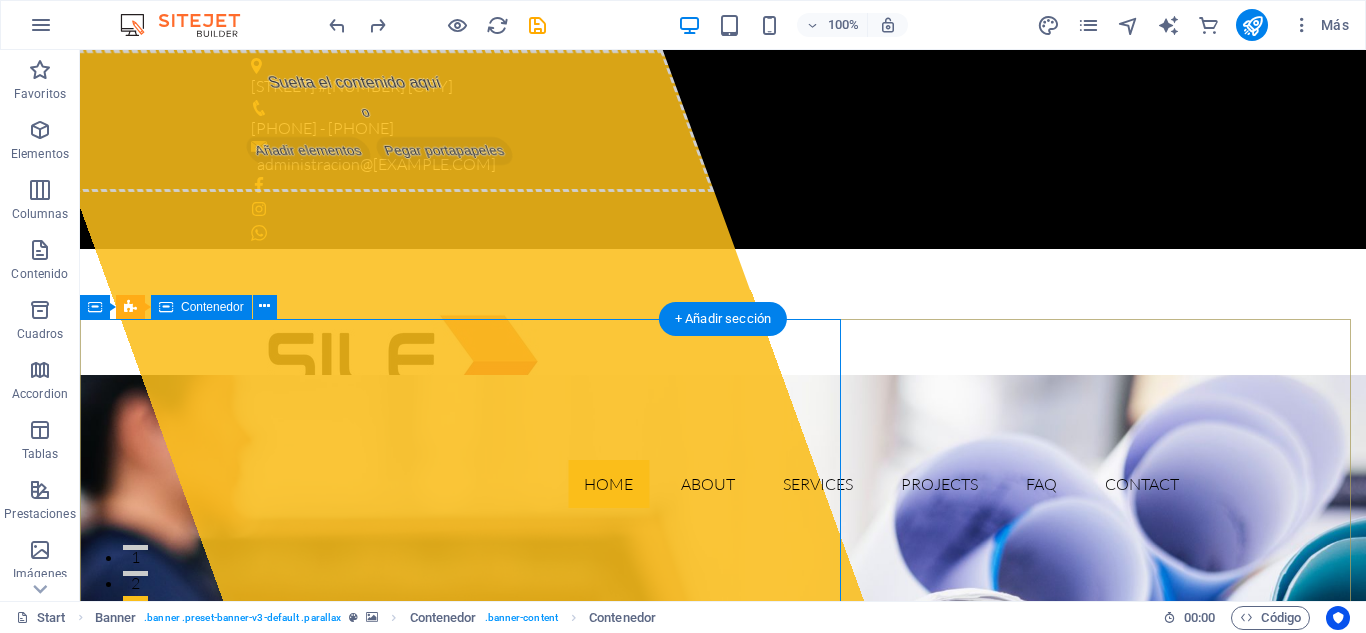click on "Suelta el contenido aquí o  Añadir elementos  Pegar portapapeles" at bounding box center [369, 121] 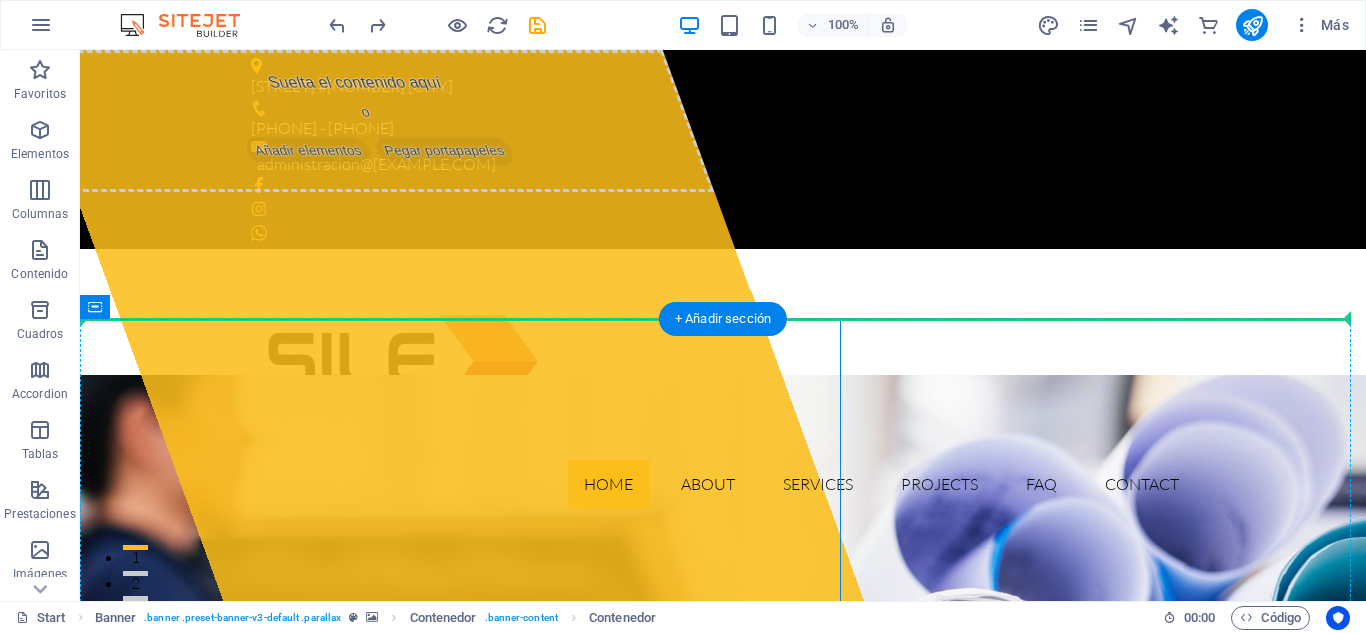 drag, startPoint x: 625, startPoint y: 378, endPoint x: 809, endPoint y: 465, distance: 203.53133 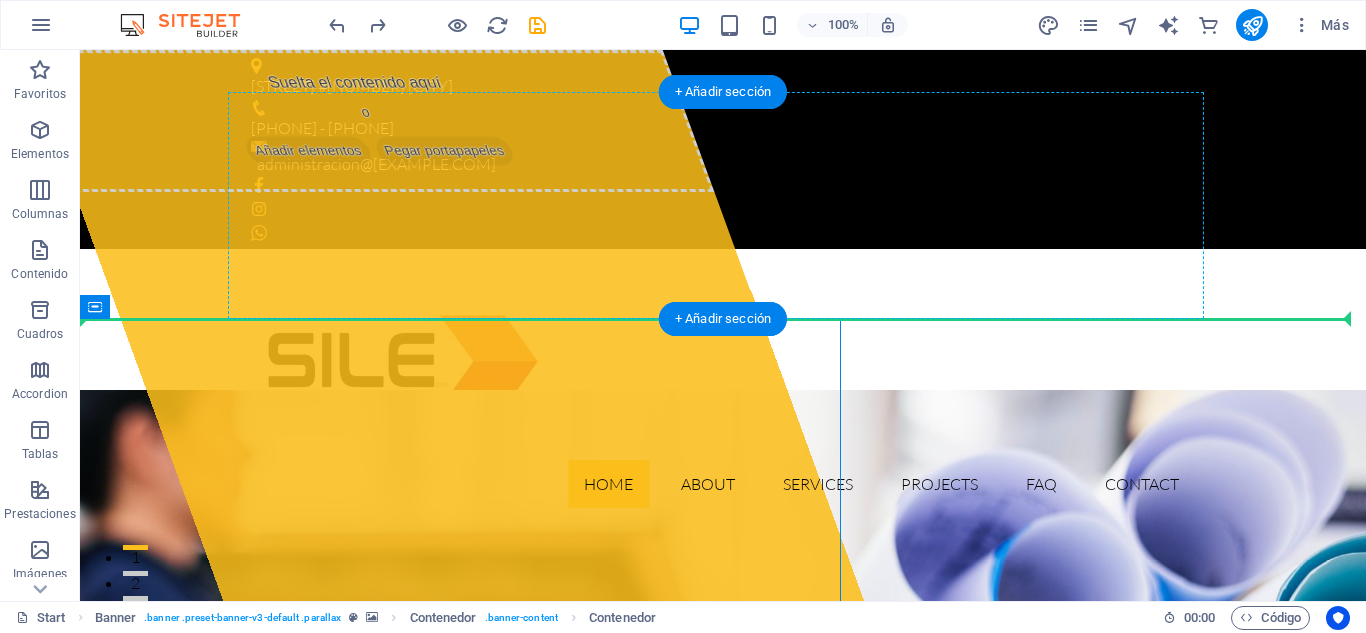 drag, startPoint x: 568, startPoint y: 368, endPoint x: 506, endPoint y: 260, distance: 124.53112 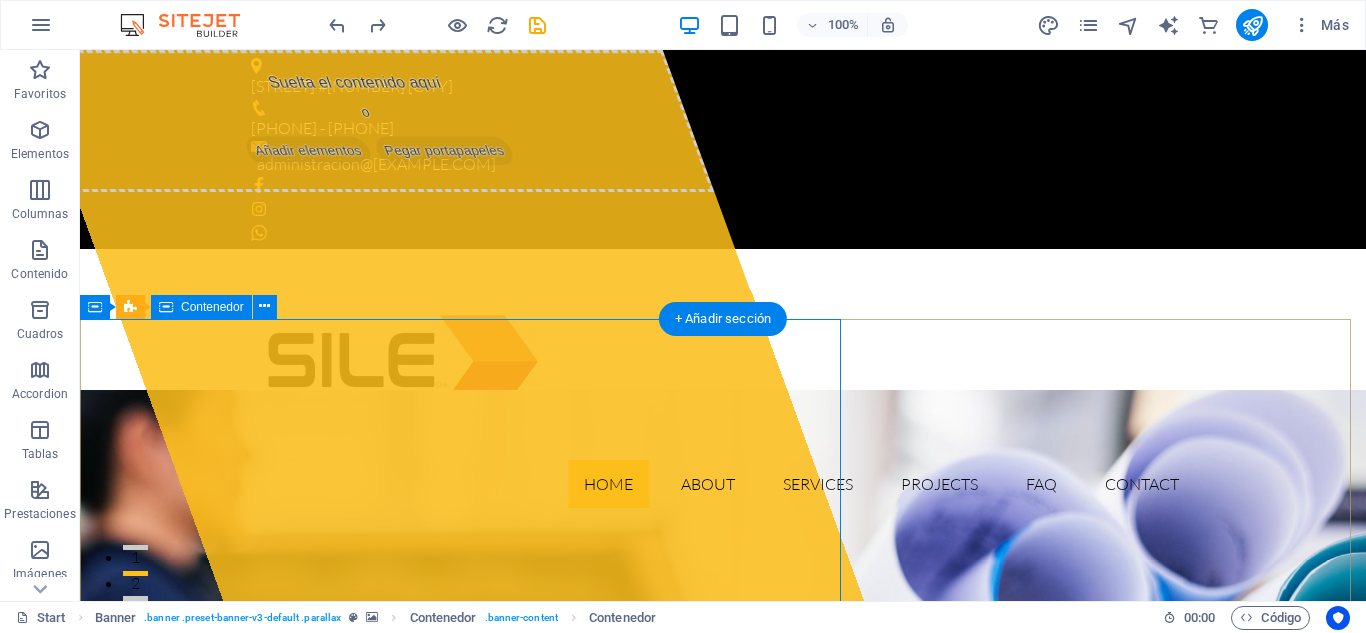 click on "Suelta el contenido aquí o  Añadir elementos  Pegar portapapeles" at bounding box center [369, 121] 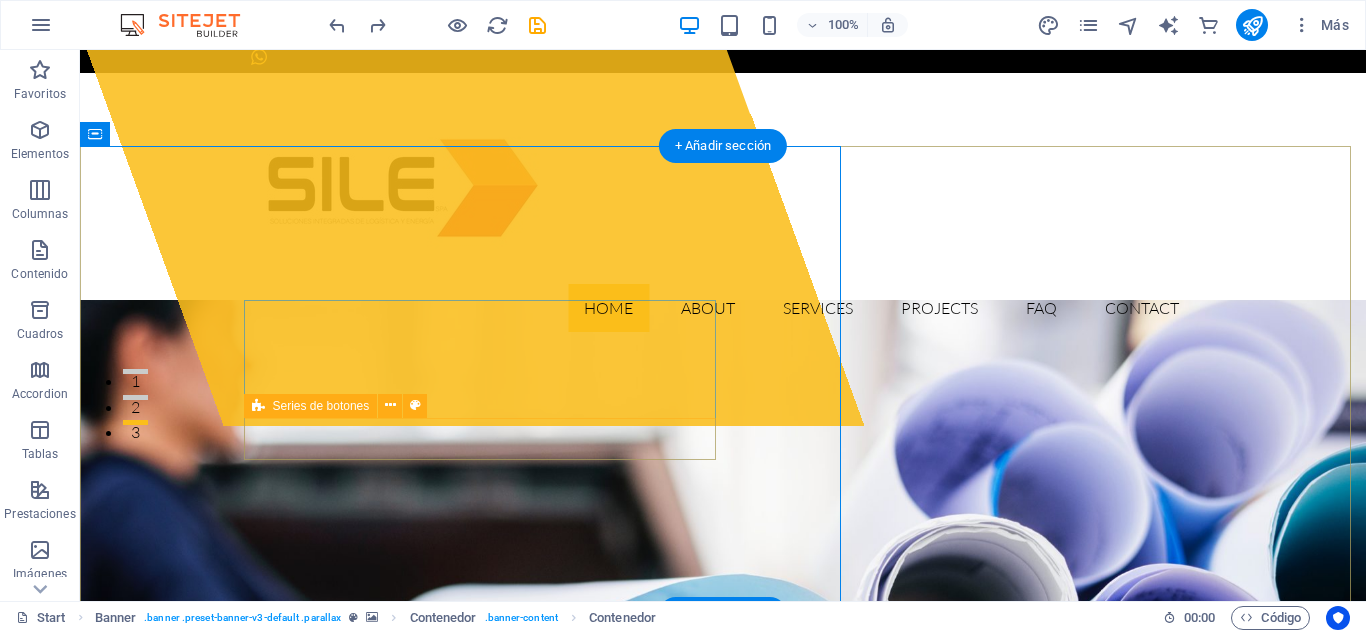 scroll, scrollTop: 173, scrollLeft: 0, axis: vertical 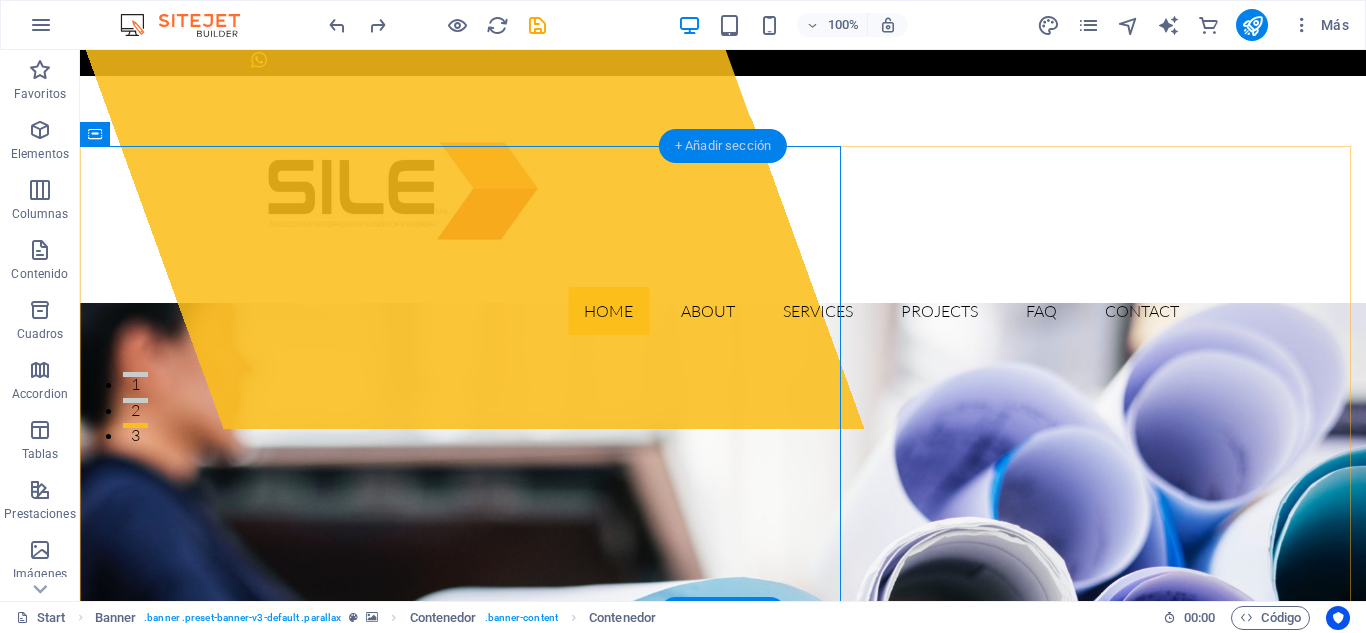 click on "+ Añadir sección" at bounding box center [723, 146] 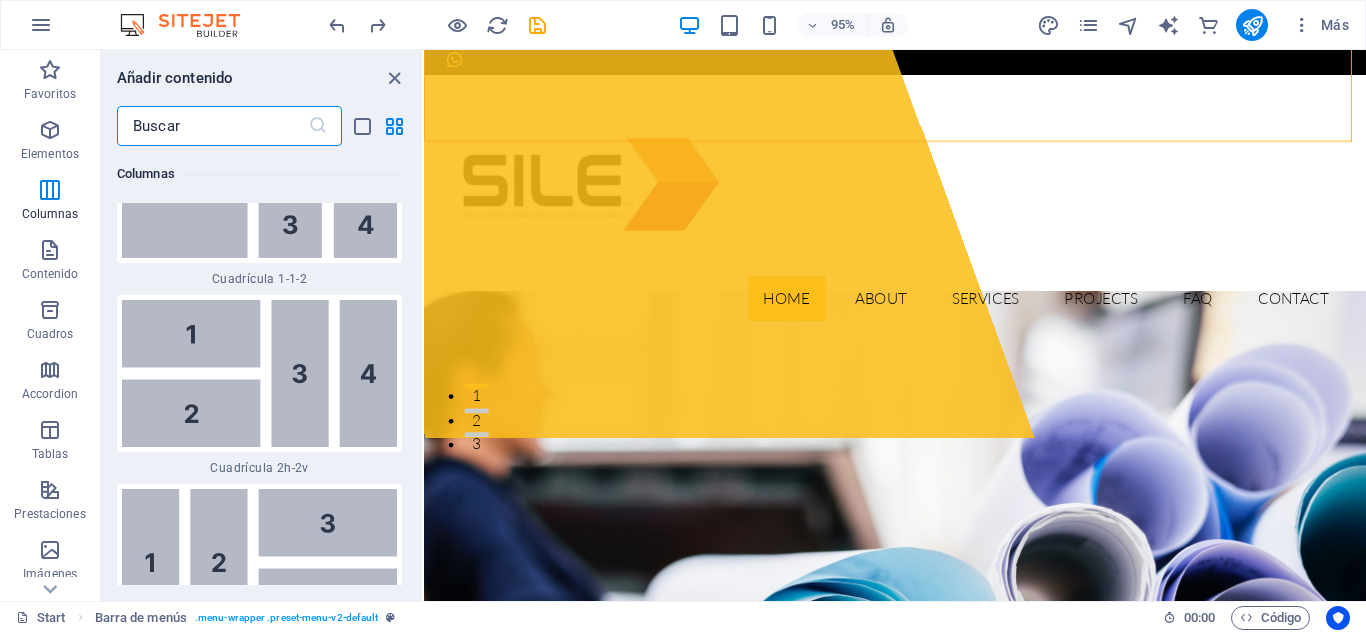 scroll, scrollTop: 5854, scrollLeft: 0, axis: vertical 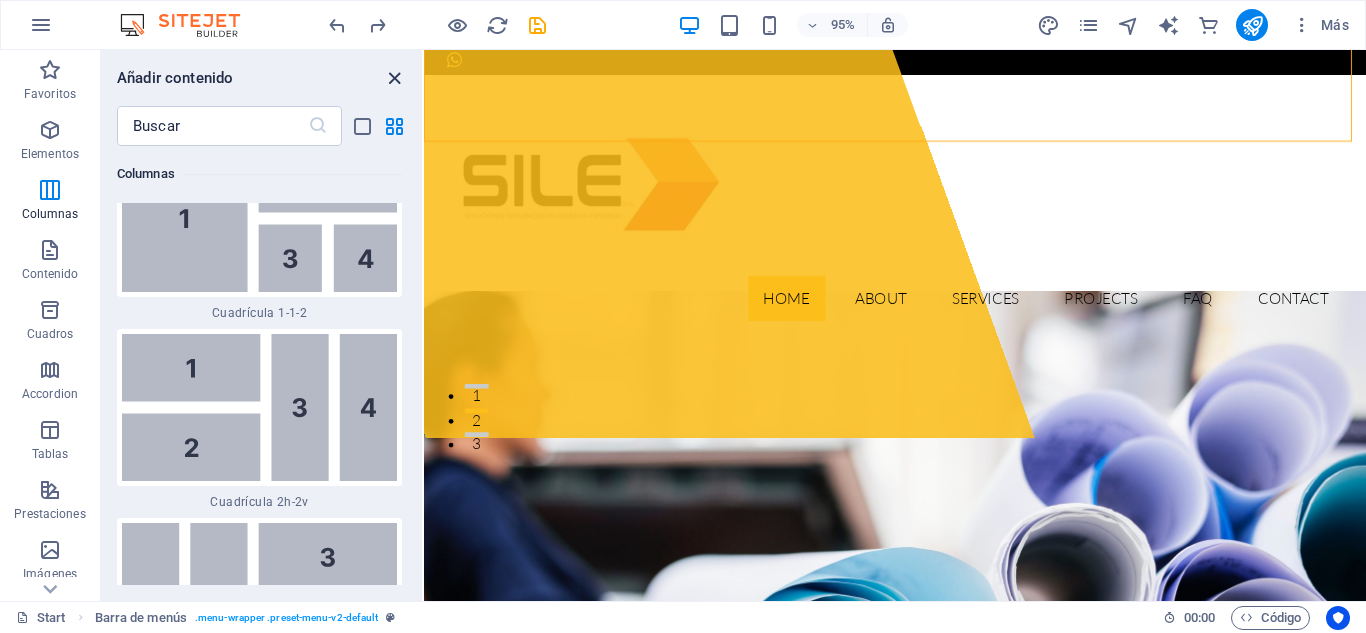click at bounding box center (394, 78) 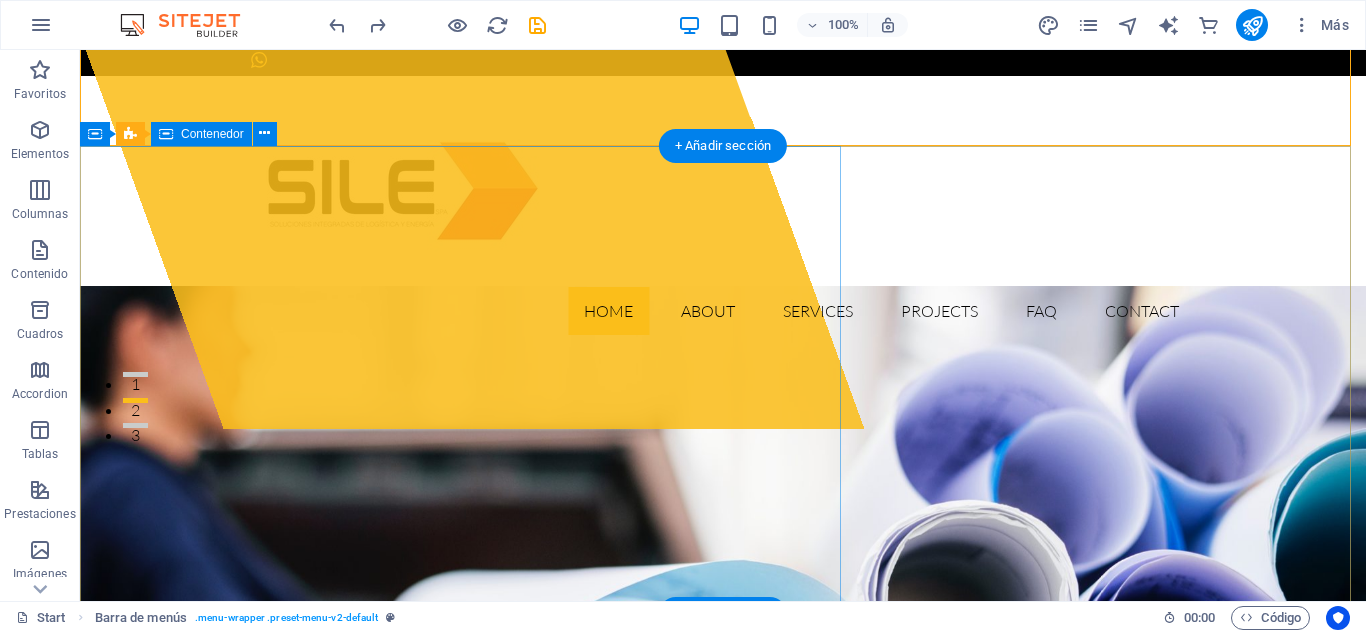 scroll, scrollTop: 0, scrollLeft: 0, axis: both 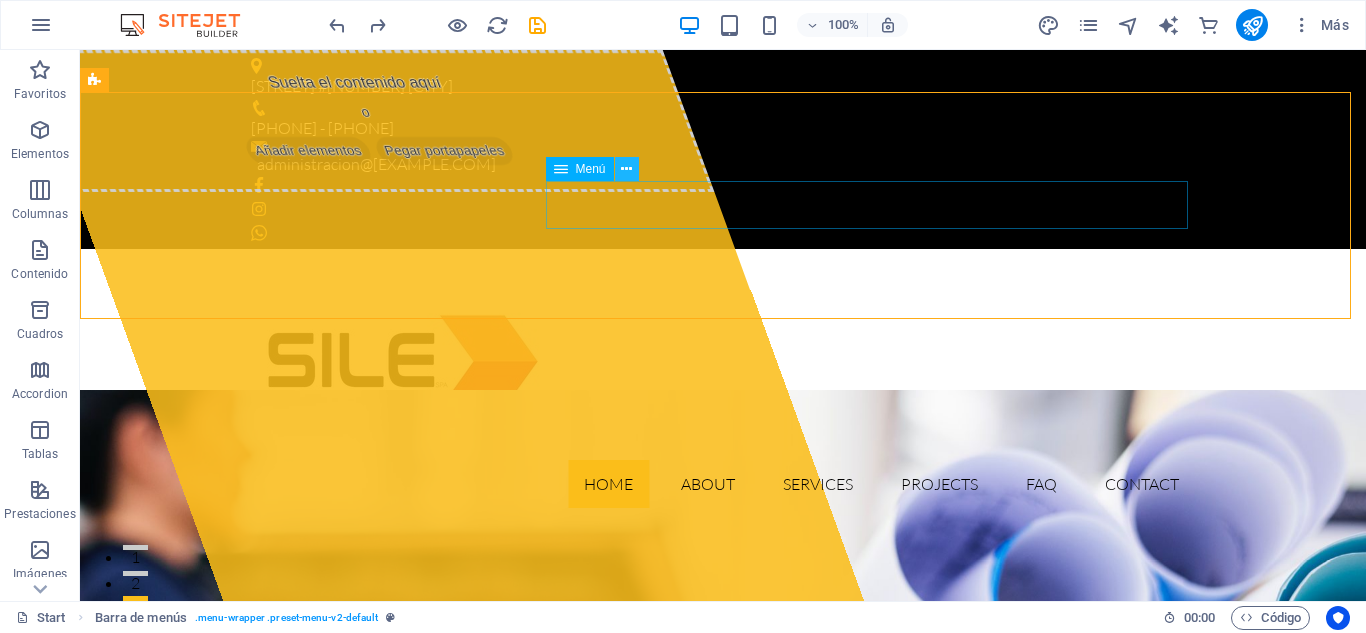 click at bounding box center (626, 169) 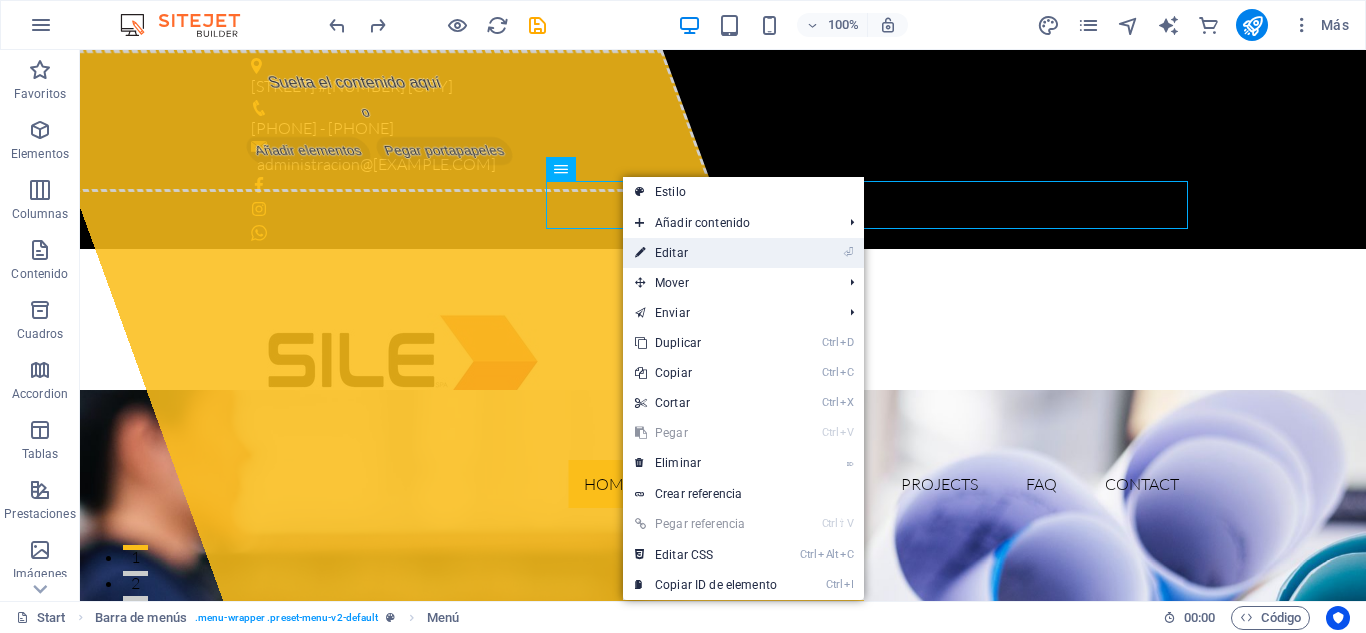 click on "⏎  Editar" at bounding box center [706, 253] 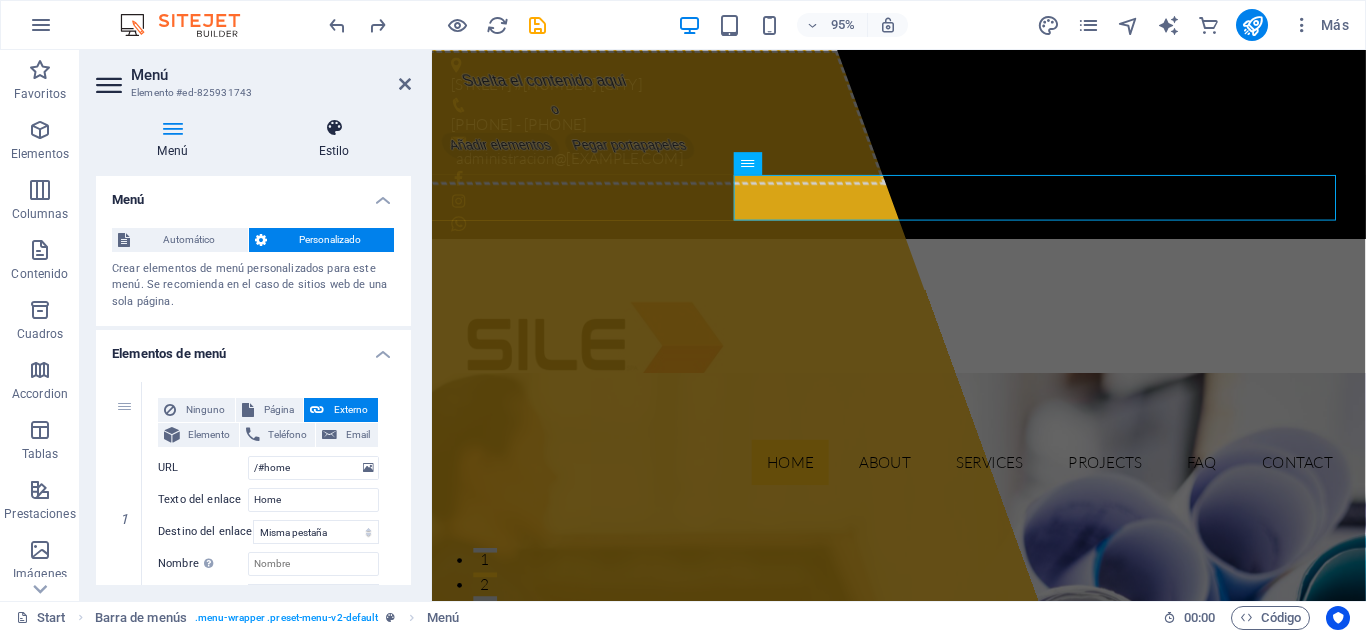 click at bounding box center [334, 128] 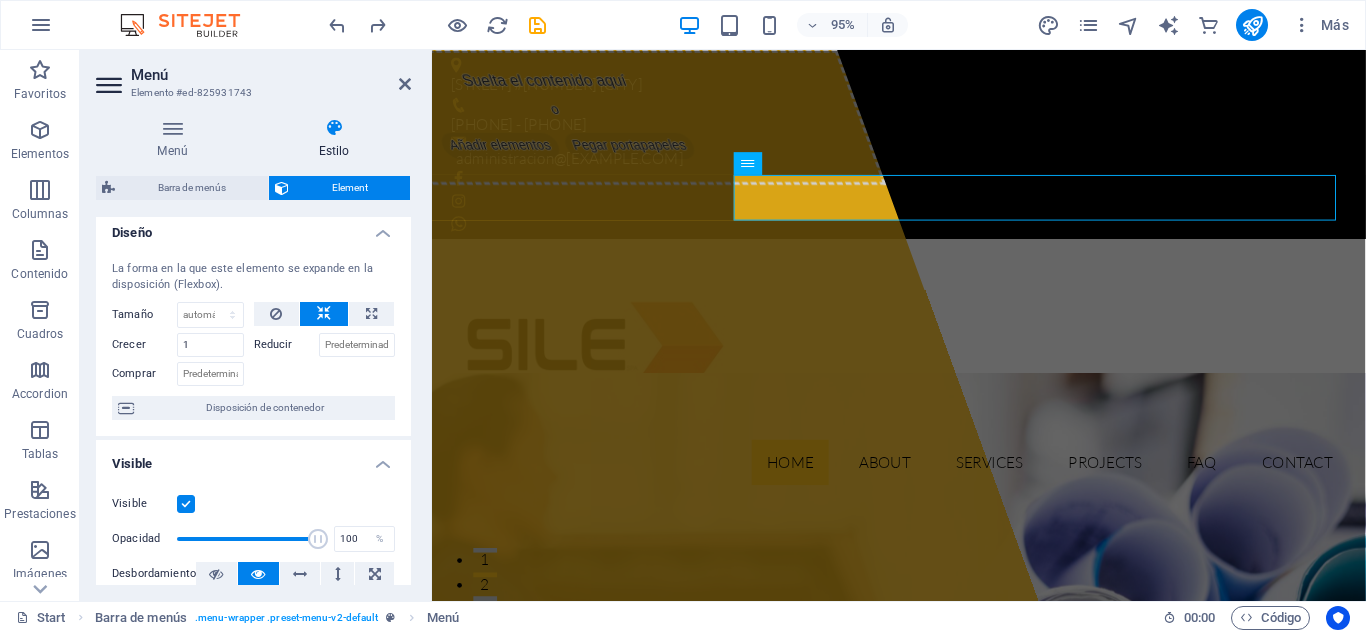 scroll, scrollTop: 0, scrollLeft: 0, axis: both 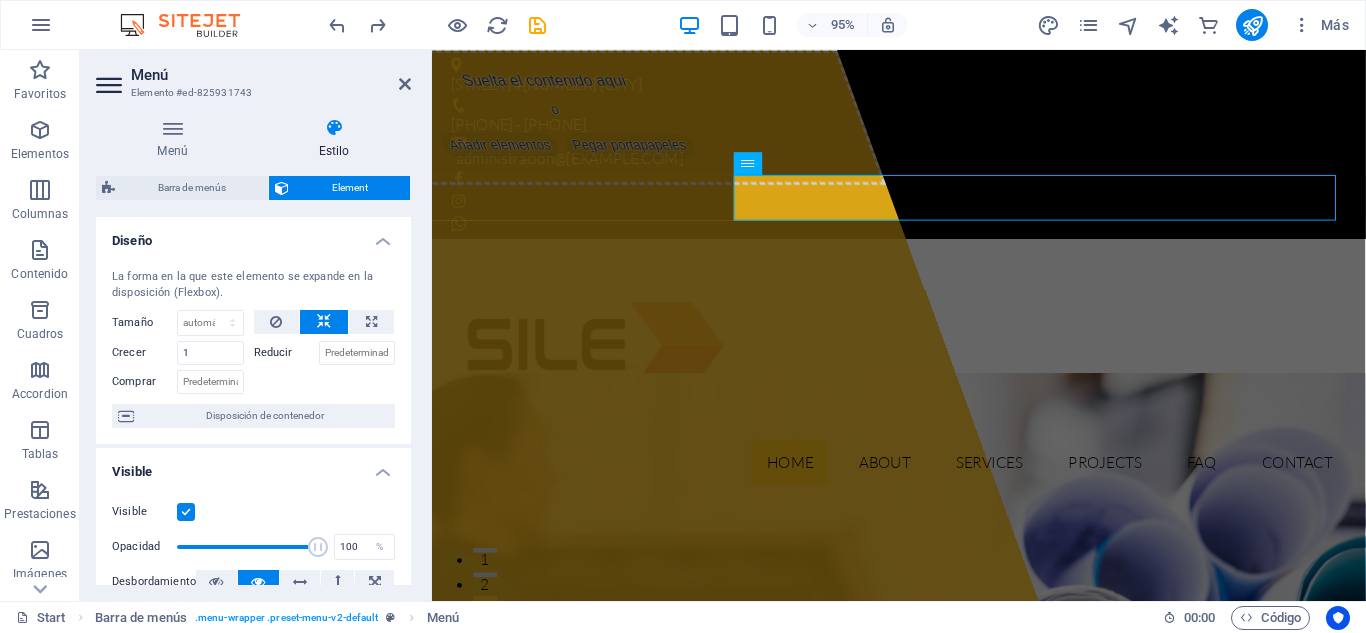 click on "Element" at bounding box center [349, 188] 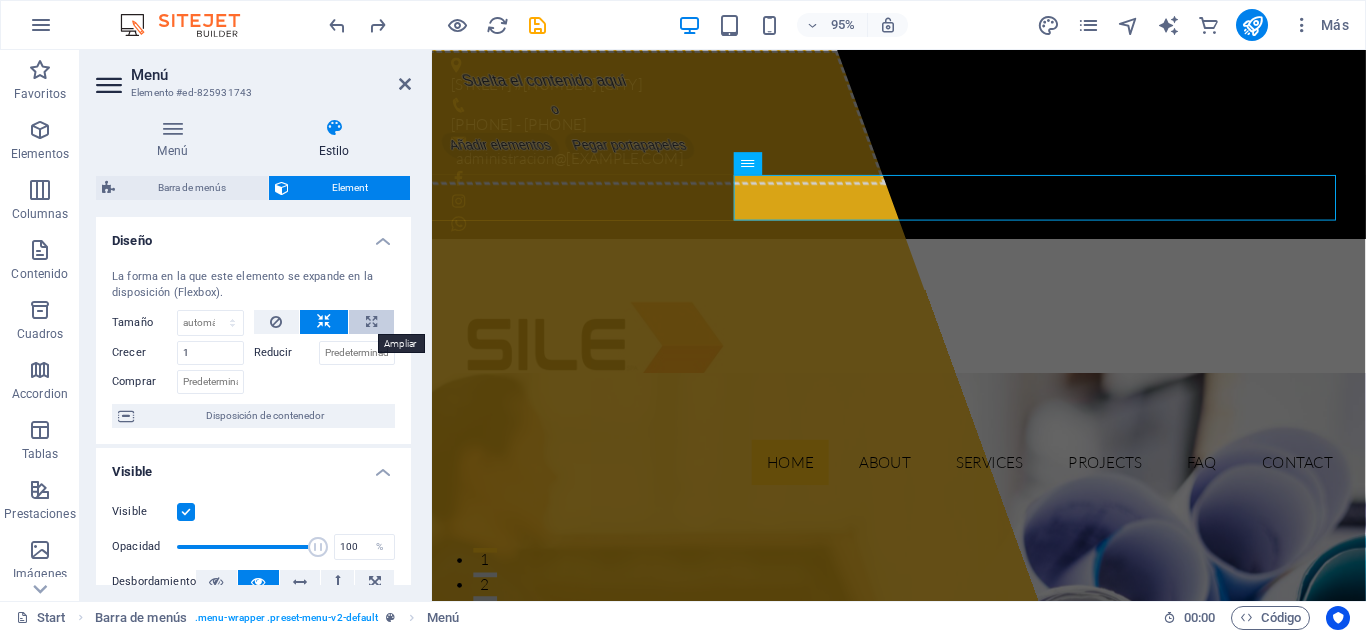 click at bounding box center [371, 322] 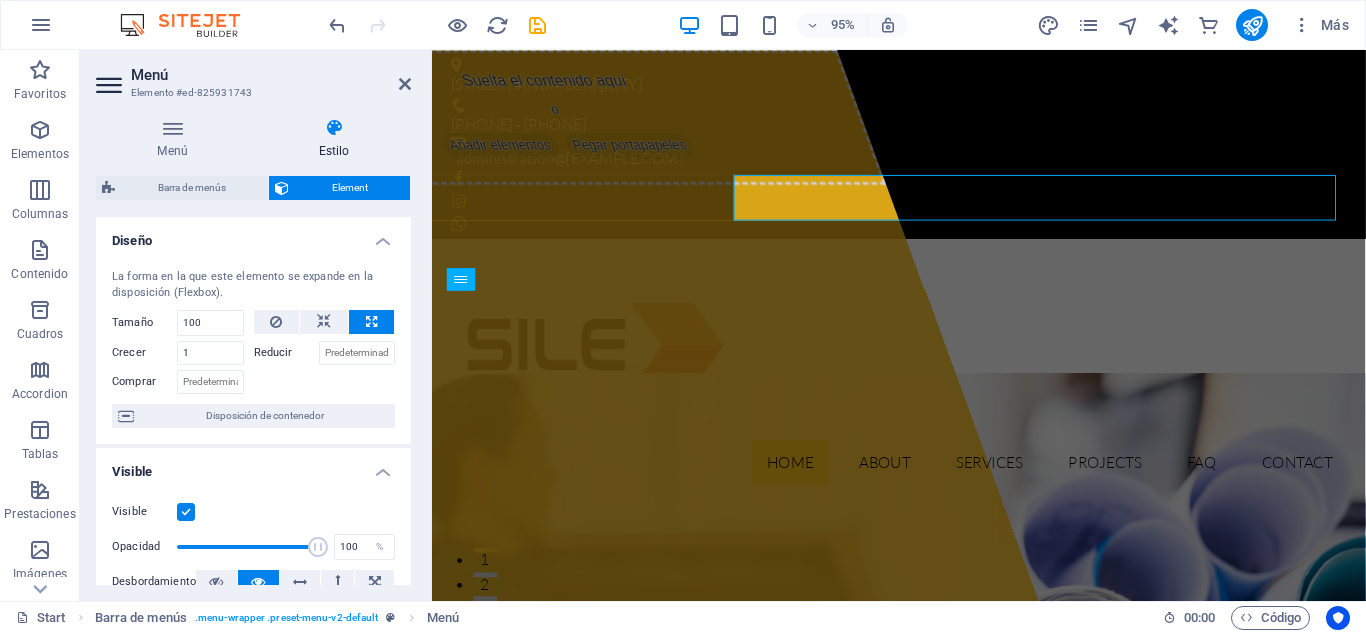 type on "100" 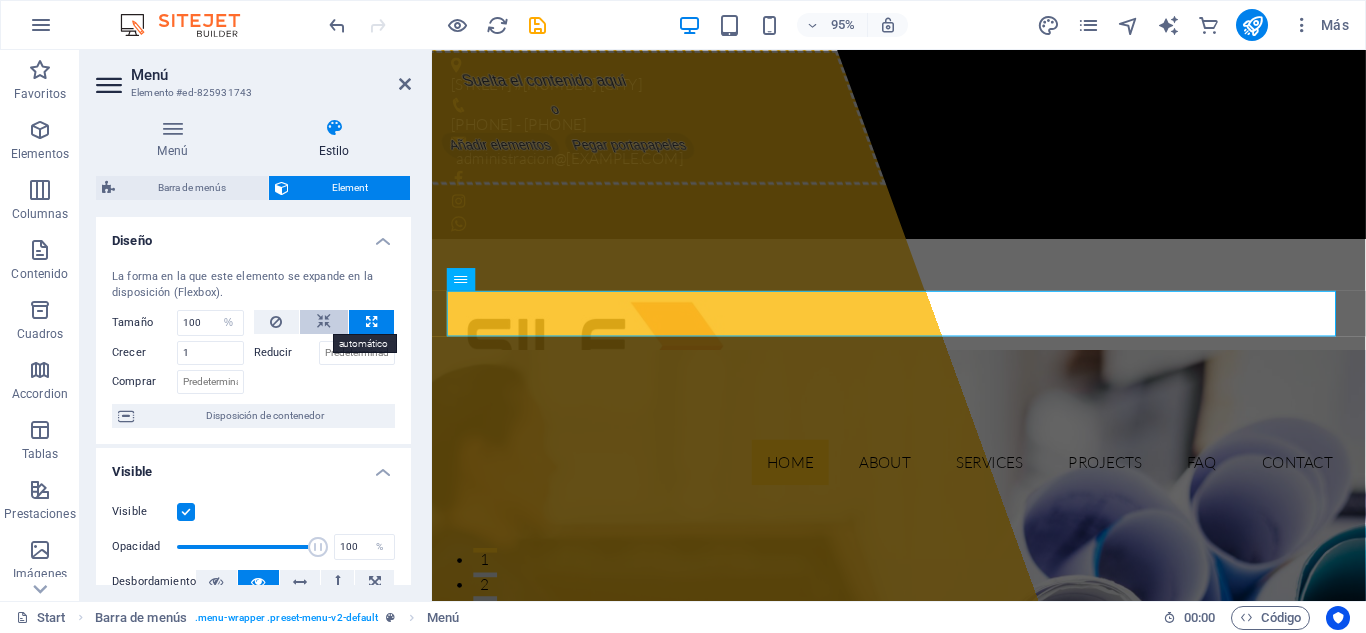 click at bounding box center [324, 322] 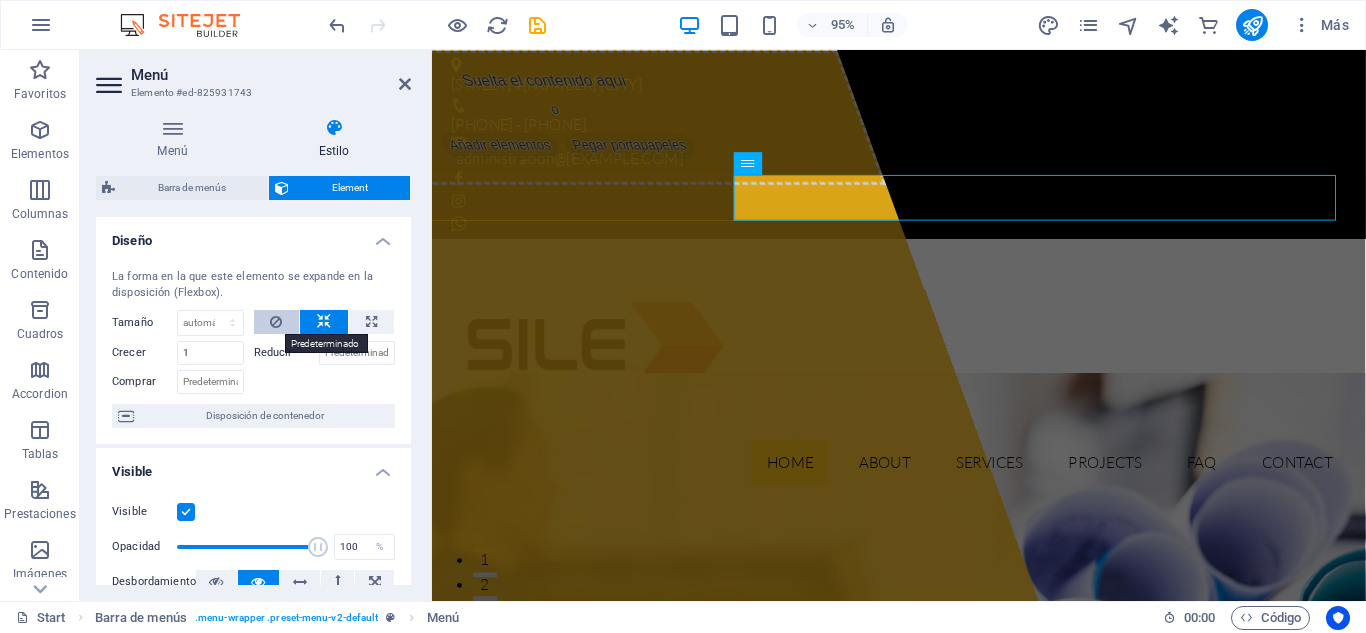 click at bounding box center [276, 322] 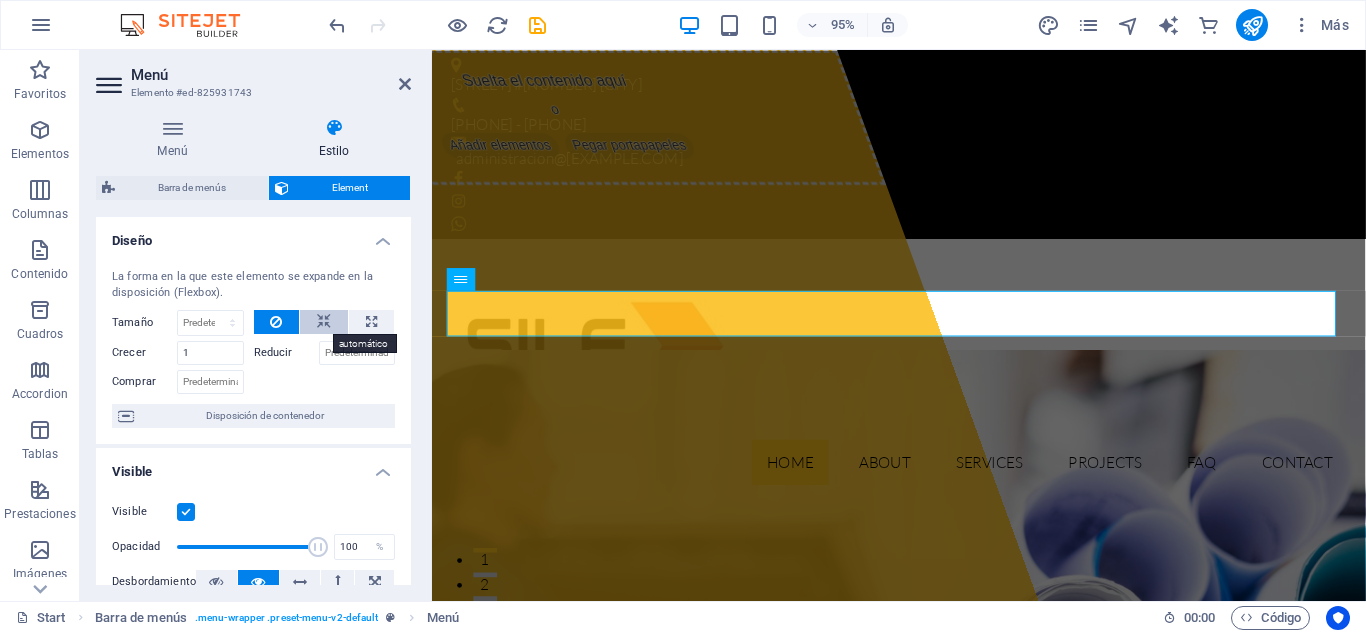 click at bounding box center [324, 322] 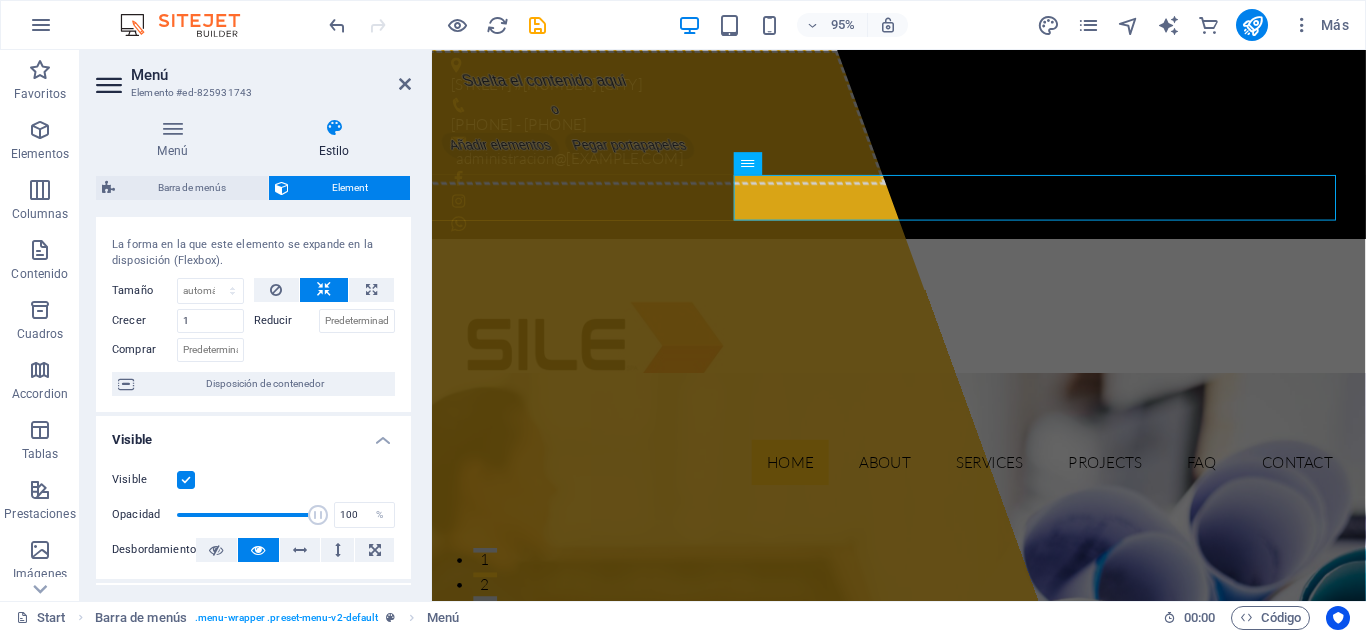 scroll, scrollTop: 39, scrollLeft: 0, axis: vertical 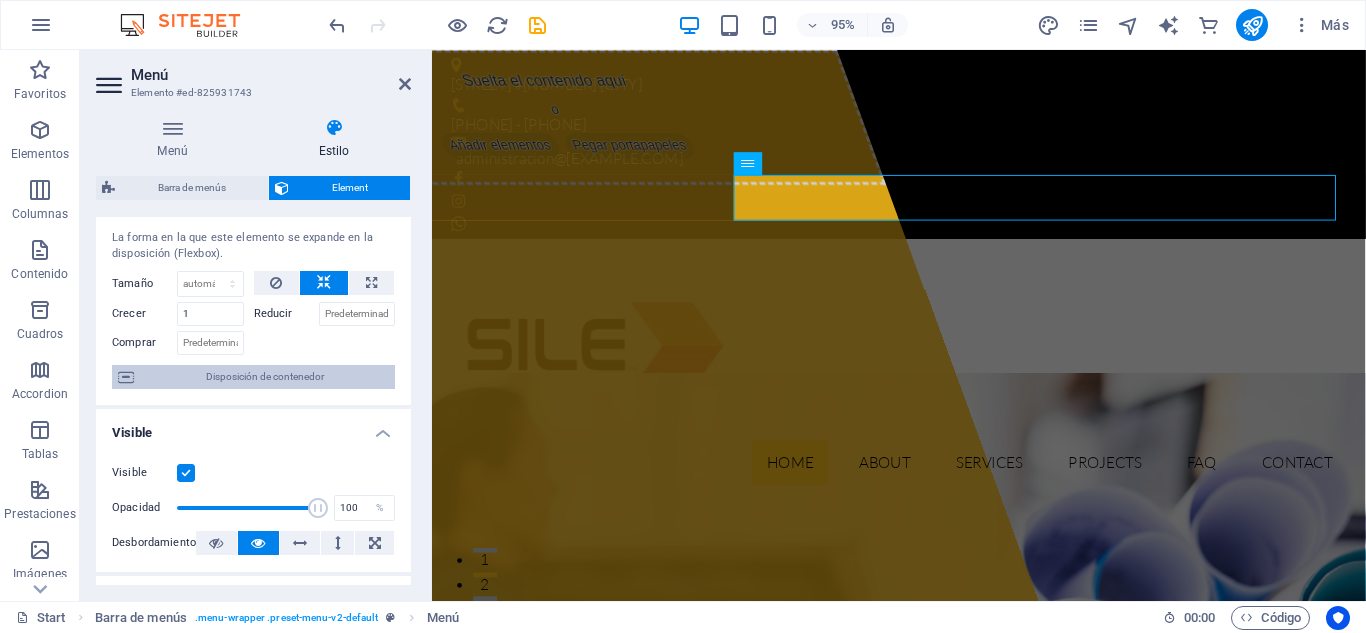 click on "Disposición de contenedor" at bounding box center [264, 377] 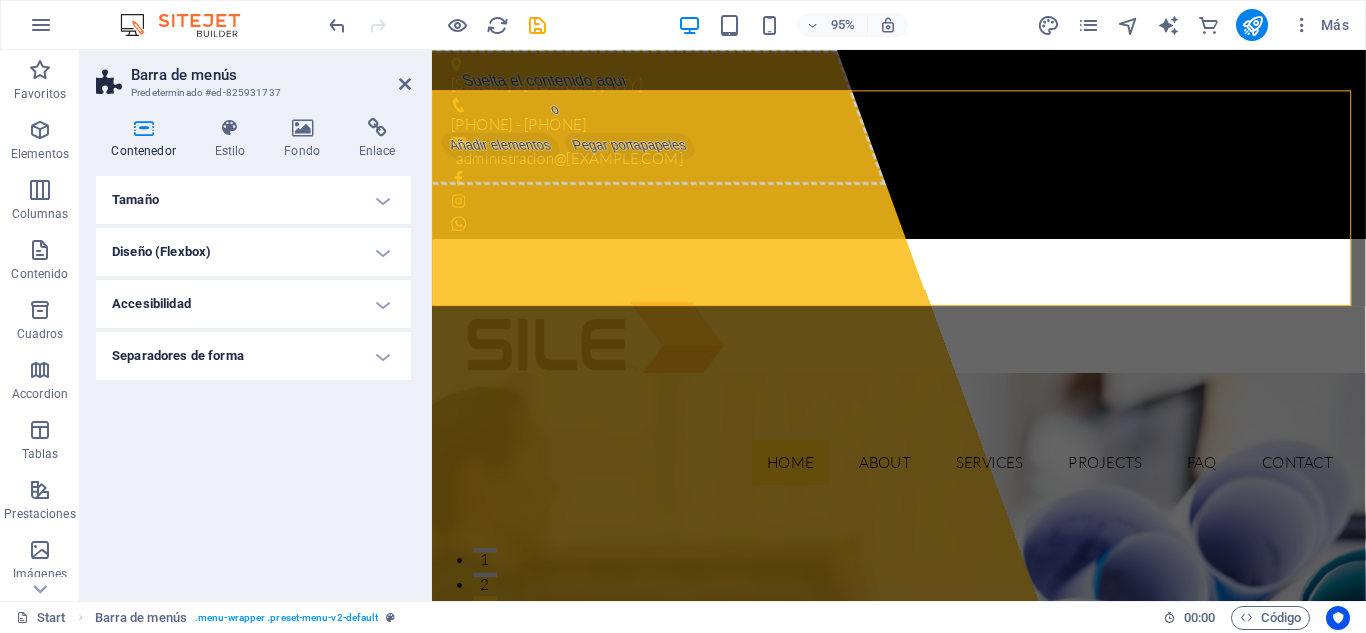 click on "Diseño (Flexbox)" at bounding box center [253, 252] 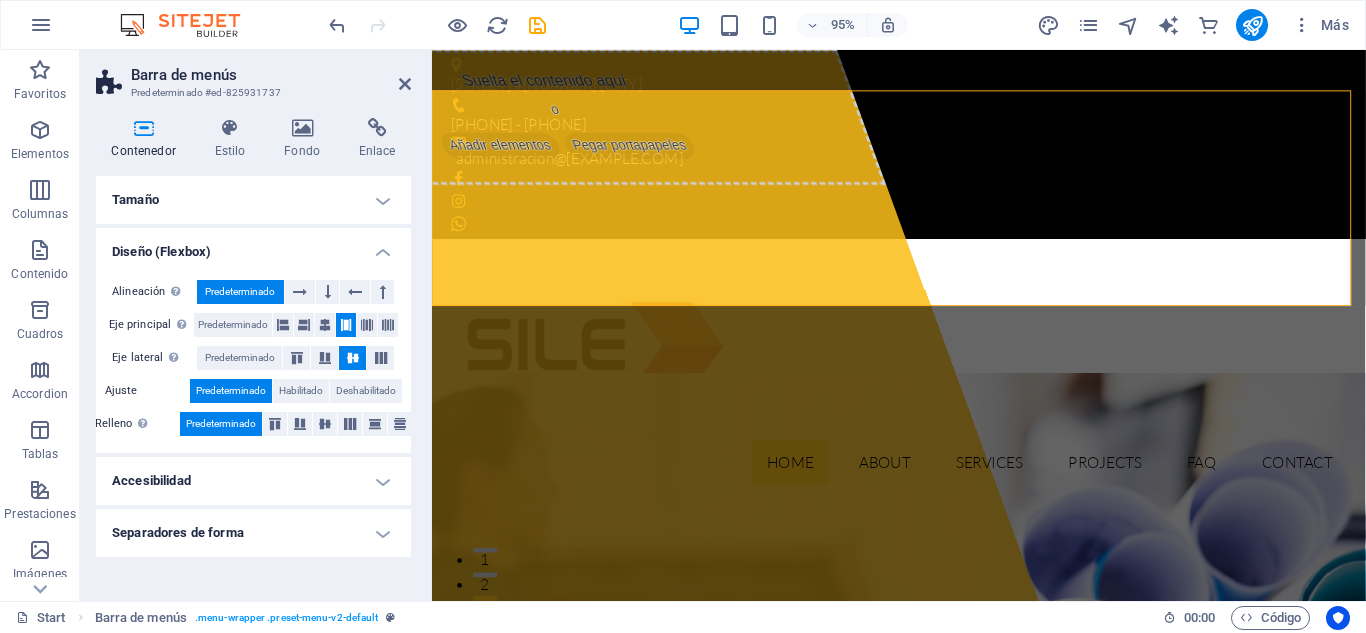 click on "Tamaño" at bounding box center (253, 200) 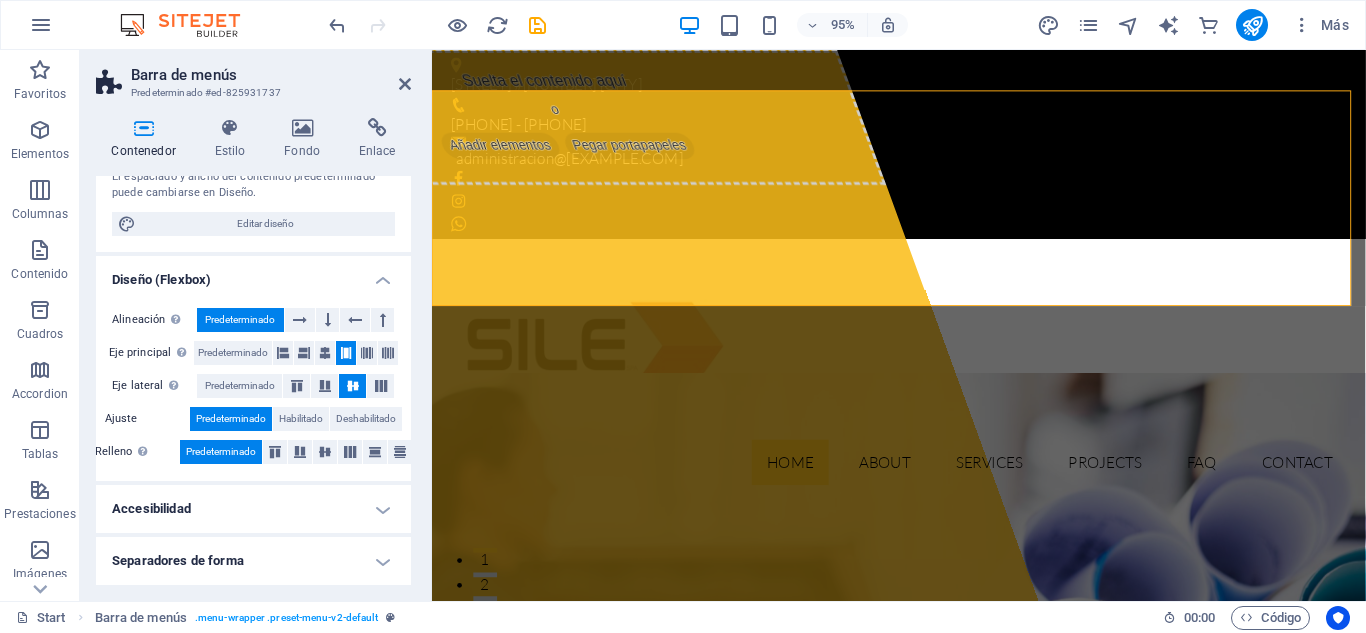 scroll, scrollTop: 213, scrollLeft: 0, axis: vertical 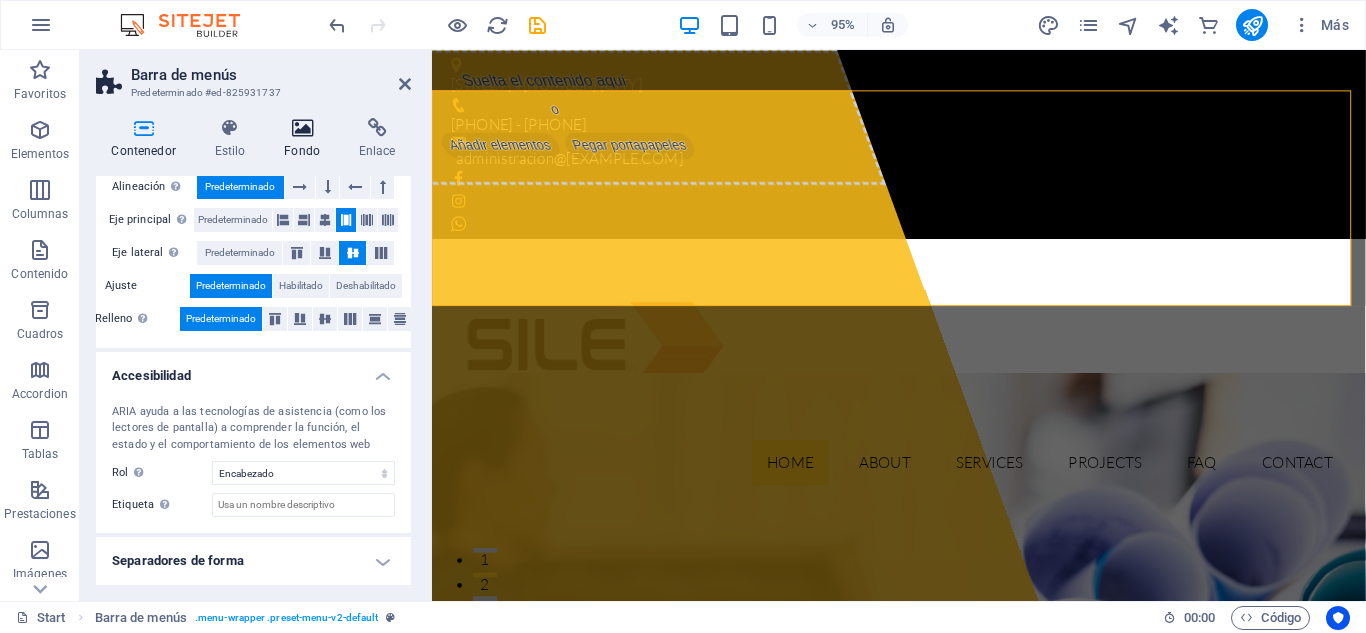 click at bounding box center [302, 128] 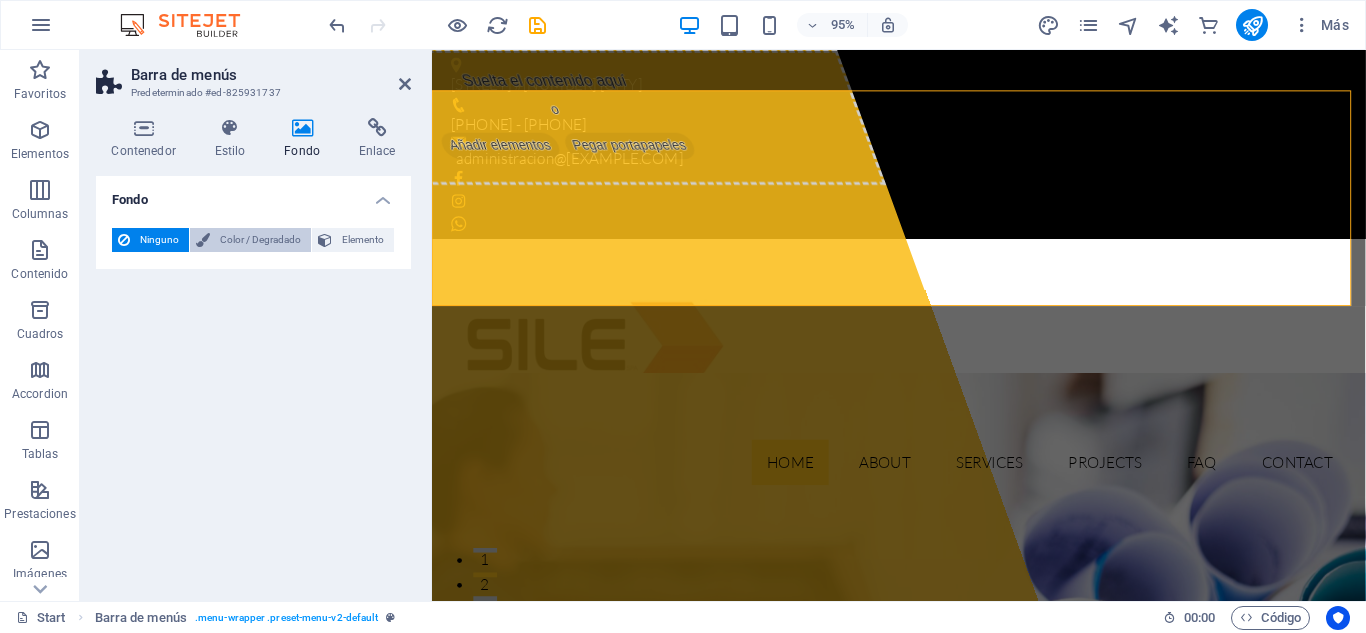 click on "Color / Degradado" at bounding box center (260, 240) 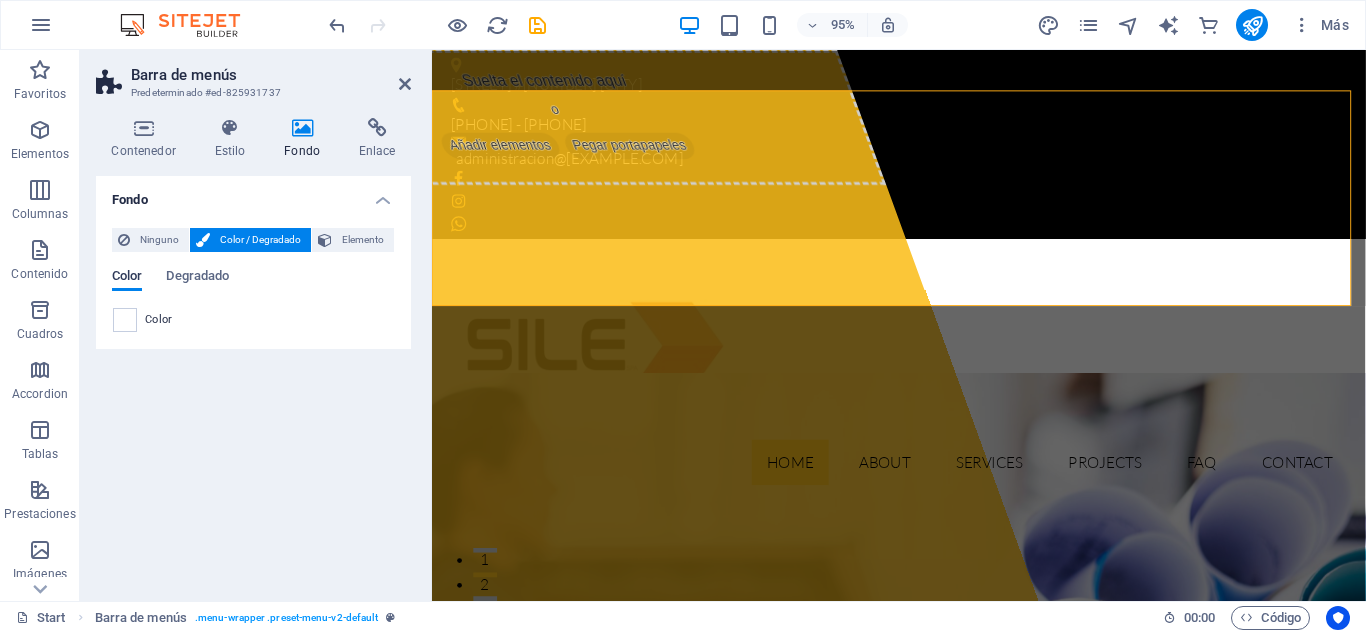 click on "Color" at bounding box center (127, 278) 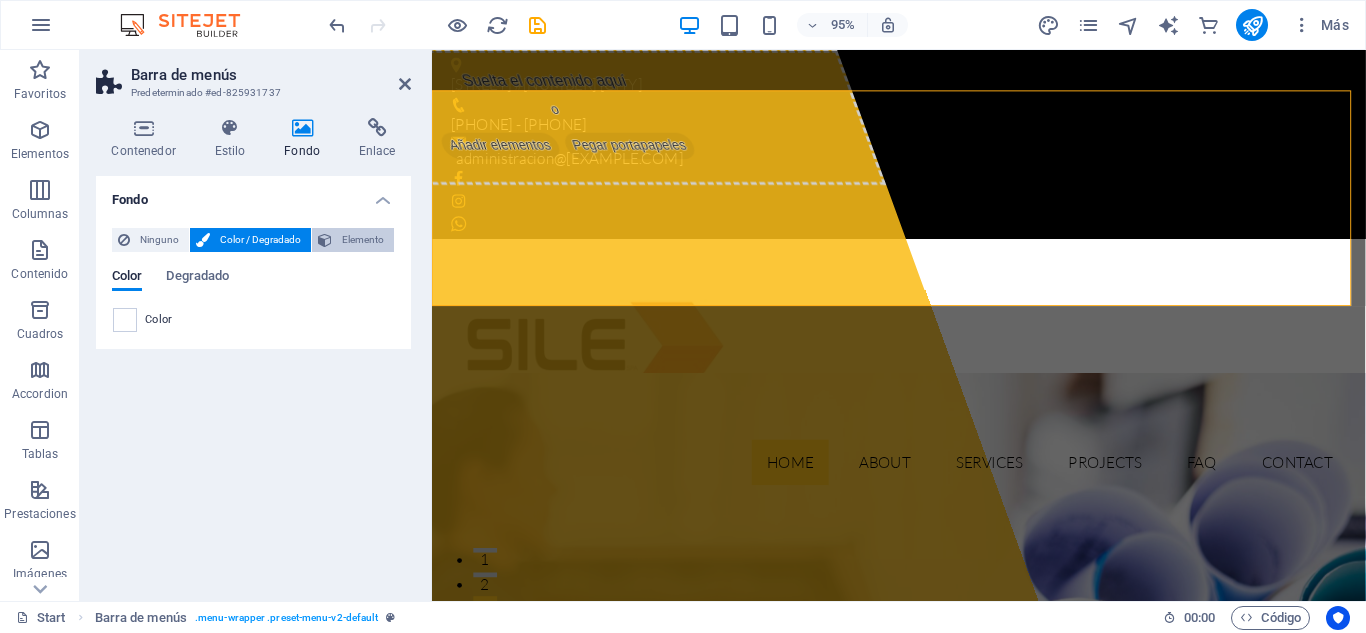 click on "Elemento" at bounding box center [363, 240] 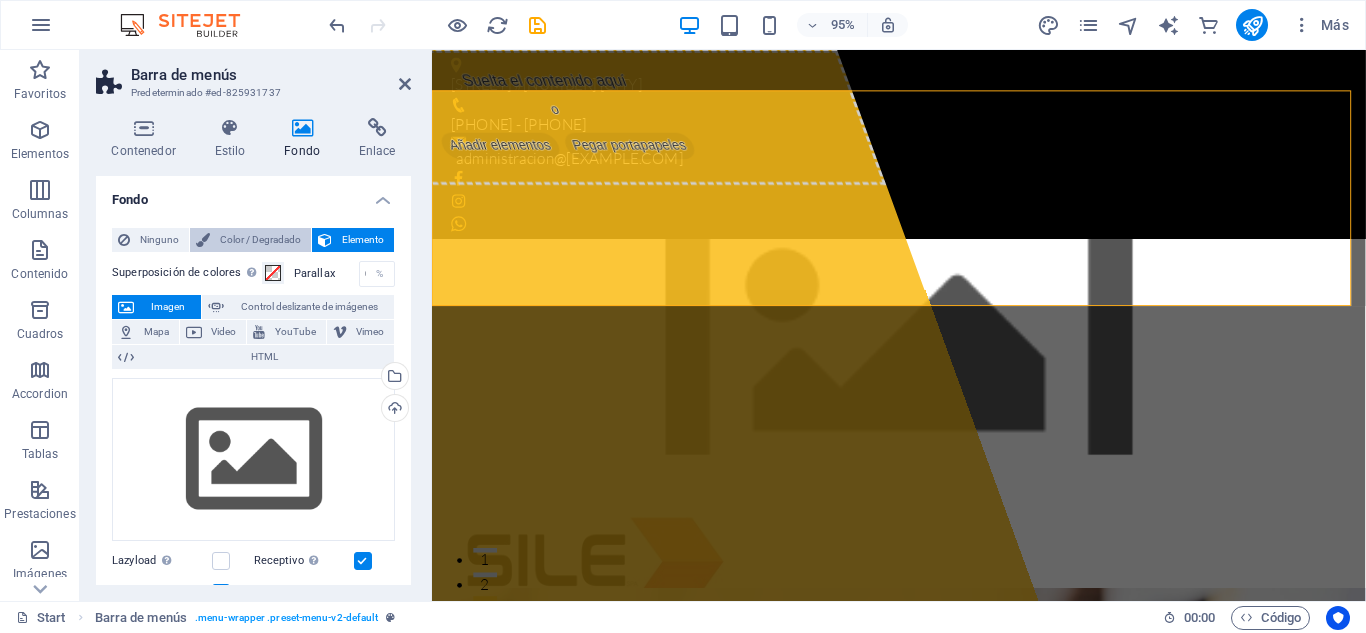 click on "Color / Degradado" at bounding box center (260, 240) 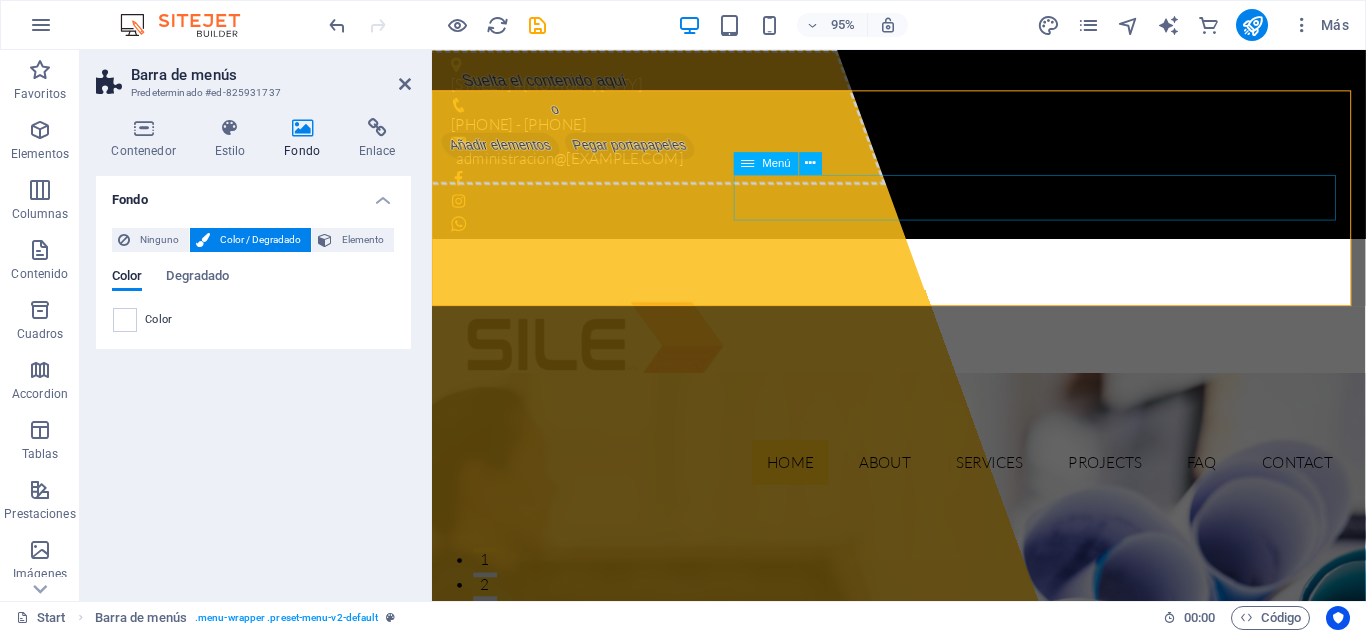 click on "Home About Services Projects FAQ Contact" at bounding box center (924, 484) 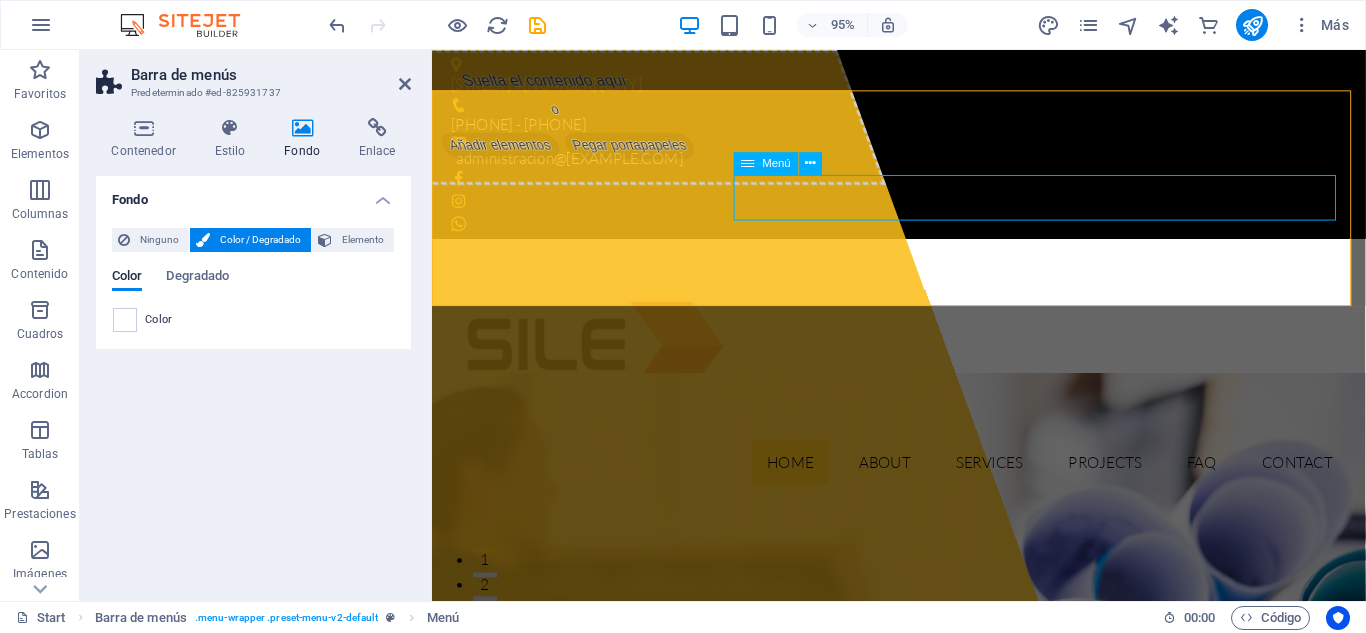 click on "Home About Services Projects FAQ Contact" at bounding box center (924, 484) 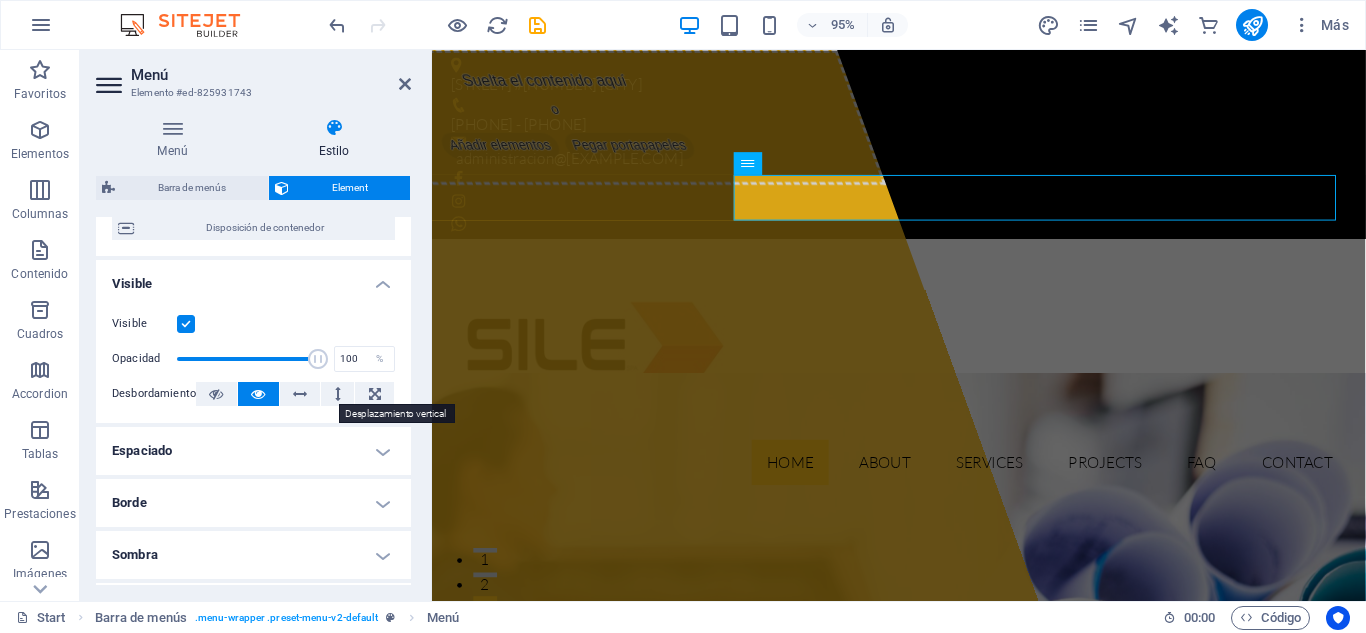 scroll, scrollTop: 197, scrollLeft: 0, axis: vertical 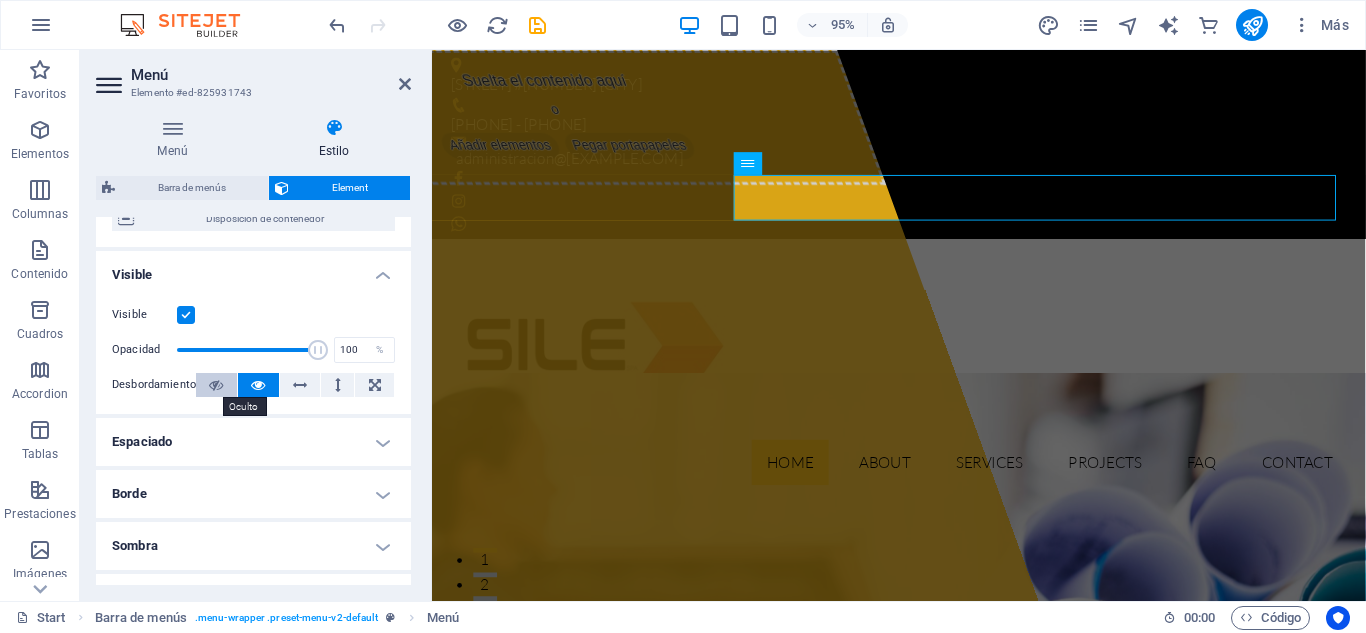 click at bounding box center (216, 385) 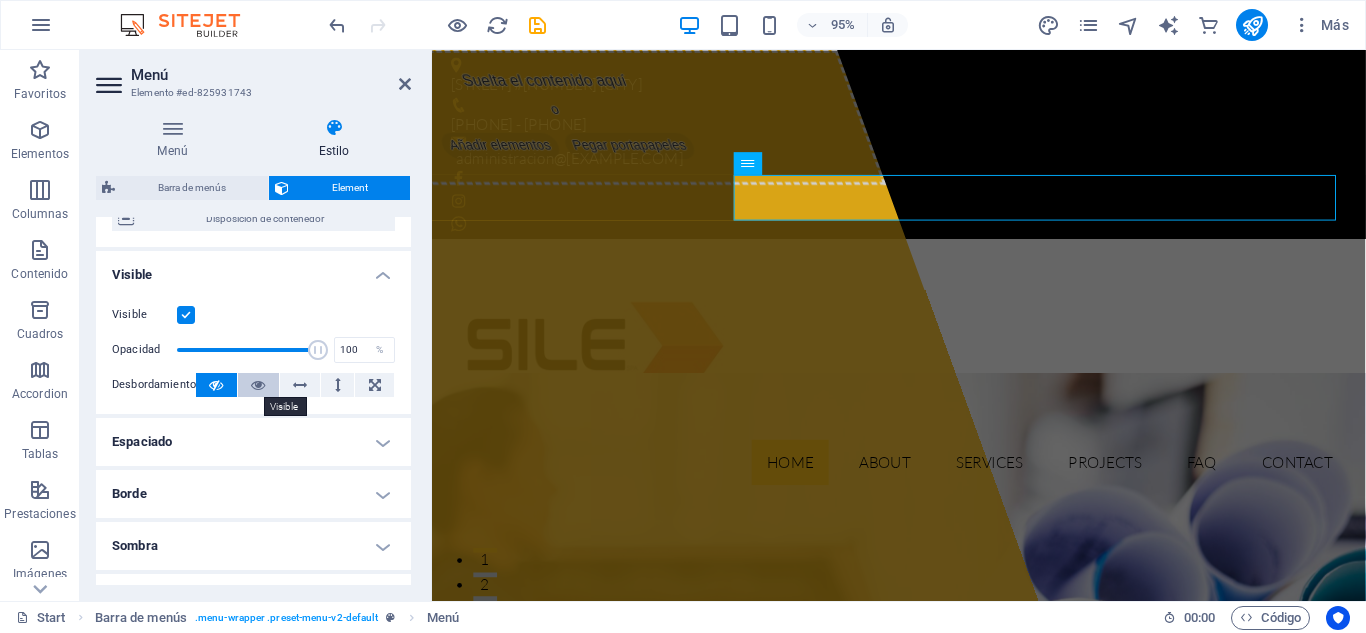 click at bounding box center [258, 385] 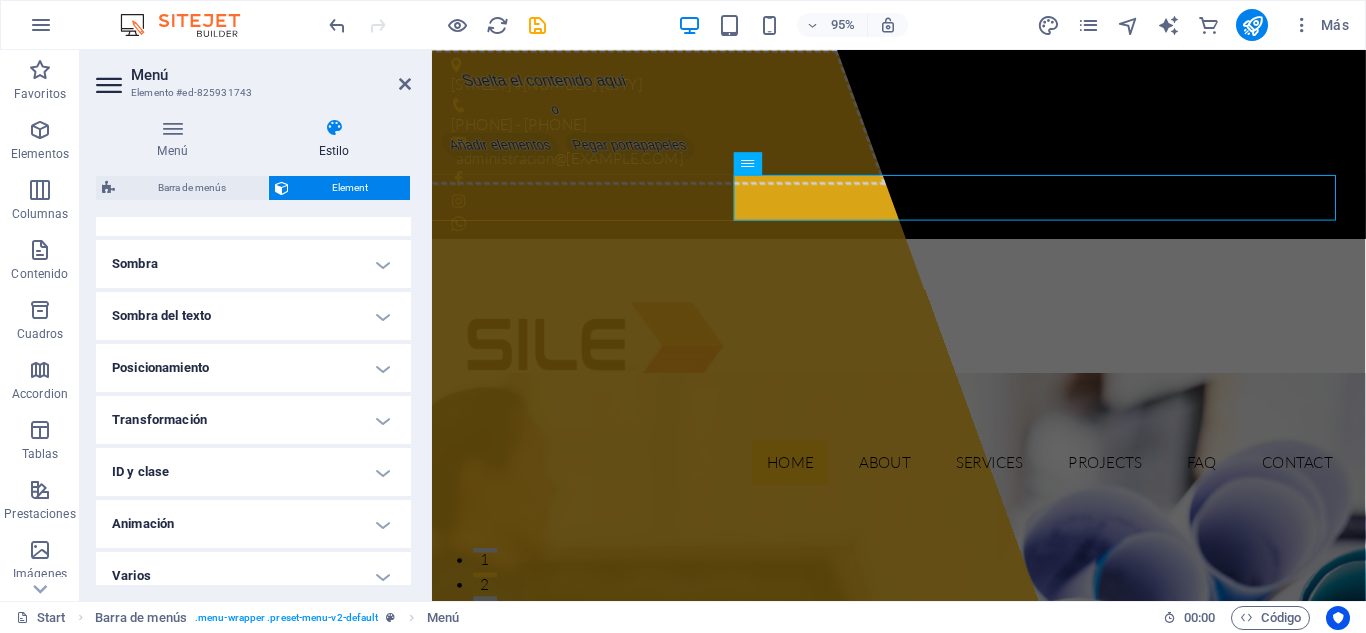 scroll, scrollTop: 494, scrollLeft: 0, axis: vertical 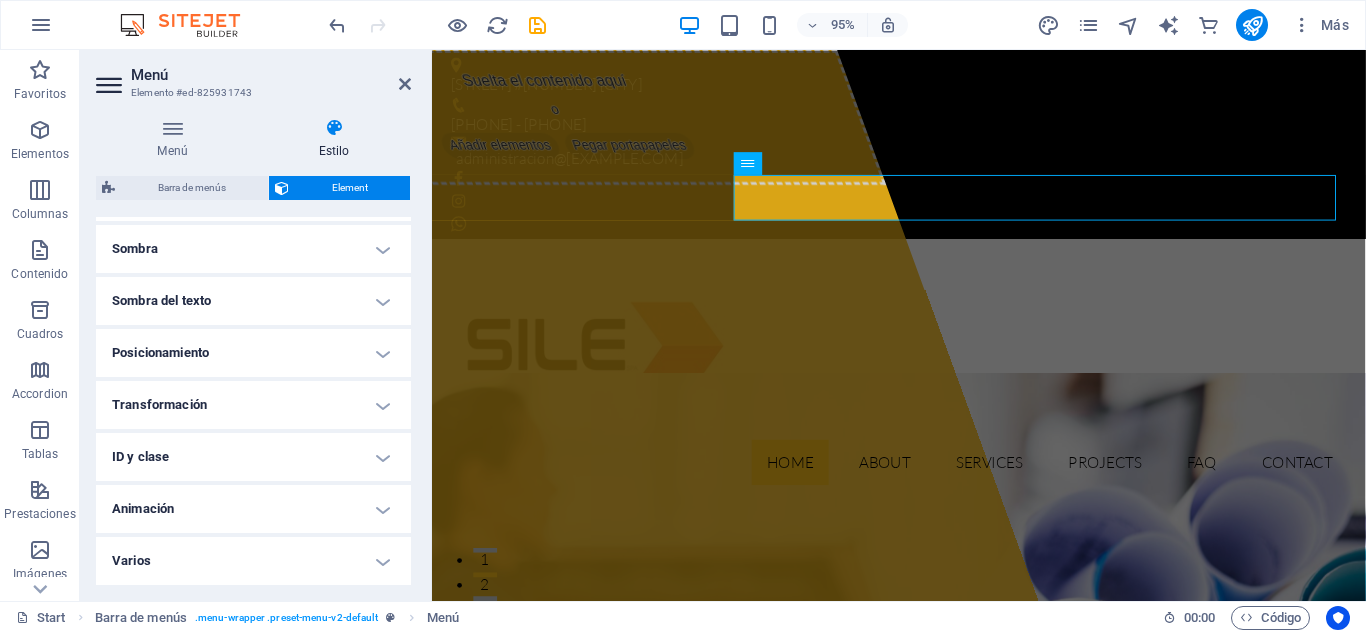click on "Animación" at bounding box center [253, 509] 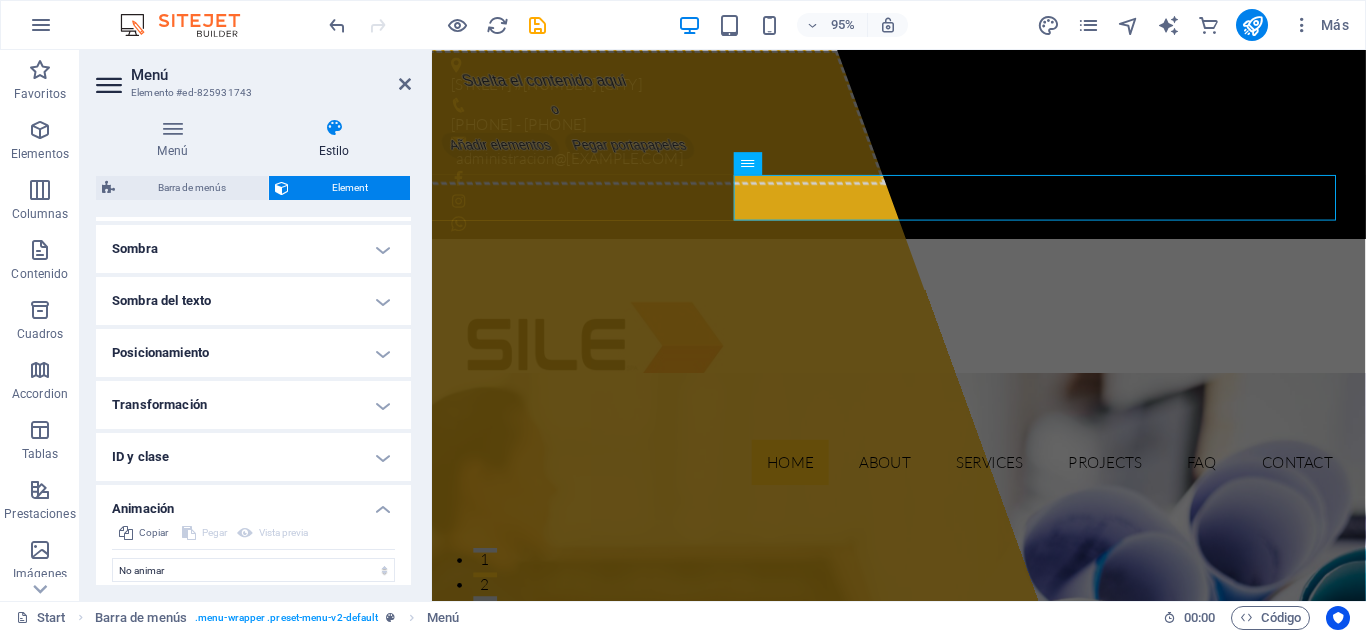 scroll, scrollTop: 559, scrollLeft: 0, axis: vertical 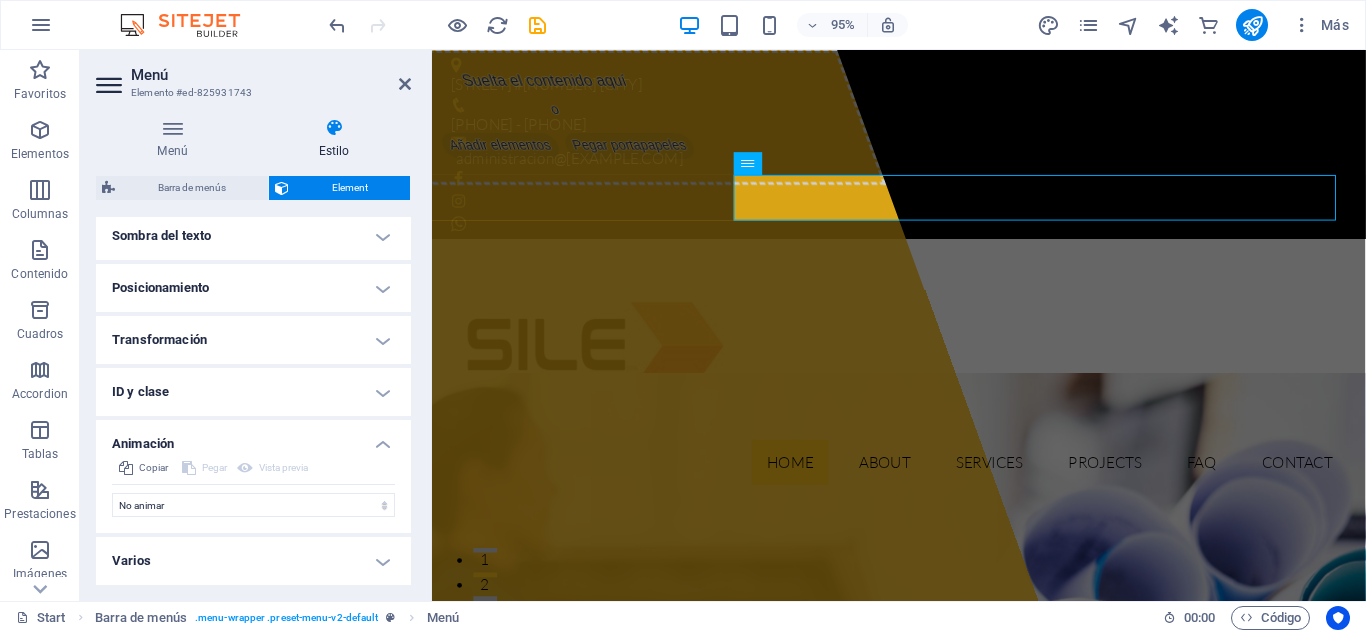 click on "Varios" at bounding box center (253, 561) 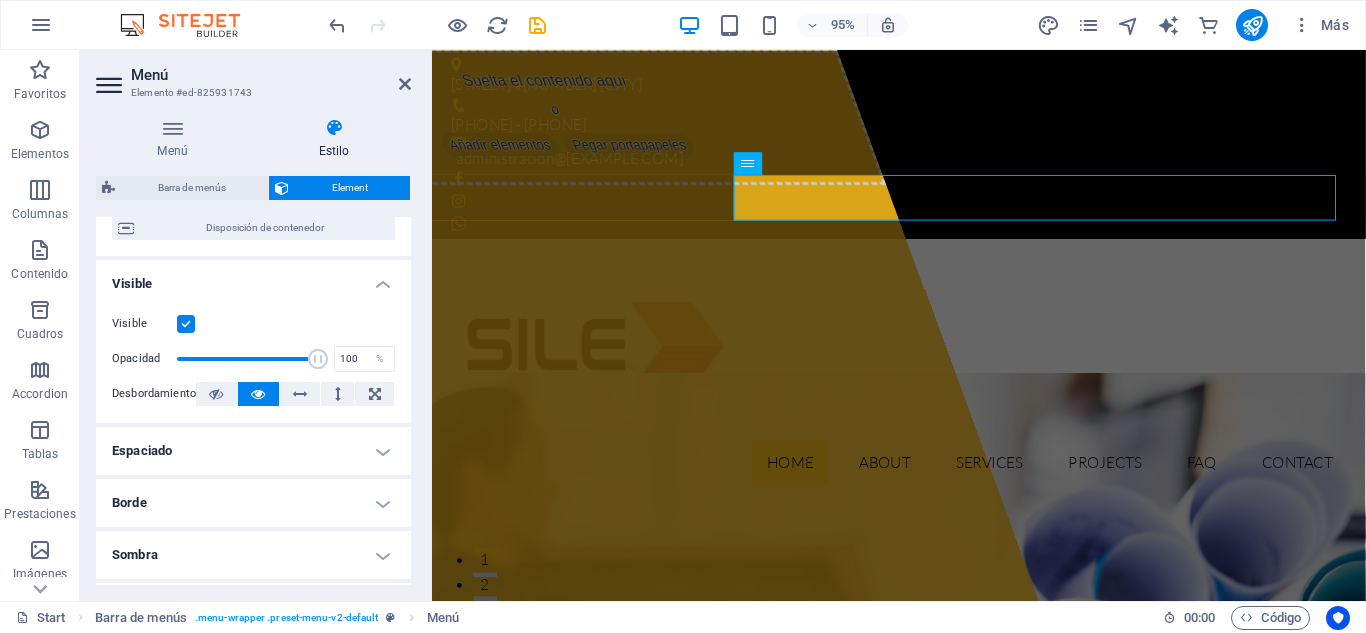 scroll, scrollTop: 0, scrollLeft: 0, axis: both 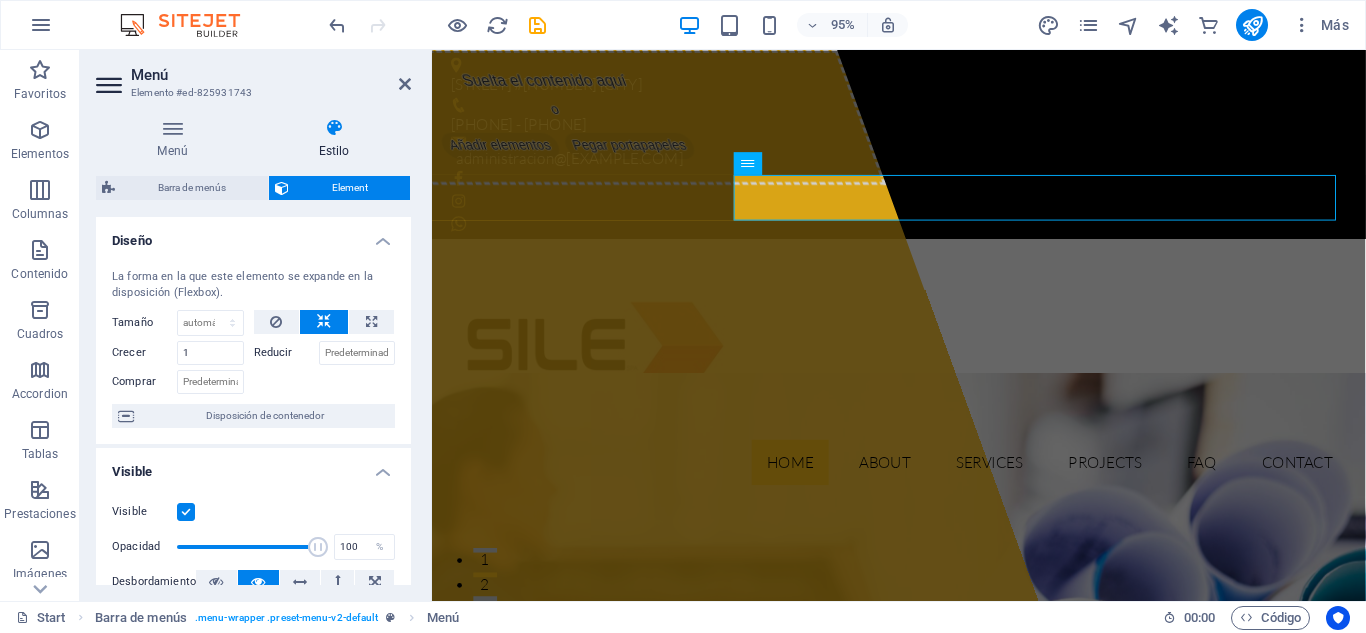 click on "Estilo" at bounding box center (334, 139) 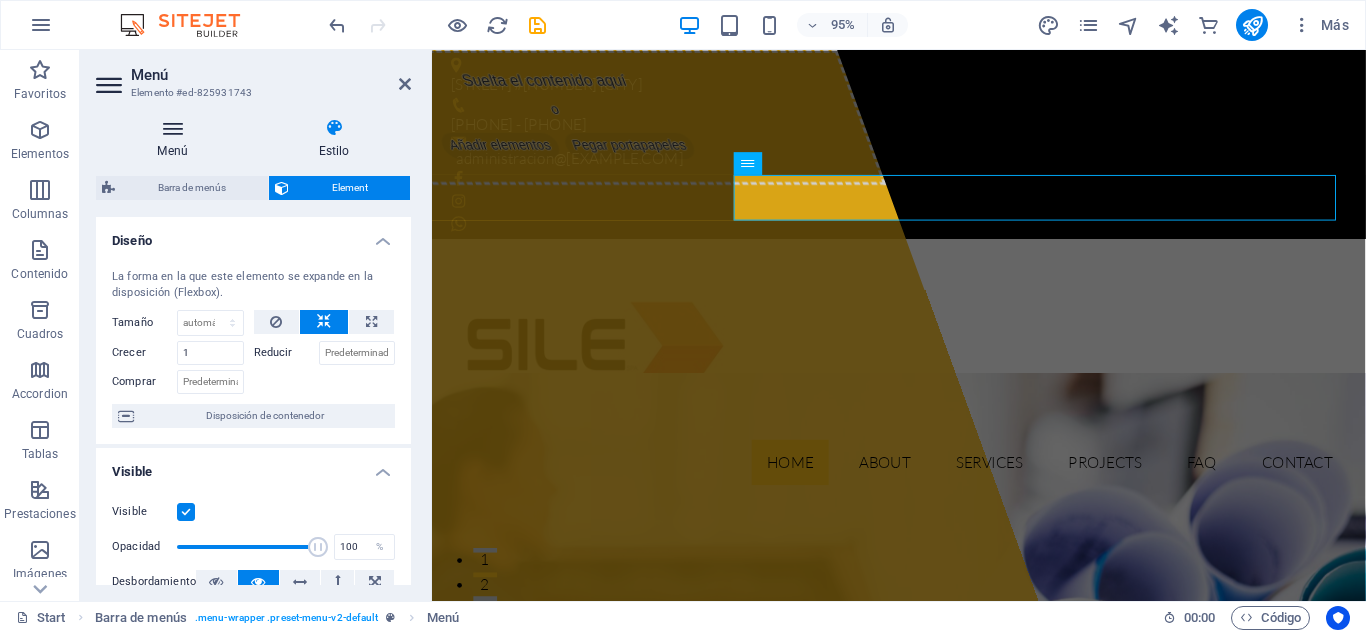 click on "Menú" at bounding box center (176, 139) 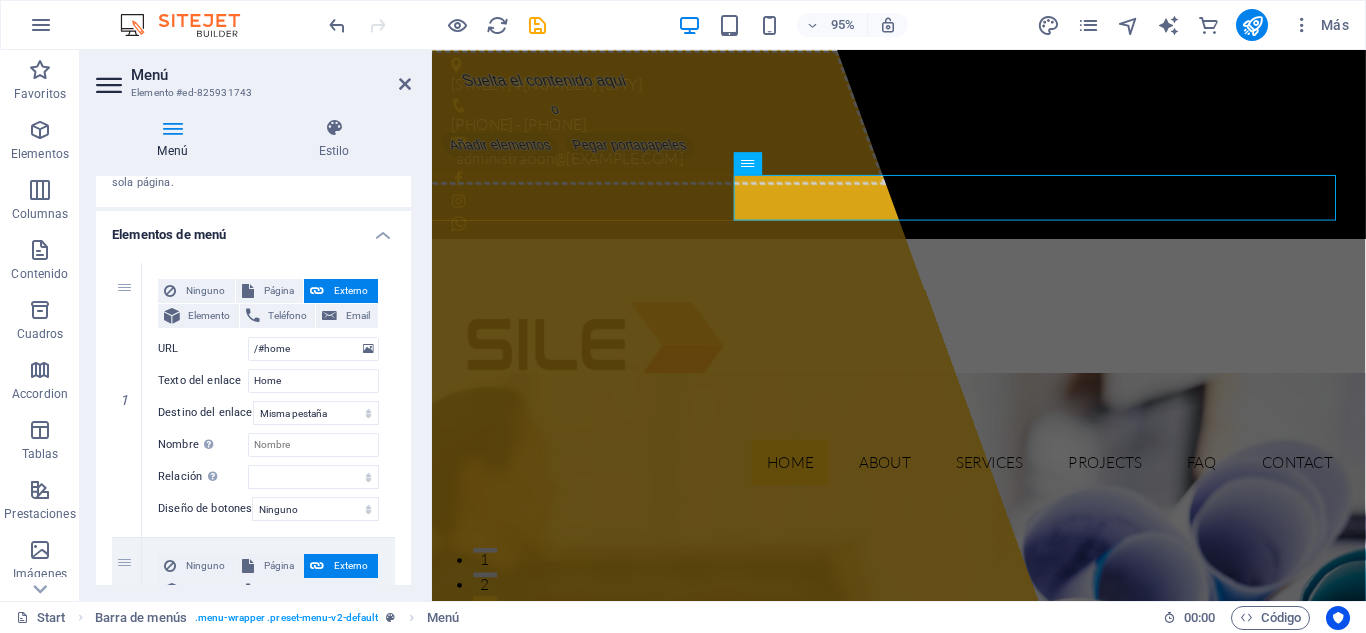 scroll, scrollTop: 0, scrollLeft: 0, axis: both 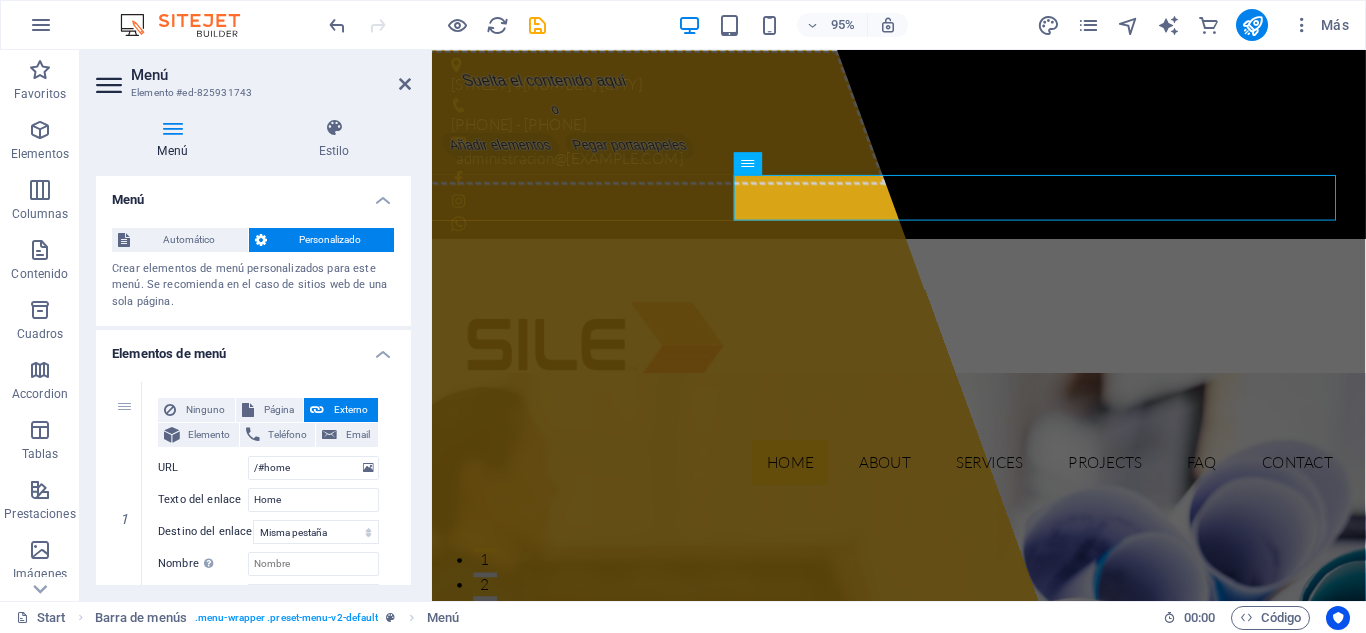 click at bounding box center [111, 85] 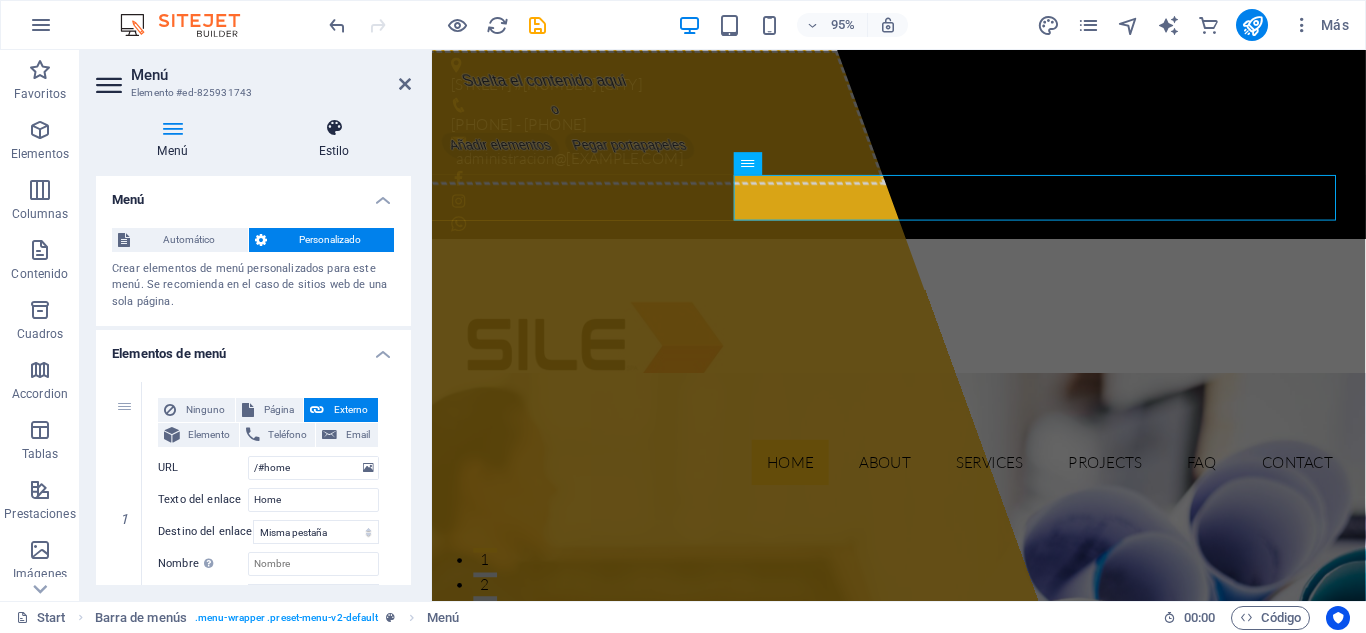click at bounding box center [334, 128] 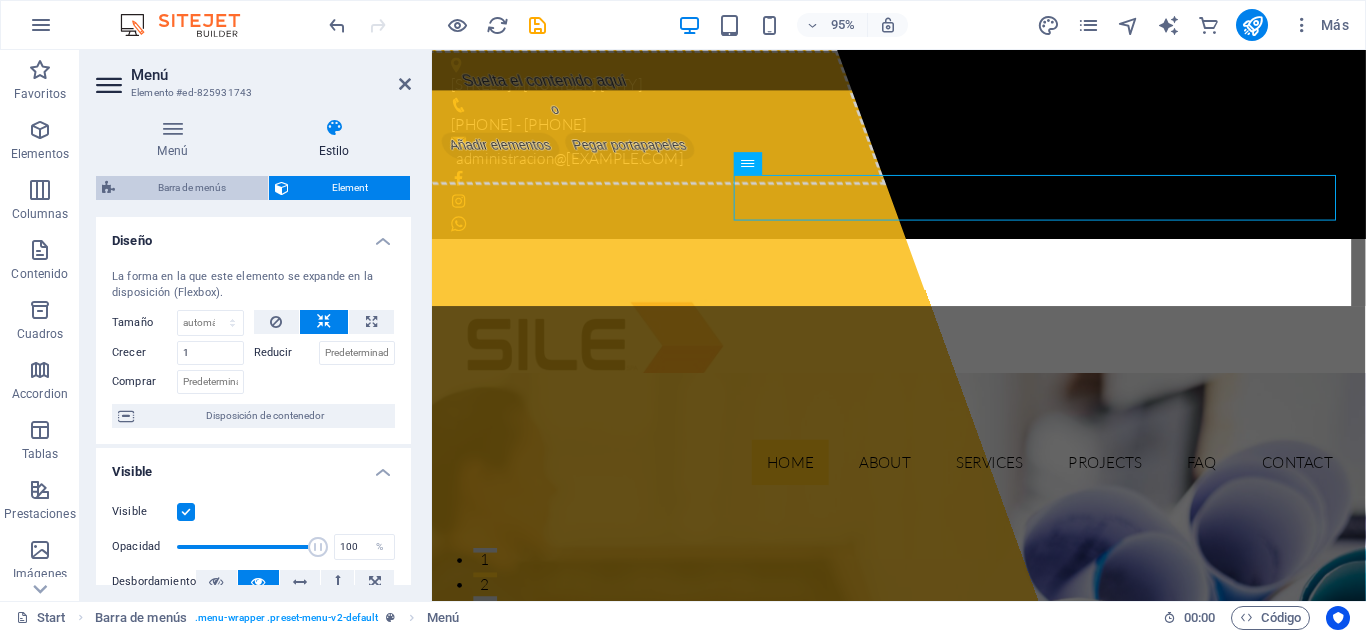 click on "Barra de menús" at bounding box center [191, 188] 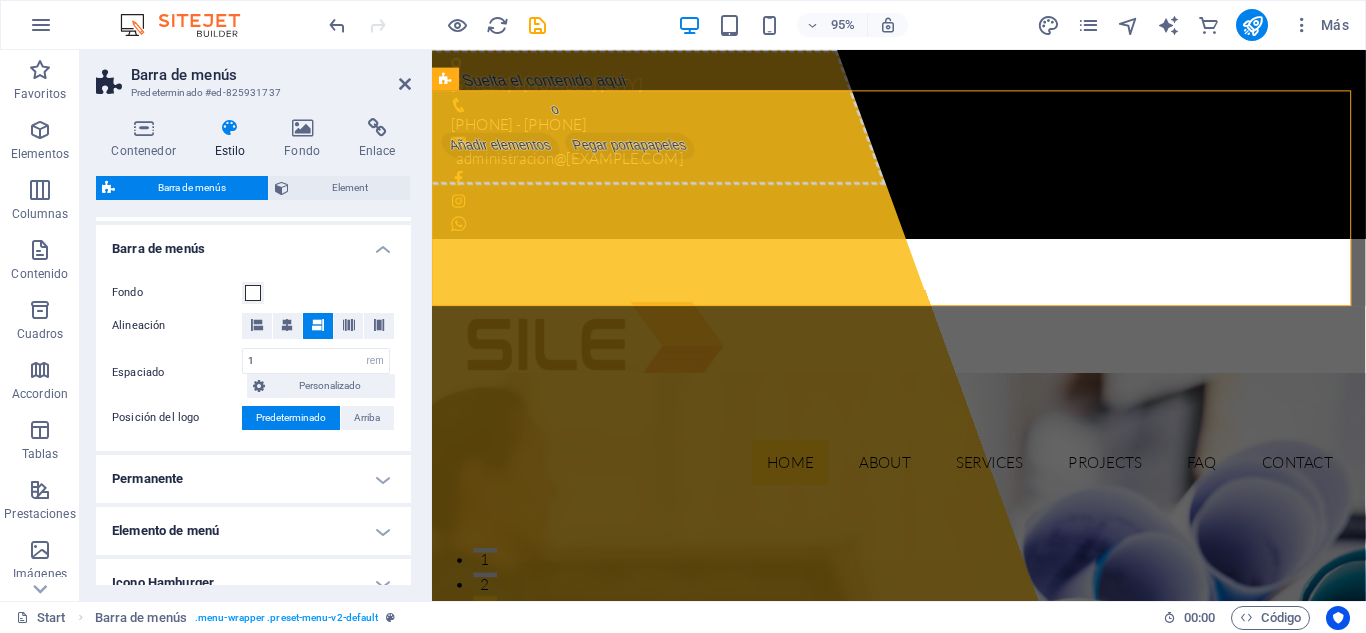 scroll, scrollTop: 333, scrollLeft: 0, axis: vertical 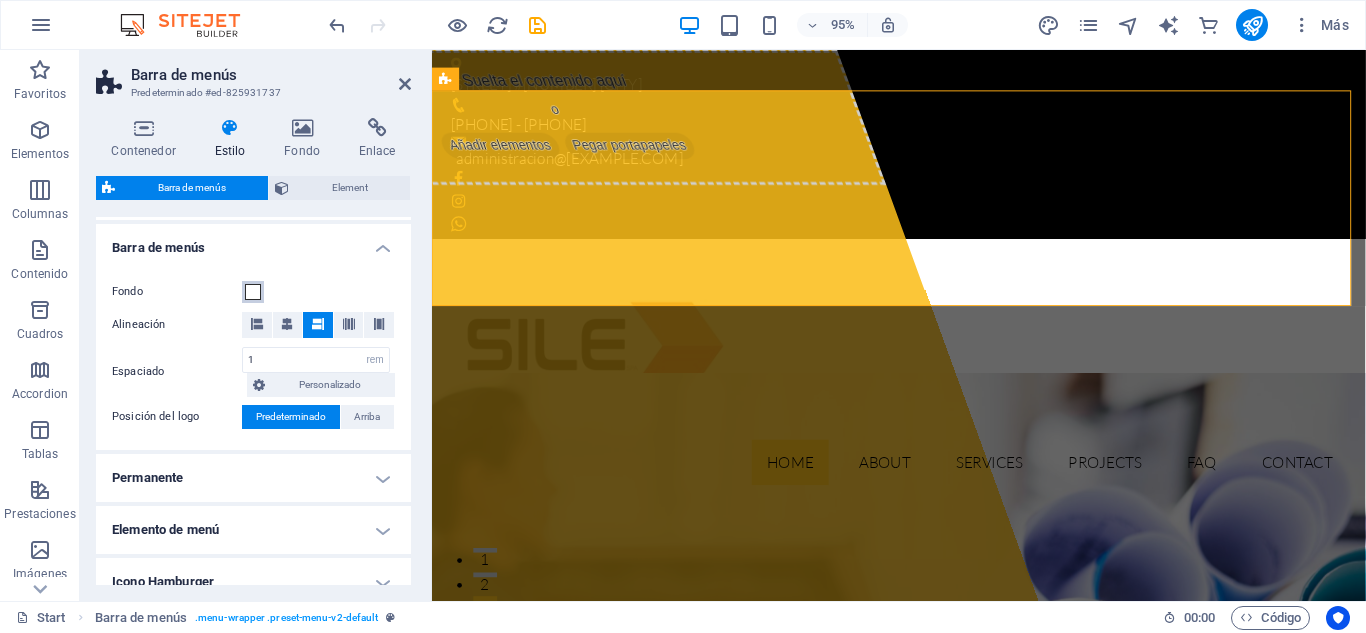 click at bounding box center [253, 292] 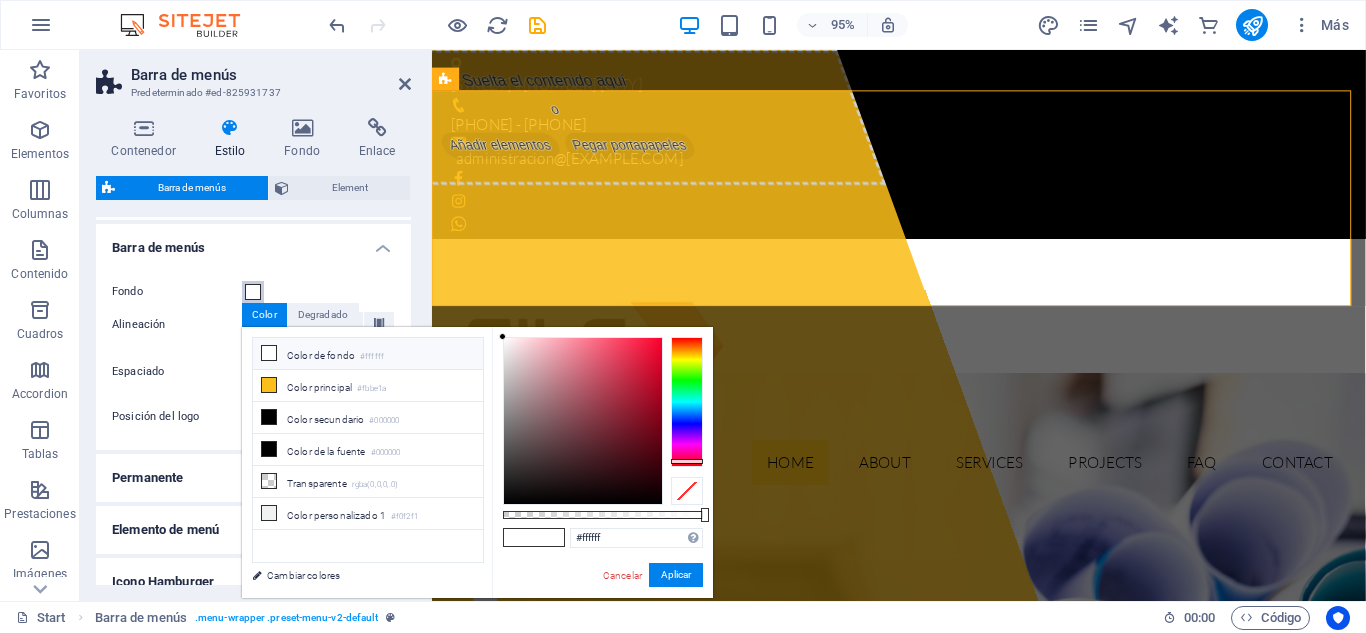 click at bounding box center (687, 402) 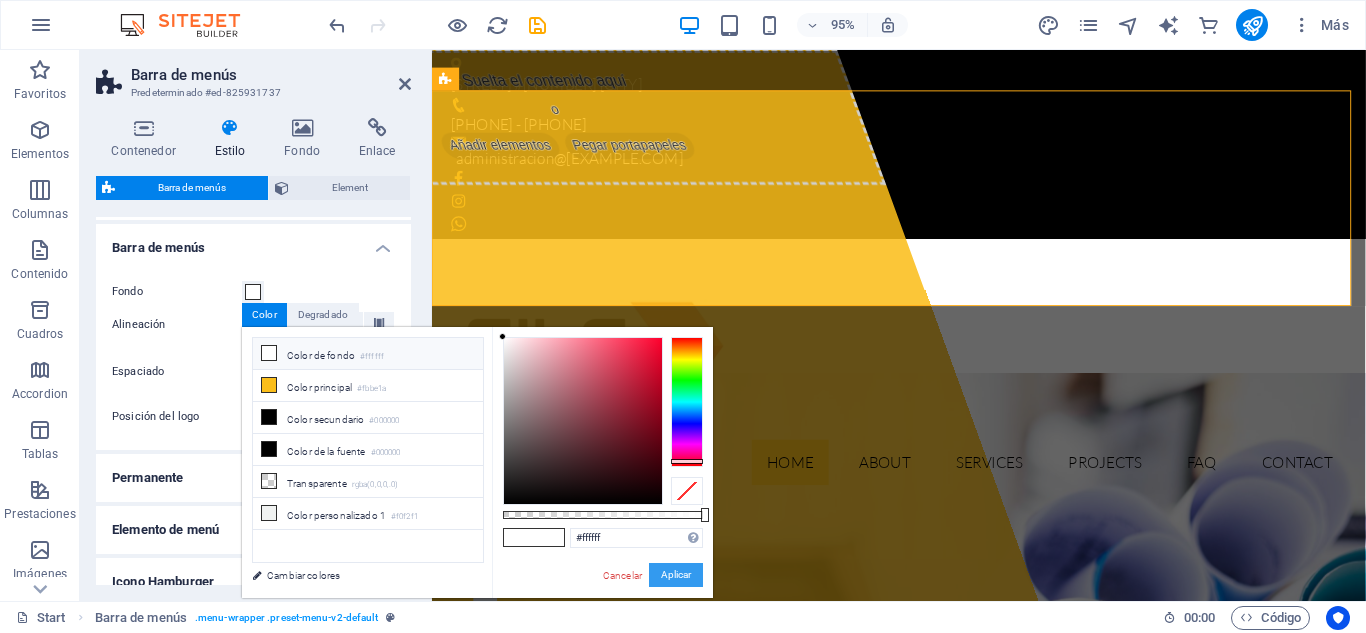 click on "Aplicar" at bounding box center [676, 575] 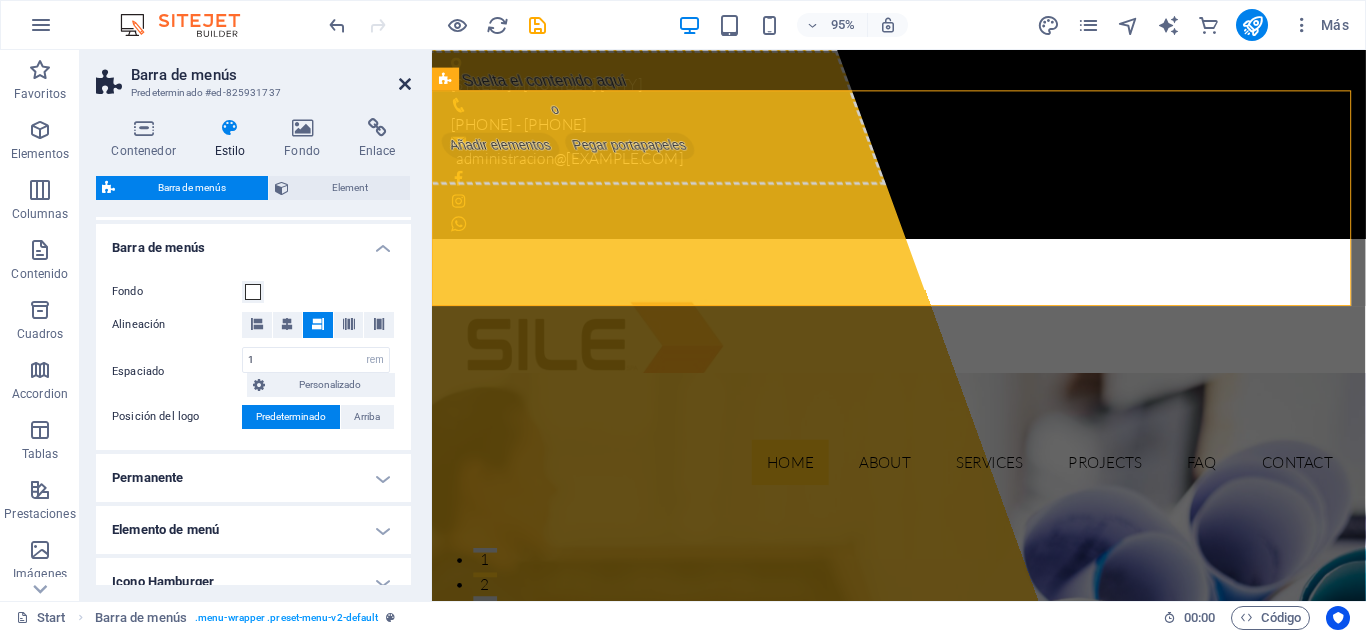 click at bounding box center [405, 84] 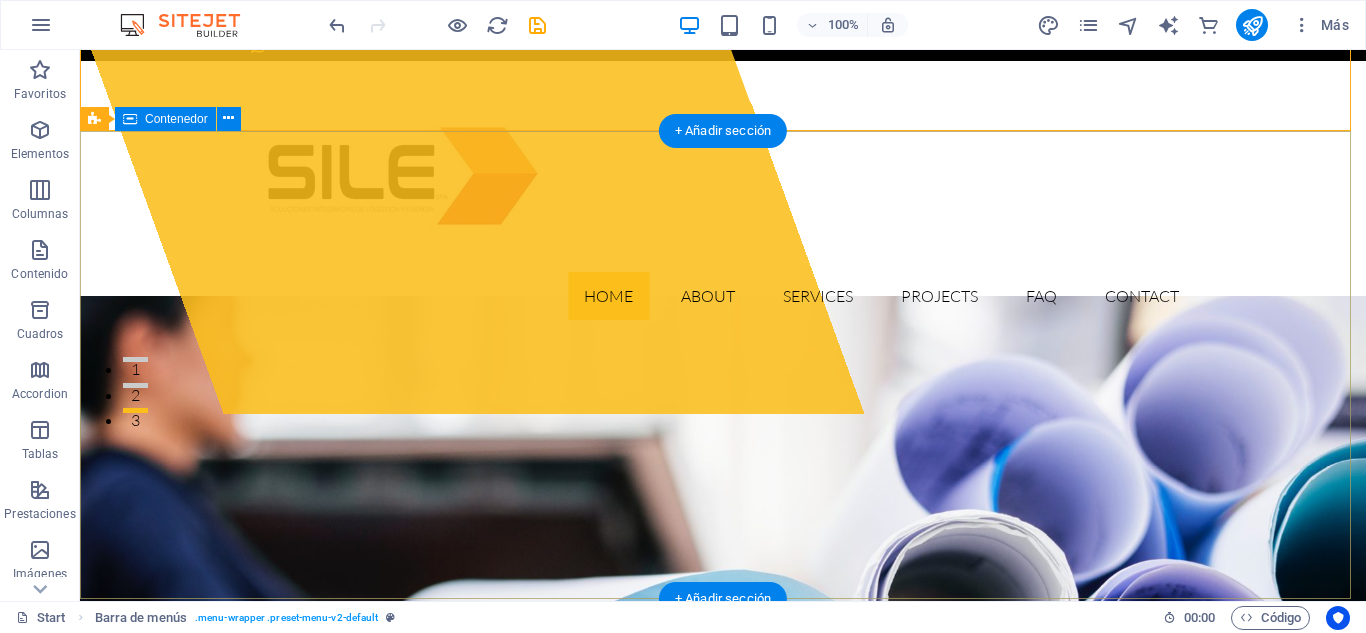 scroll, scrollTop: 0, scrollLeft: 0, axis: both 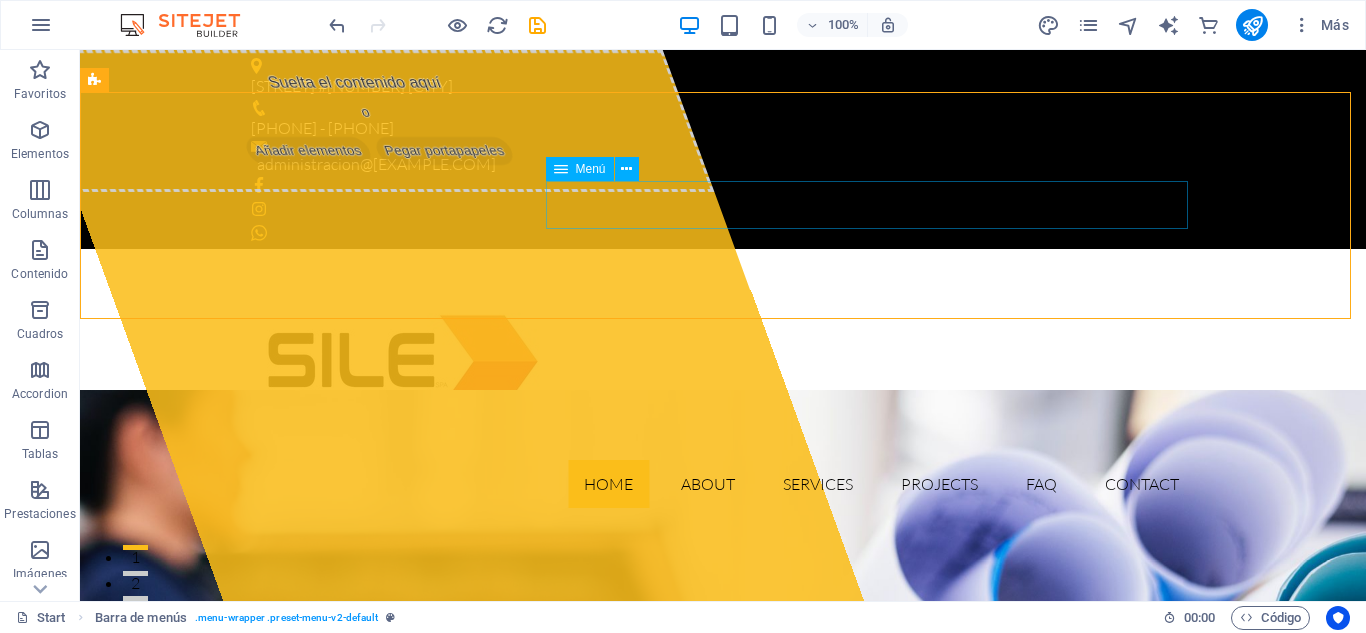 click on "Menú" at bounding box center (591, 169) 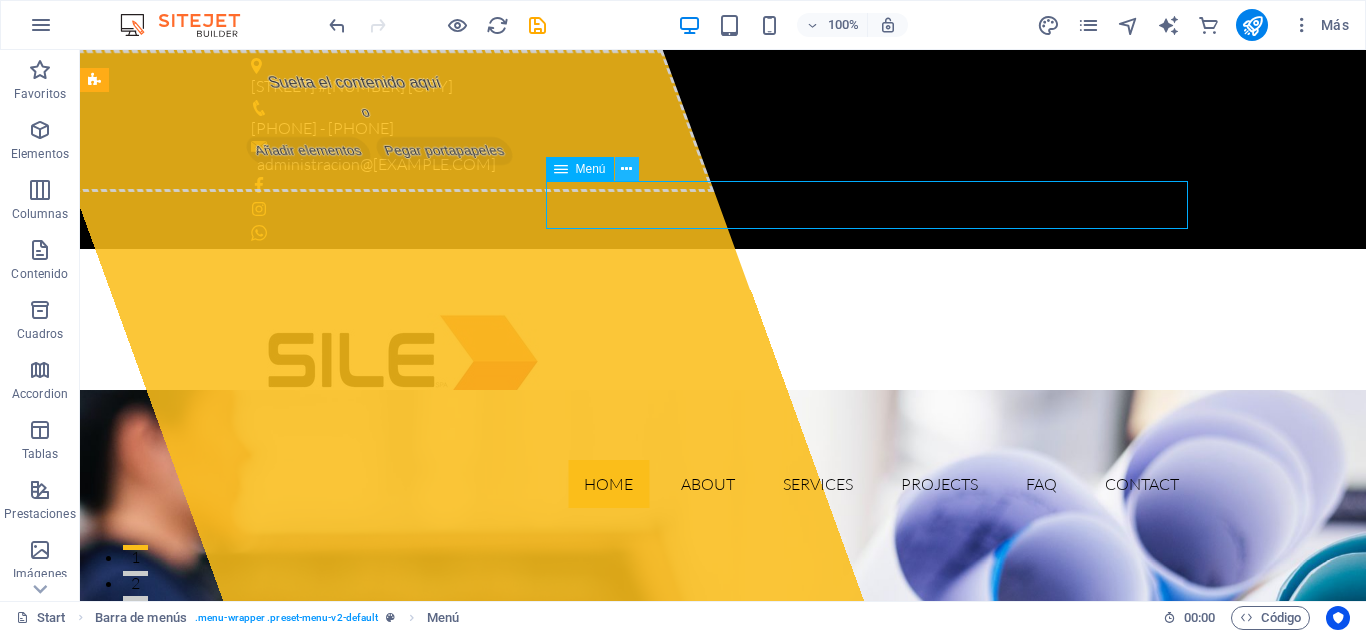 click at bounding box center [626, 169] 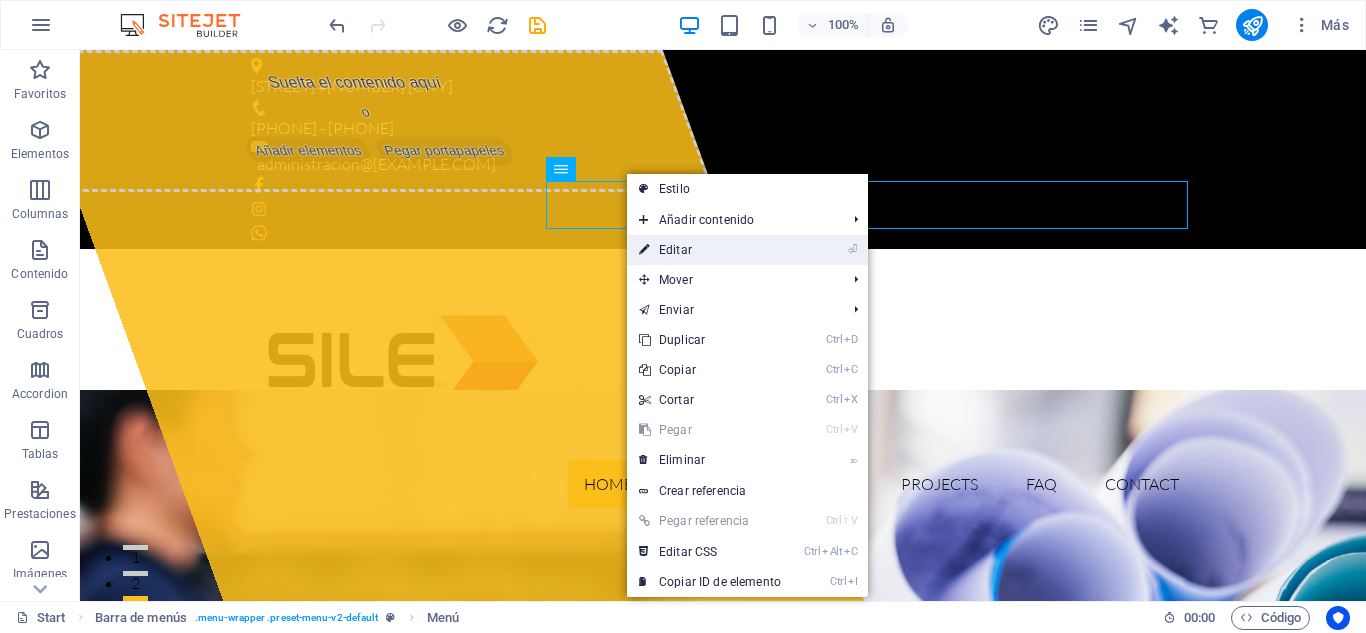 click on "⏎  Editar" at bounding box center [710, 250] 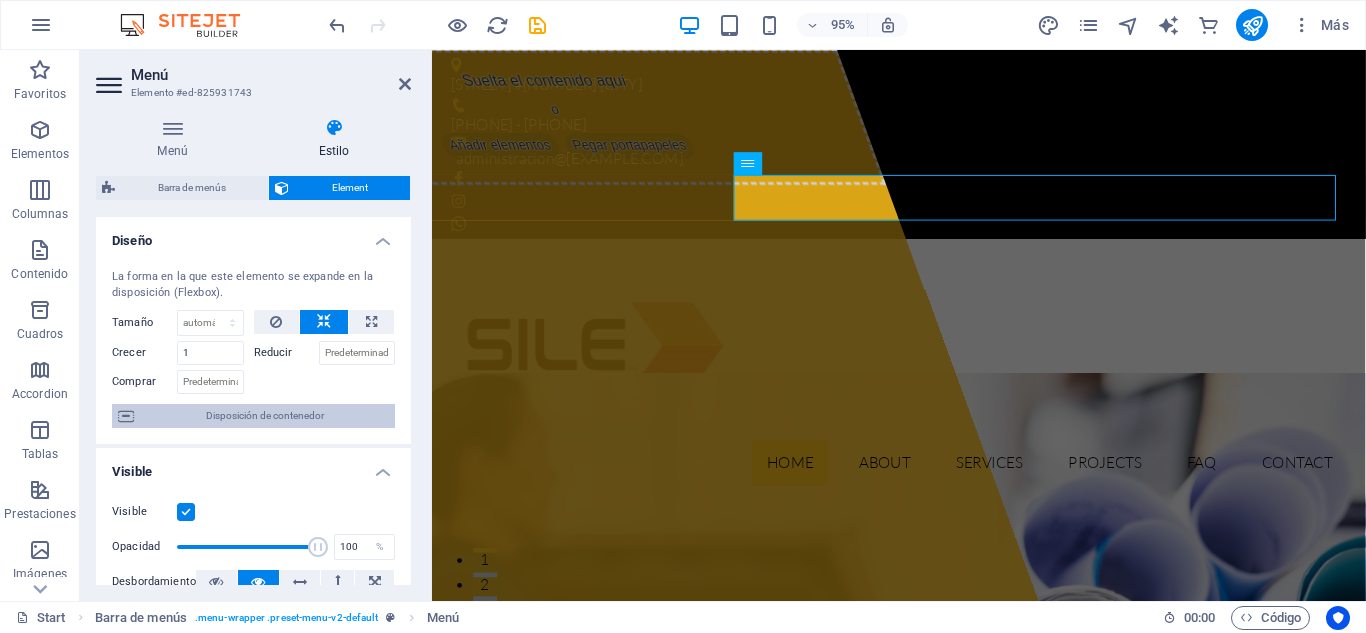 click on "Disposición de contenedor" at bounding box center (264, 416) 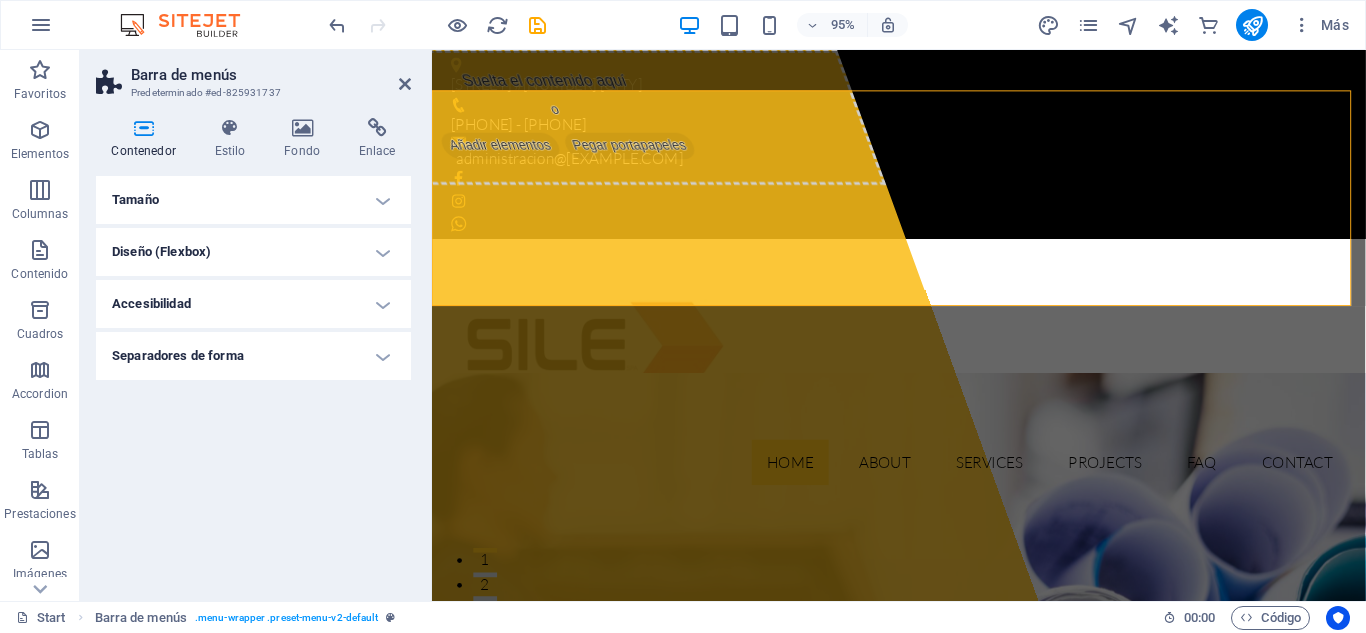 click on "Diseño (Flexbox)" at bounding box center (253, 252) 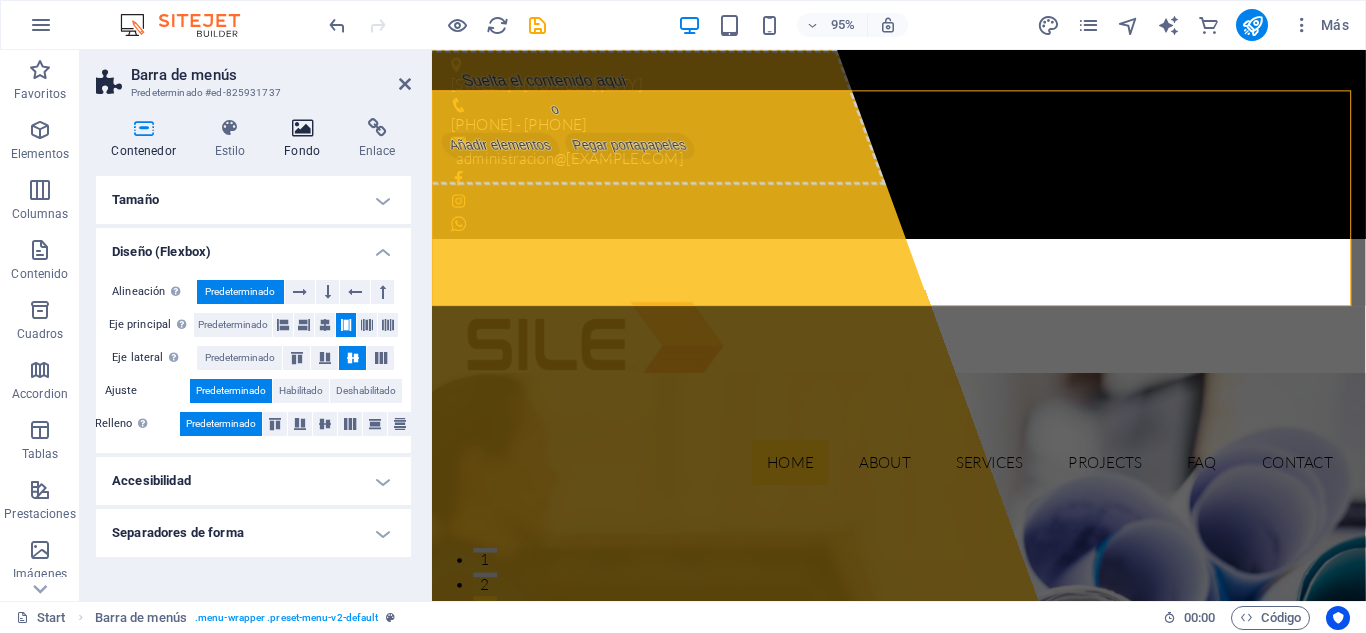 click at bounding box center [302, 128] 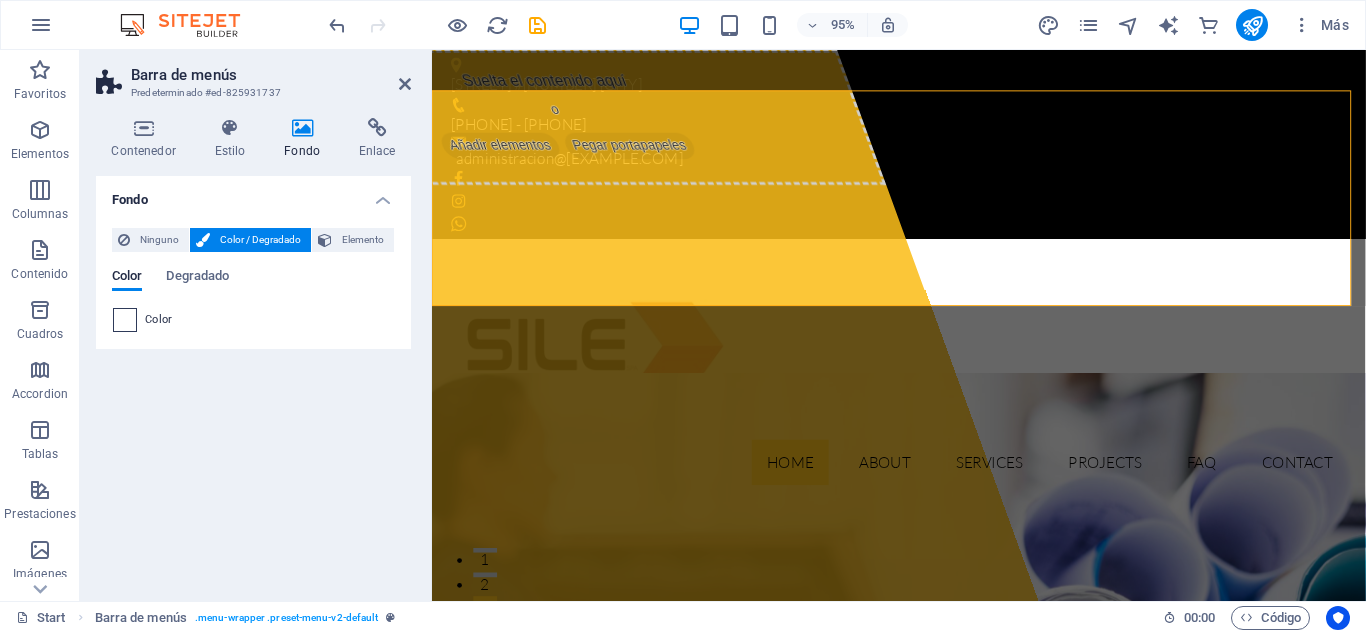 click at bounding box center [125, 320] 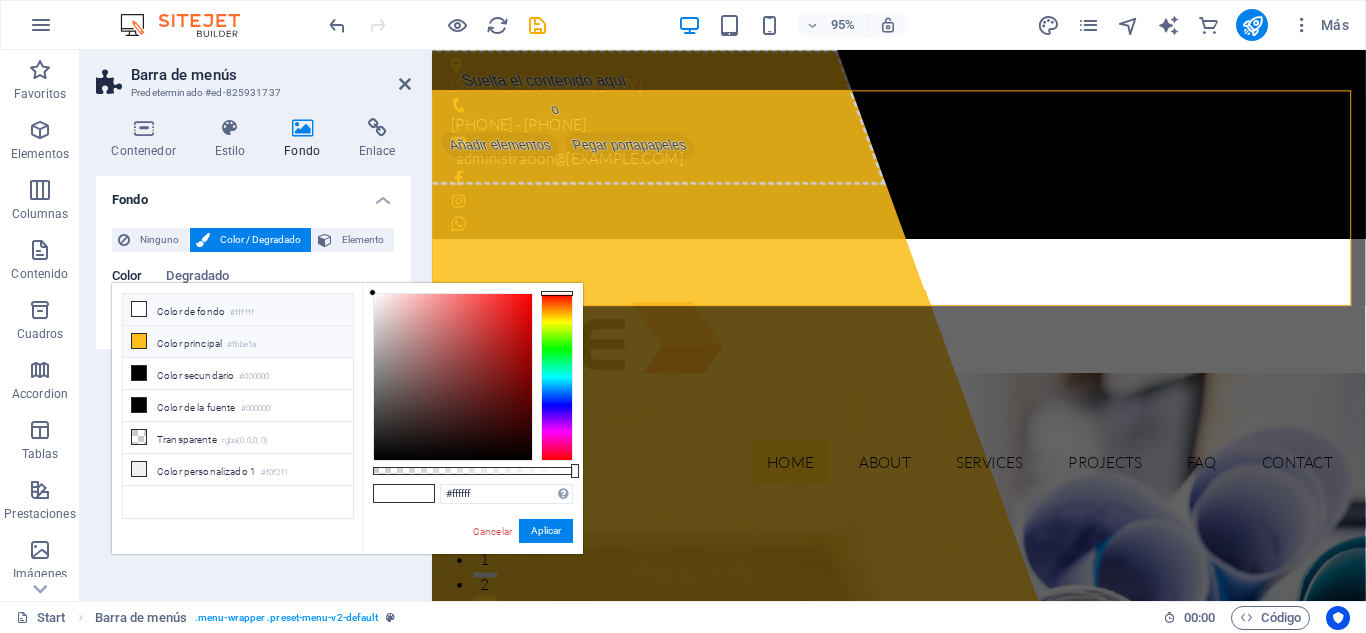 click on "Color principal
#fbbe1a" at bounding box center [238, 342] 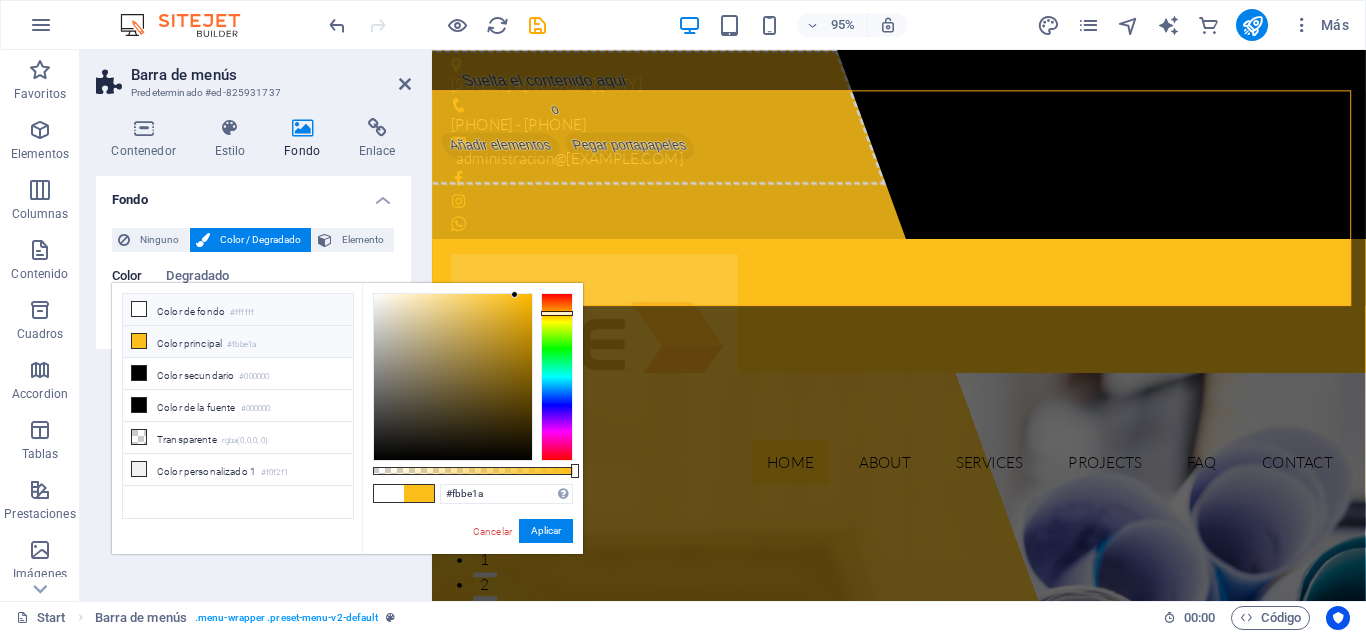 click on "Color de fondo
#ffffff" at bounding box center [238, 310] 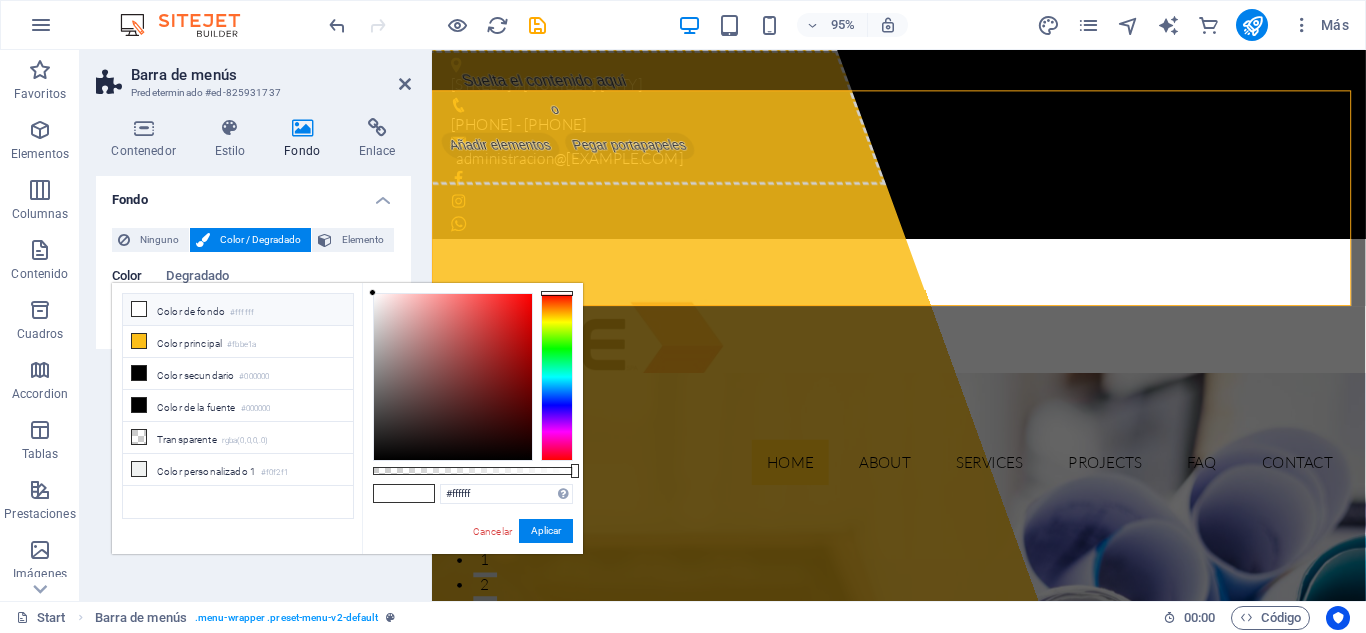 click on "Color de fondo
#ffffff" at bounding box center [238, 310] 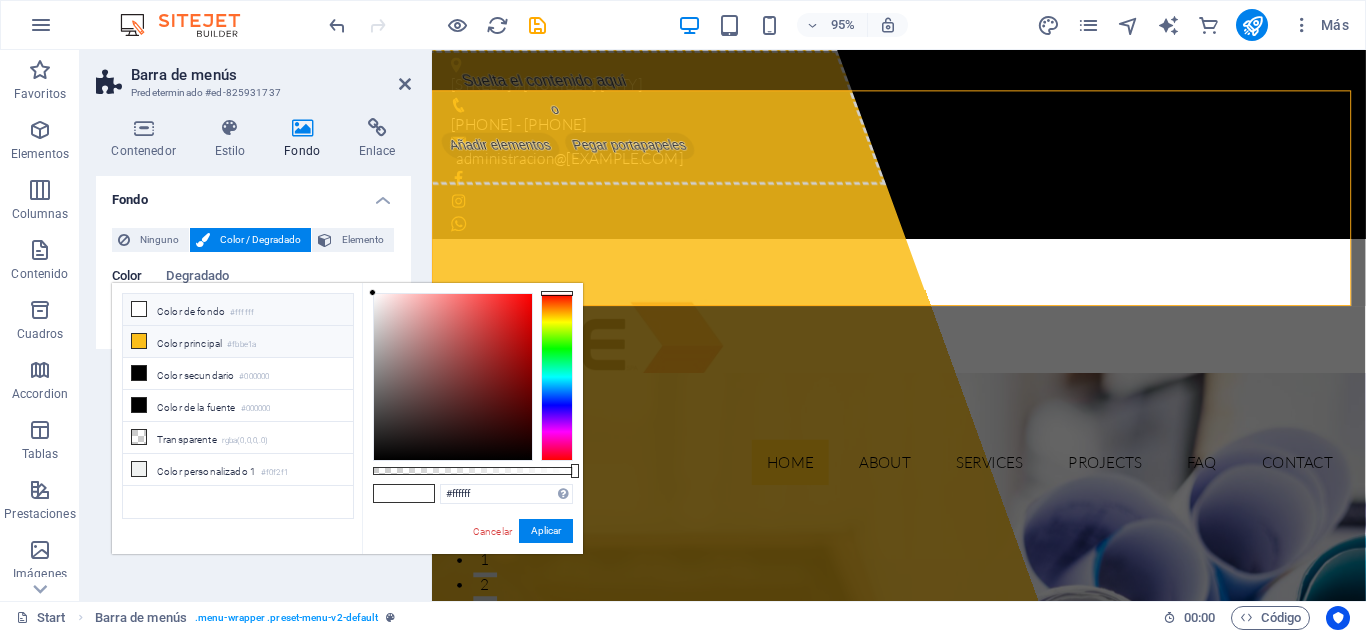 click on "Color principal
#fbbe1a" at bounding box center (238, 342) 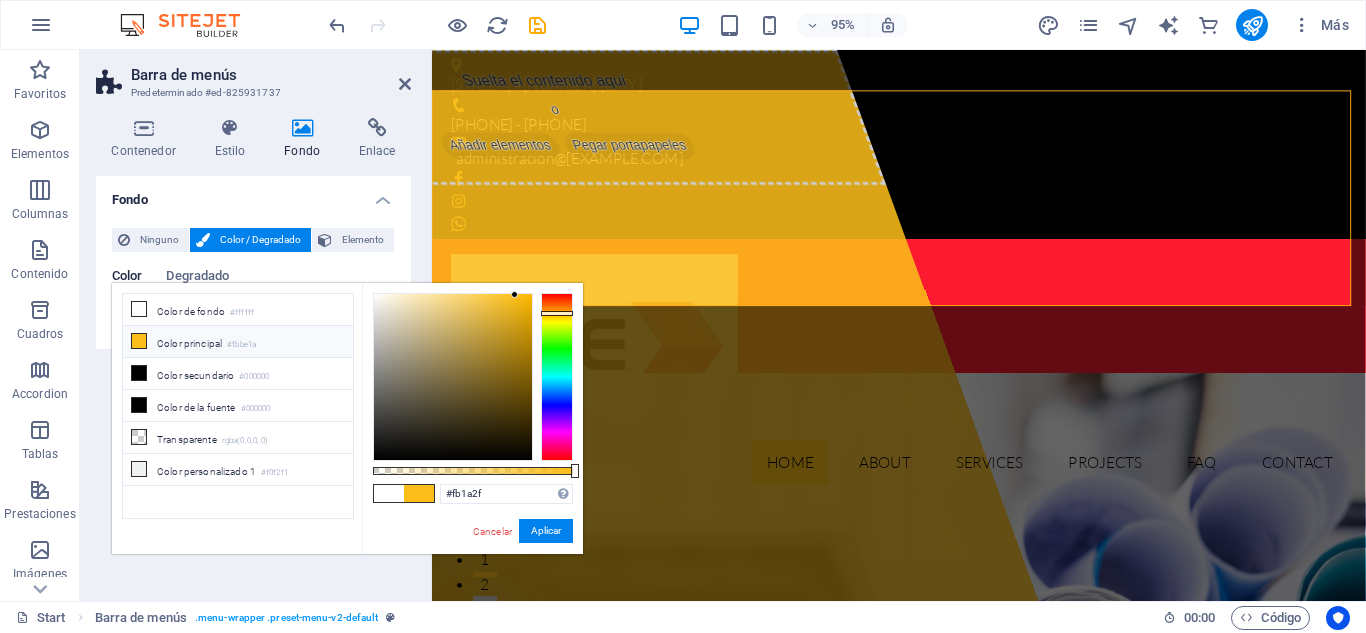 click at bounding box center [557, 377] 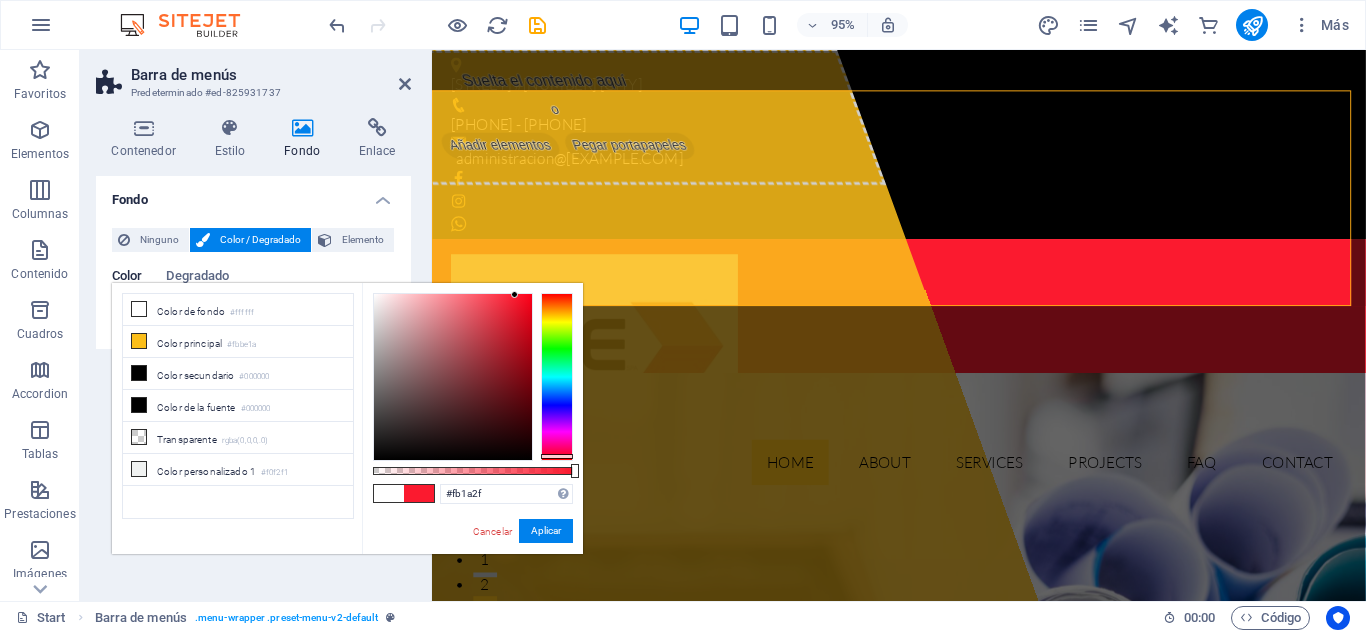 click at bounding box center [419, 493] 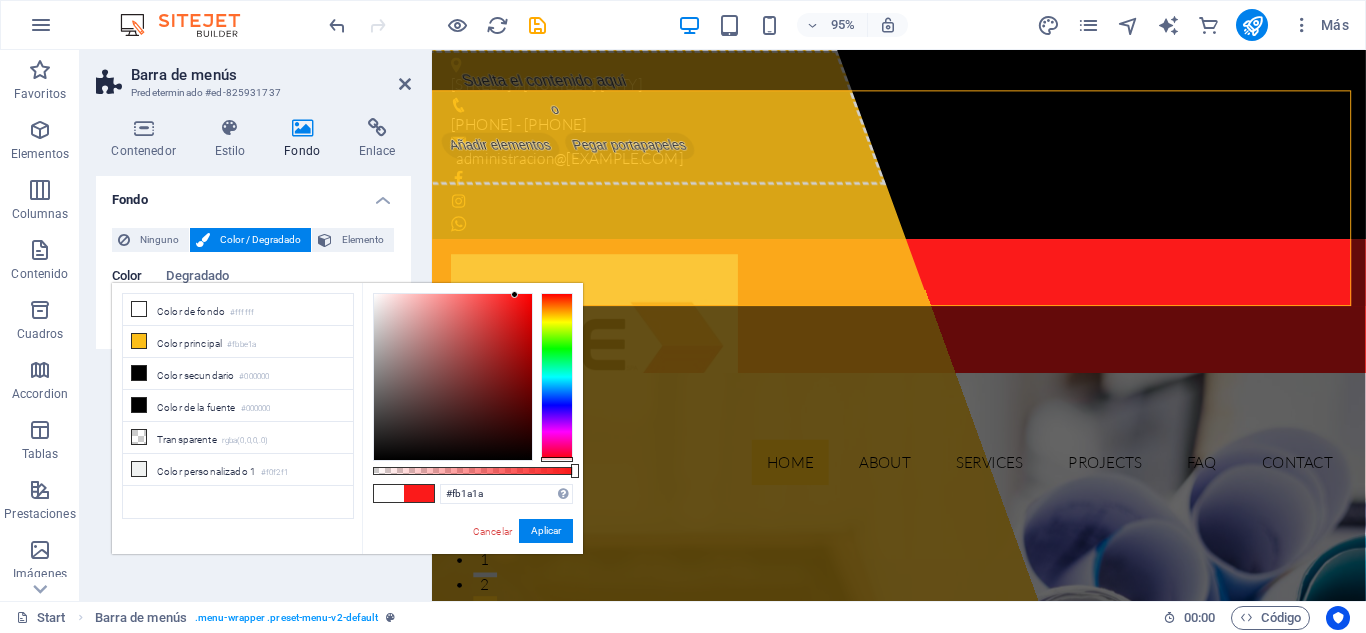 drag, startPoint x: 553, startPoint y: 456, endPoint x: 552, endPoint y: 466, distance: 10.049875 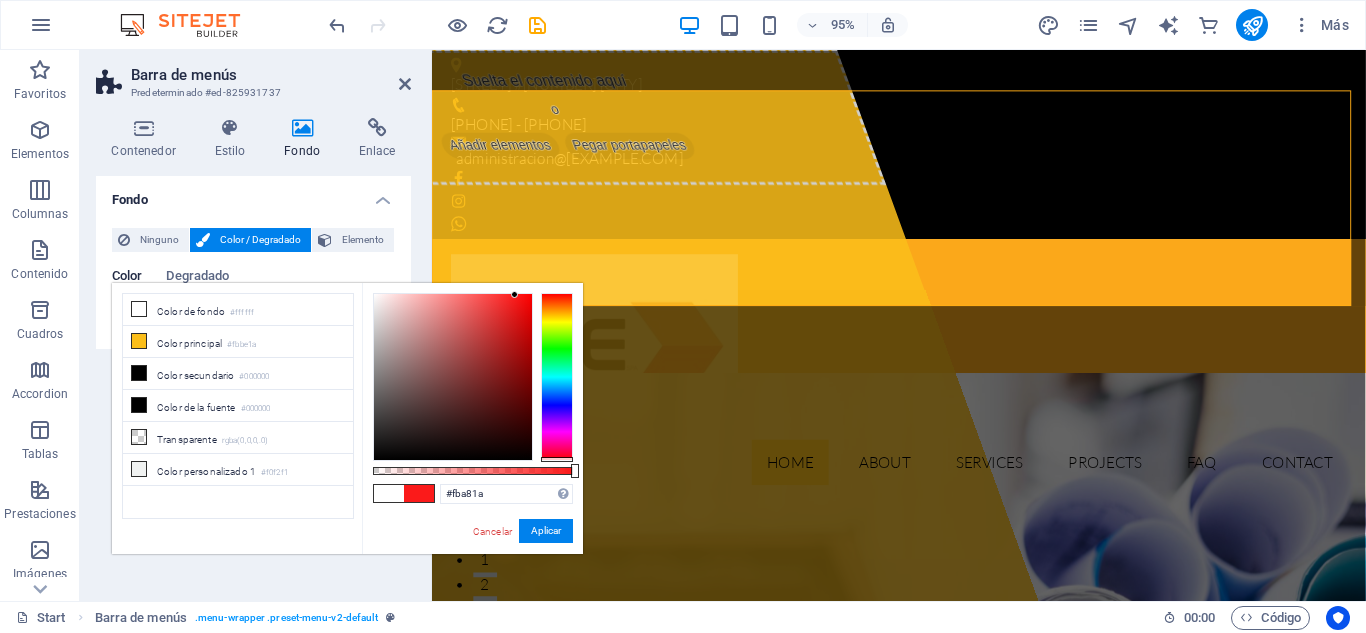 click at bounding box center (557, 377) 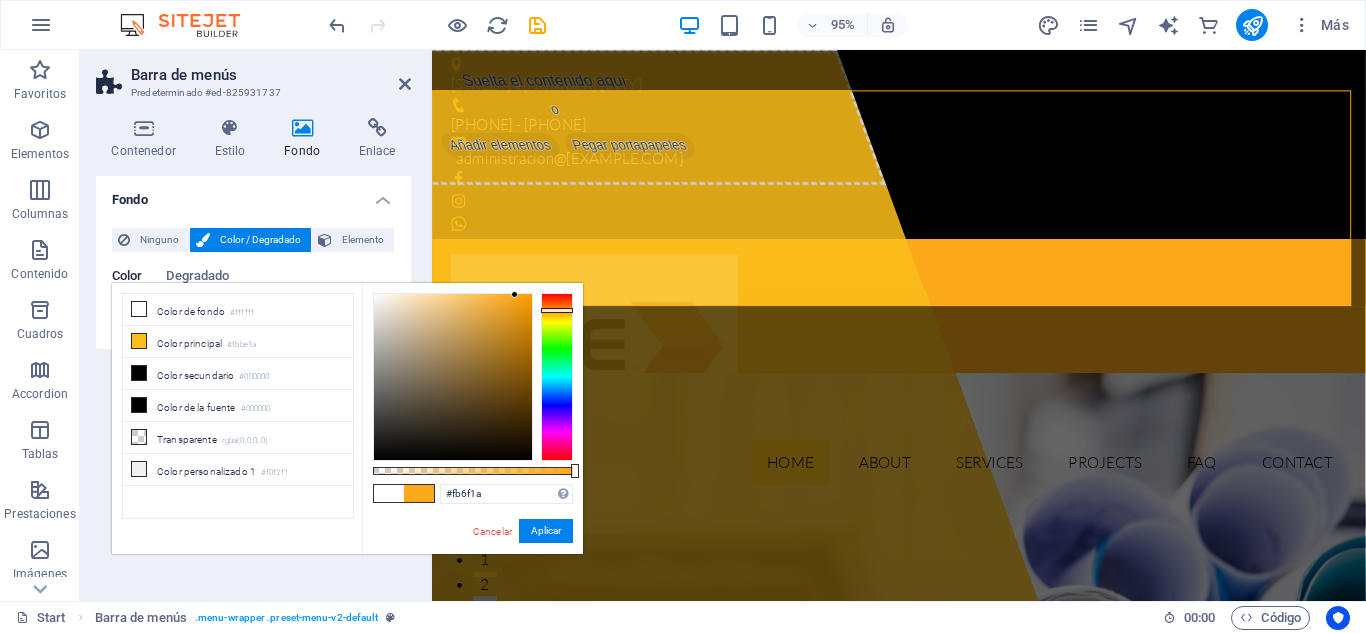 click at bounding box center (557, 377) 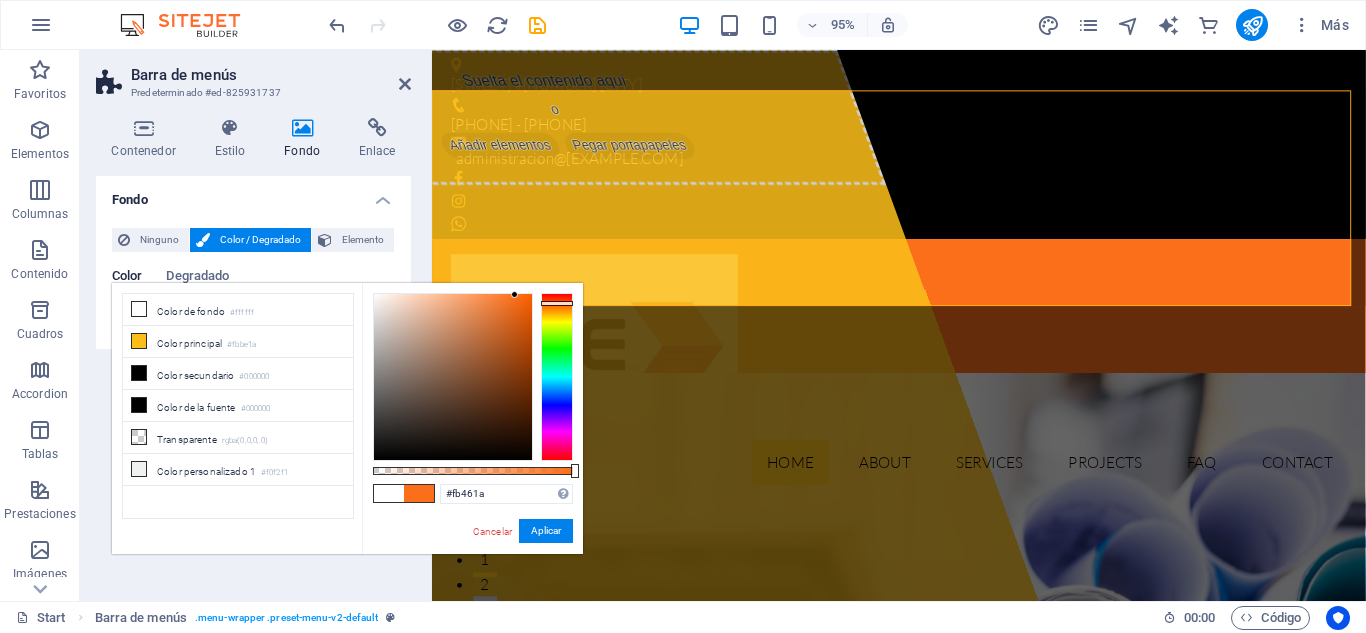 click at bounding box center [557, 377] 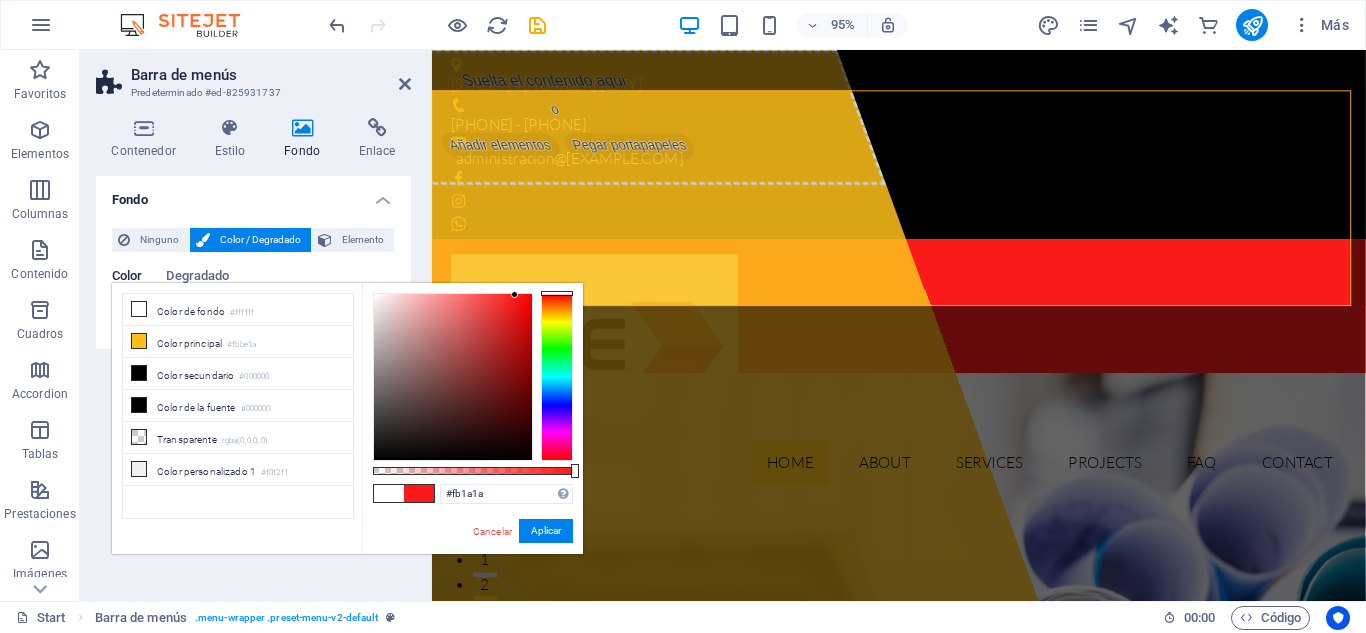 drag, startPoint x: 562, startPoint y: 298, endPoint x: 564, endPoint y: 287, distance: 11.18034 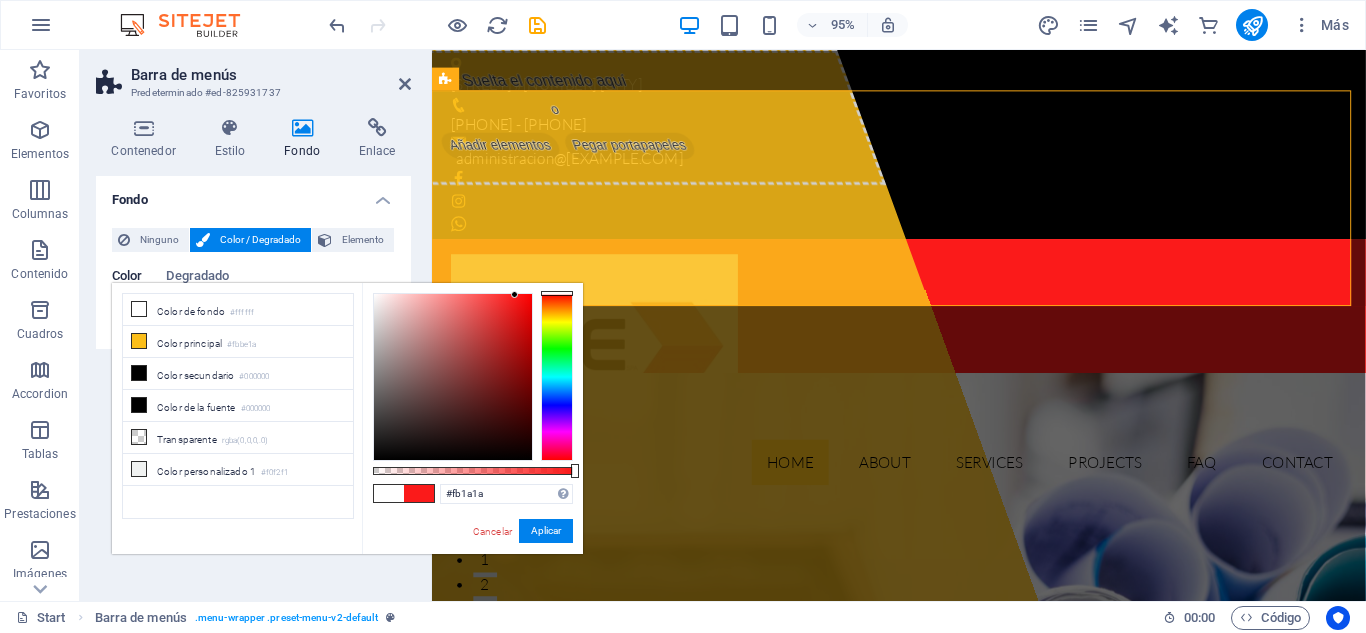 click at bounding box center (389, 493) 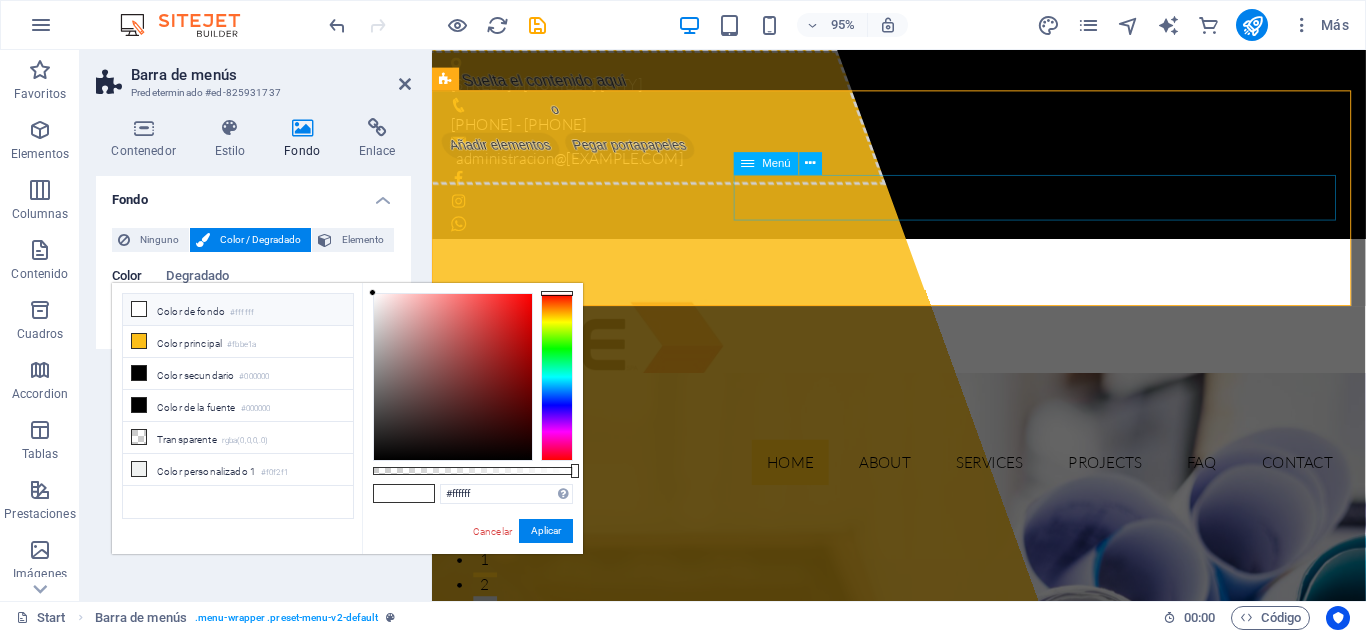 click on "Home About Services Projects FAQ Contact" at bounding box center [924, 484] 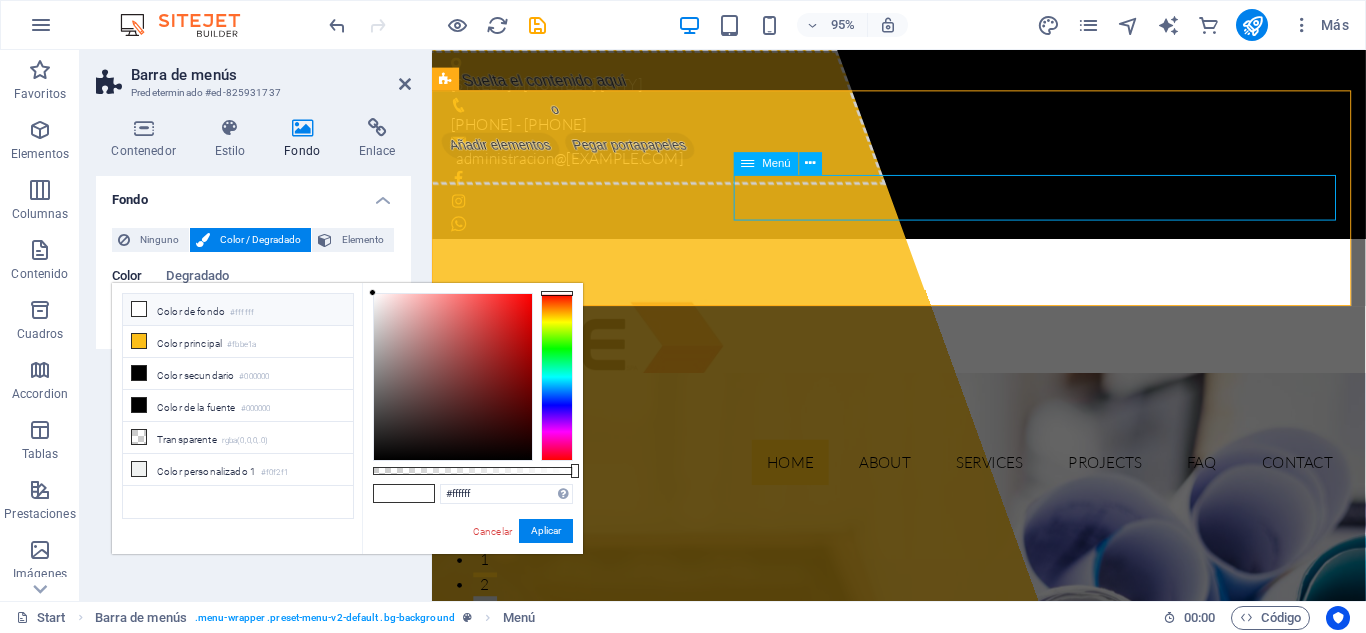 click on "Home About Services Projects FAQ Contact" at bounding box center (924, 484) 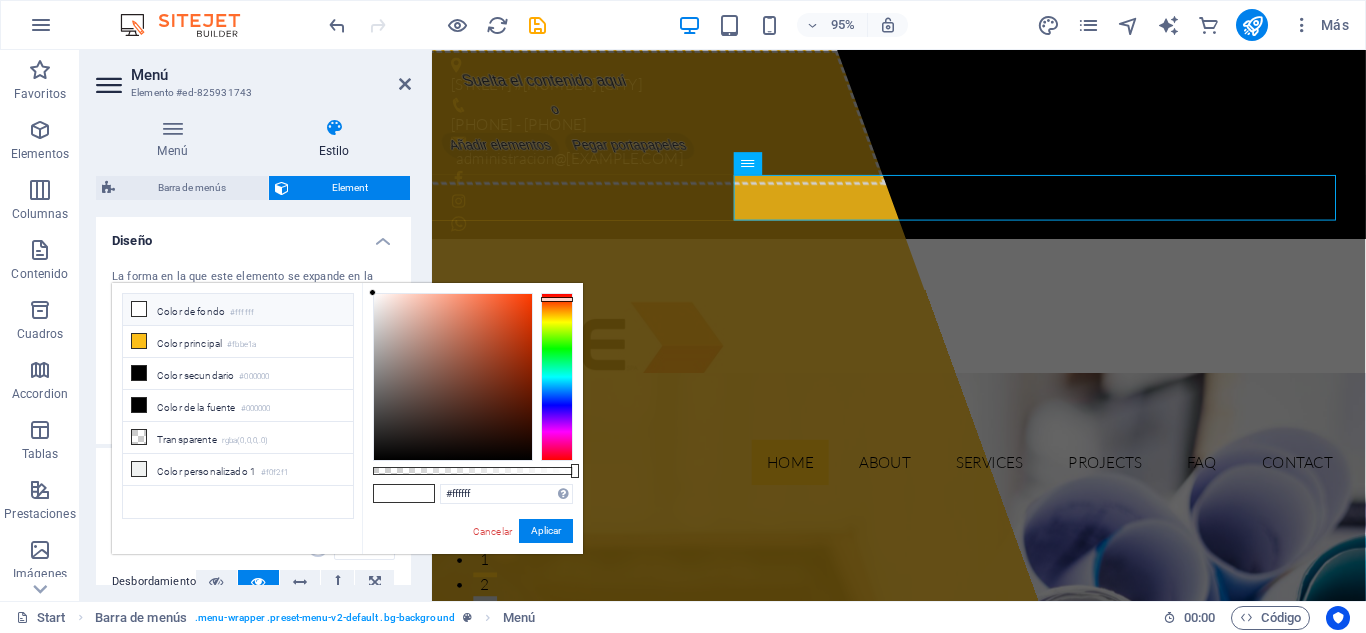 click at bounding box center (557, 377) 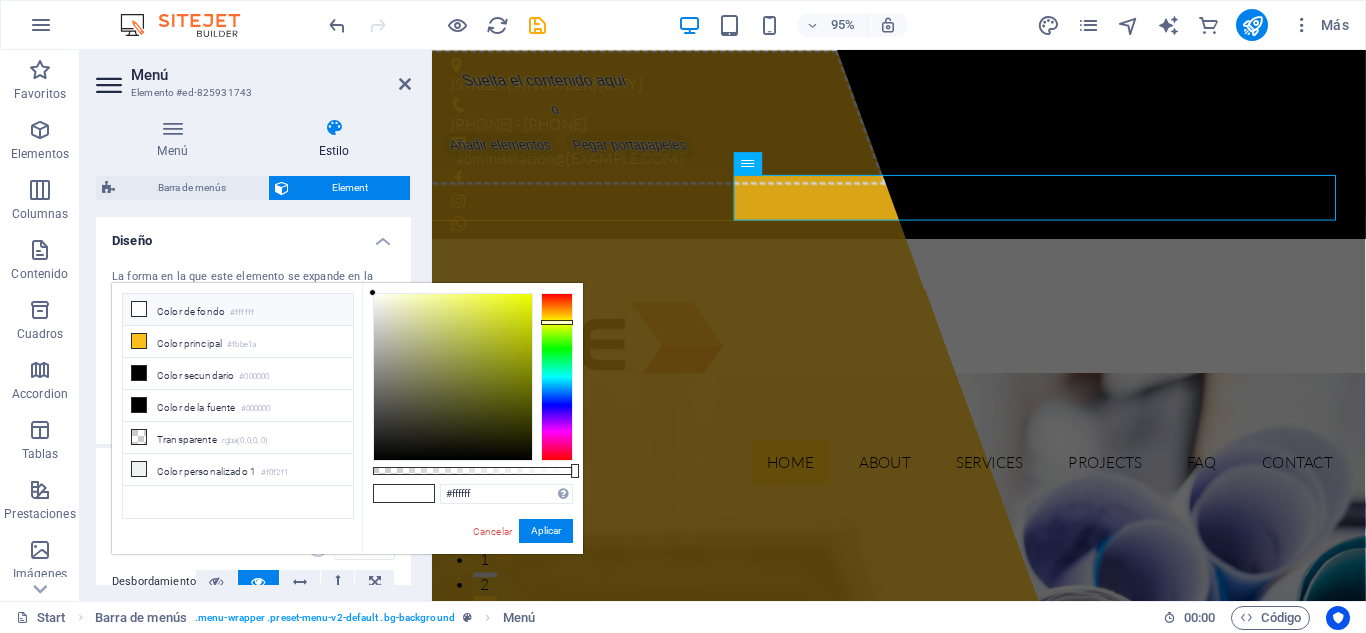drag, startPoint x: 559, startPoint y: 299, endPoint x: 557, endPoint y: 332, distance: 33.06055 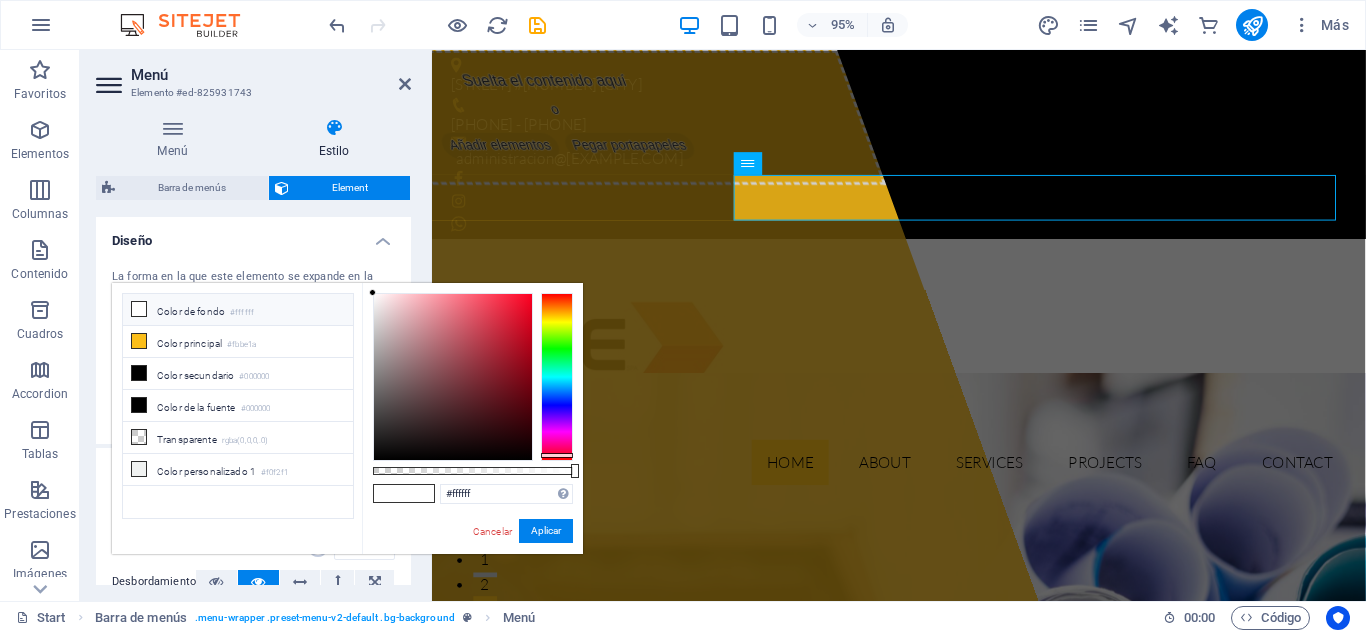 click at bounding box center [557, 377] 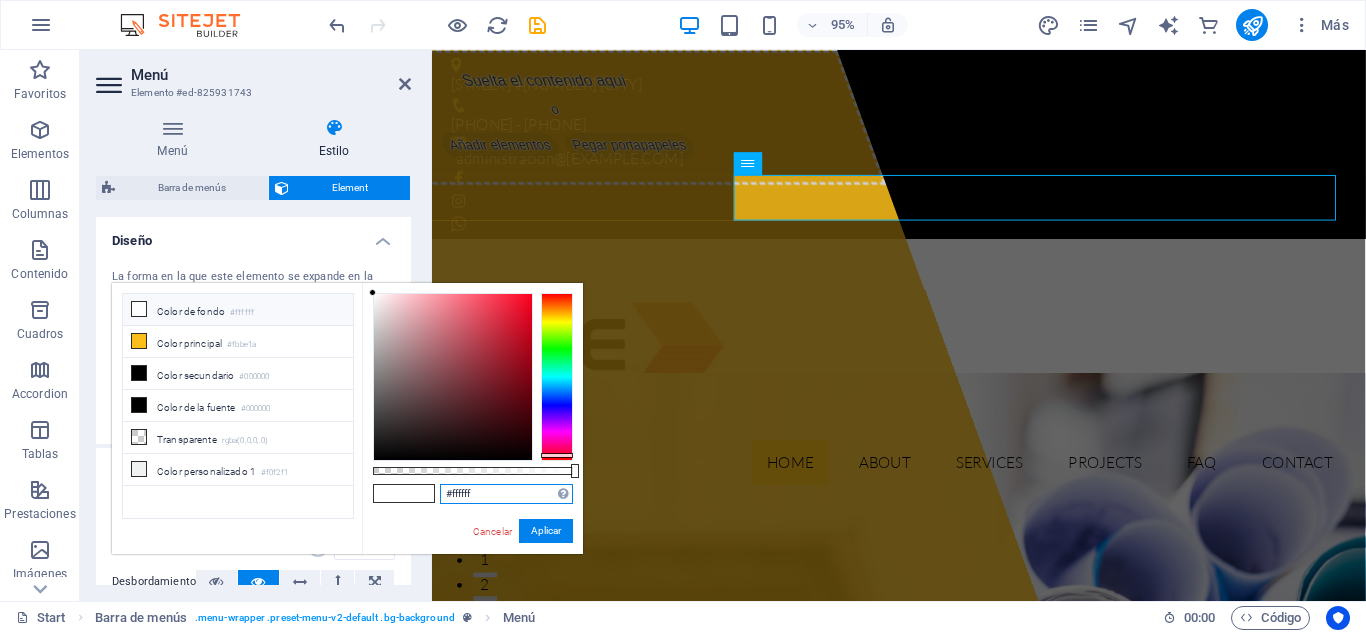 click on "#ffffff" at bounding box center [506, 494] 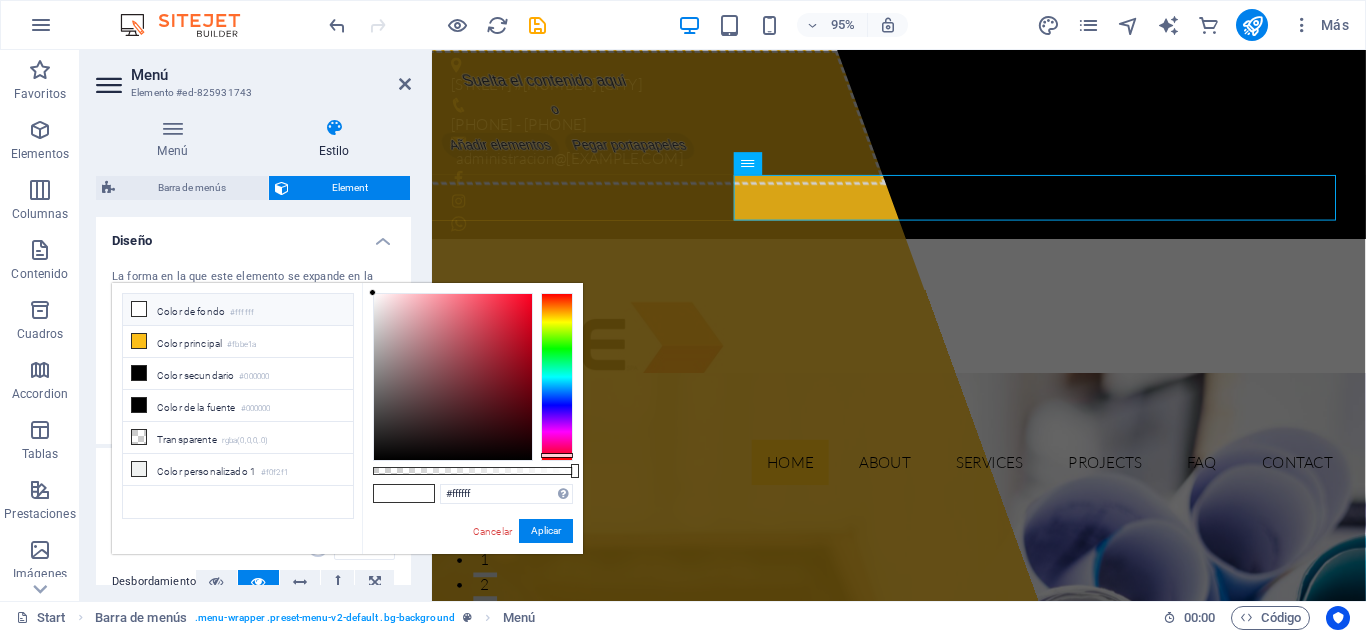 click at bounding box center [419, 493] 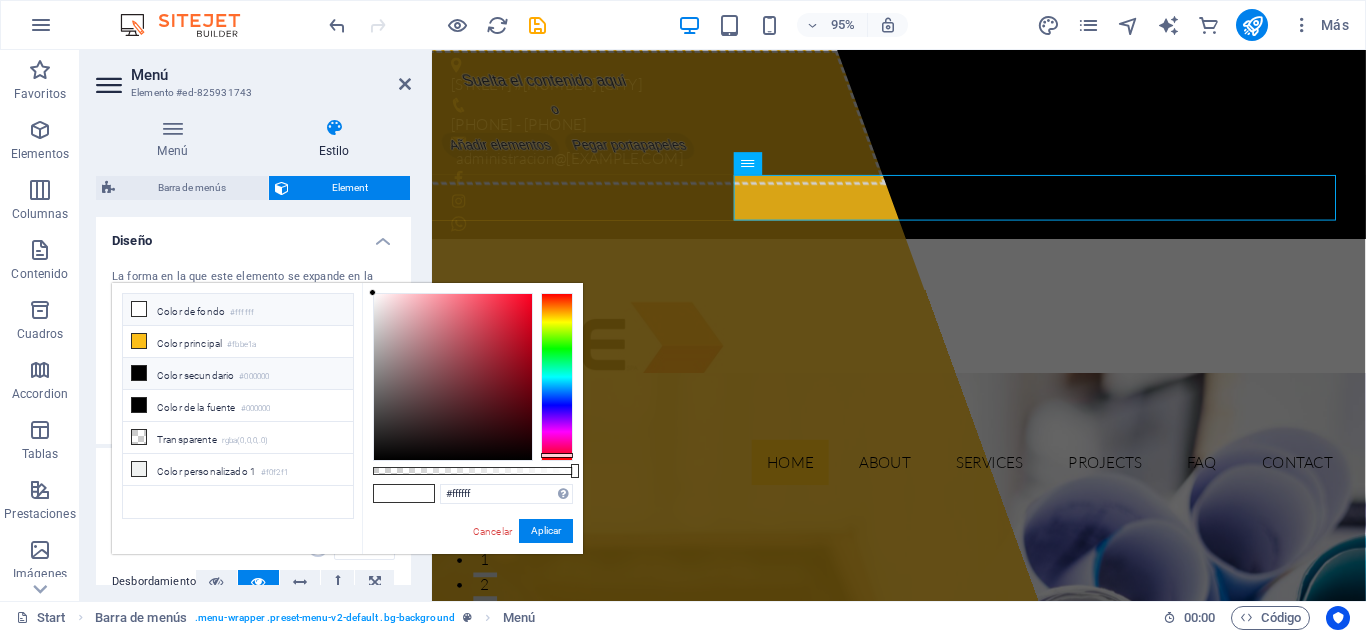 click on "Color secundario
#000000" at bounding box center [238, 374] 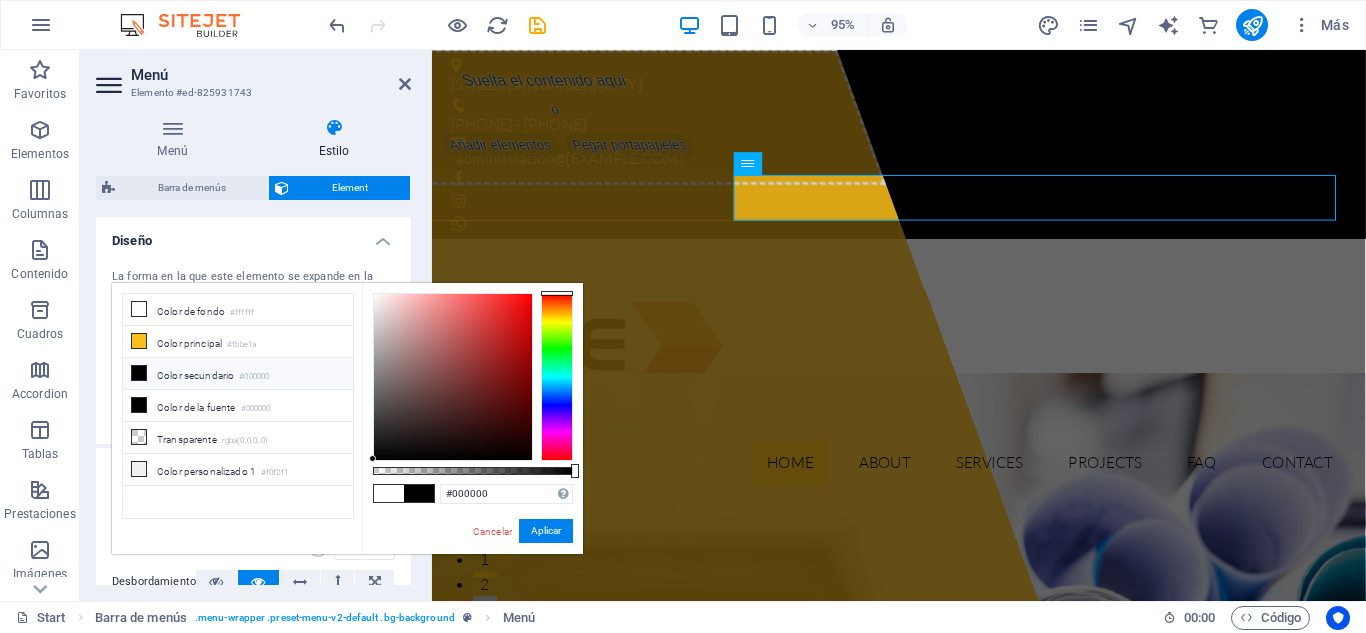 click at bounding box center (557, 377) 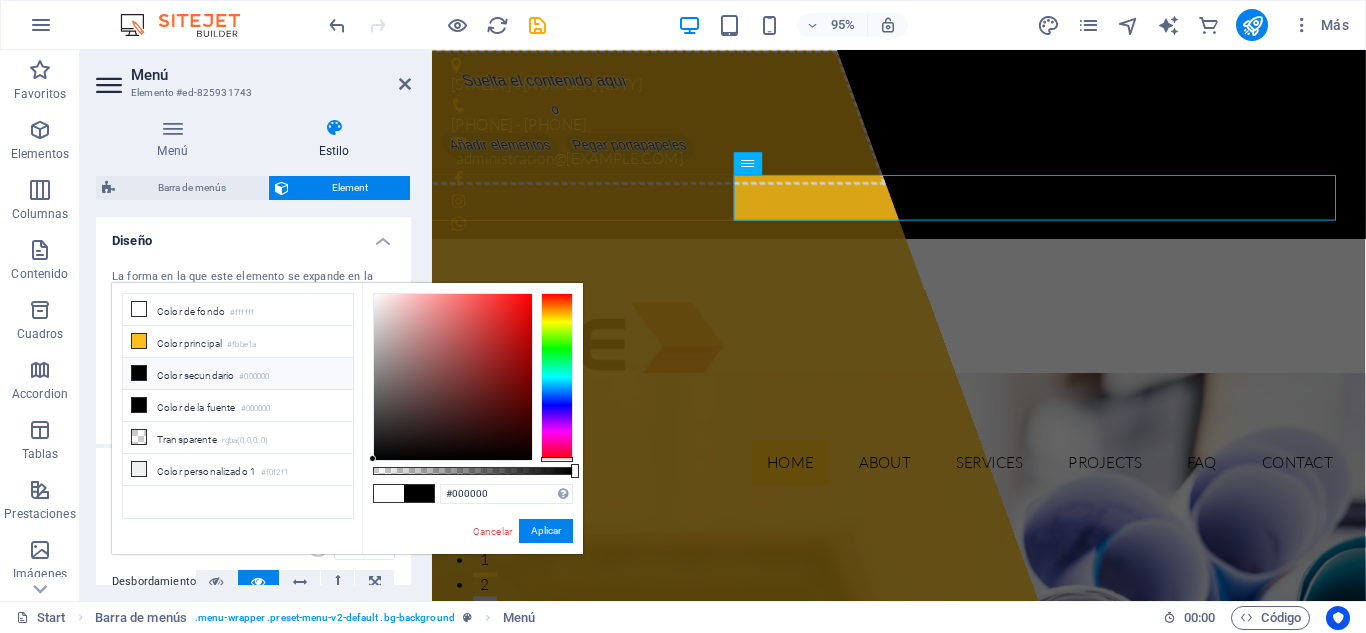 click at bounding box center (557, 377) 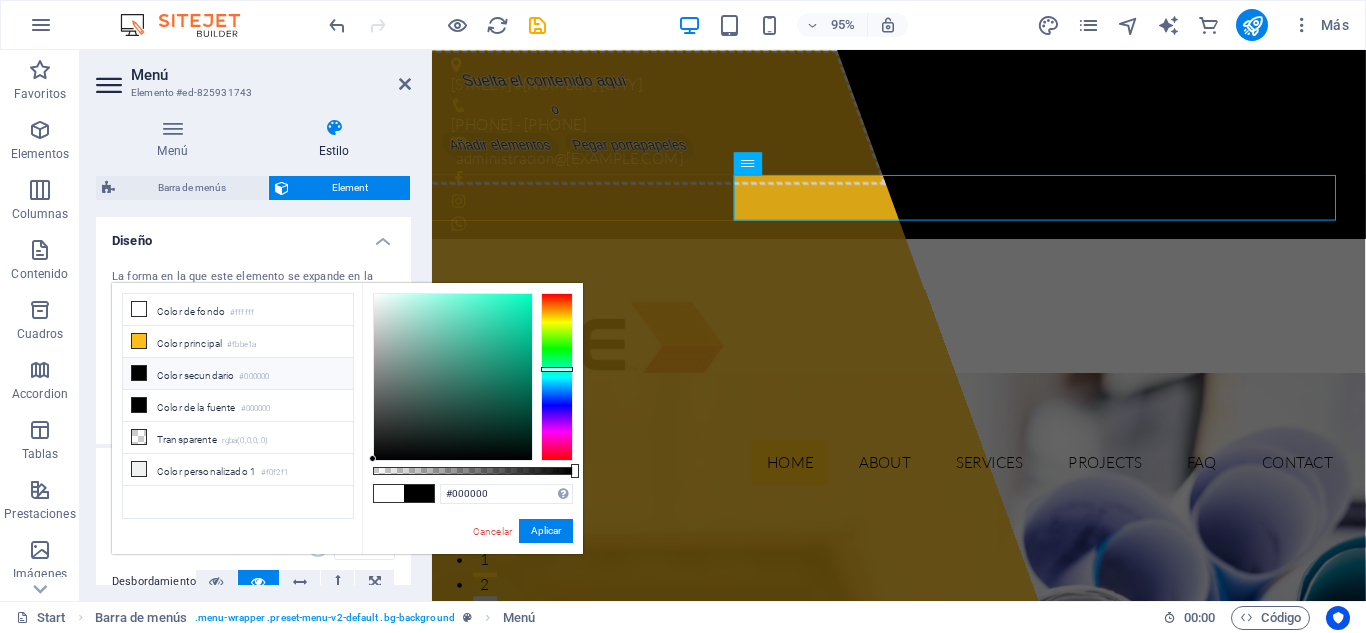 click at bounding box center [557, 377] 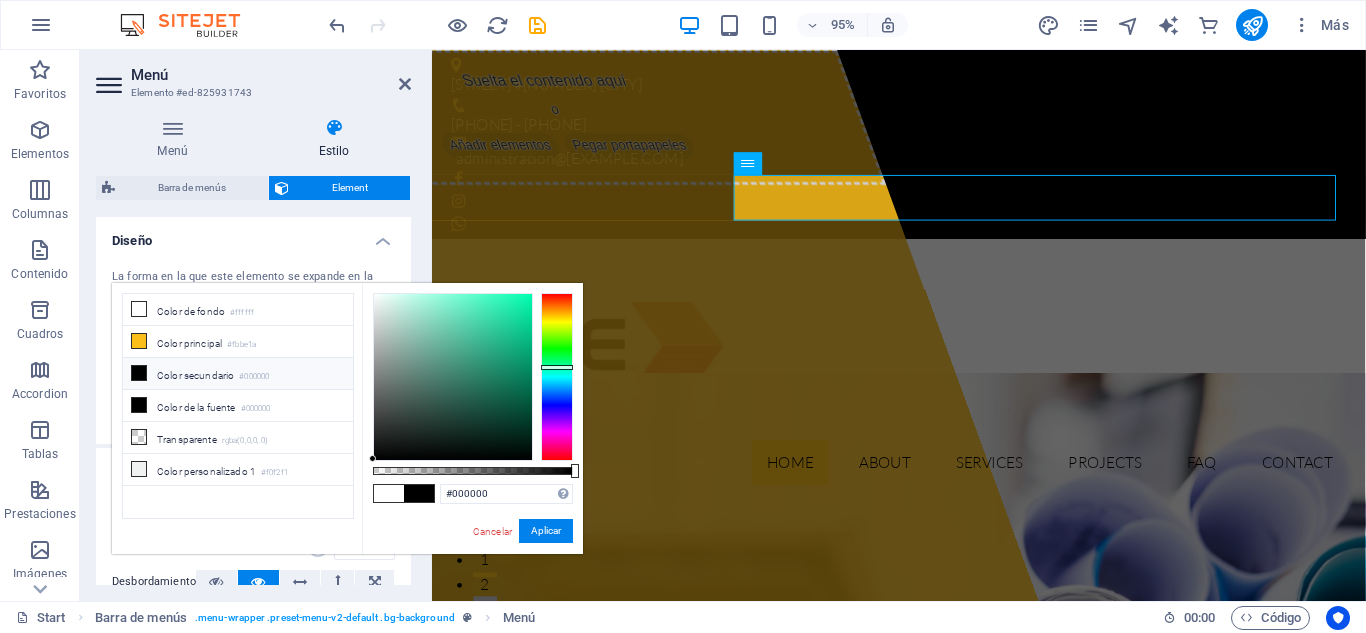 click at bounding box center (557, 377) 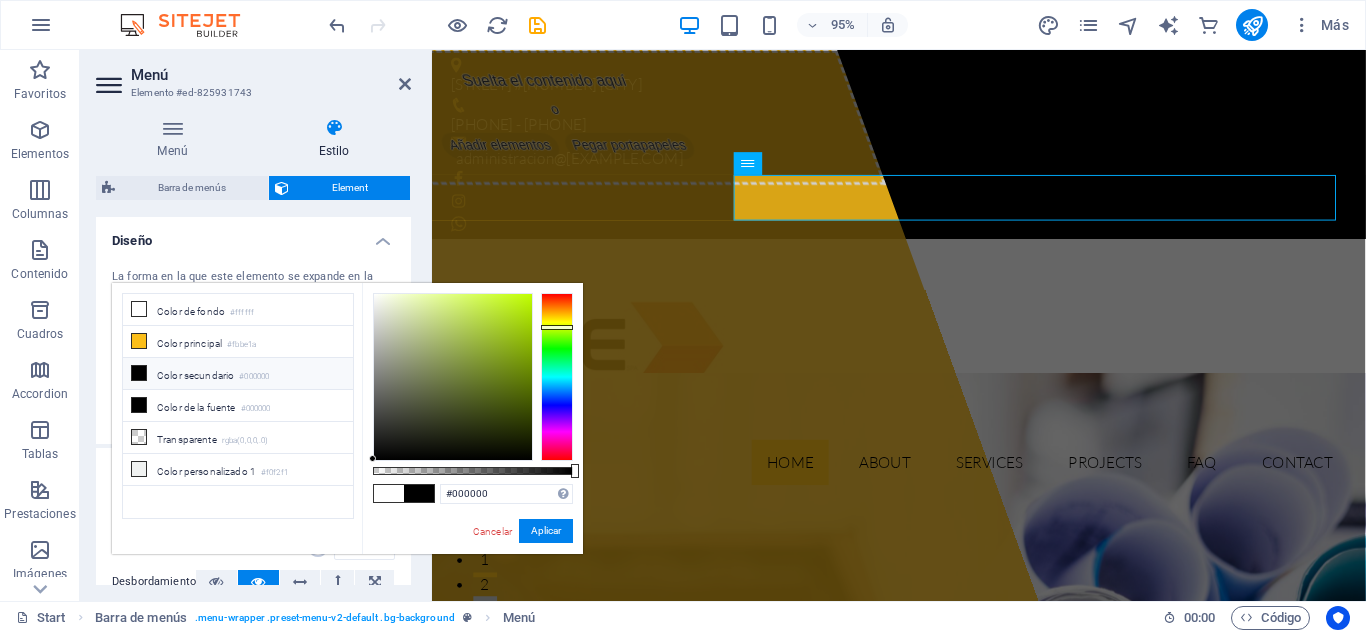 click at bounding box center (557, 377) 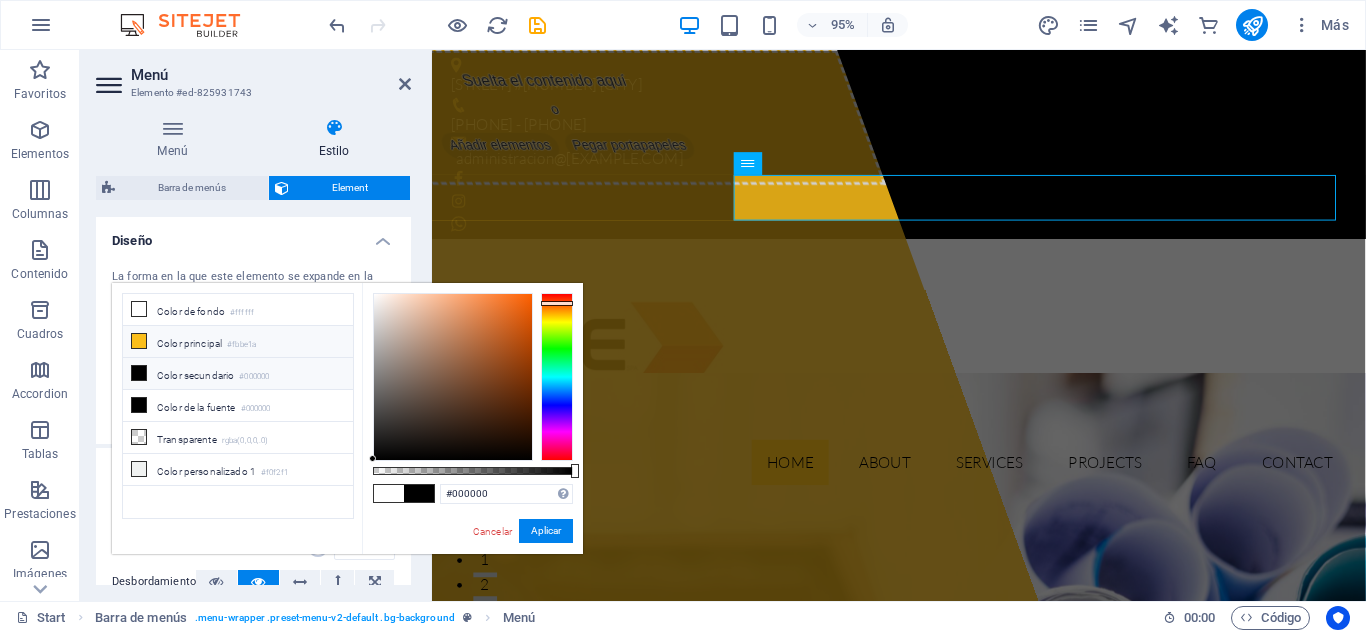 click on "Color principal
#fbbe1a" at bounding box center (238, 342) 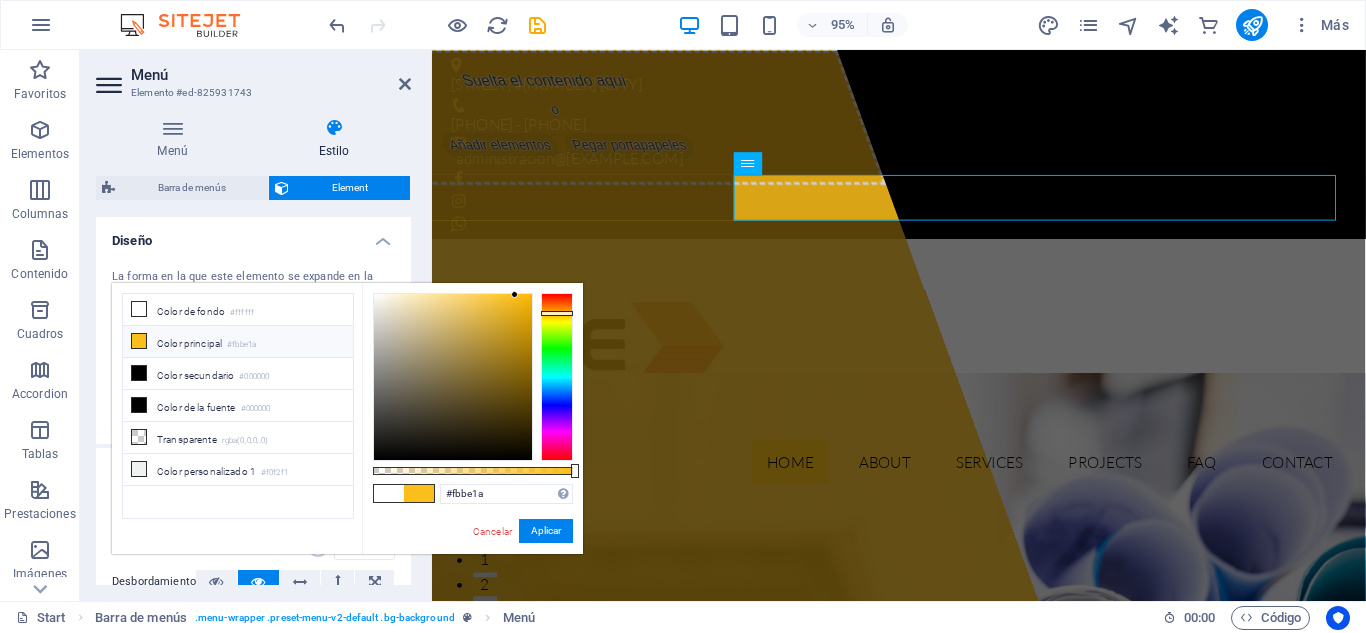 type on "#fb1a1f" 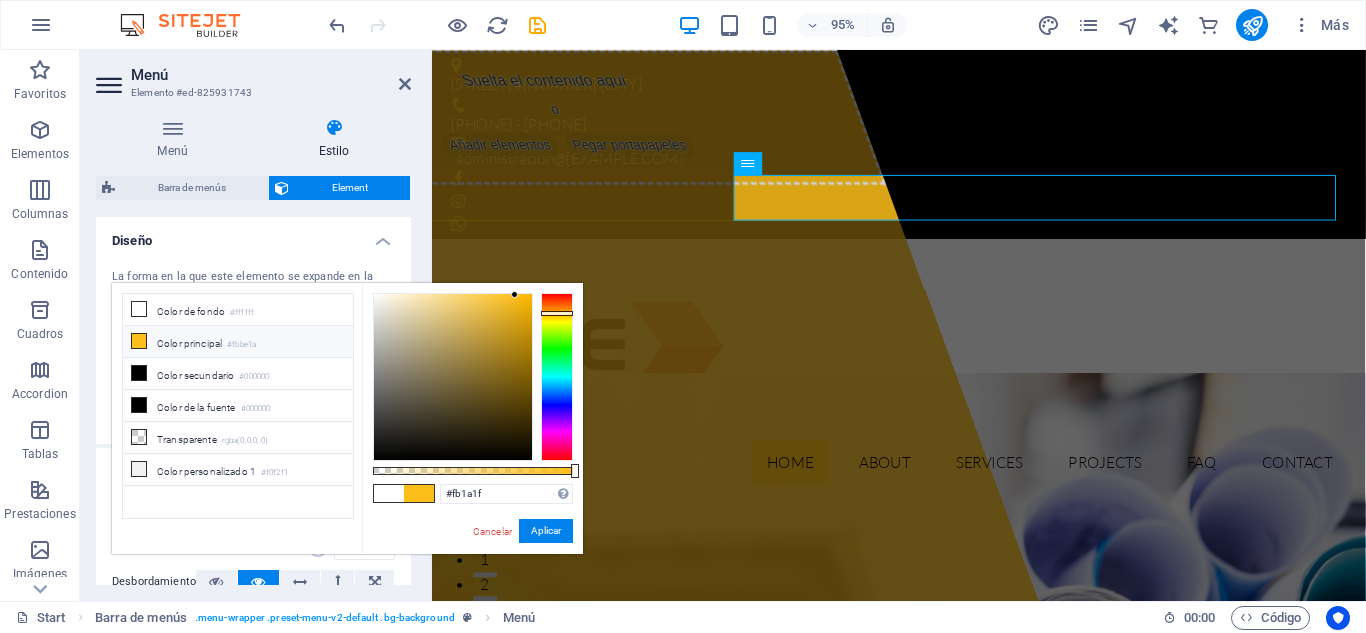 click at bounding box center [557, 377] 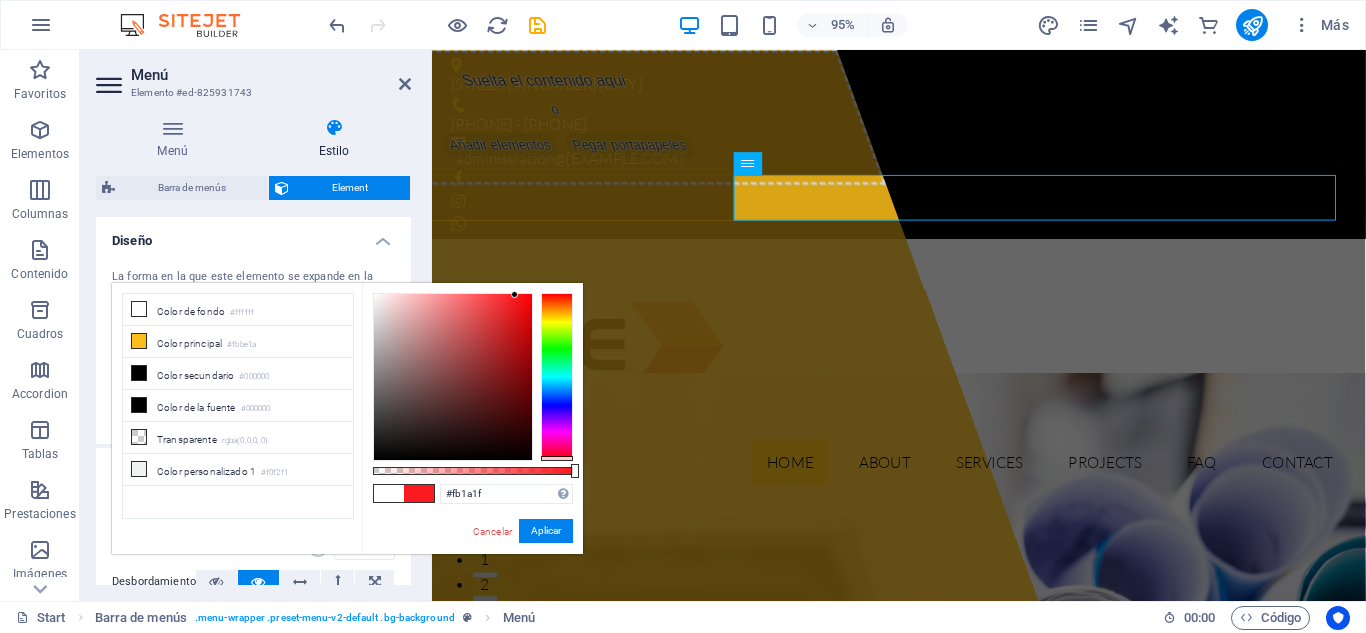 click at bounding box center (557, 458) 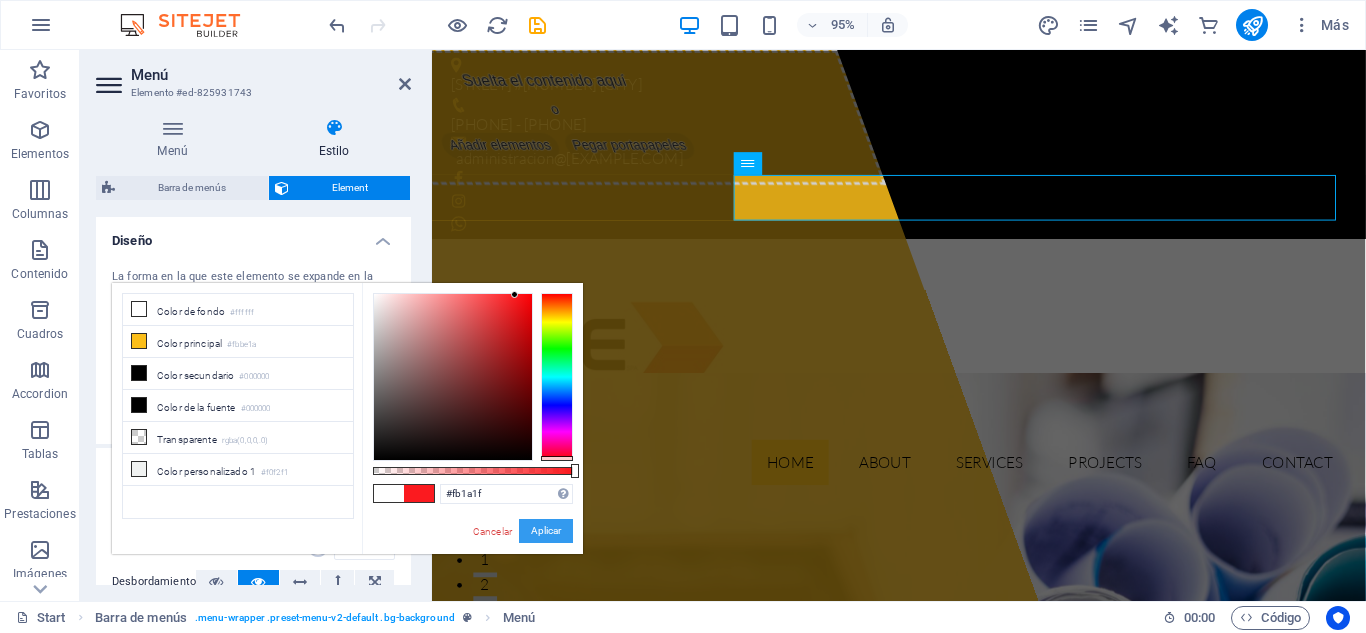 click on "Aplicar" at bounding box center (546, 531) 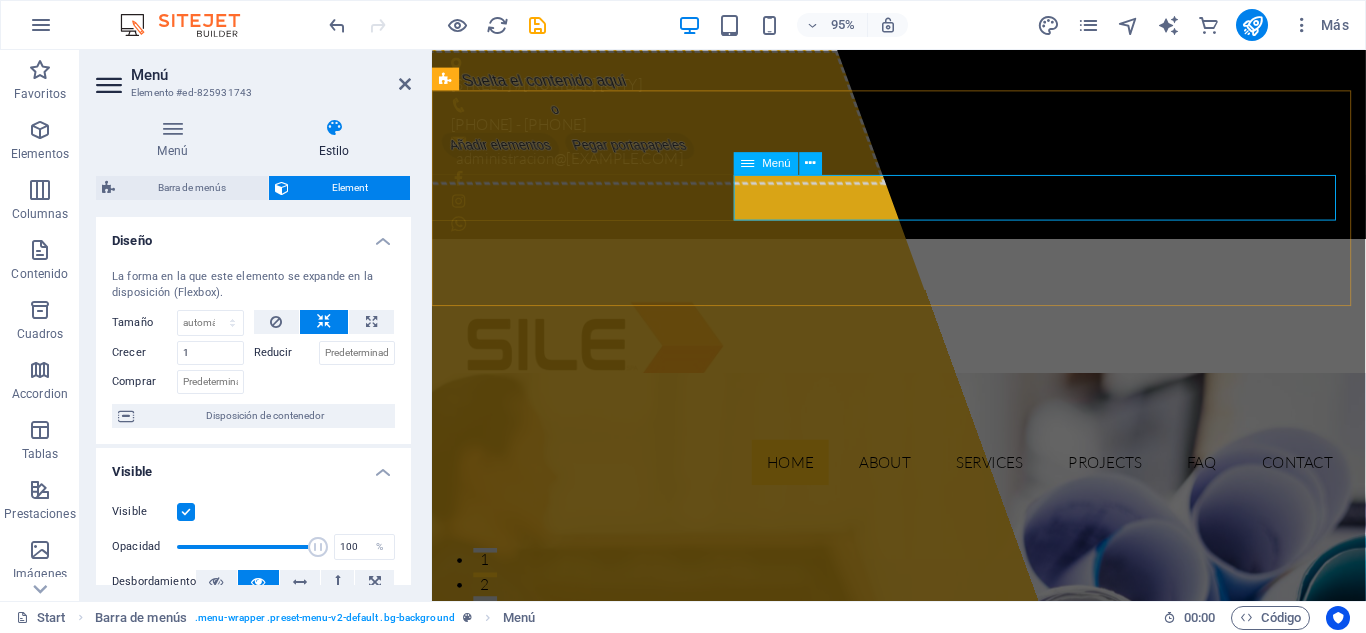 click on "Home About Services Projects FAQ Contact" at bounding box center (924, 484) 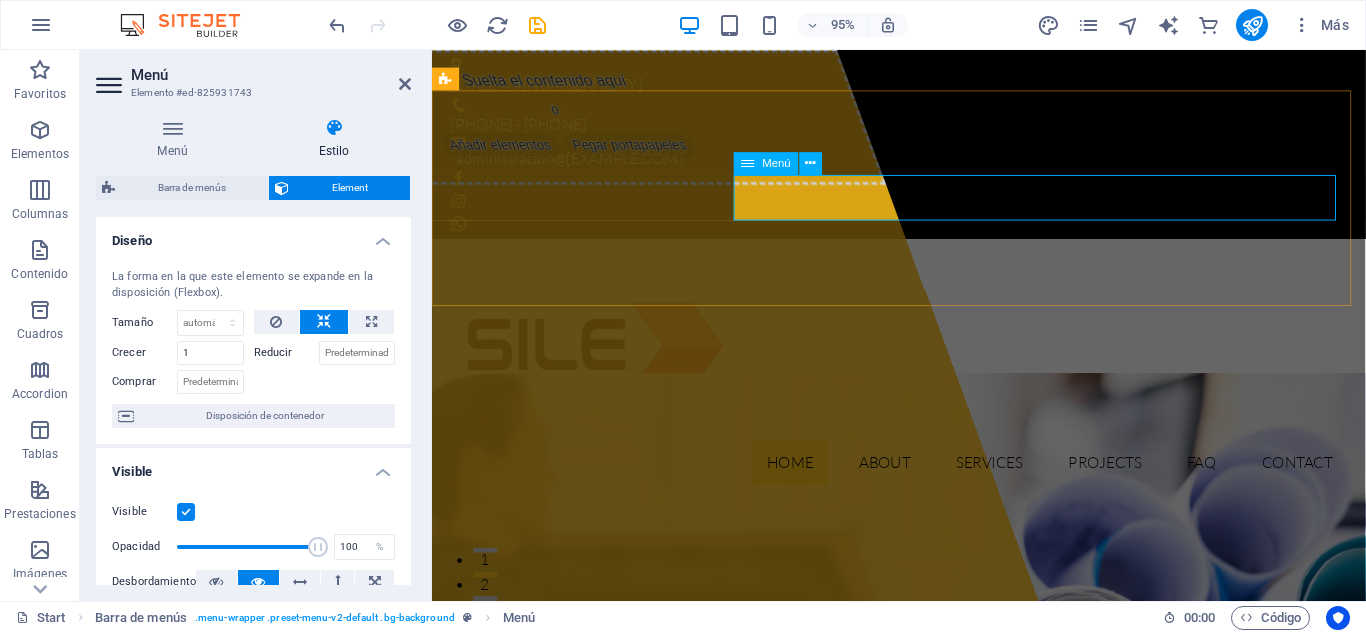 click on "Home About Services Projects FAQ Contact" at bounding box center [924, 484] 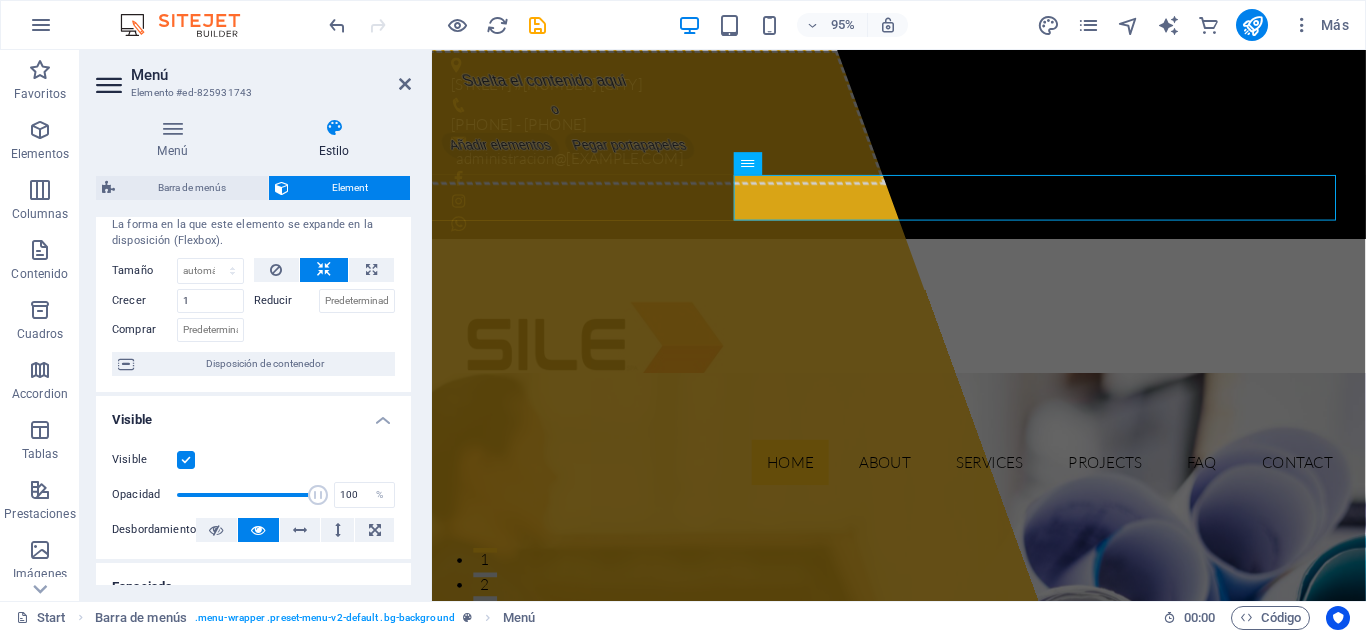scroll, scrollTop: 0, scrollLeft: 0, axis: both 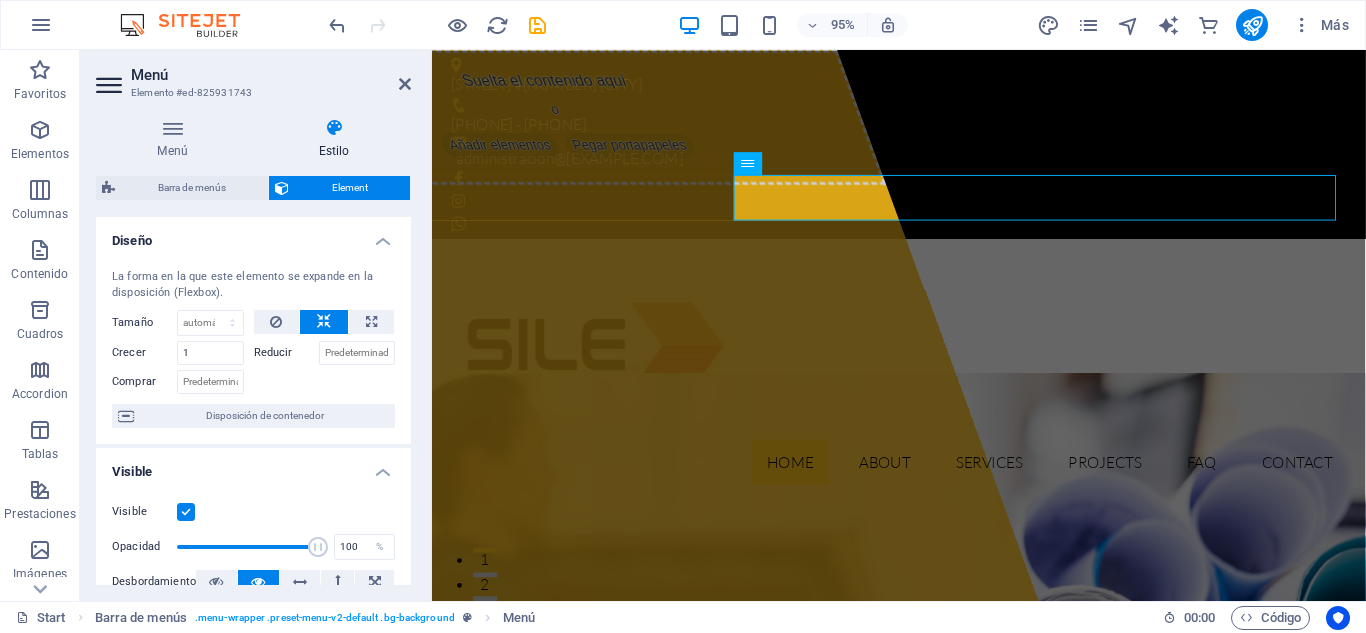 click at bounding box center (334, 128) 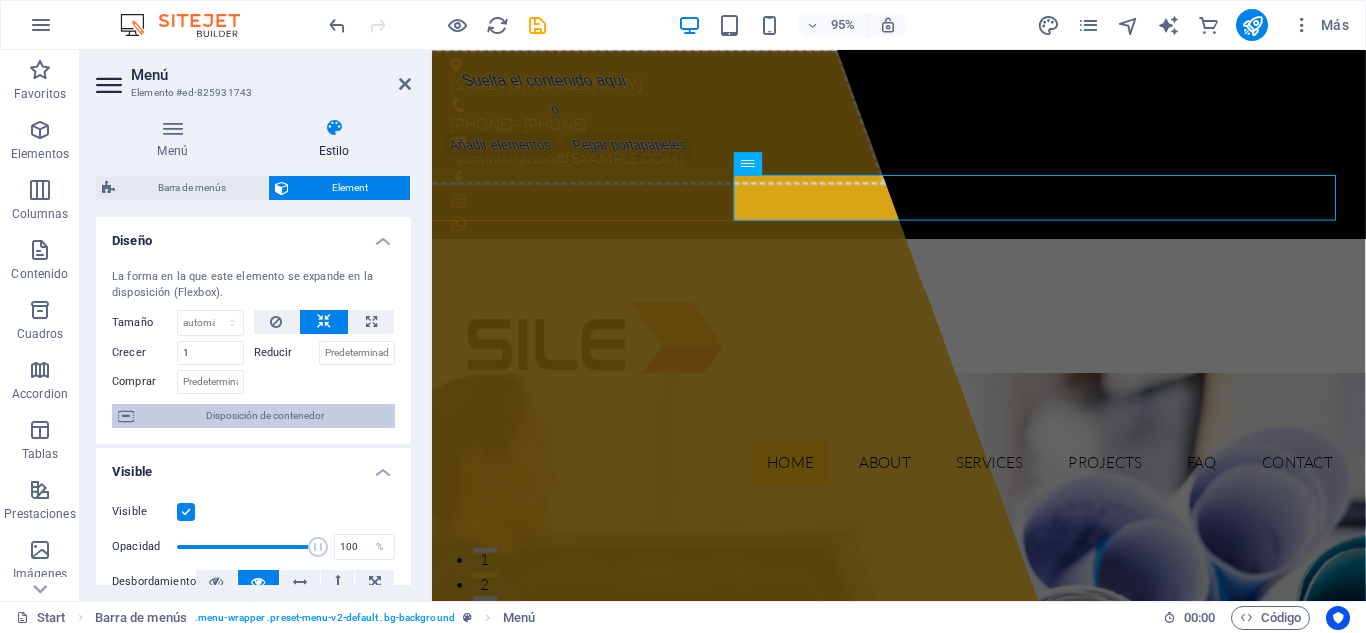 click at bounding box center [126, 416] 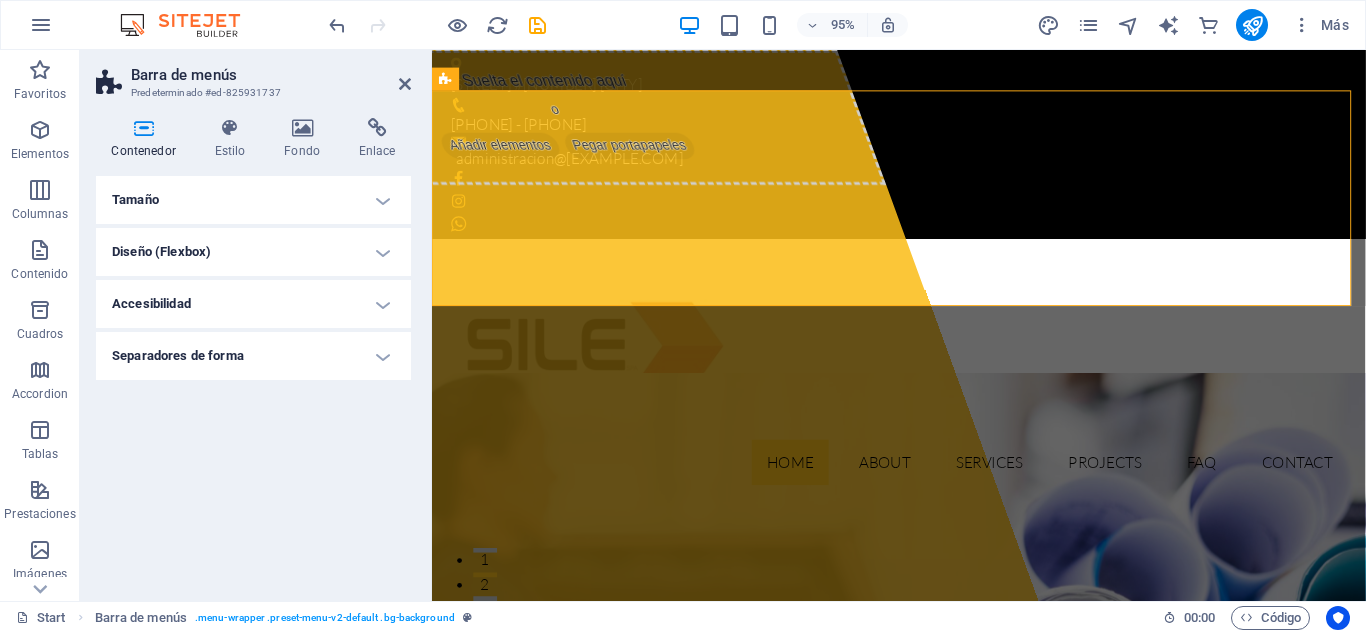 click on "Diseño (Flexbox)" at bounding box center (253, 252) 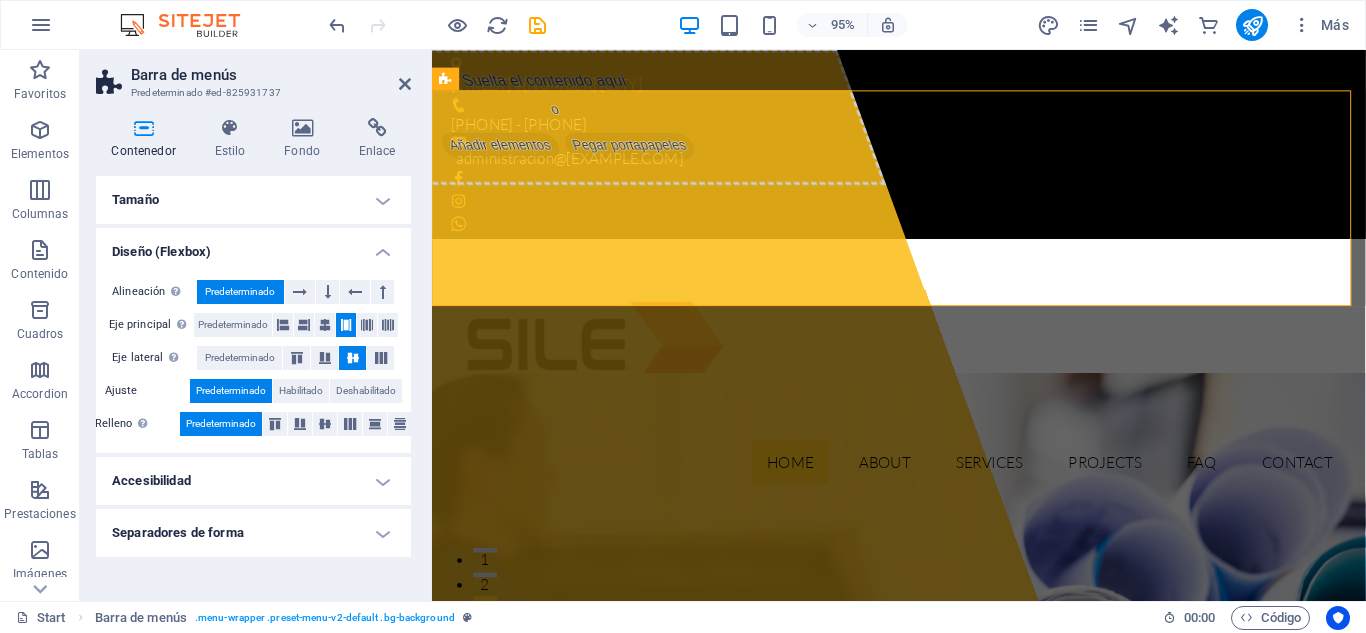 click on "Accesibilidad" at bounding box center (253, 481) 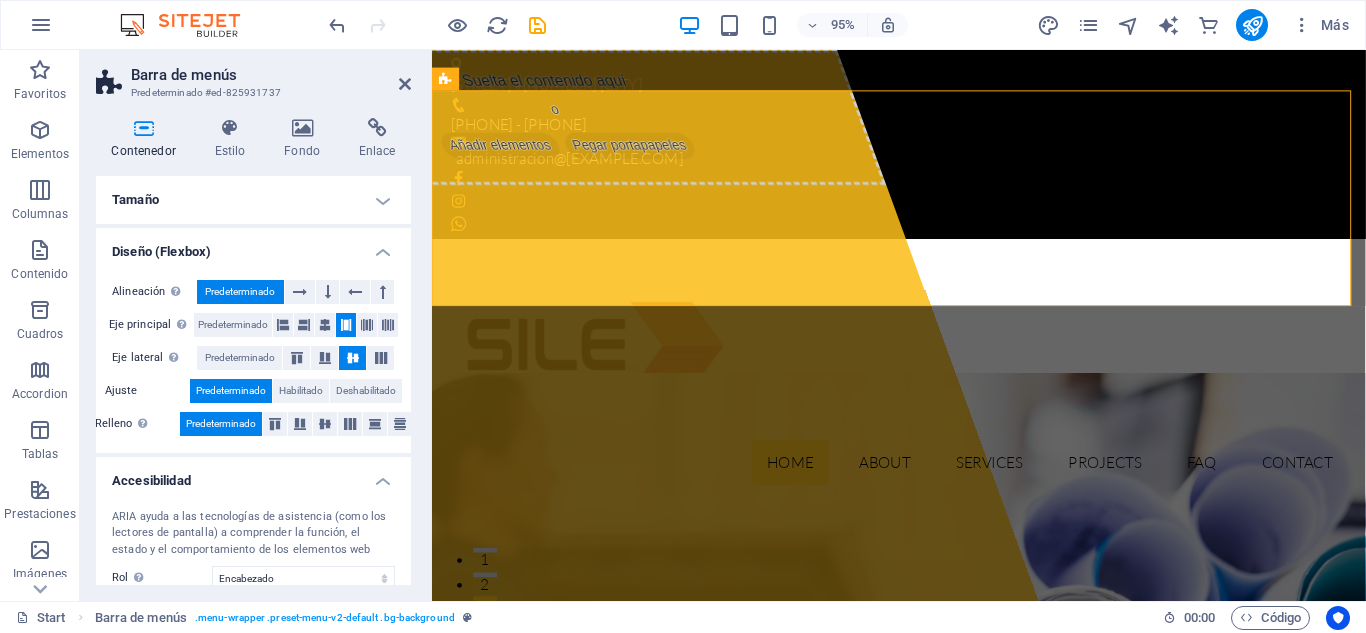 scroll, scrollTop: 105, scrollLeft: 0, axis: vertical 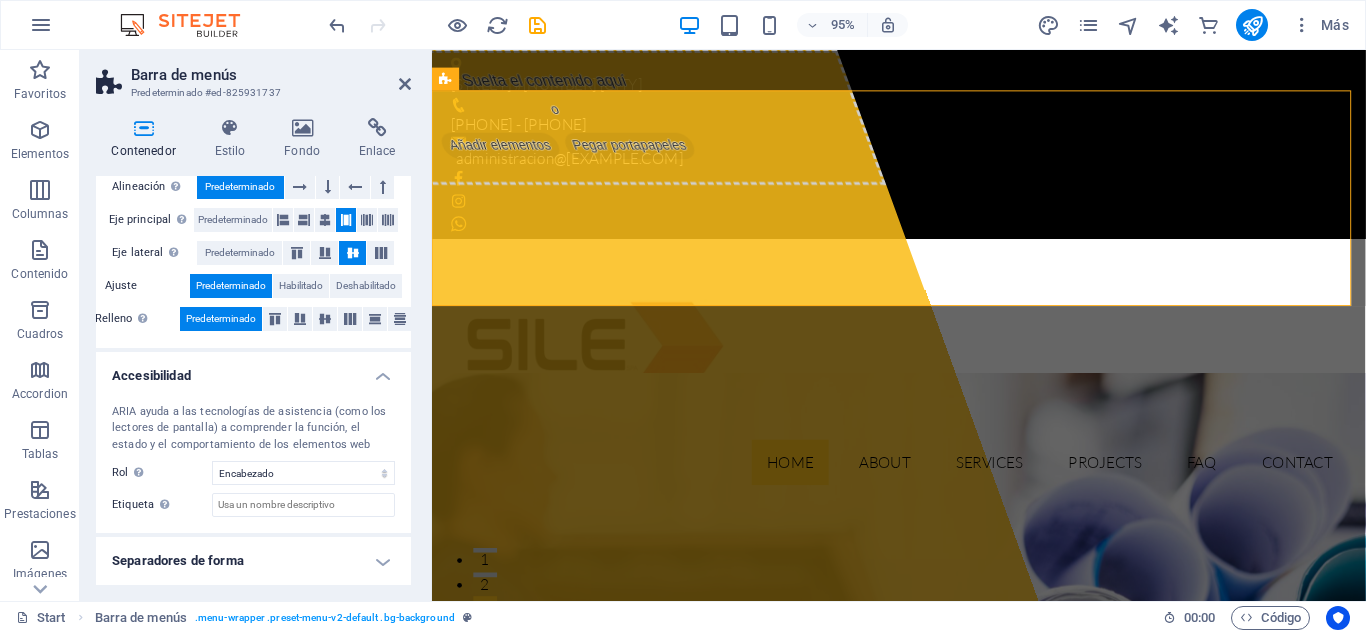 click on "Separadores de forma" at bounding box center (253, 561) 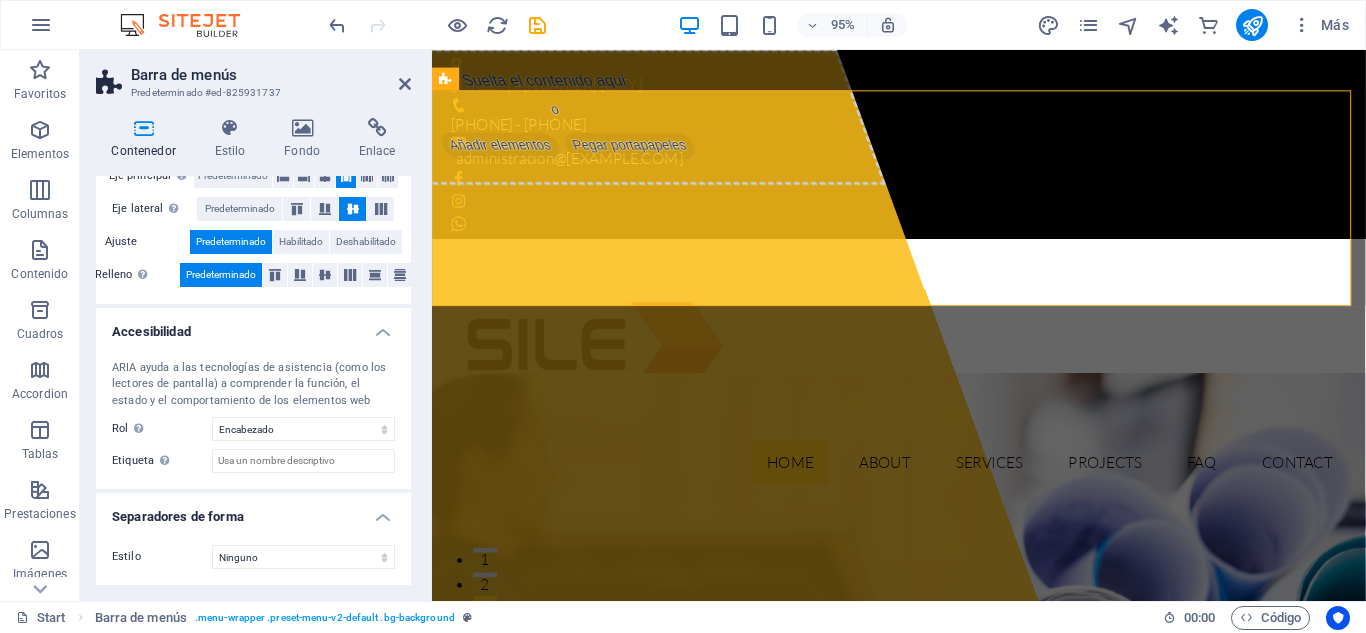 scroll, scrollTop: 0, scrollLeft: 0, axis: both 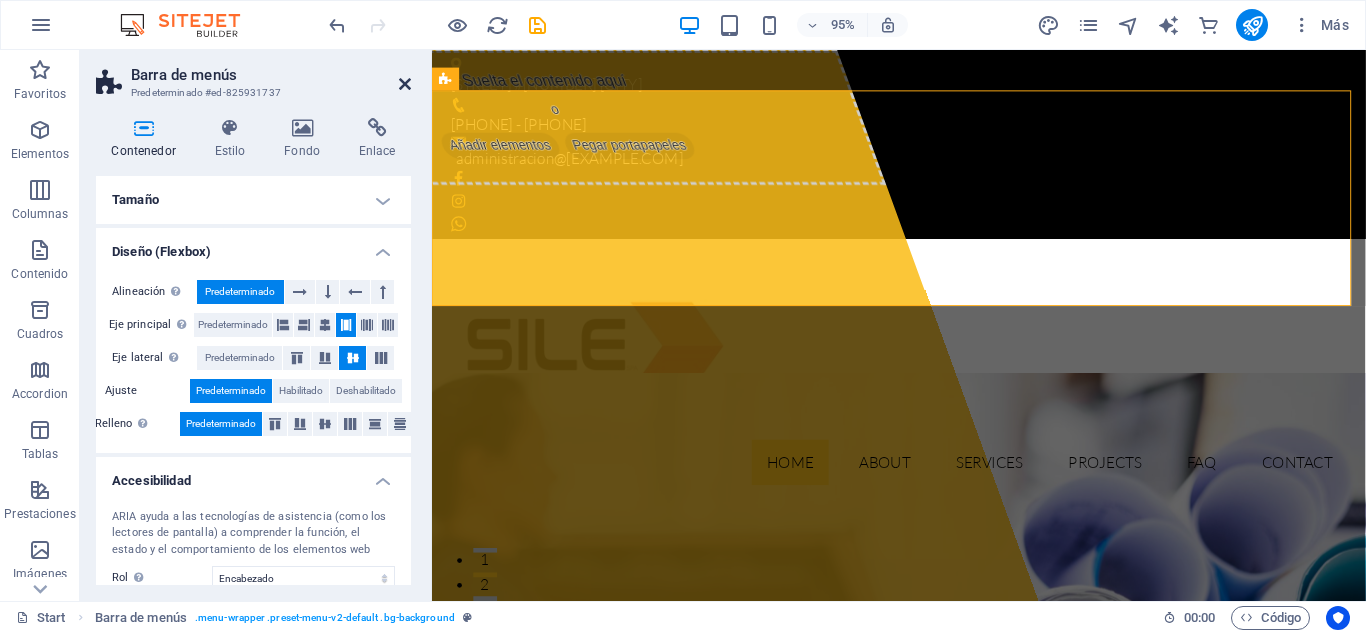 click at bounding box center [405, 84] 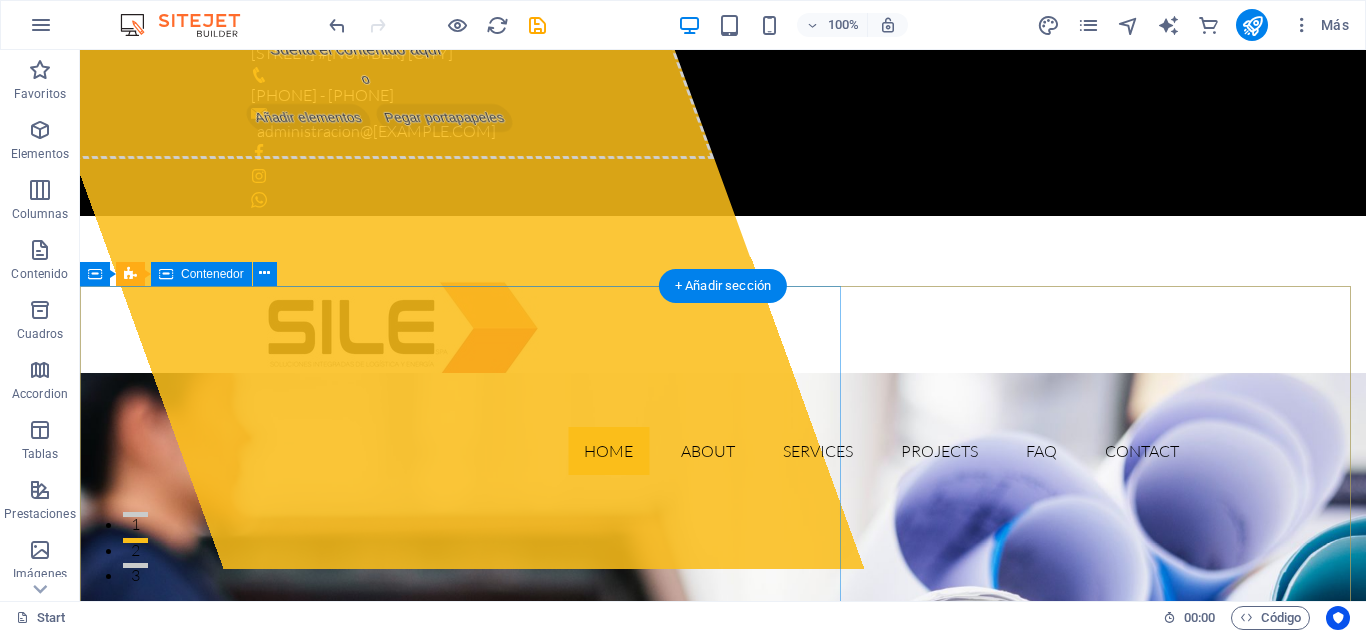 scroll, scrollTop: 32, scrollLeft: 0, axis: vertical 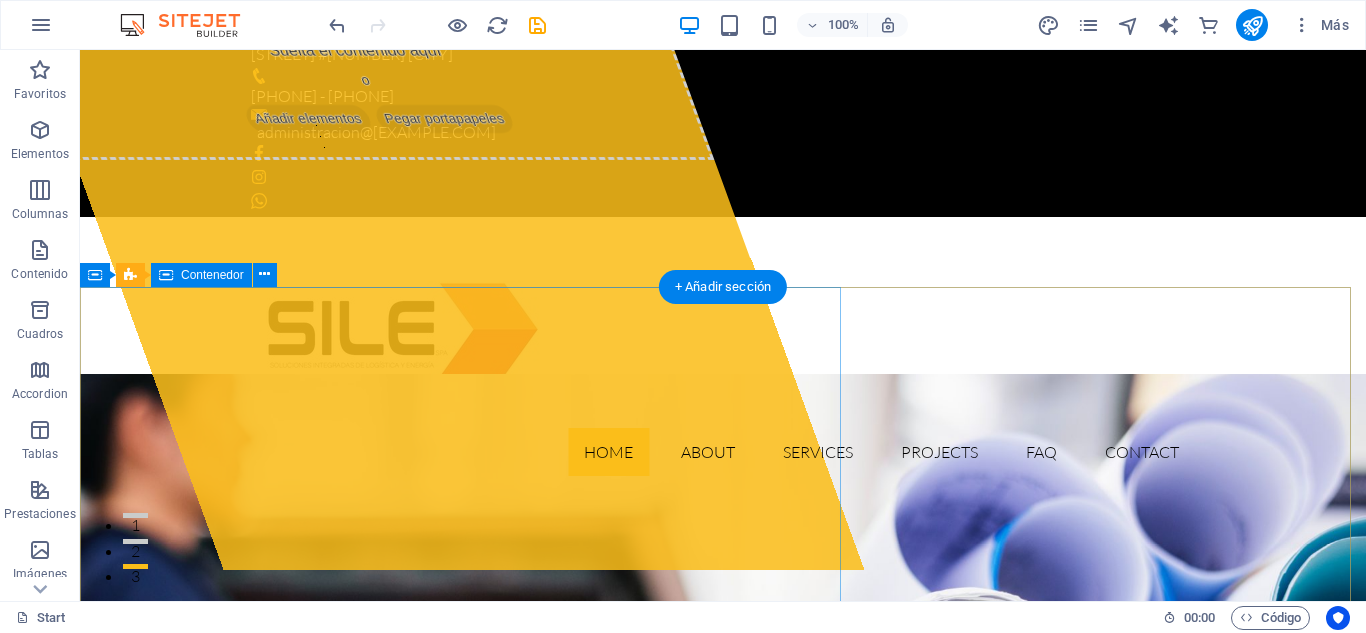 click on "Añadir elementos" at bounding box center (308, 119) 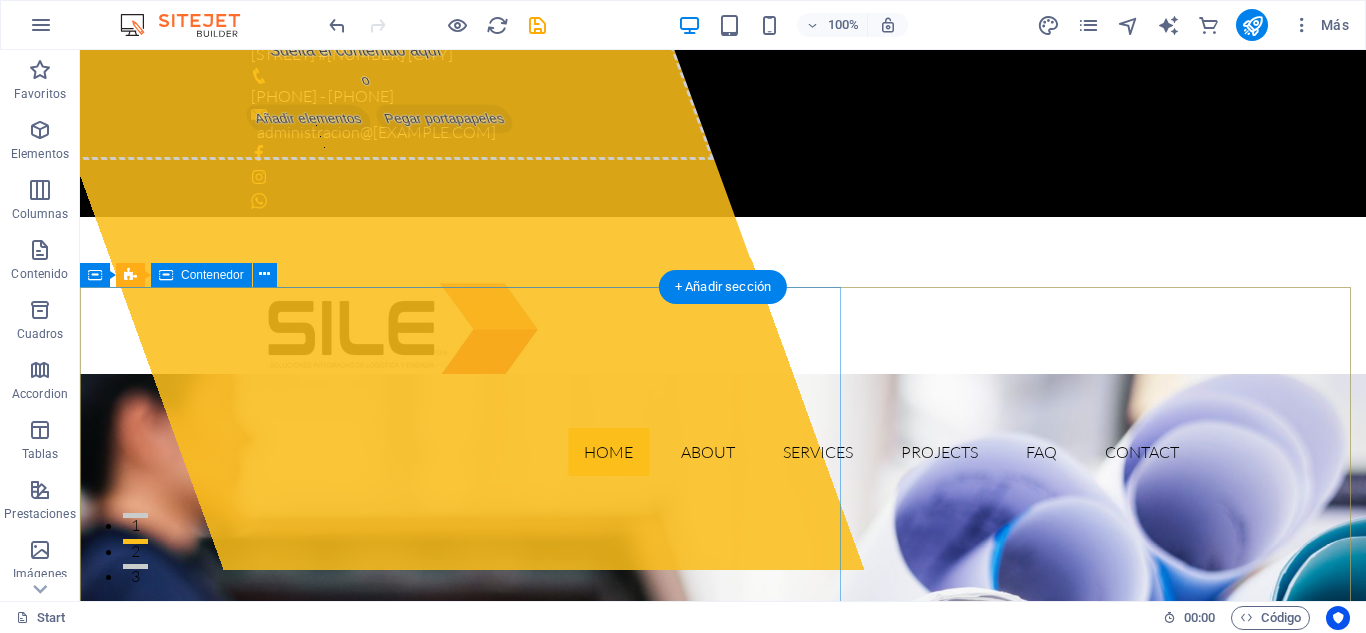 click on "Suelta el contenido aquí o  Añadir elementos  Pegar portapapeles" at bounding box center (369, 89) 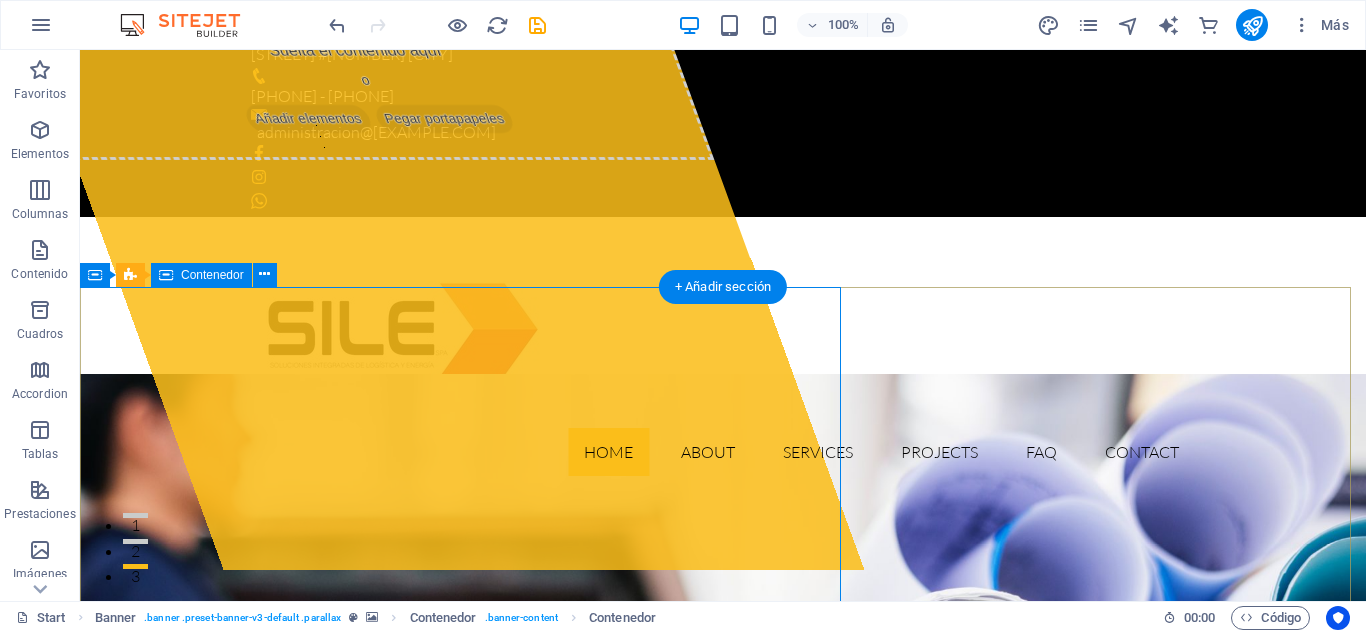 click on "Suelta el contenido aquí o  Añadir elementos  Pegar portapapeles" at bounding box center (443, 293) 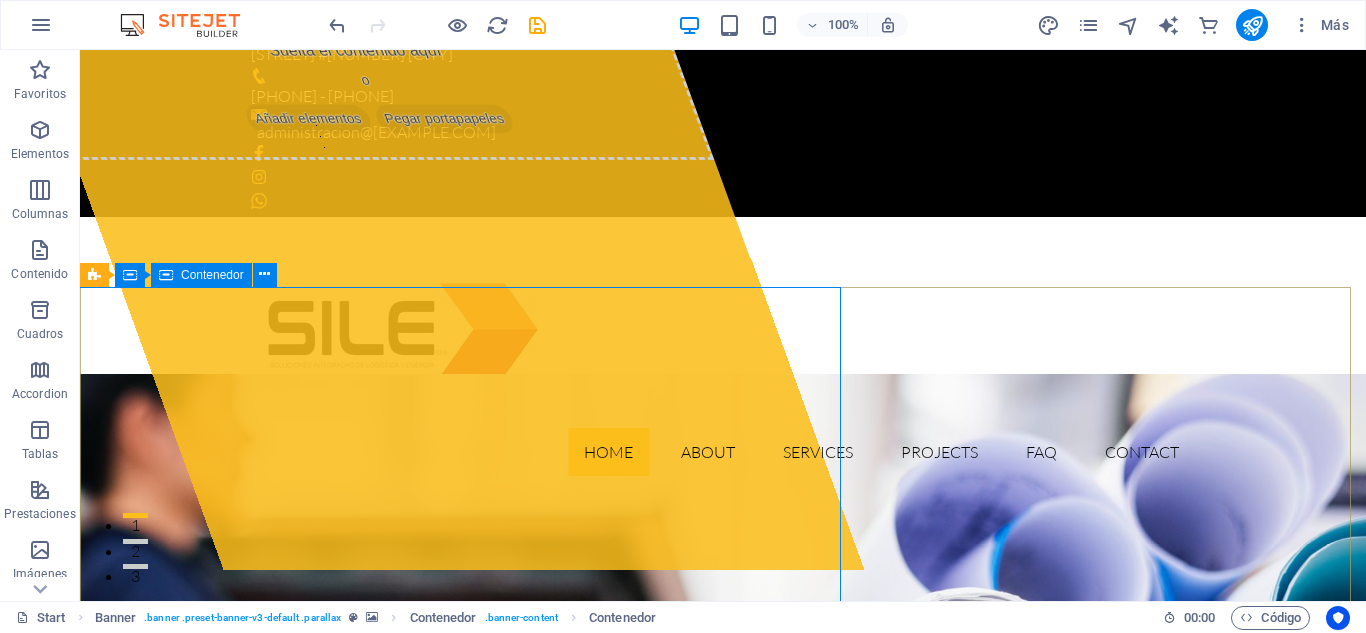 click at bounding box center [166, 275] 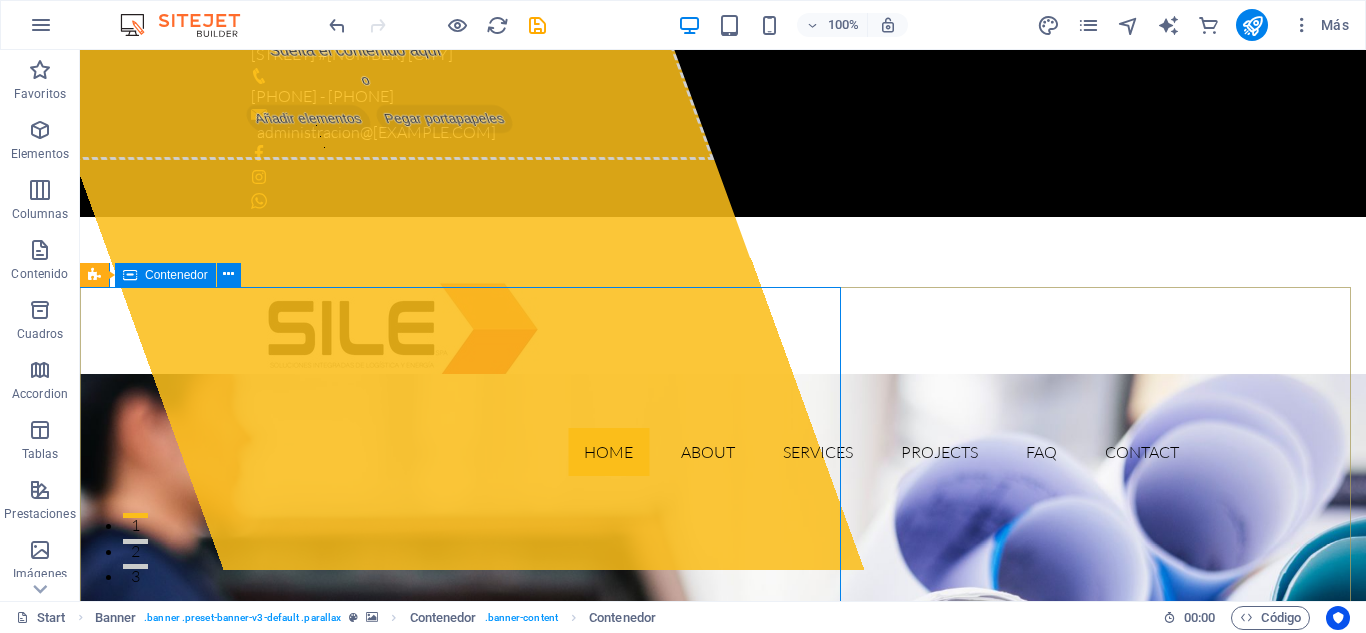 click at bounding box center (130, 275) 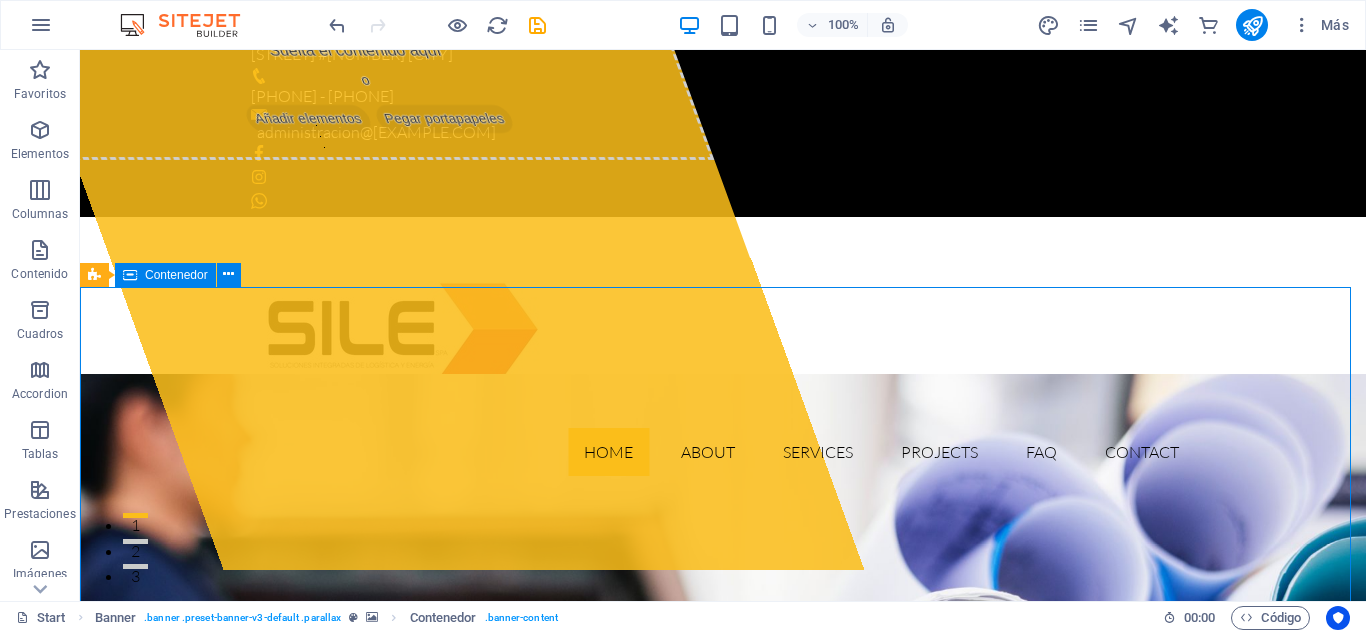 click at bounding box center (130, 275) 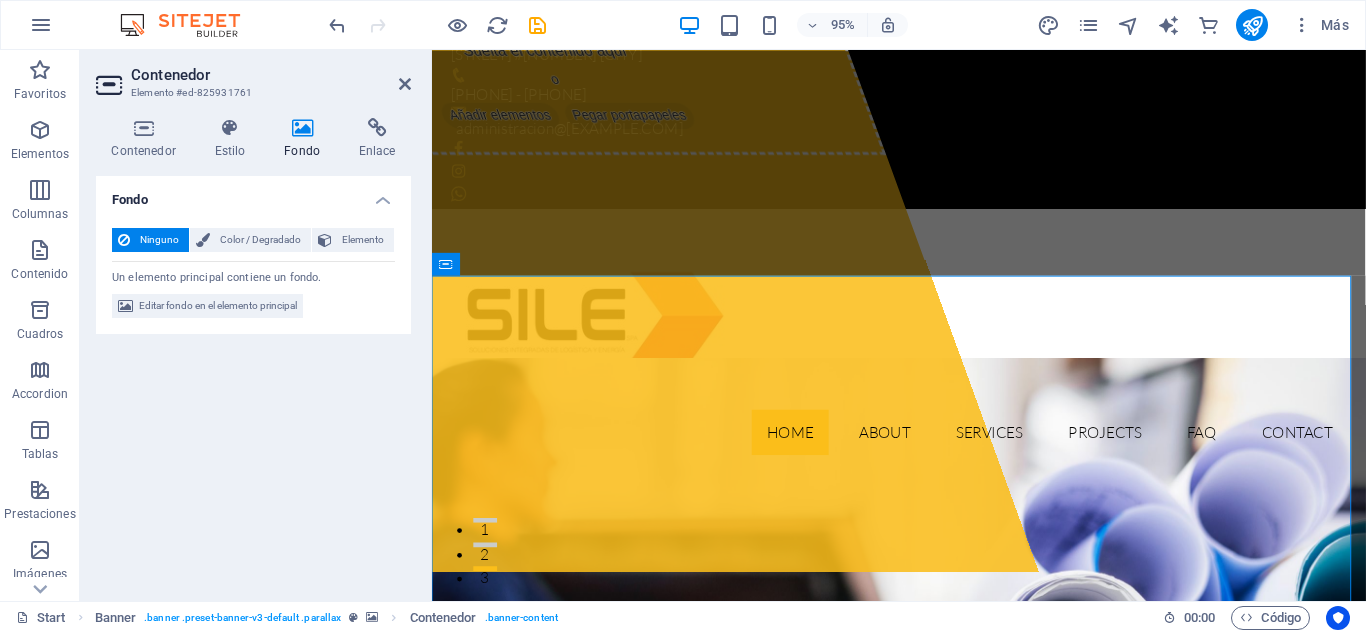 click on "Ninguno" at bounding box center [159, 240] 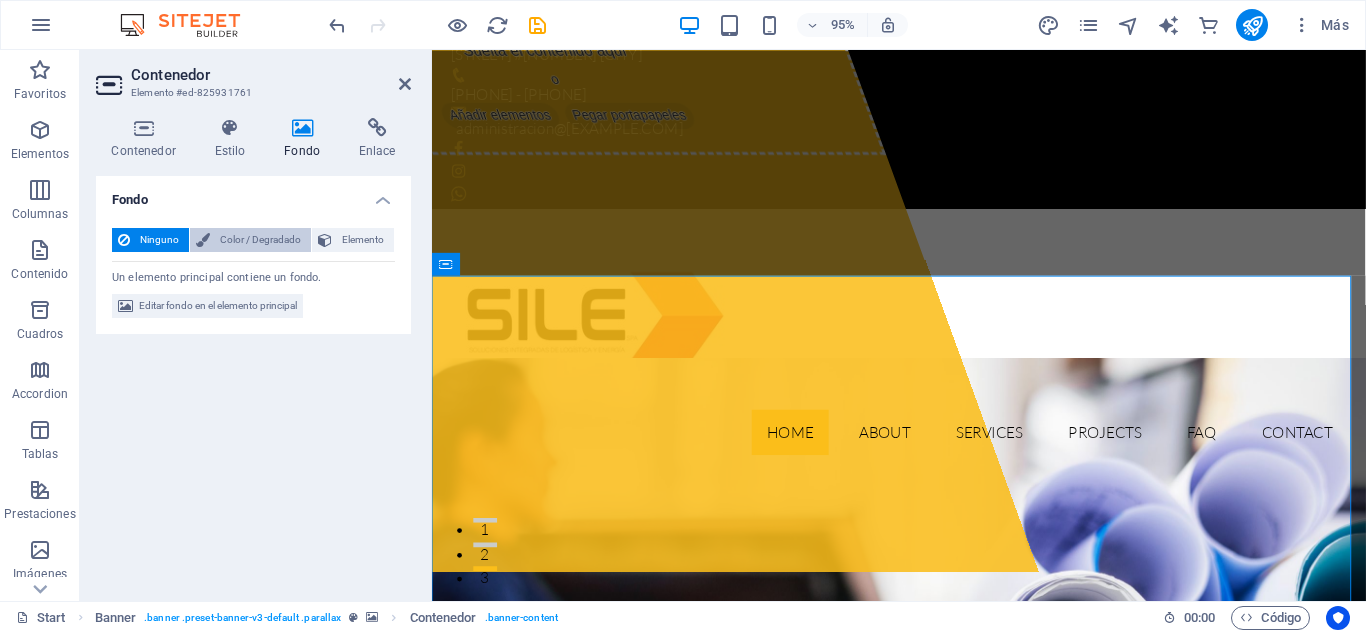 click on "Color / Degradado" at bounding box center [260, 240] 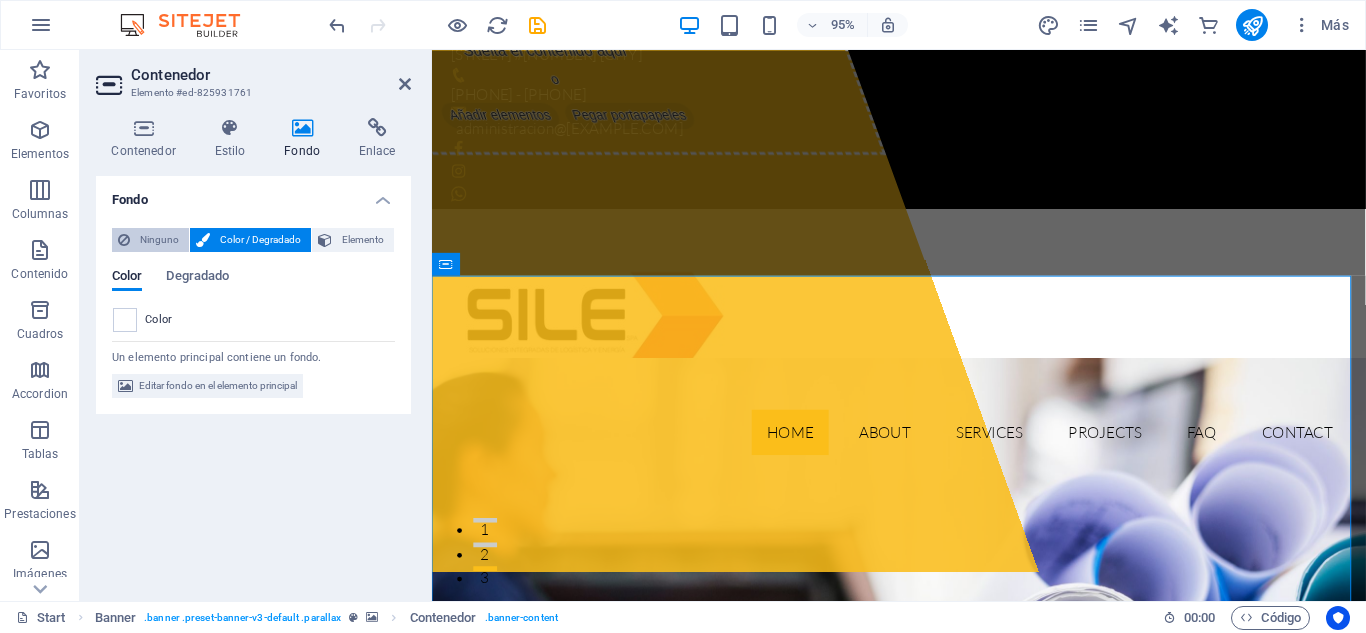 click on "Ninguno" at bounding box center (150, 240) 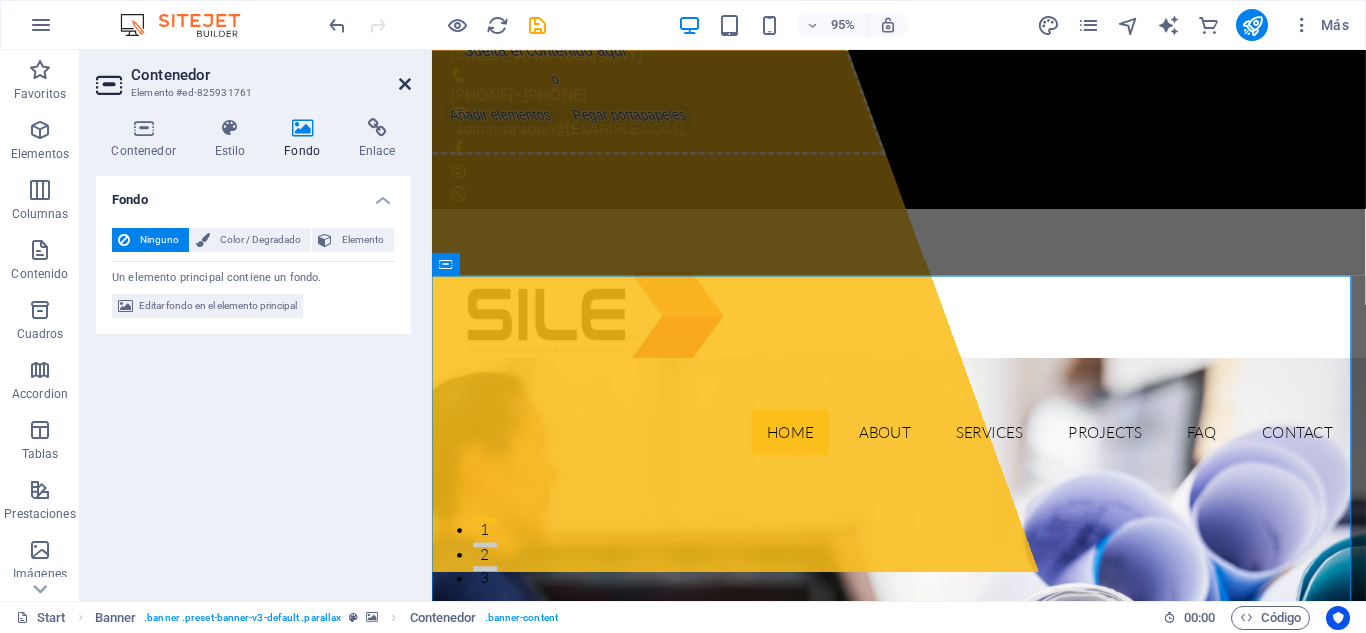 click at bounding box center [405, 84] 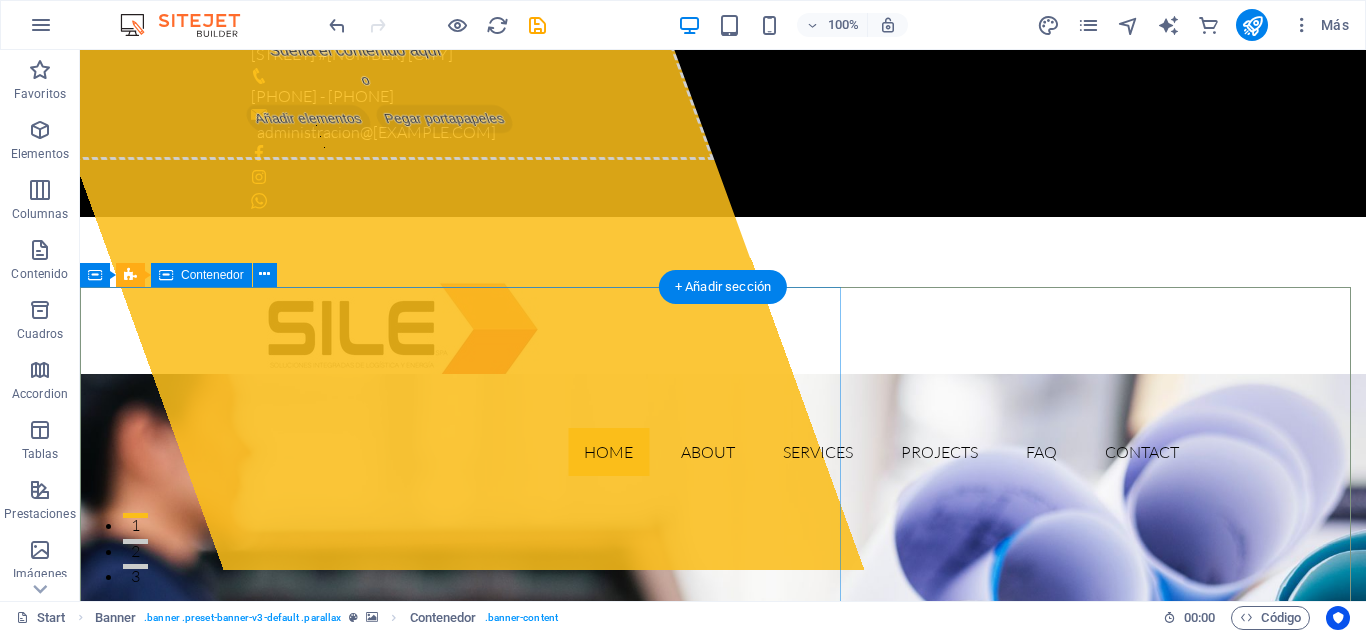 drag, startPoint x: 577, startPoint y: 367, endPoint x: 328, endPoint y: 317, distance: 253.97047 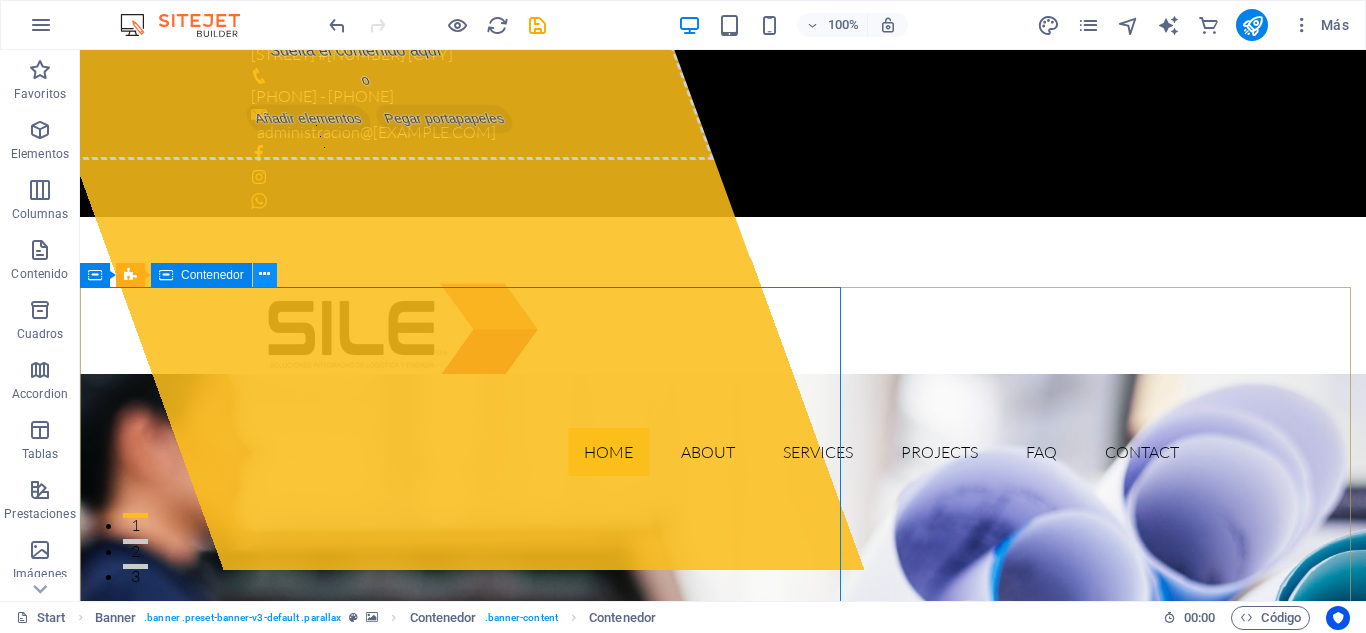 click at bounding box center [265, 275] 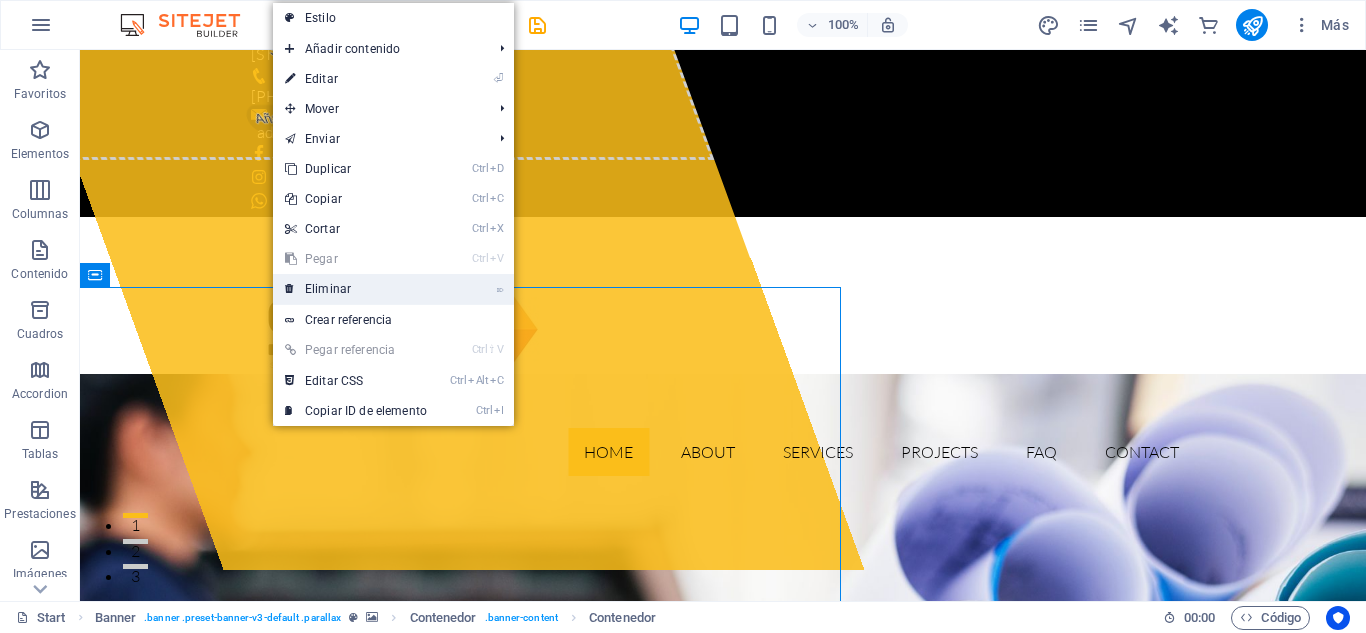 click on "⌦  Eliminar" at bounding box center (356, 289) 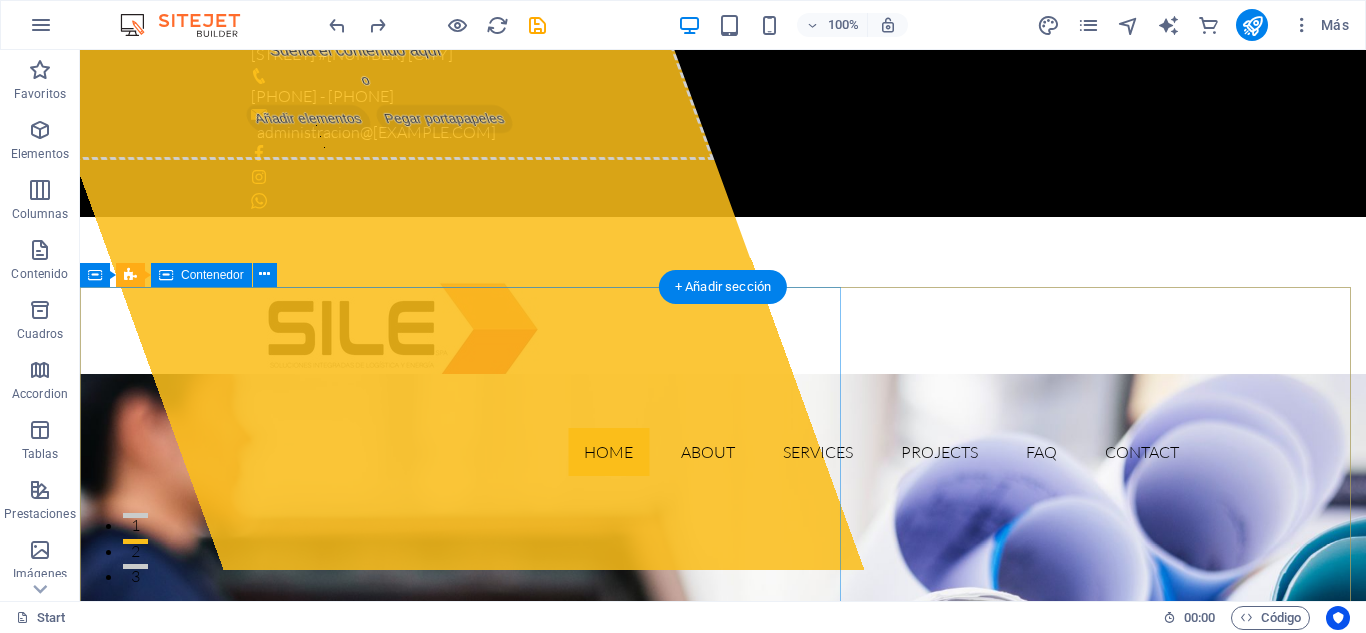 click on "Suelta el contenido aquí o  Añadir elementos  Pegar portapapeles" at bounding box center (369, 89) 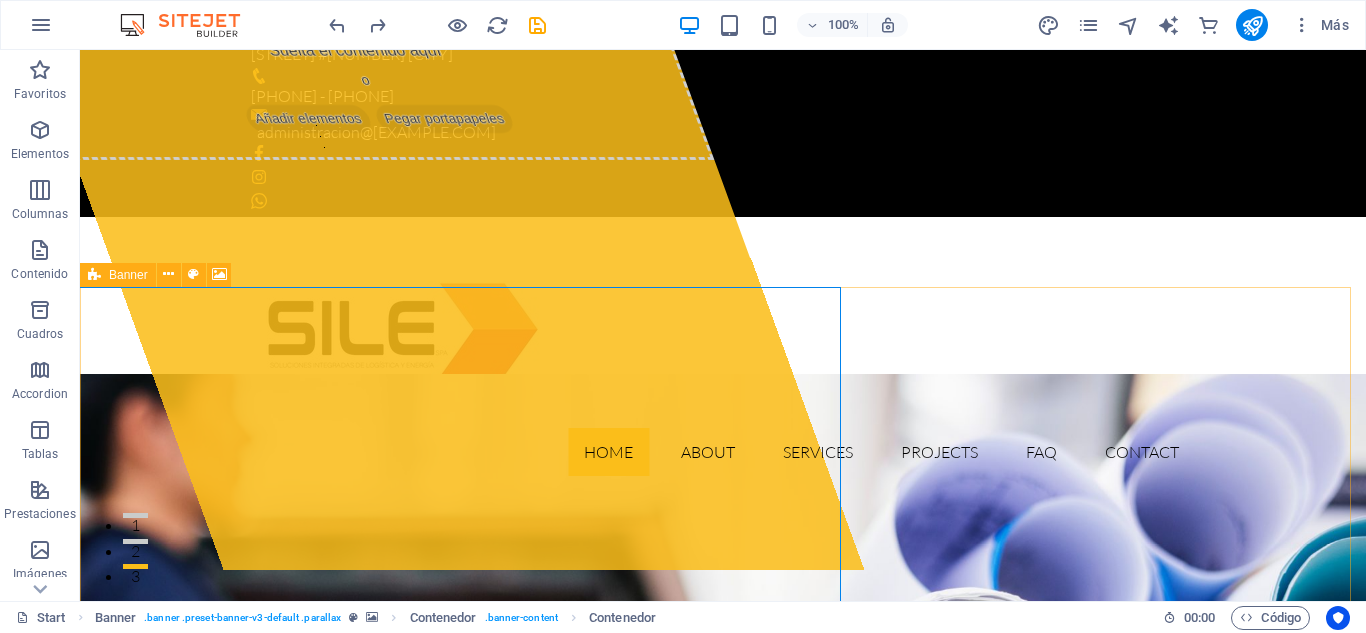 click at bounding box center (94, 275) 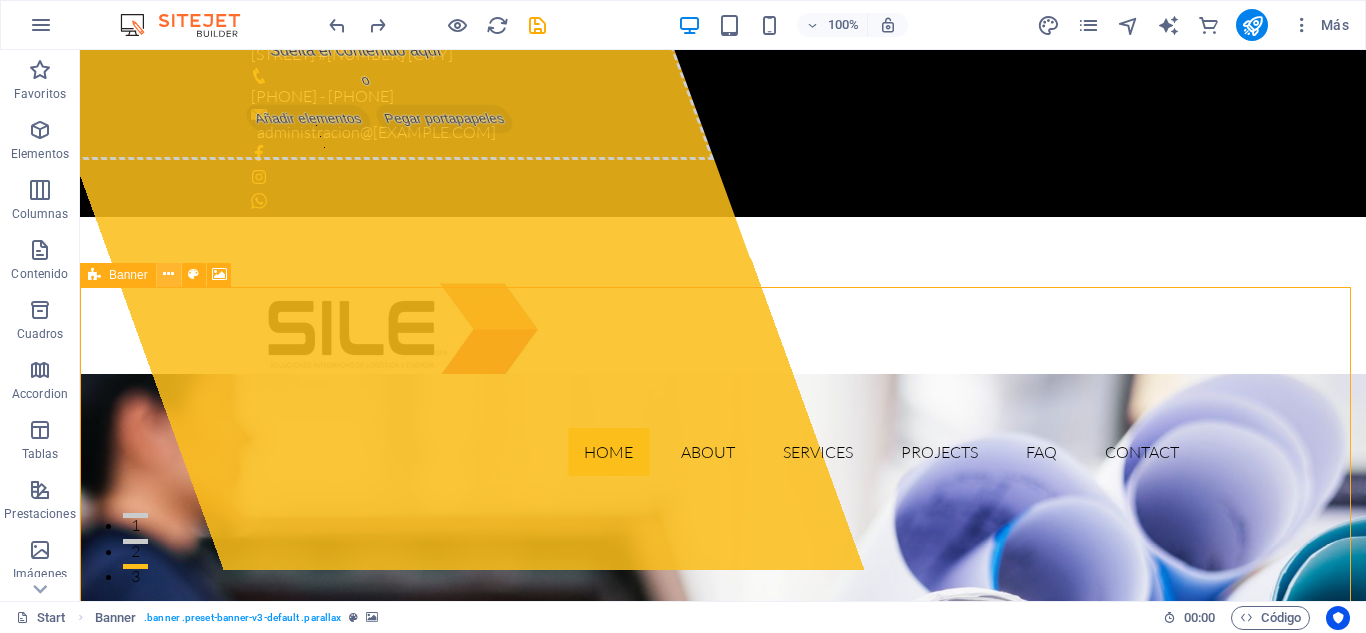 click at bounding box center [168, 274] 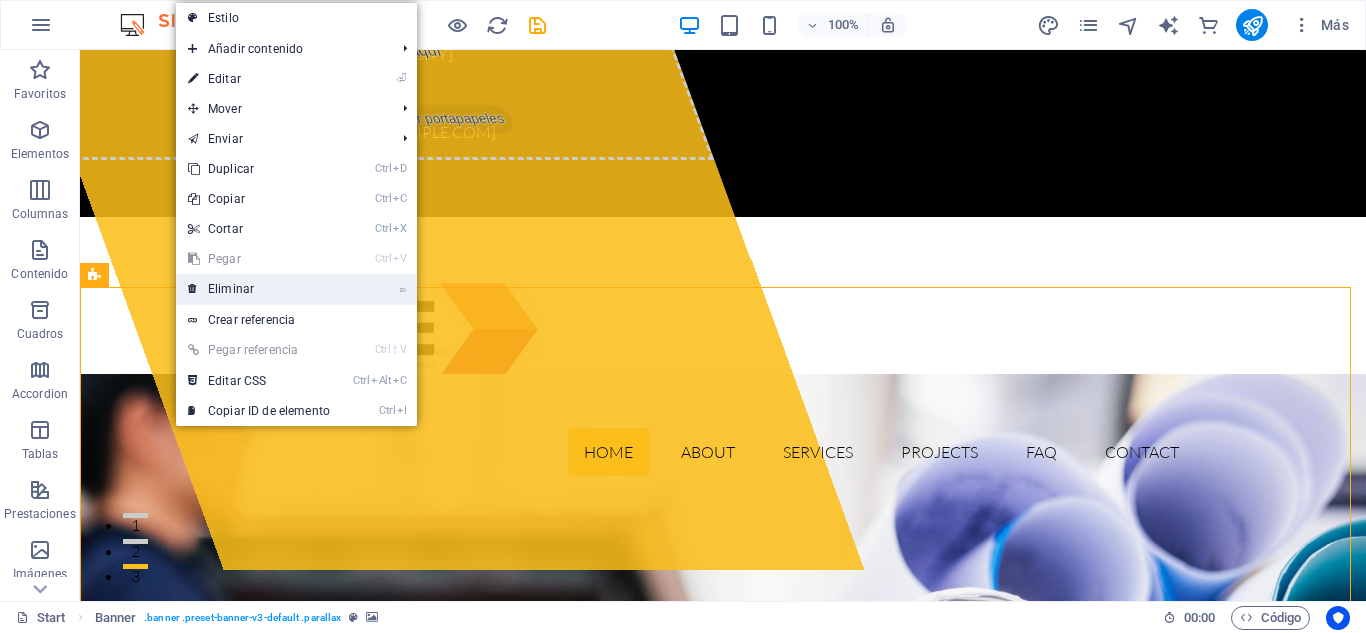 click on "⌦  Eliminar" at bounding box center (259, 289) 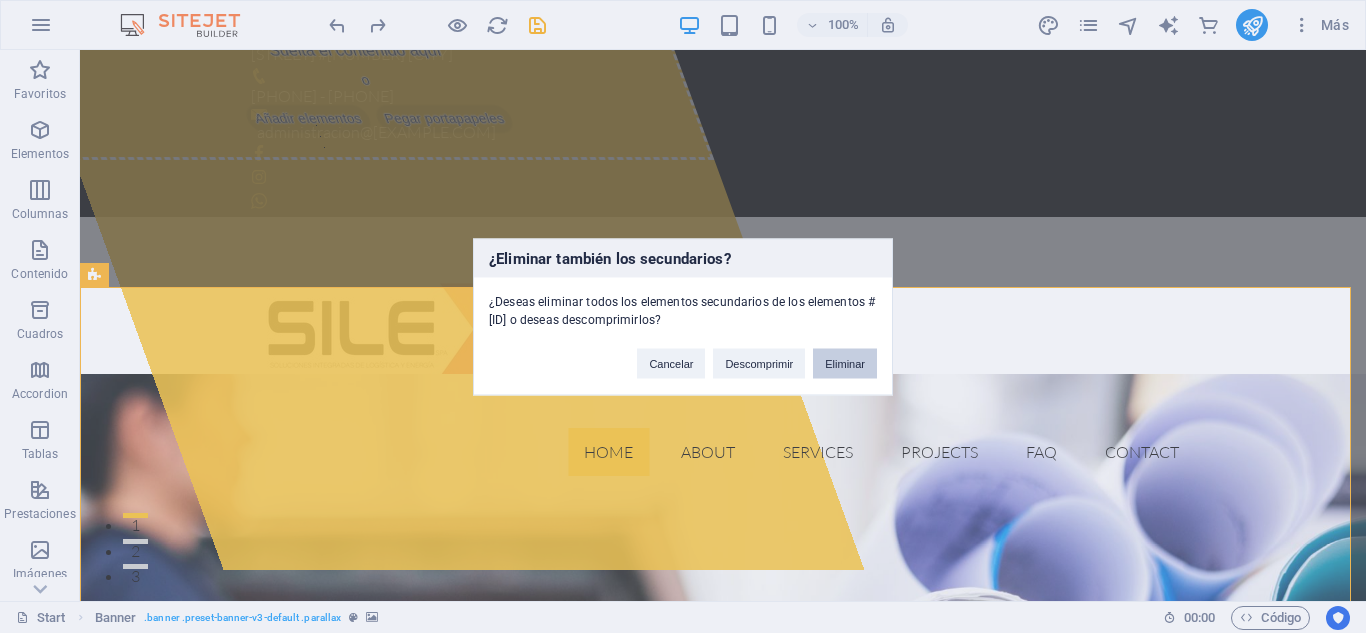 click on "Eliminar" at bounding box center [845, 363] 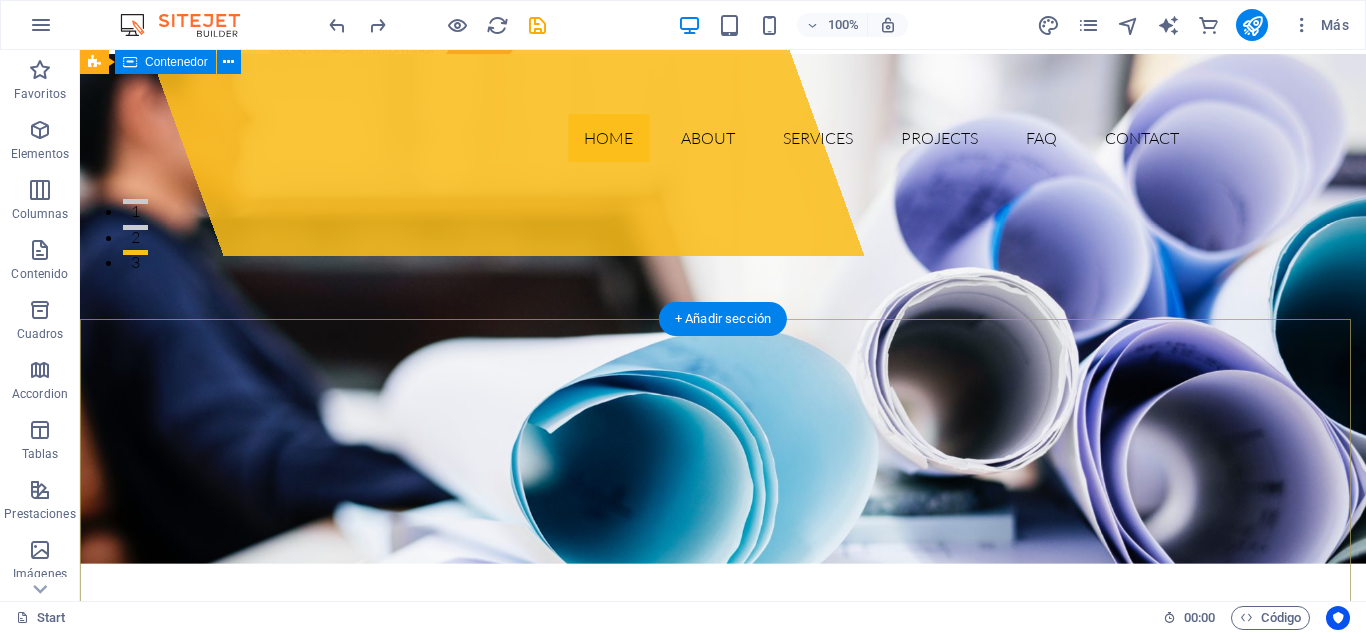 scroll, scrollTop: 0, scrollLeft: 0, axis: both 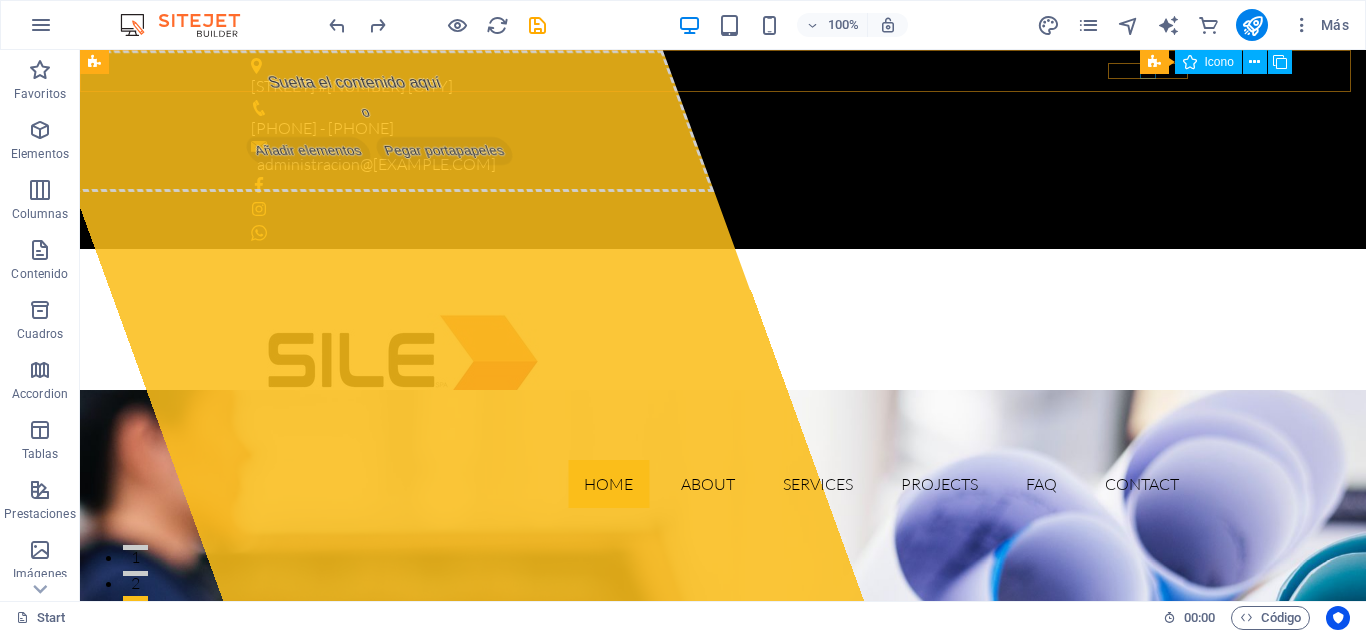 click on "Iconos de redes sociales   Icono" at bounding box center (1222, 62) 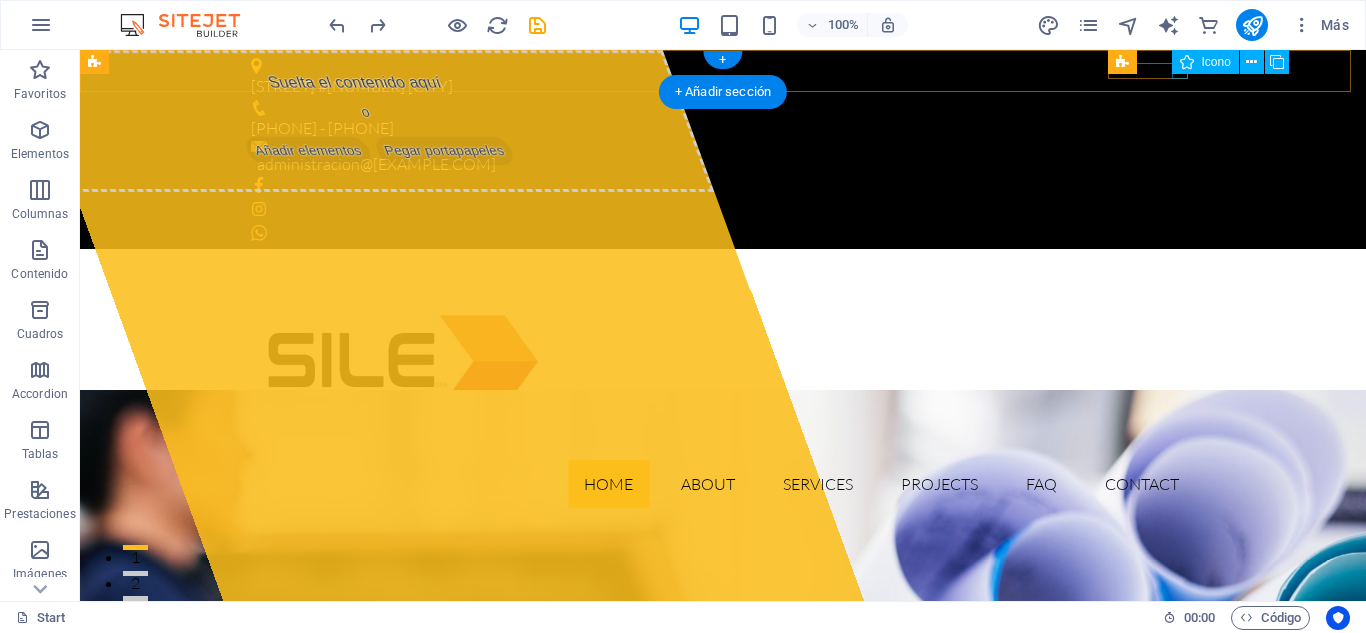click at bounding box center [723, 233] 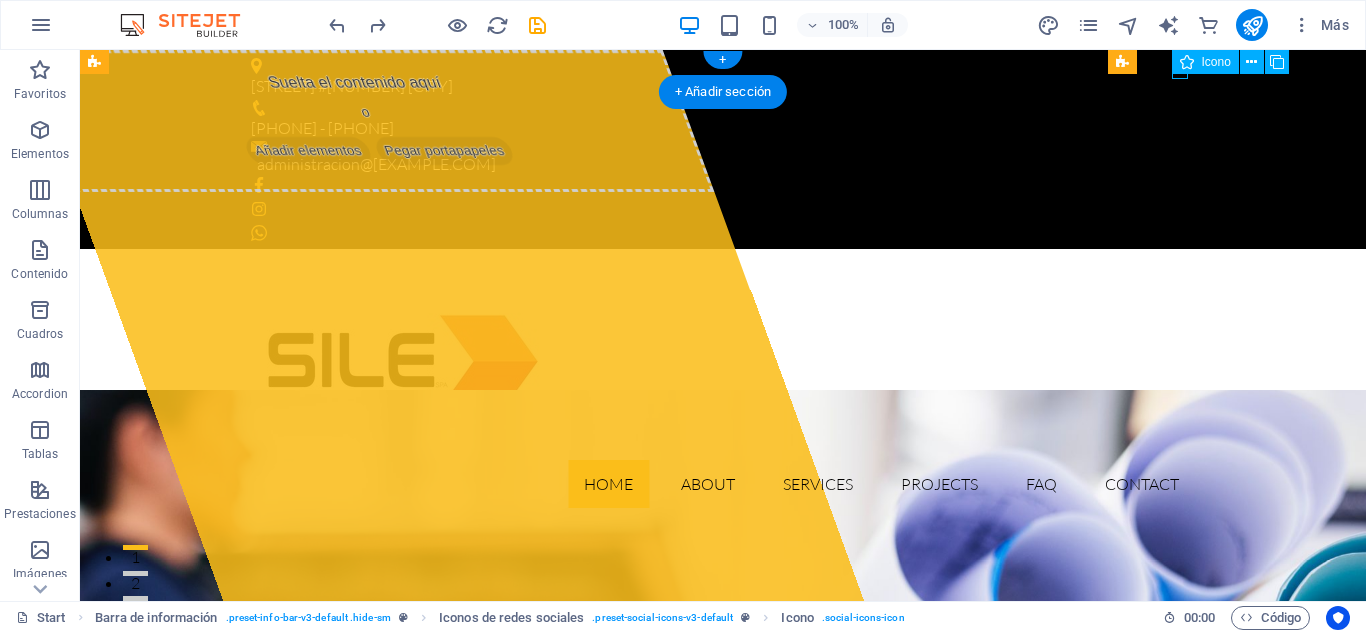 click at bounding box center (723, 233) 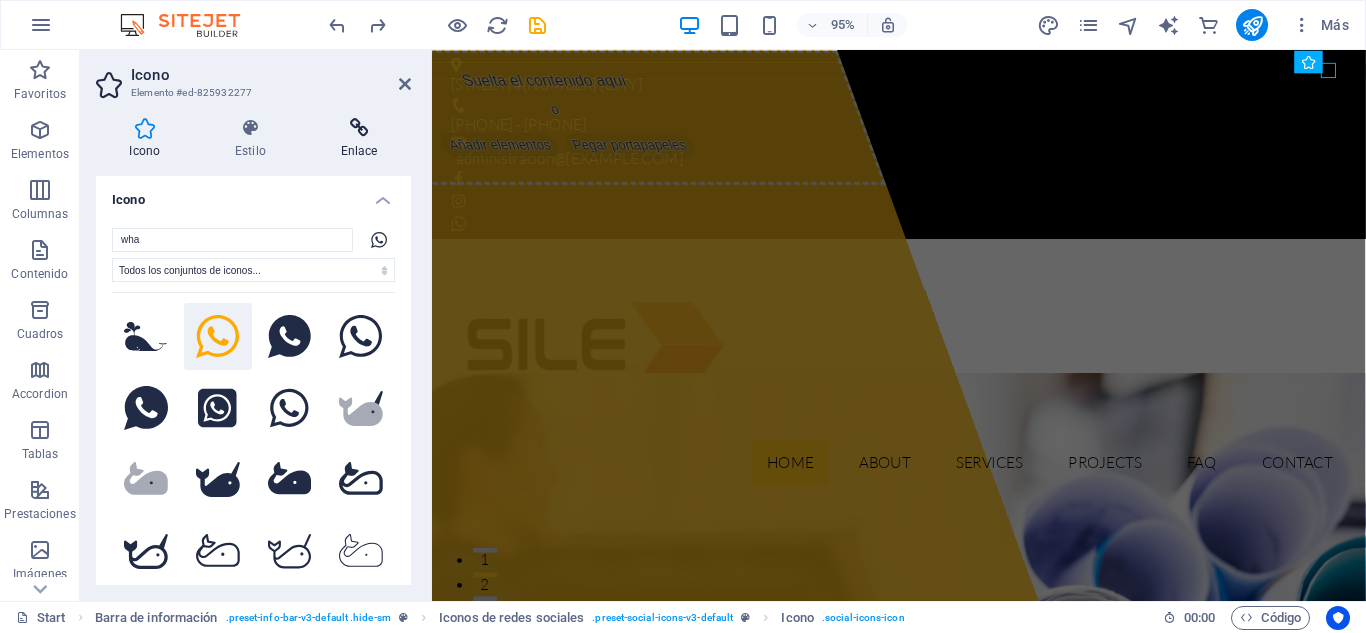 click at bounding box center (359, 128) 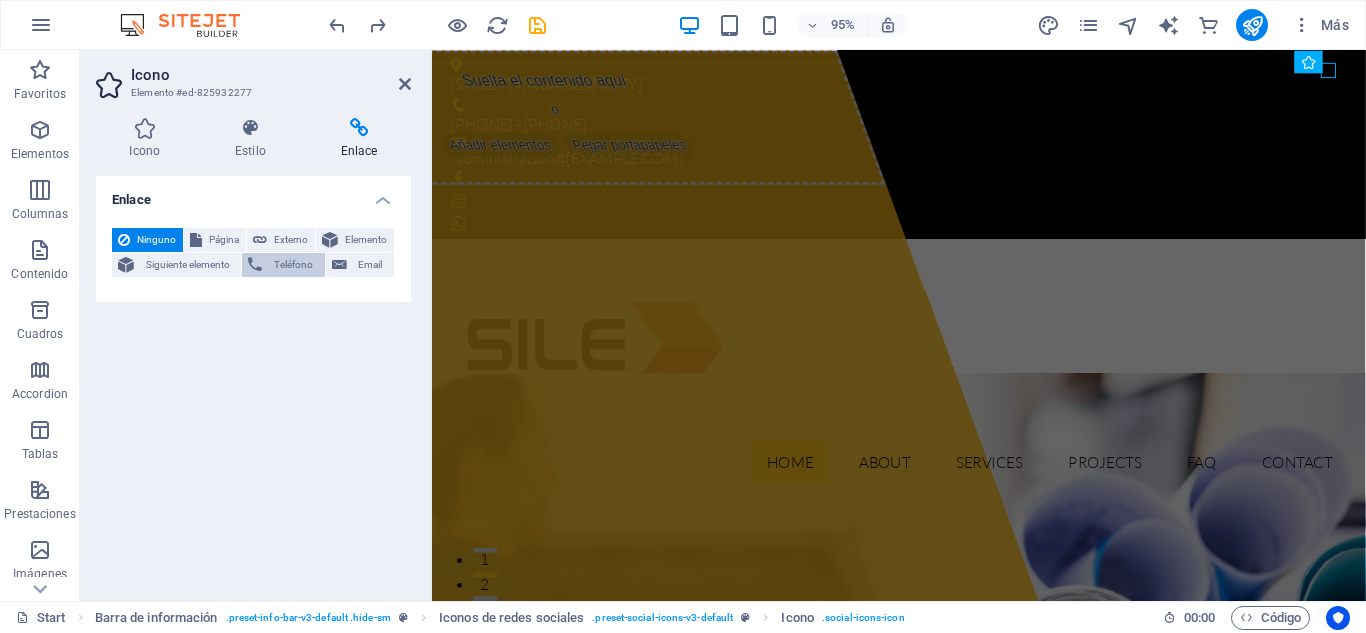 click on "Teléfono" at bounding box center (293, 265) 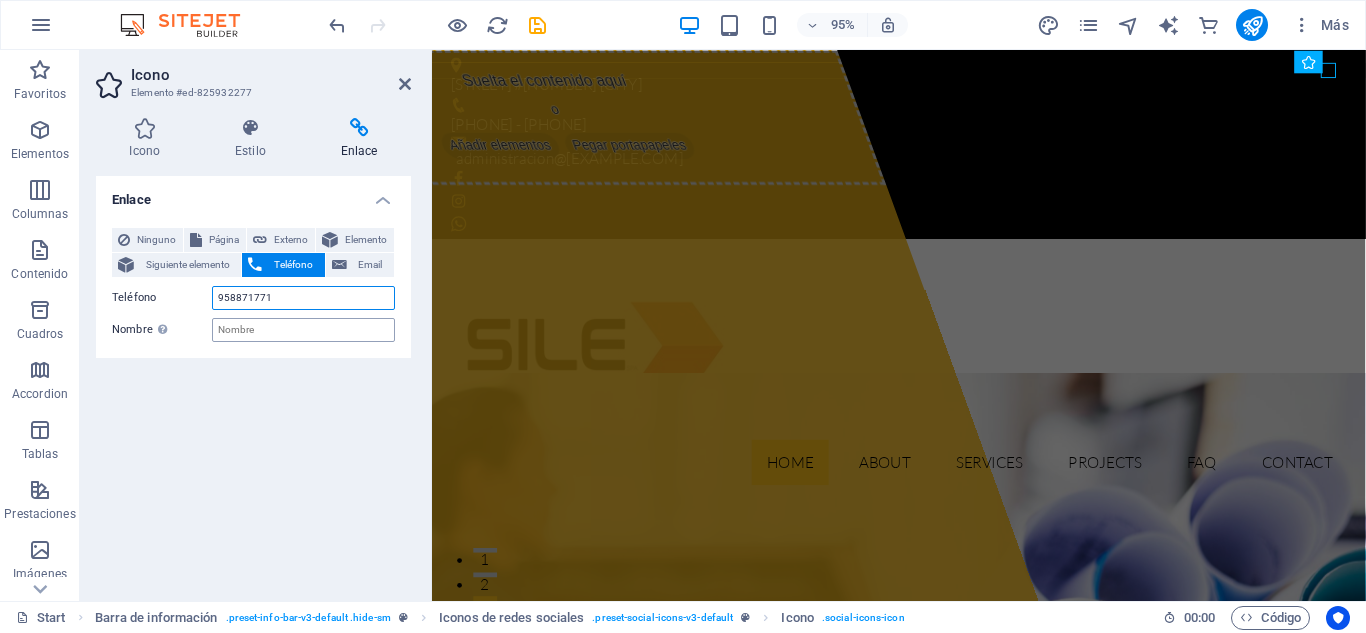 type on "958871771" 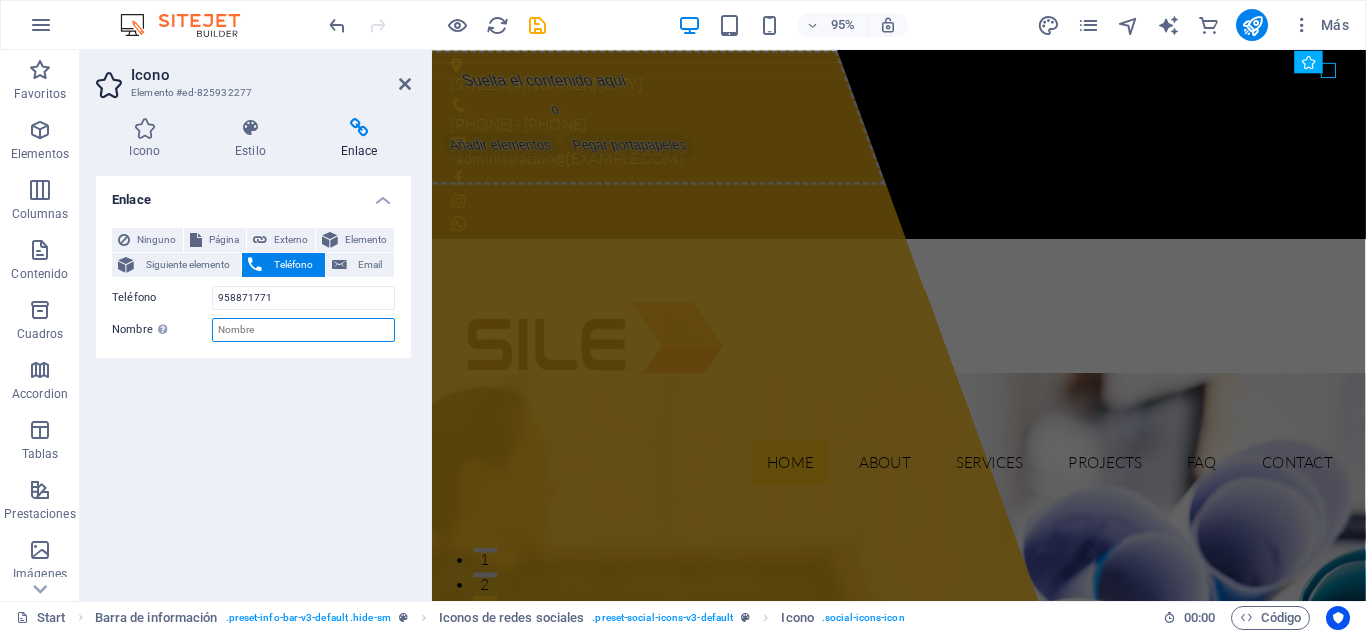 click on "Nombre Una descripción adicional del enlace no debería ser igual al texto del enlace. El título suele mostrarse como un texto de información cuando se mueve el ratón por encima del elemento. Déjalo en blanco en caso de dudas." at bounding box center (303, 330) 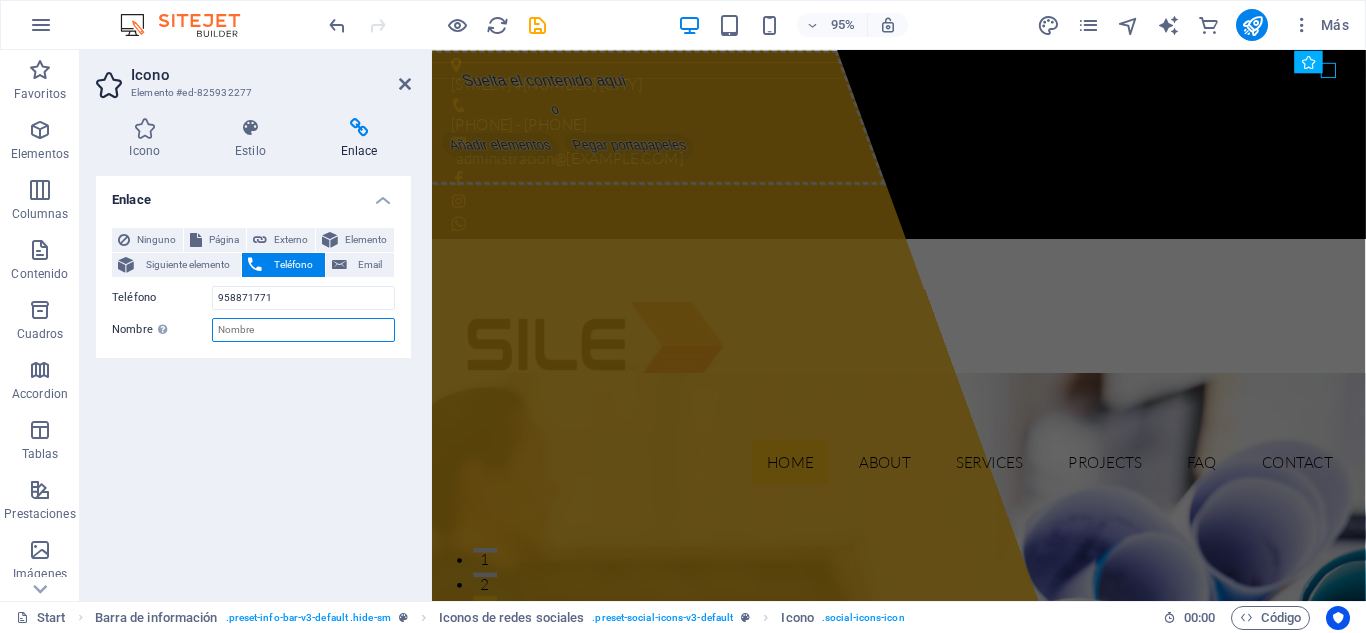 type on "c" 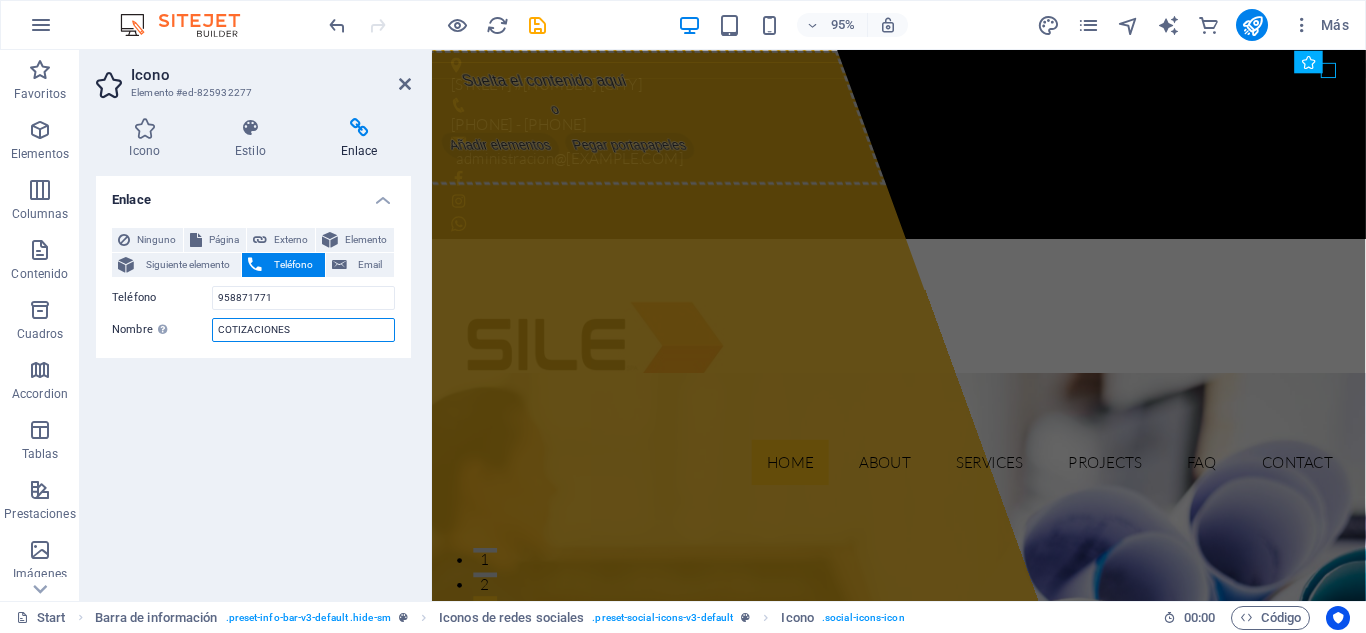 type on "COTIZACIONES" 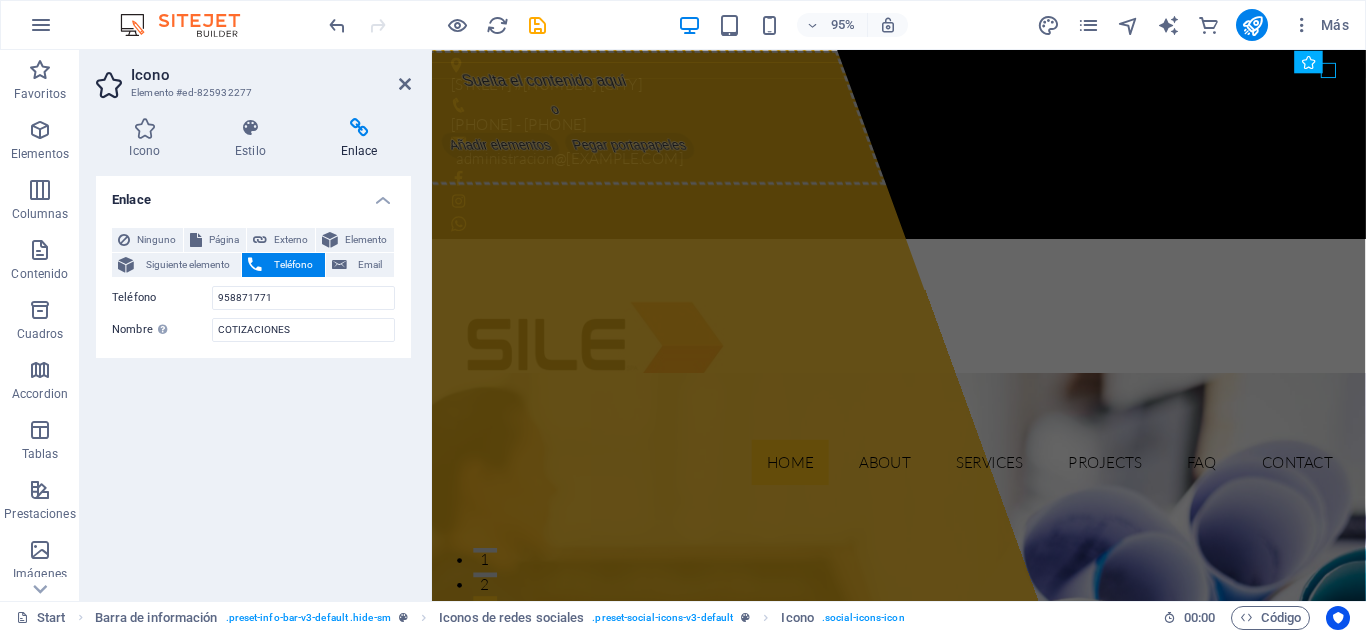 click on "Enlace Ninguno Página Externo Elemento Siguiente elemento Teléfono Email Página Start Subpage Legal notice Privacy Elemento
URL Teléfono [PHONE] Email Destino del enlace Nueva pestaña Misma pestaña Superposición Nombre Una descripción adicional del enlace no debería ser igual al texto del enlace. El título suele mostrarse como un texto de información cuando se mueve el ratón por encima del elemento. Déjalo en blanco en caso de dudas. COTIZACIONES Relación Define la  relación de este enlace con el destino del enlace . Por ejemplo, el valor "nofollow" indica a los buscadores que no sigan al enlace. Puede dejarse vacío. alternativo autor marcador externo ayuda licencia siguiente nofollow noreferrer noopener ant buscar etiqueta" at bounding box center (253, 380) 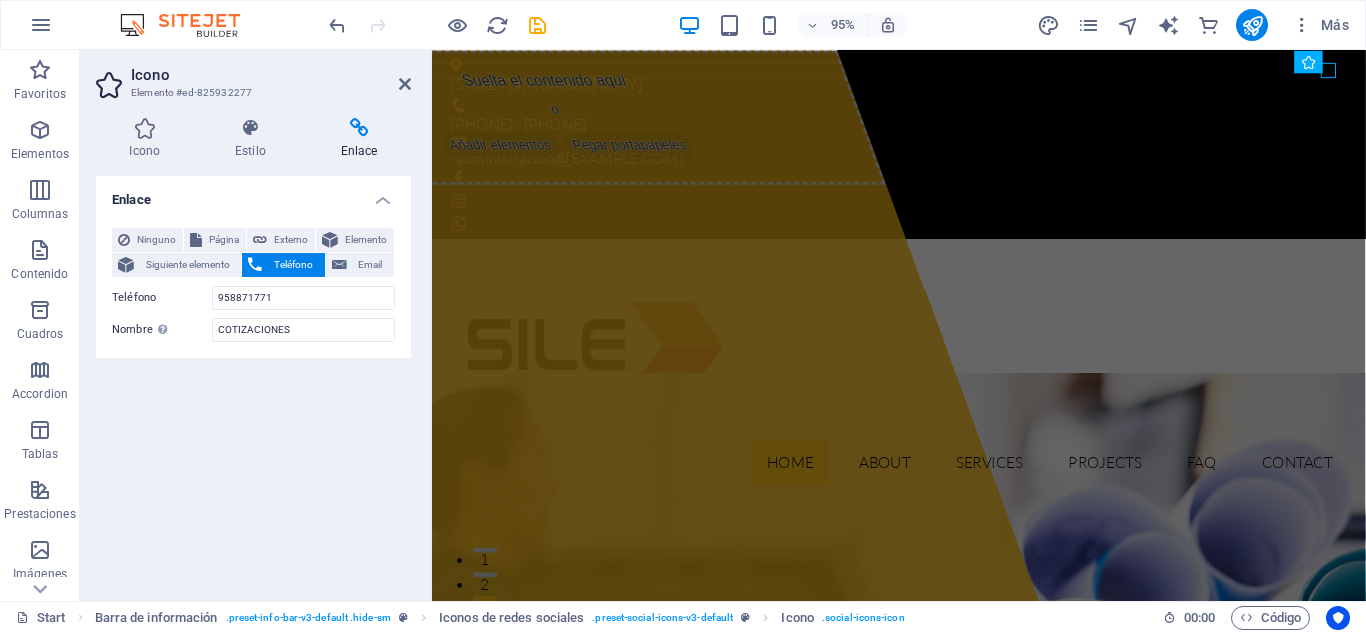 click on "Enlace Ninguno Página Externo Elemento Siguiente elemento Teléfono Email Página Start Subpage Legal notice Privacy Elemento
URL Teléfono [PHONE] Email Destino del enlace Nueva pestaña Misma pestaña Superposición Nombre Una descripción adicional del enlace no debería ser igual al texto del enlace. El título suele mostrarse como un texto de información cuando se mueve el ratón por encima del elemento. Déjalo en blanco en caso de dudas. COTIZACIONES Relación Define la  relación de este enlace con el destino del enlace . Por ejemplo, el valor "nofollow" indica a los buscadores que no sigan al enlace. Puede dejarse vacío. alternativo autor marcador externo ayuda licencia siguiente nofollow noreferrer noopener ant buscar etiqueta" at bounding box center (253, 380) 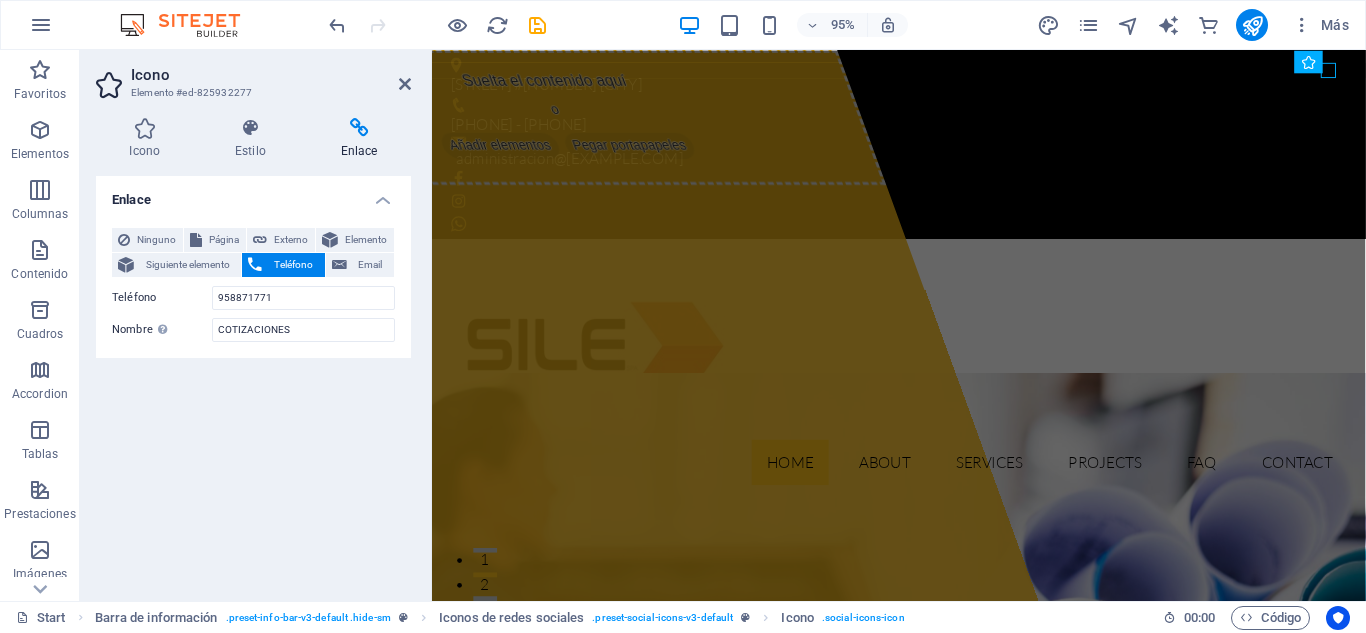 click on "Enlace Ninguno Página Externo Elemento Siguiente elemento Teléfono Email Página Start Subpage Legal notice Privacy Elemento
URL Teléfono [PHONE] Email Destino del enlace Nueva pestaña Misma pestaña Superposición Nombre Una descripción adicional del enlace no debería ser igual al texto del enlace. El título suele mostrarse como un texto de información cuando se mueve el ratón por encima del elemento. Déjalo en blanco en caso de dudas. COTIZACIONES Relación Define la  relación de este enlace con el destino del enlace . Por ejemplo, el valor "nofollow" indica a los buscadores que no sigan al enlace. Puede dejarse vacío. alternativo autor marcador externo ayuda licencia siguiente nofollow noreferrer noopener ant buscar etiqueta" at bounding box center (253, 380) 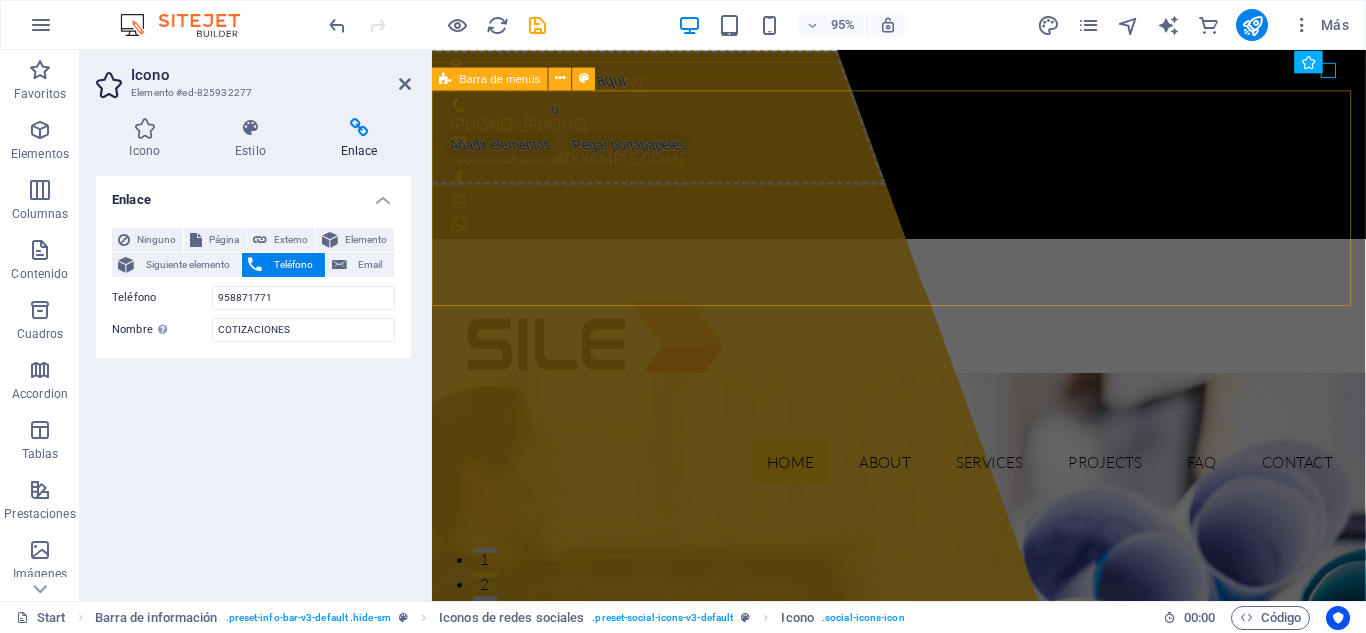 click on "Home About Services Projects FAQ Contact" at bounding box center [923, 386] 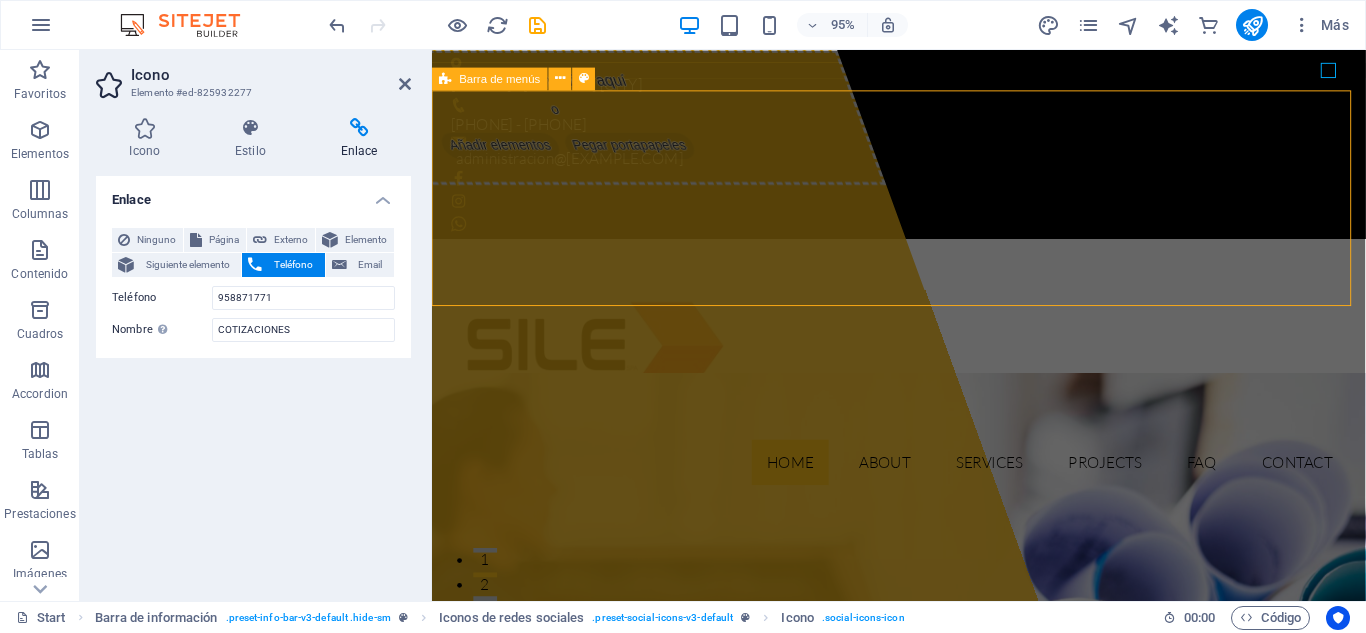 click on "Home About Services Projects FAQ Contact" at bounding box center (923, 386) 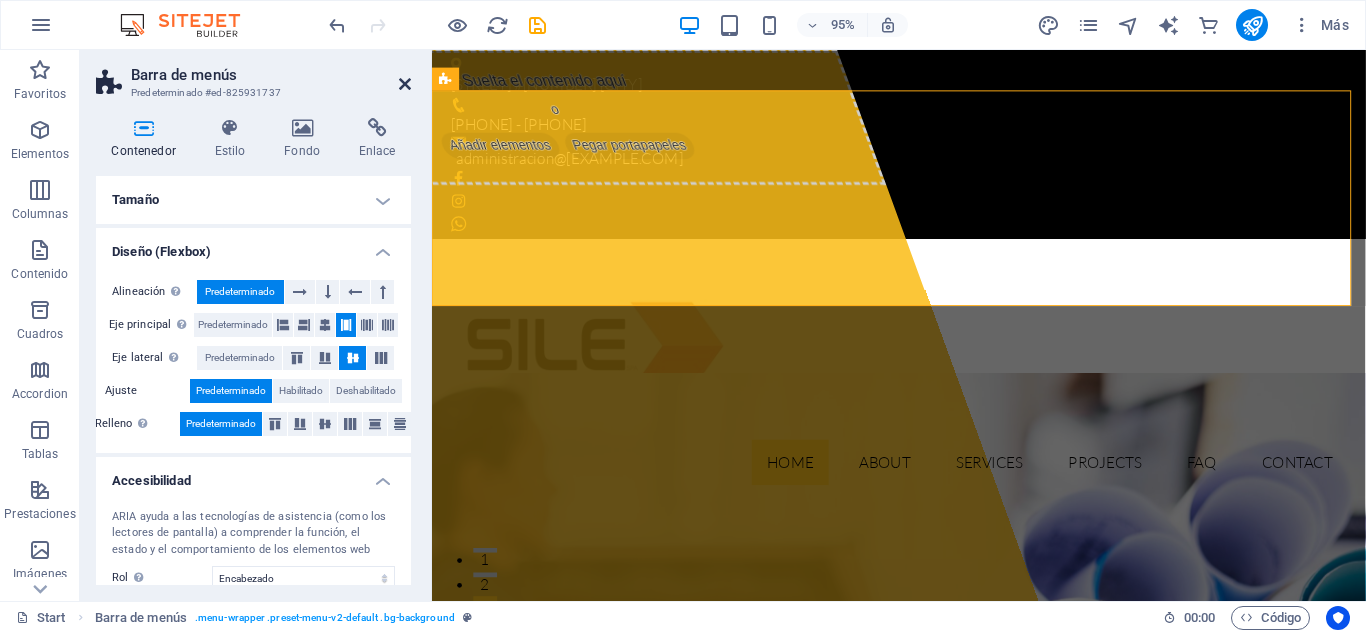 click at bounding box center (405, 84) 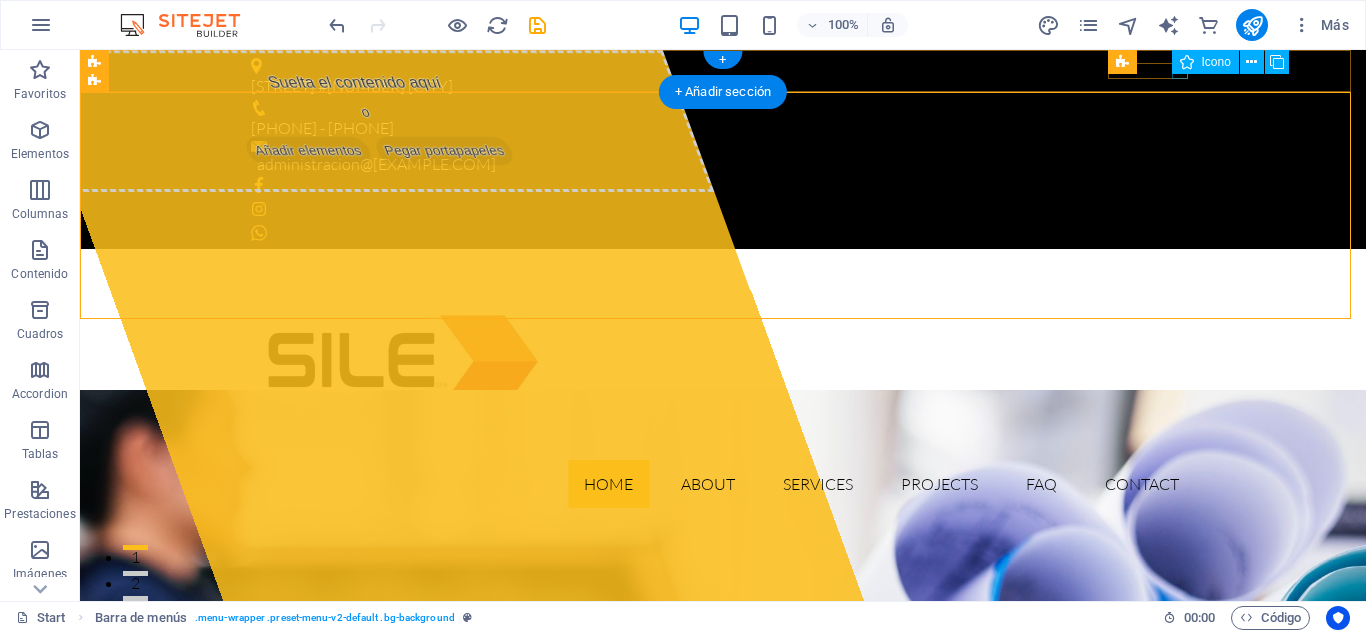 click at bounding box center [723, 233] 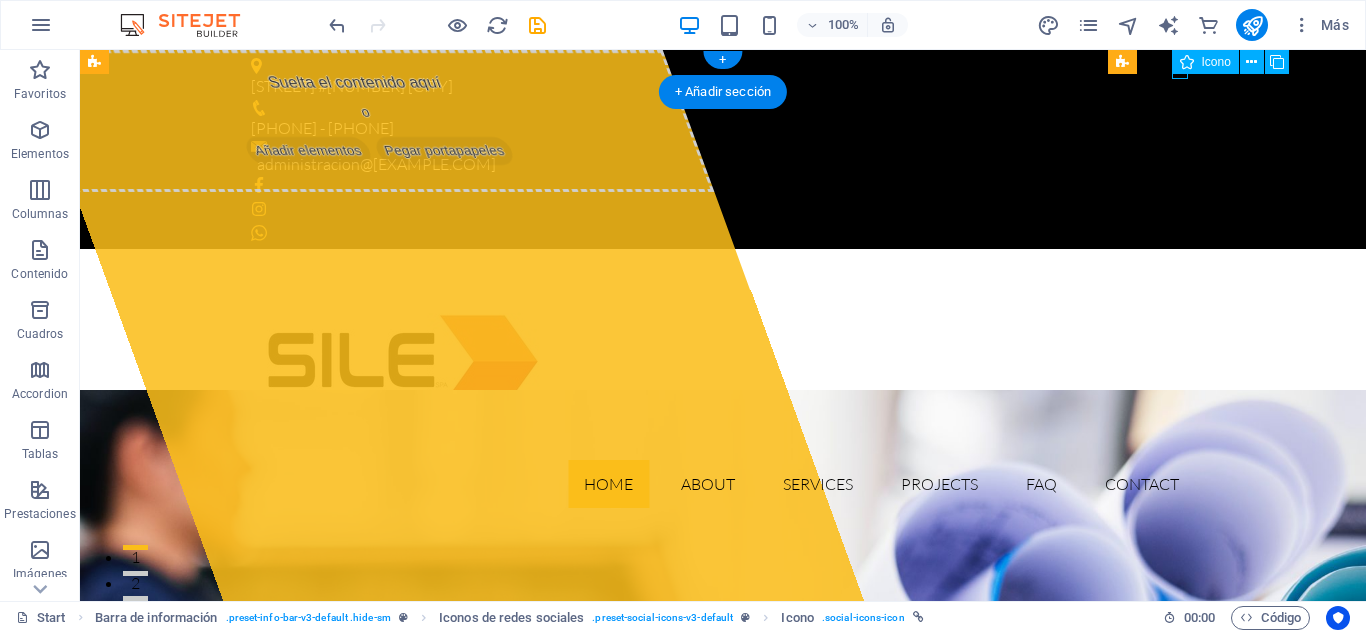 click at bounding box center (723, 233) 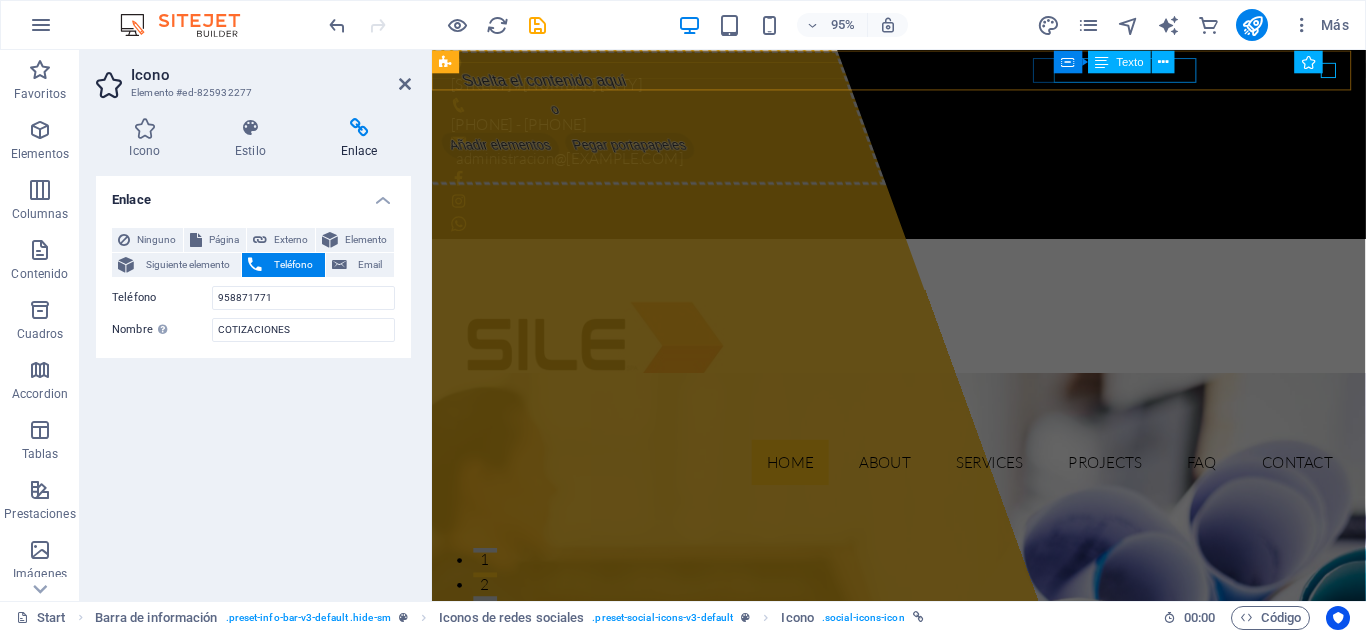 click on "administracion@[EXAMPLE.COM]" at bounding box center [919, 165] 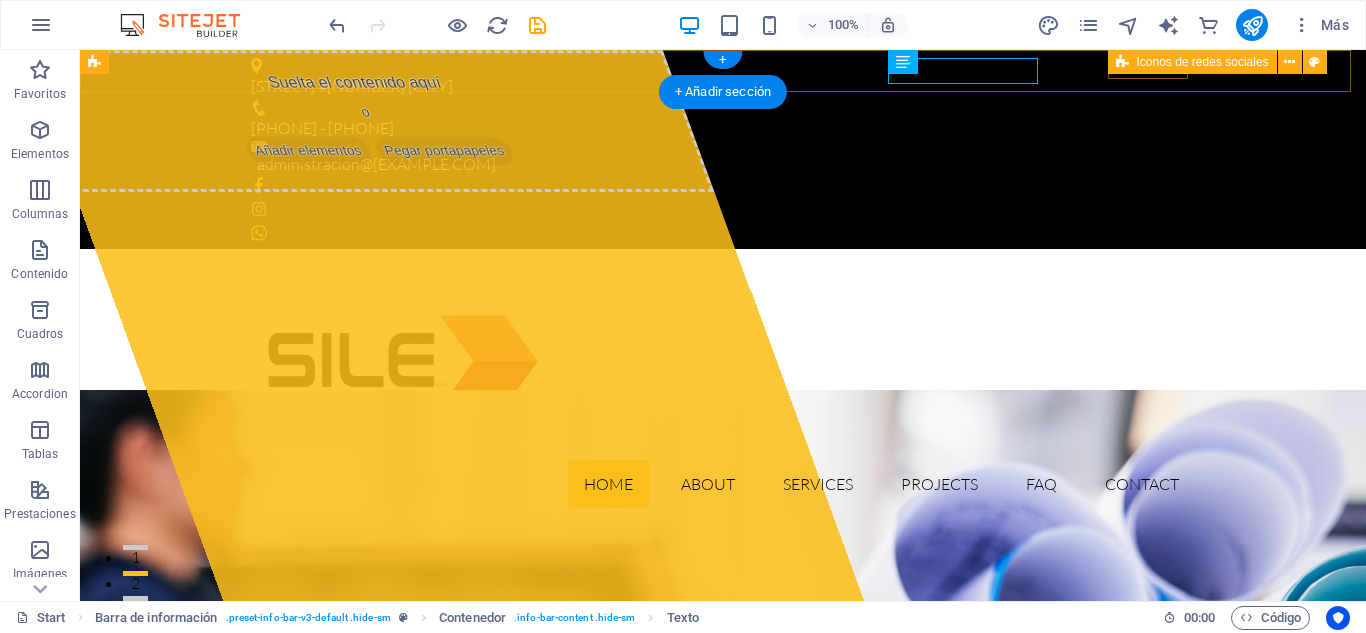 click at bounding box center (723, 209) 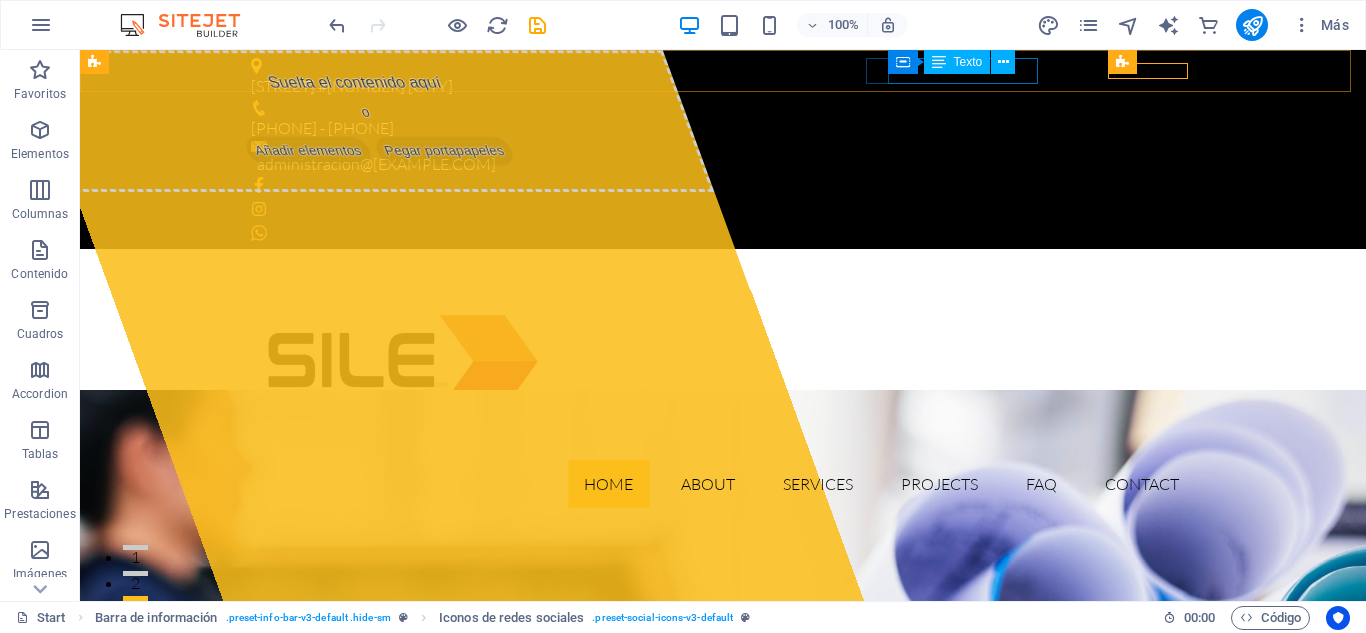 click on "Contenedor   Texto" at bounding box center (958, 62) 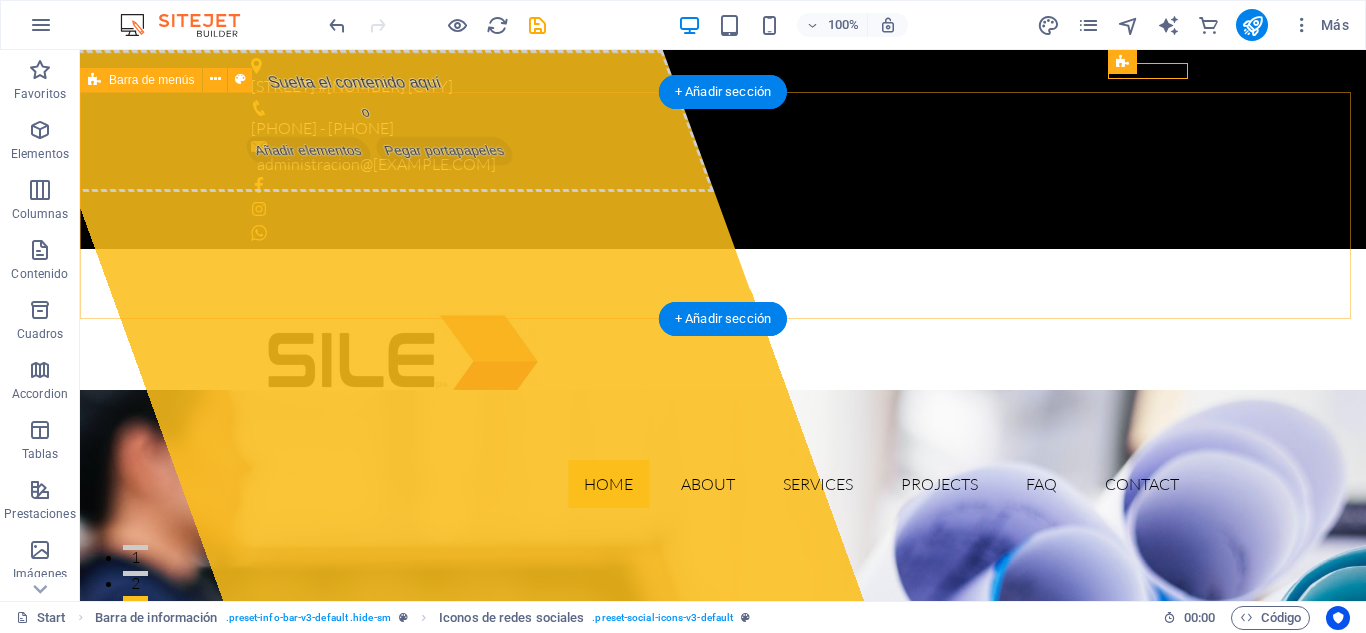 click on "Home About Services Projects FAQ Contact" at bounding box center (723, 386) 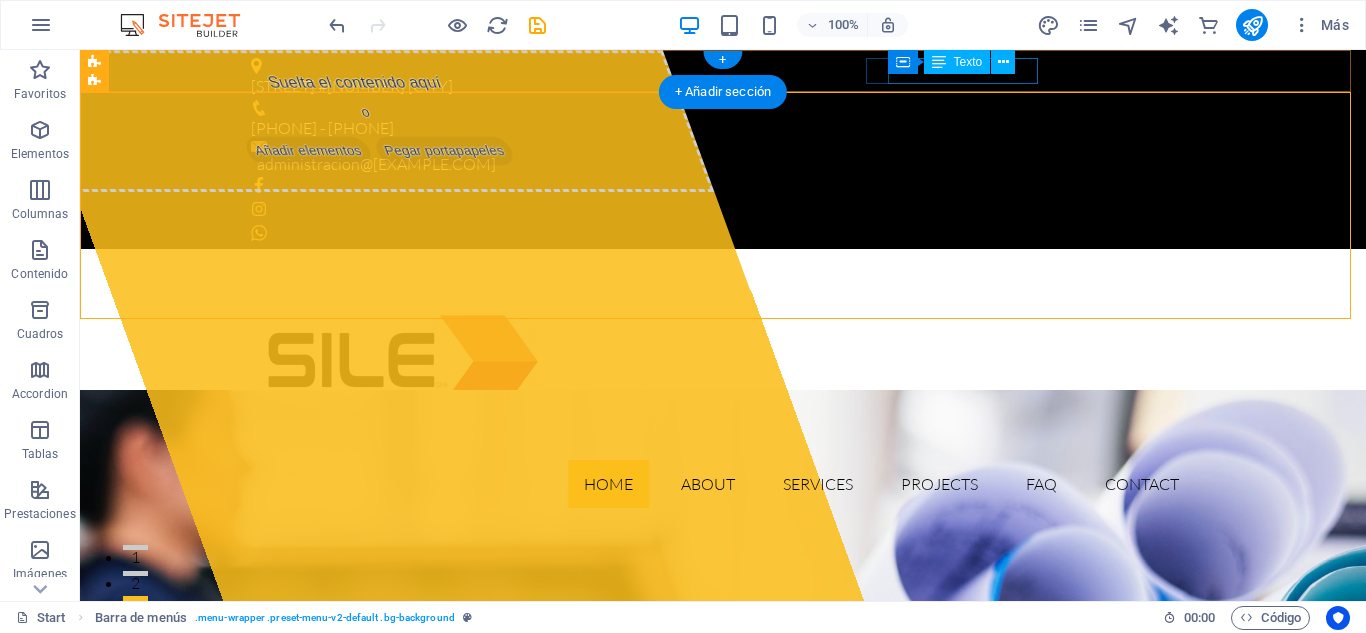 click on "administracion@[EXAMPLE.COM]" at bounding box center (718, 165) 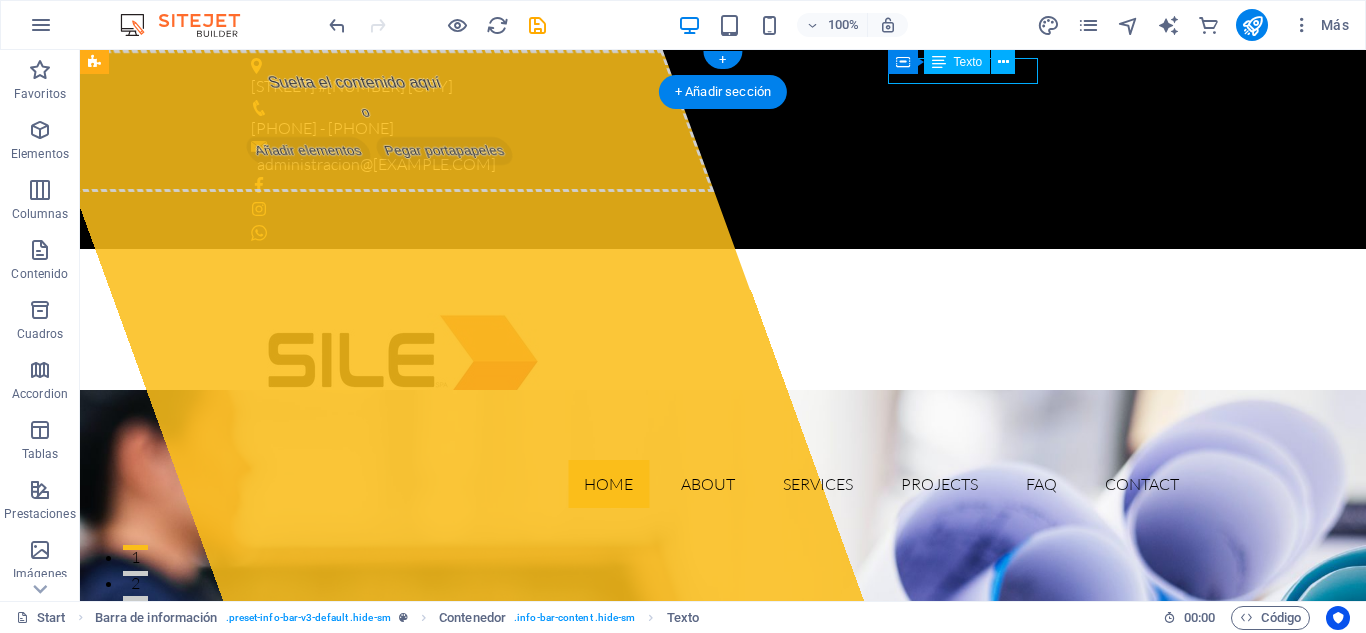 click on "administracion@[EXAMPLE.COM]" at bounding box center (718, 165) 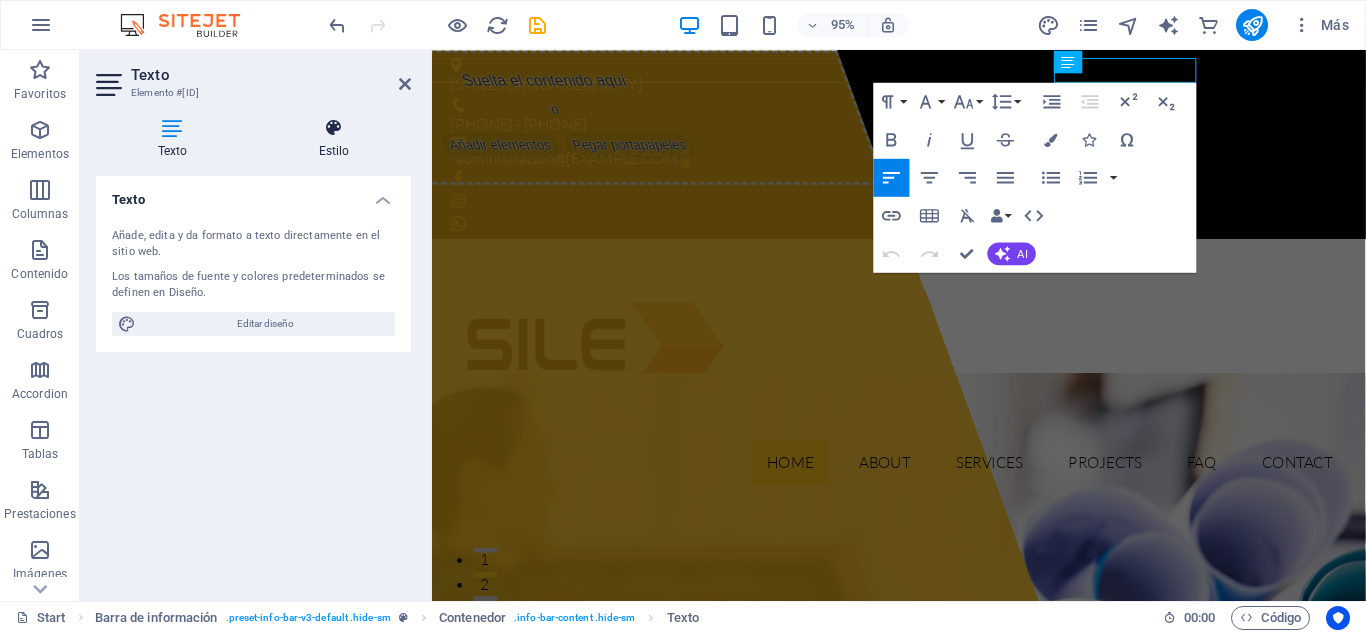 click on "Estilo" at bounding box center (334, 139) 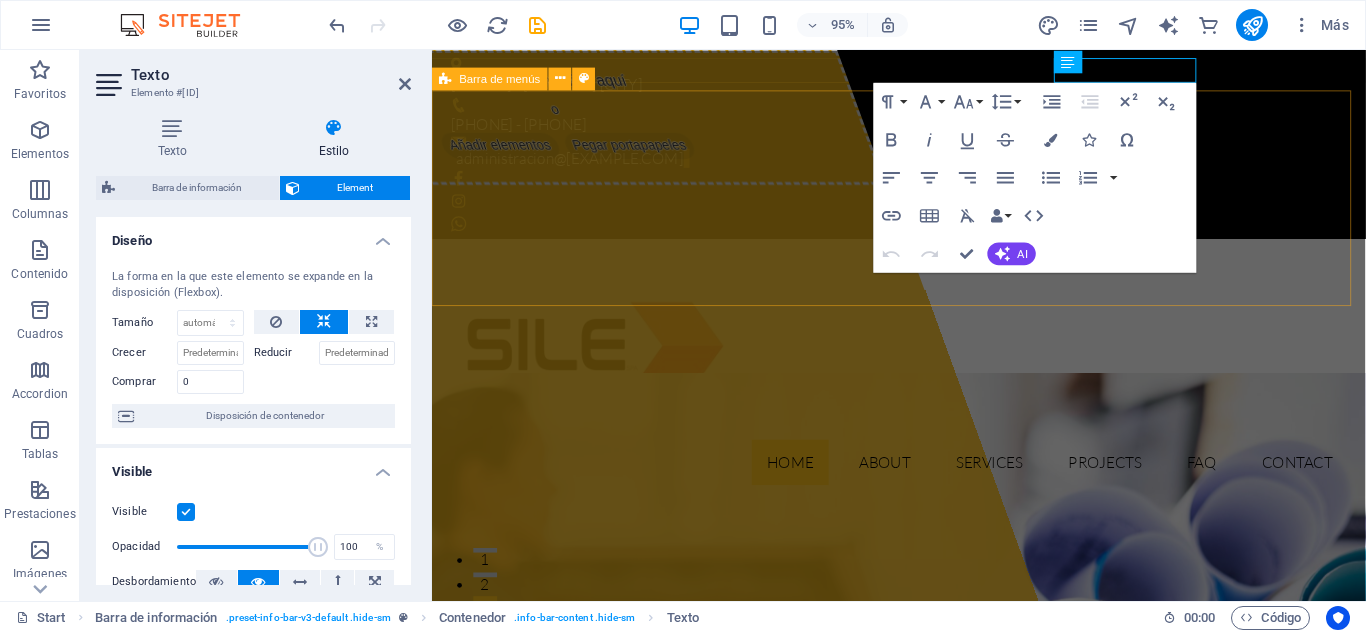 click on "Home About Services Projects FAQ Contact" at bounding box center [923, 386] 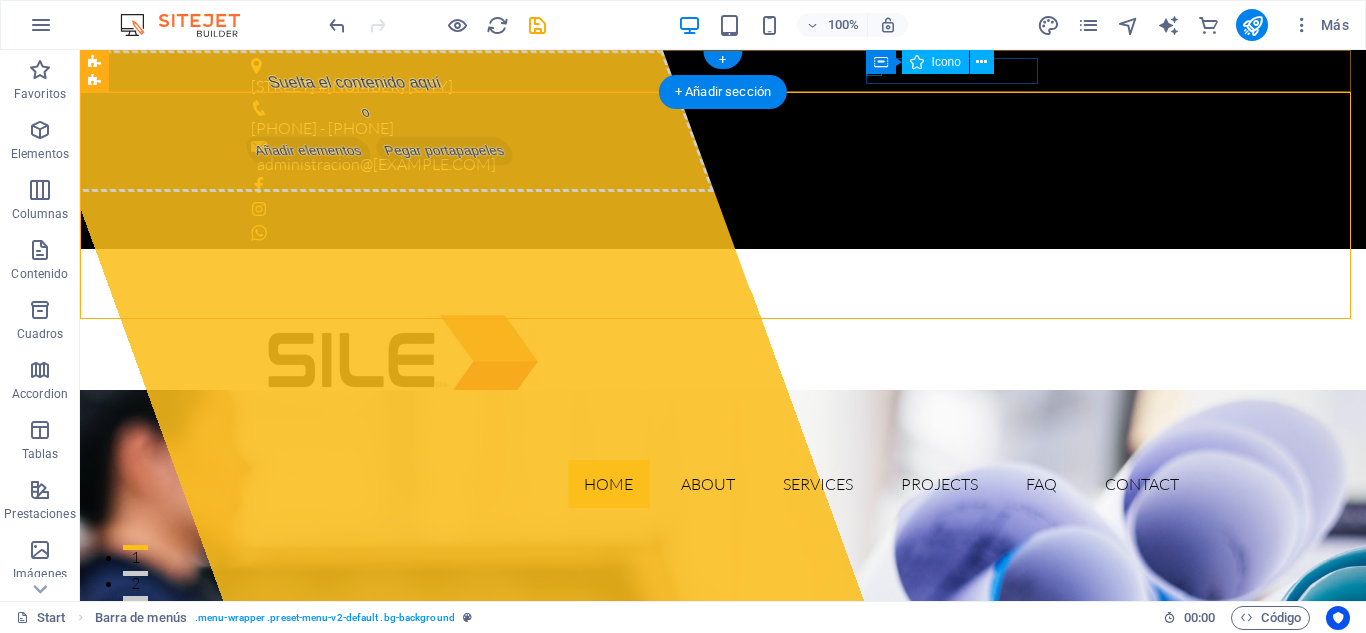 click at bounding box center (715, 146) 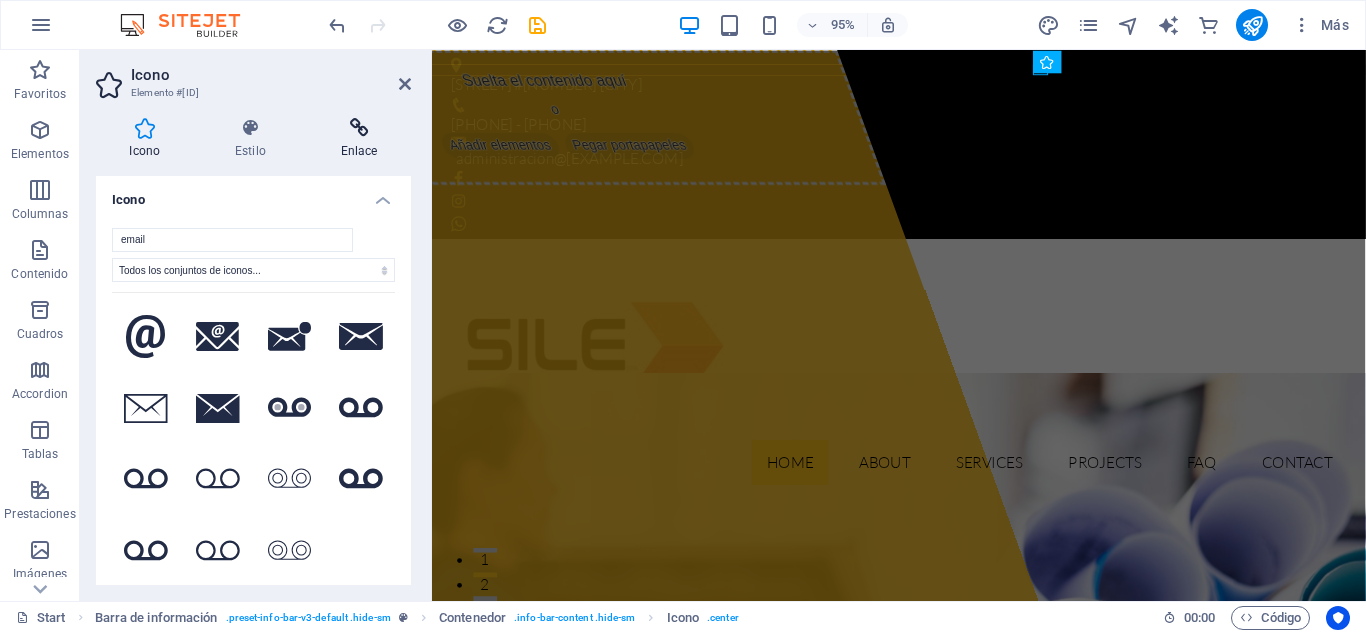 click at bounding box center (359, 128) 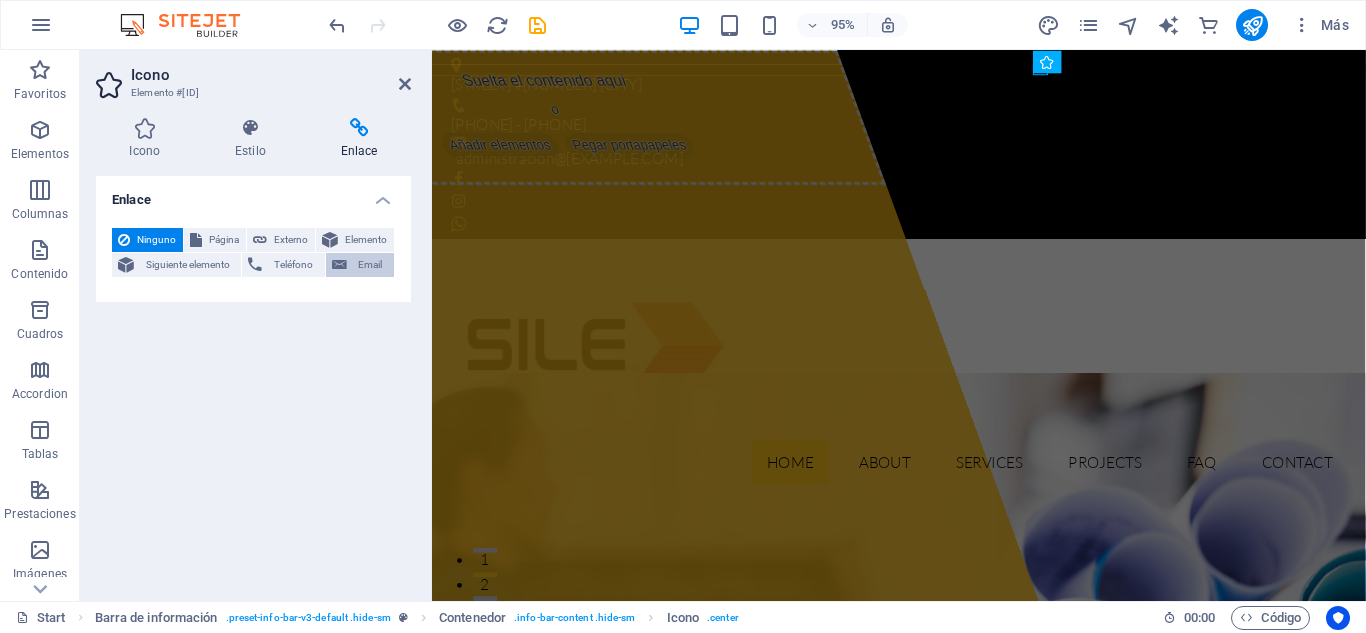 click on "Email" at bounding box center [370, 265] 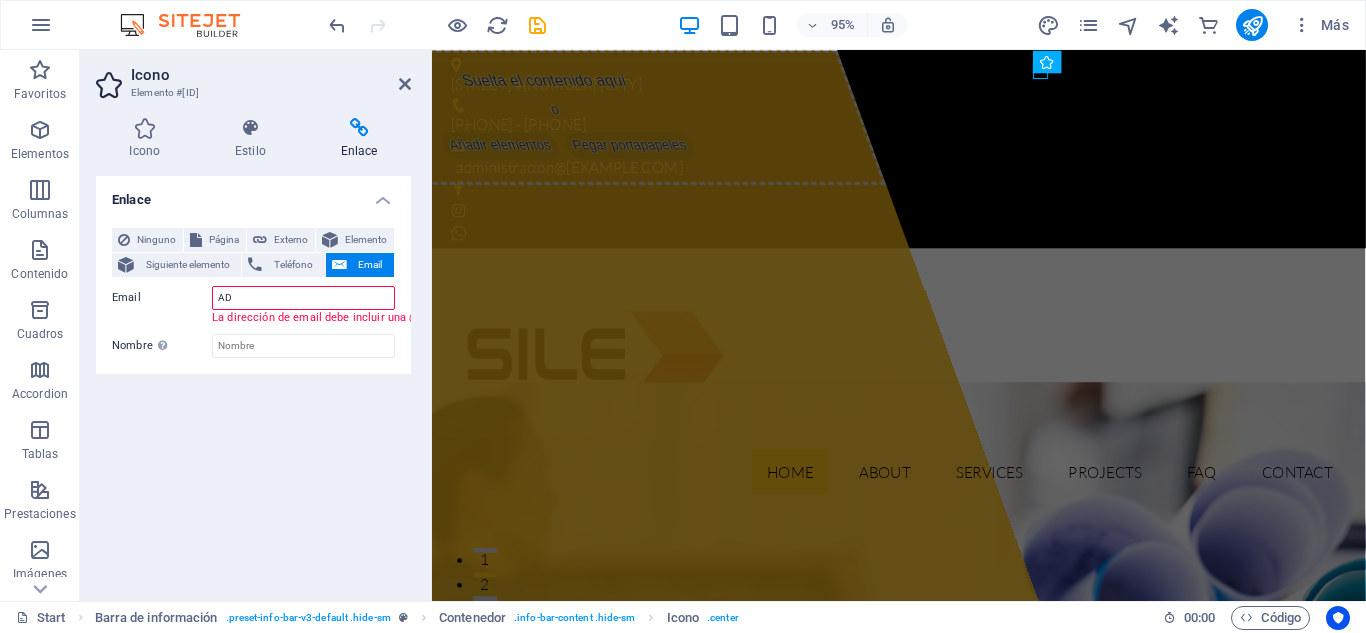 type on "A" 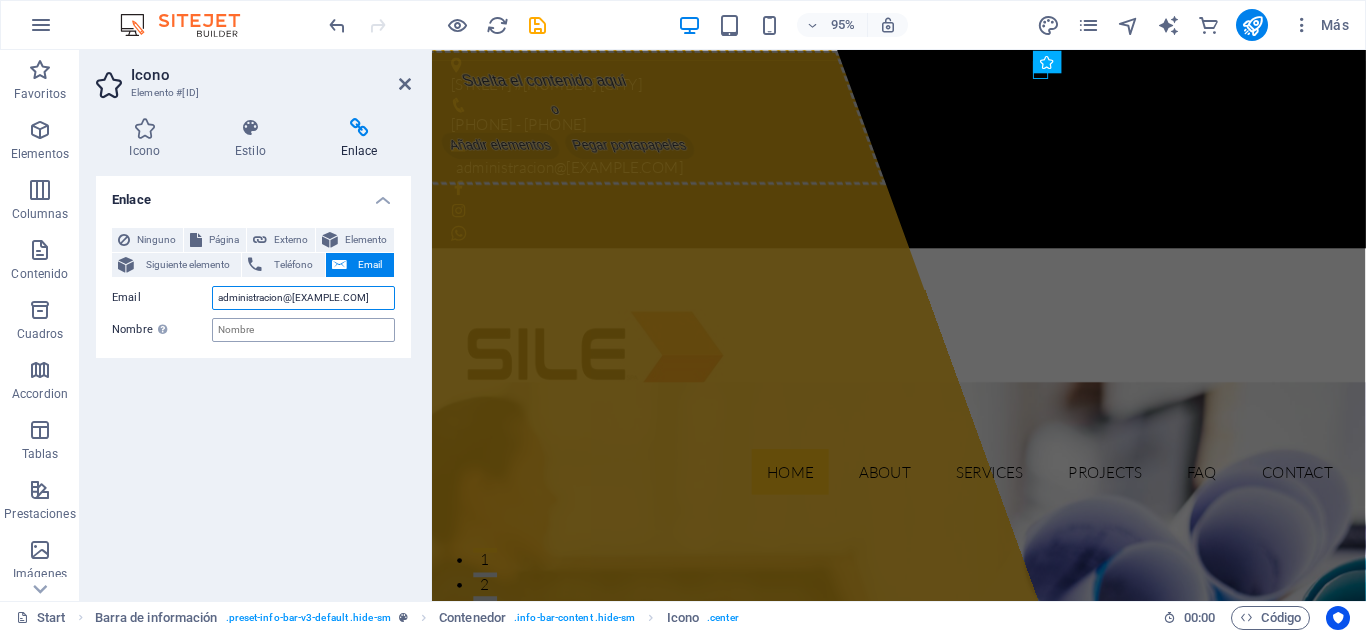 type on "administracion@[EXAMPLE.COM]" 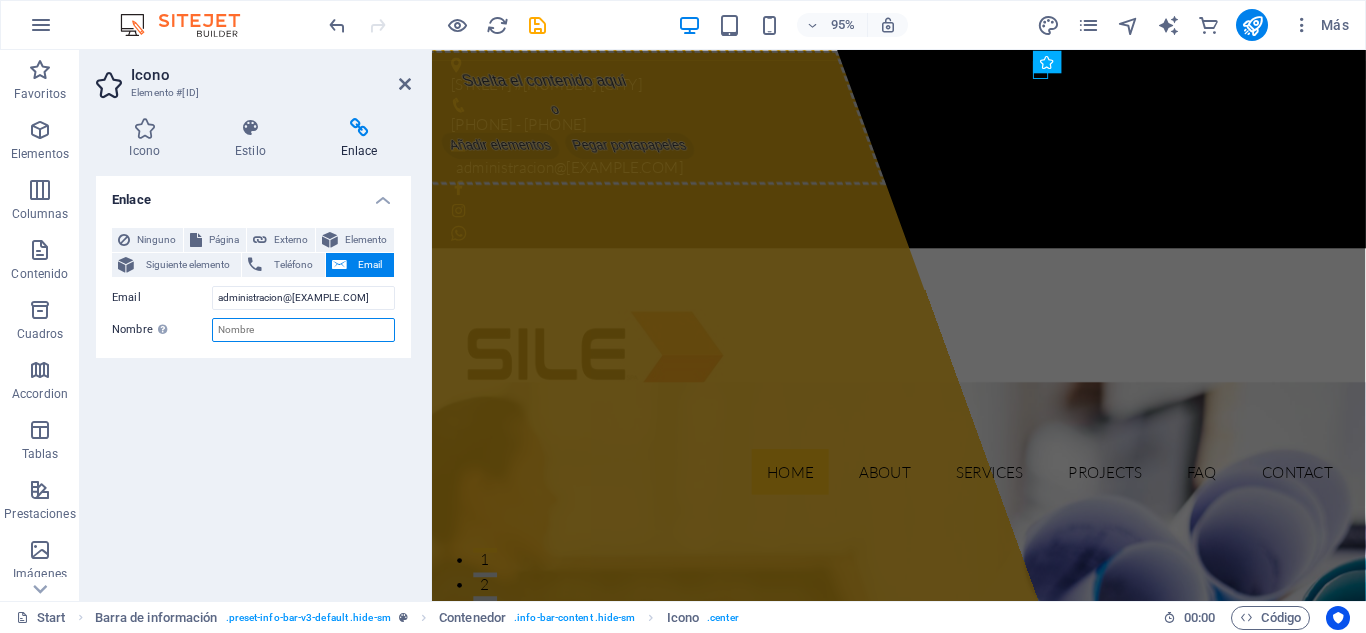 click on "Nombre Una descripción adicional del enlace no debería ser igual al texto del enlace. El título suele mostrarse como un texto de información cuando se mueve el ratón por encima del elemento. Déjalo en blanco en caso de dudas." at bounding box center [303, 330] 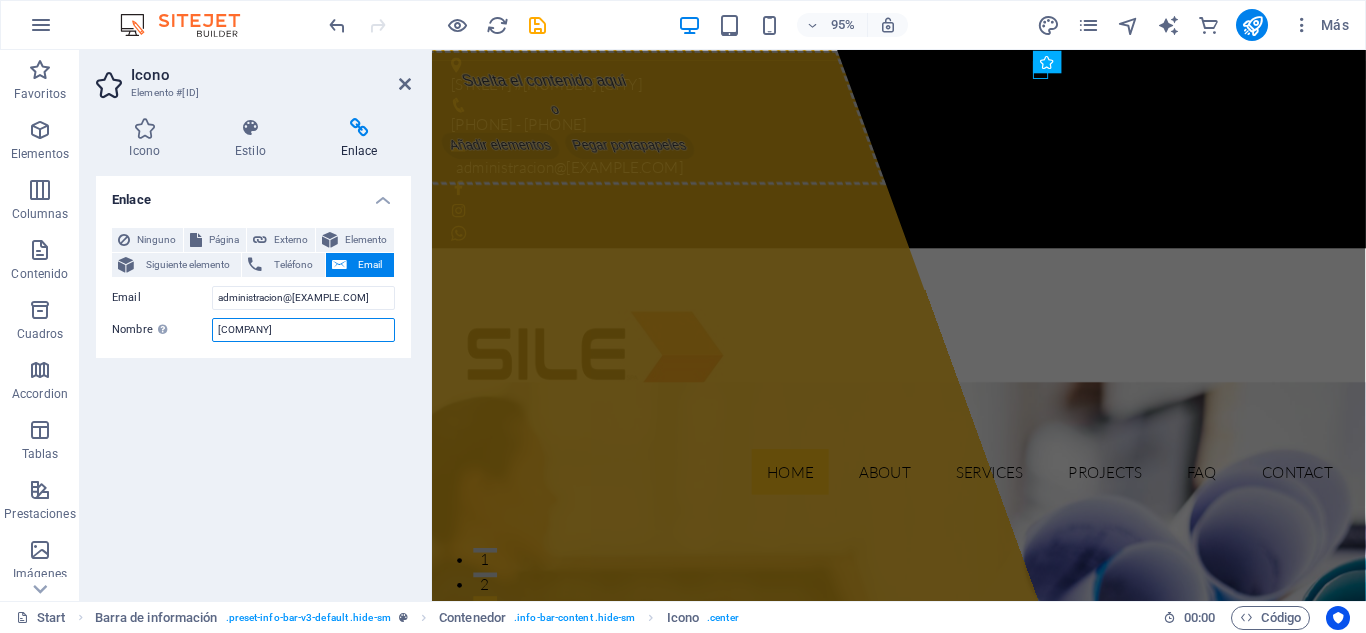 type on "[COMPANY]" 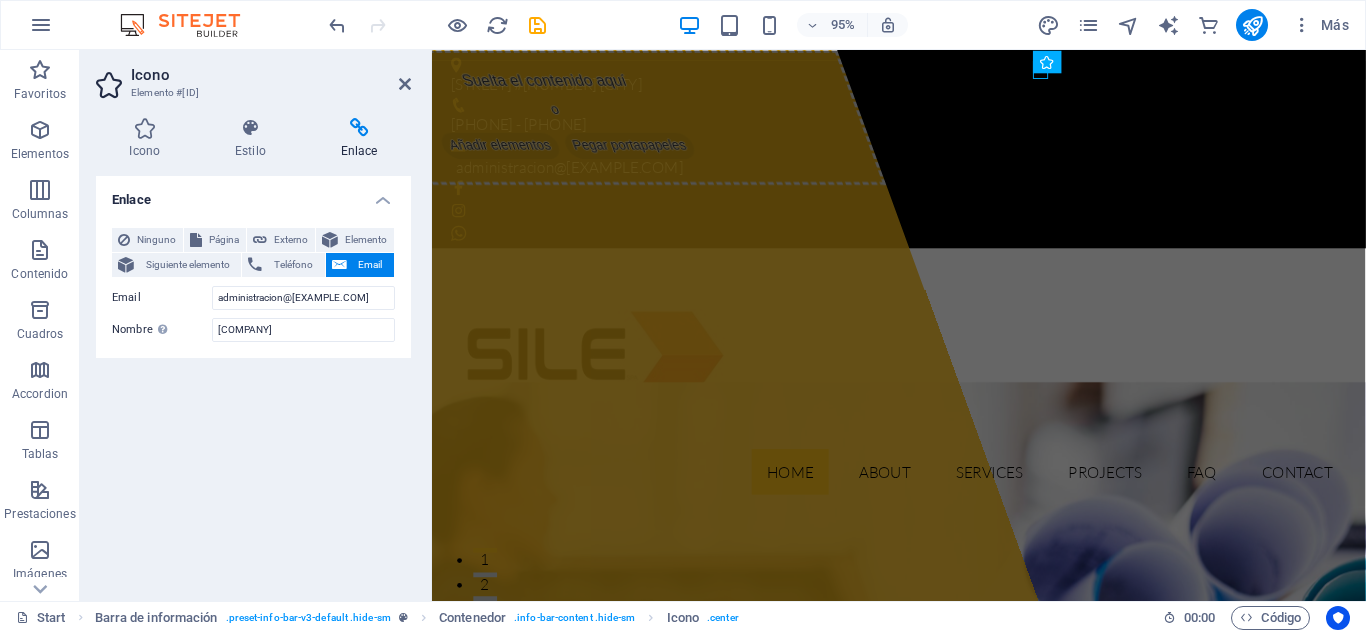 click on "Enlace Ninguno Página Externo Elemento Siguiente elemento Teléfono Email Página Start Subpage Legal notice Privacy Elemento
URL Teléfono Email administracion@[EXAMPLE.COM] Dirección de email no válida. Destino del enlace Nueva pestaña Misma pestaña Superposición Nombre Una descripción adicional del enlace no debería ser igual al texto del enlace. El título suele mostrarse como un texto de información cuando se mueve el ratón por encima del elemento. Déjalo en blanco en caso de dudas. [COMPANY] Relación Define la  relación de este enlace con el destino del enlace . Por ejemplo, el valor "nofollow" indica a los buscadores que no sigan al enlace. Puede dejarse vacío. alternativo autor marcador externo ayuda licencia siguiente nofollow noreferrer noopener ant buscar etiqueta" at bounding box center (253, 380) 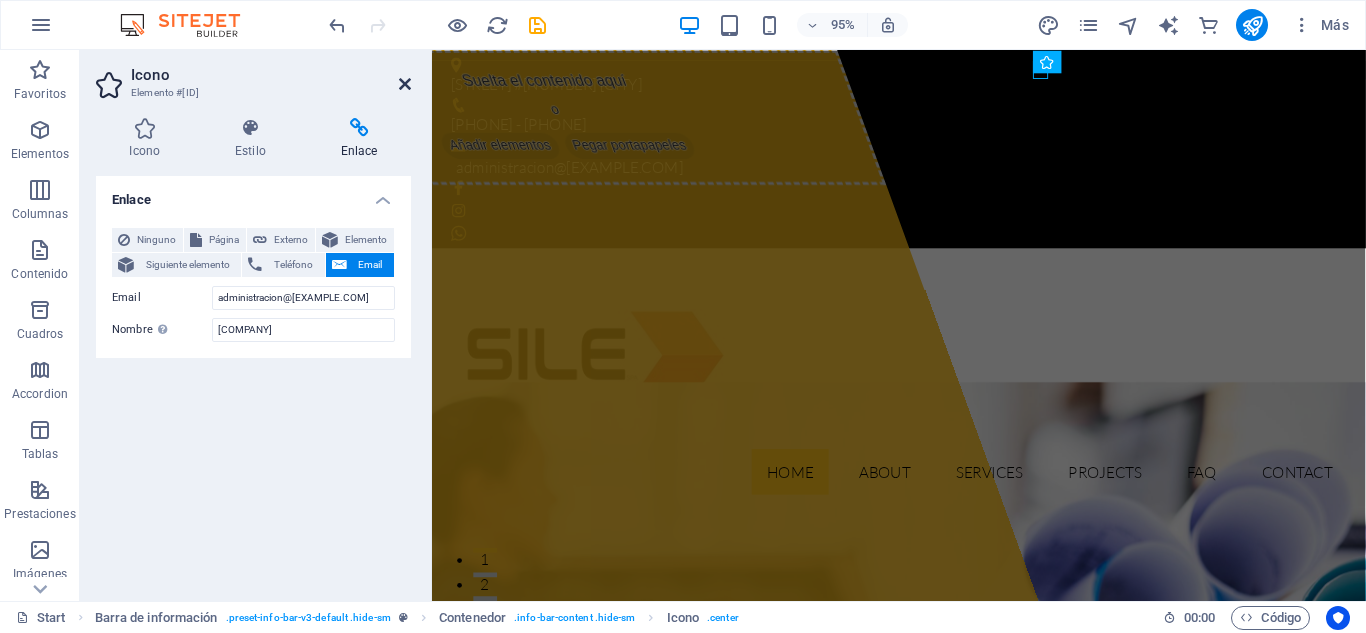 click at bounding box center [405, 84] 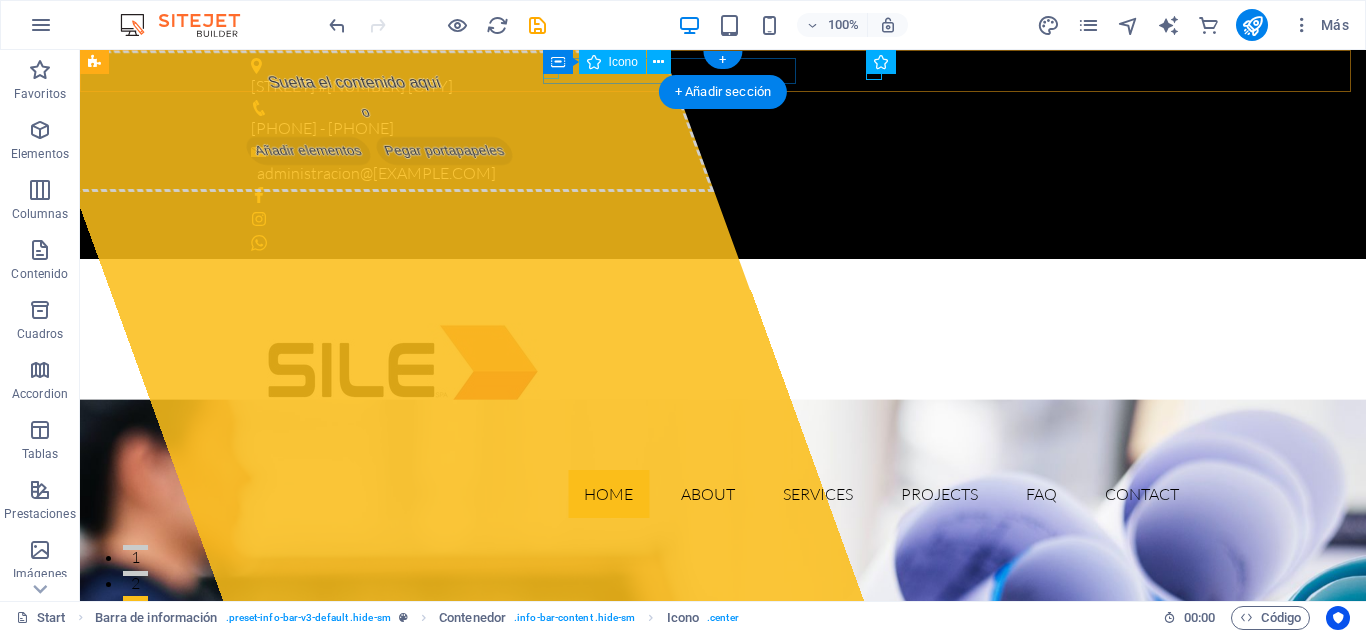 click at bounding box center (715, 108) 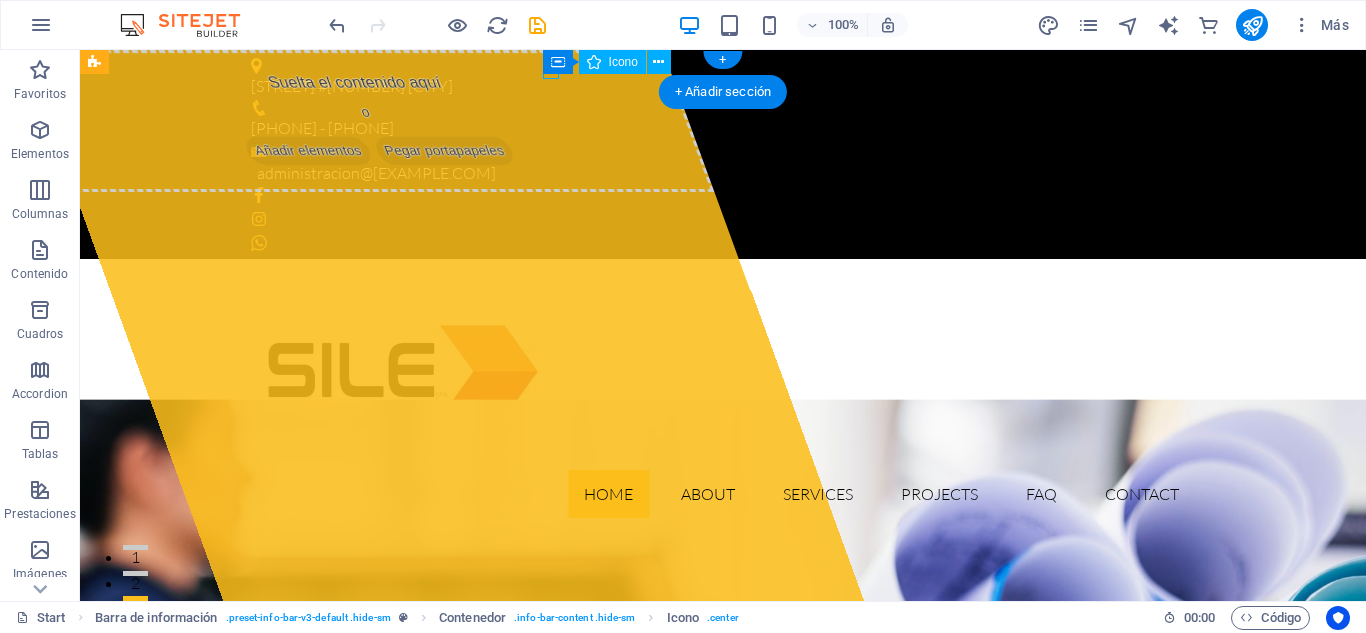click at bounding box center [715, 108] 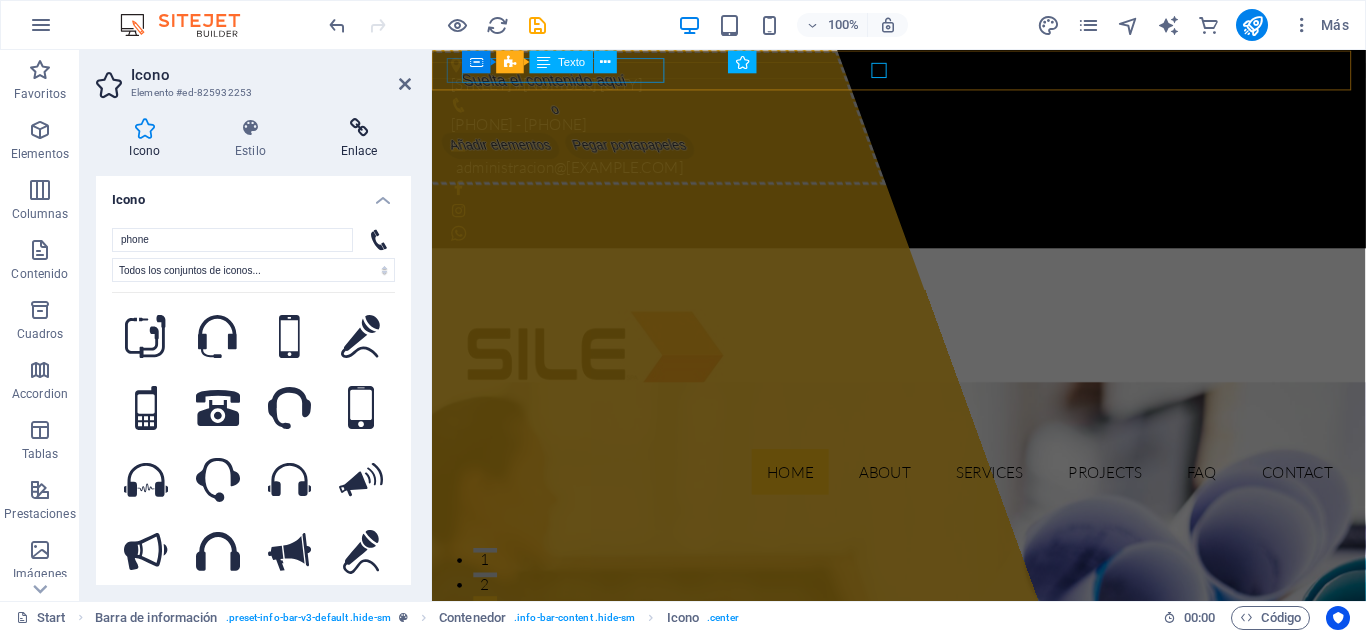 click at bounding box center [359, 128] 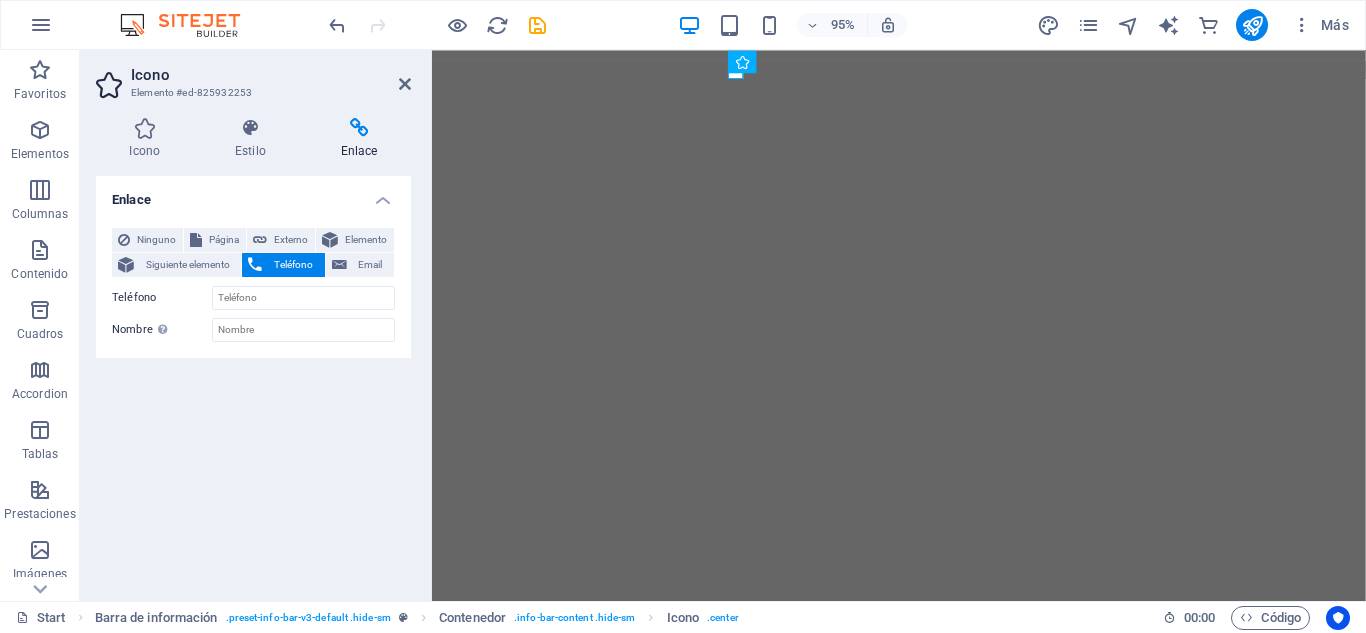 scroll, scrollTop: 0, scrollLeft: 0, axis: both 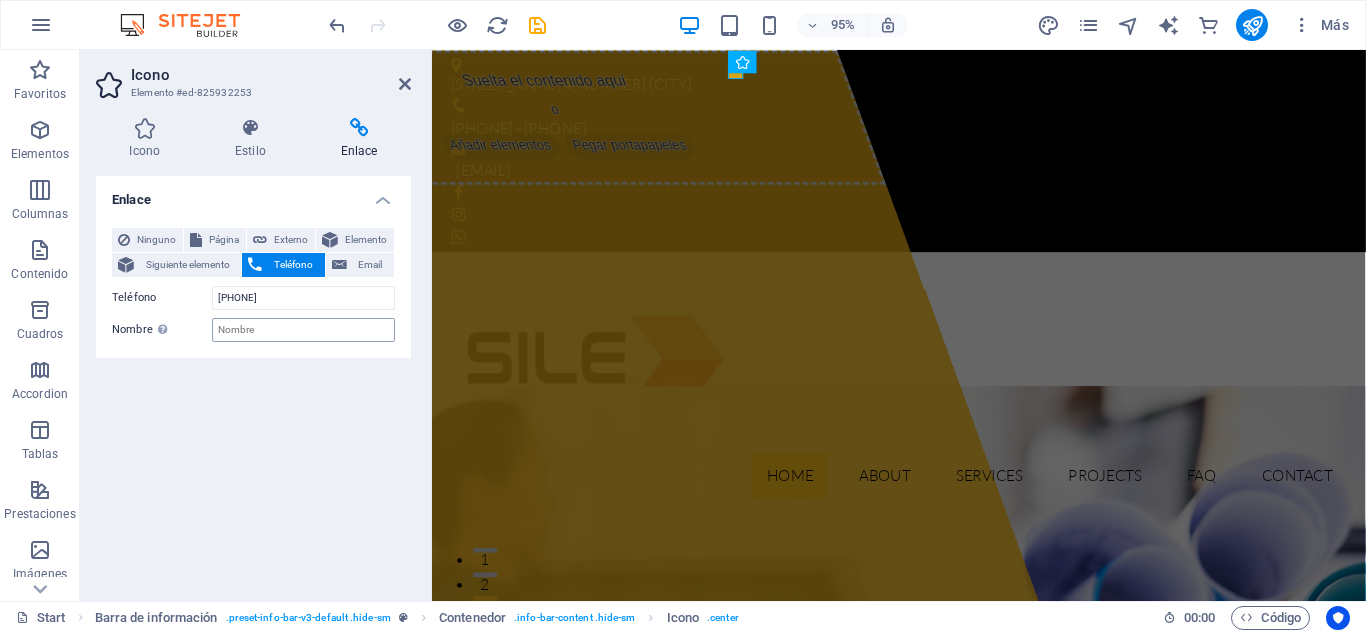 type on "934438532" 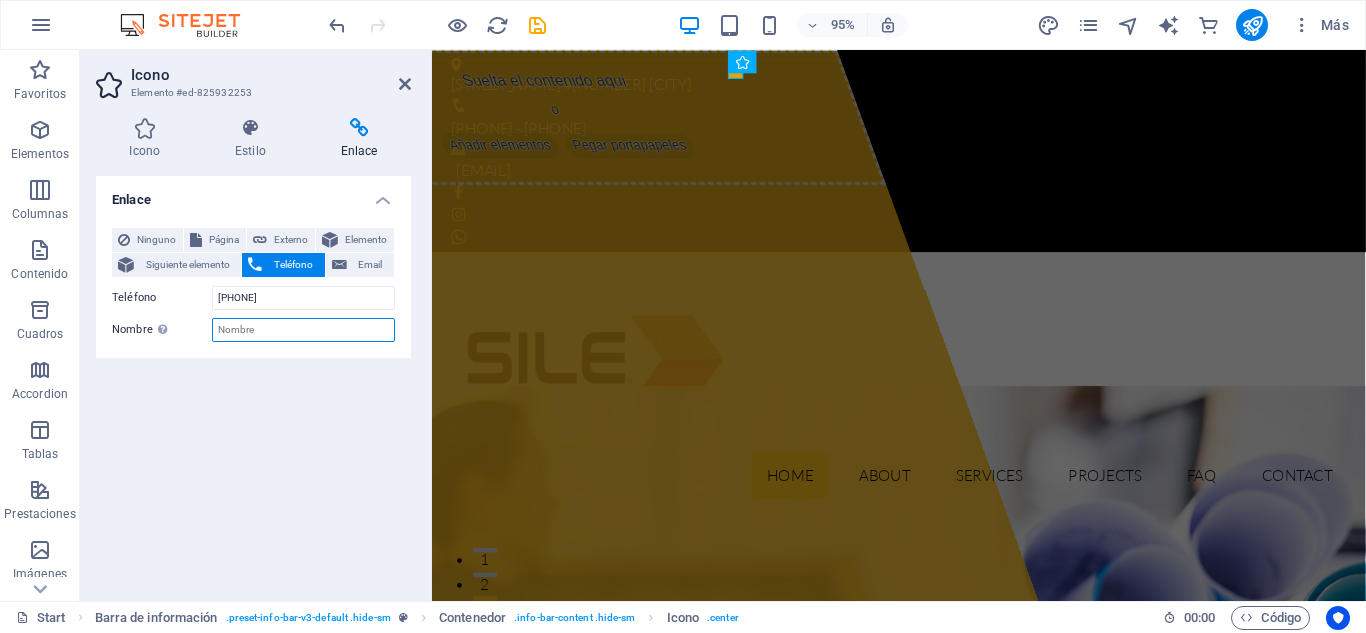 click on "Nombre Una descripción adicional del enlace no debería ser igual al texto del enlace. El título suele mostrarse como un texto de información cuando se mueve el ratón por encima del elemento. Déjalo en blanco en caso de dudas." at bounding box center [303, 330] 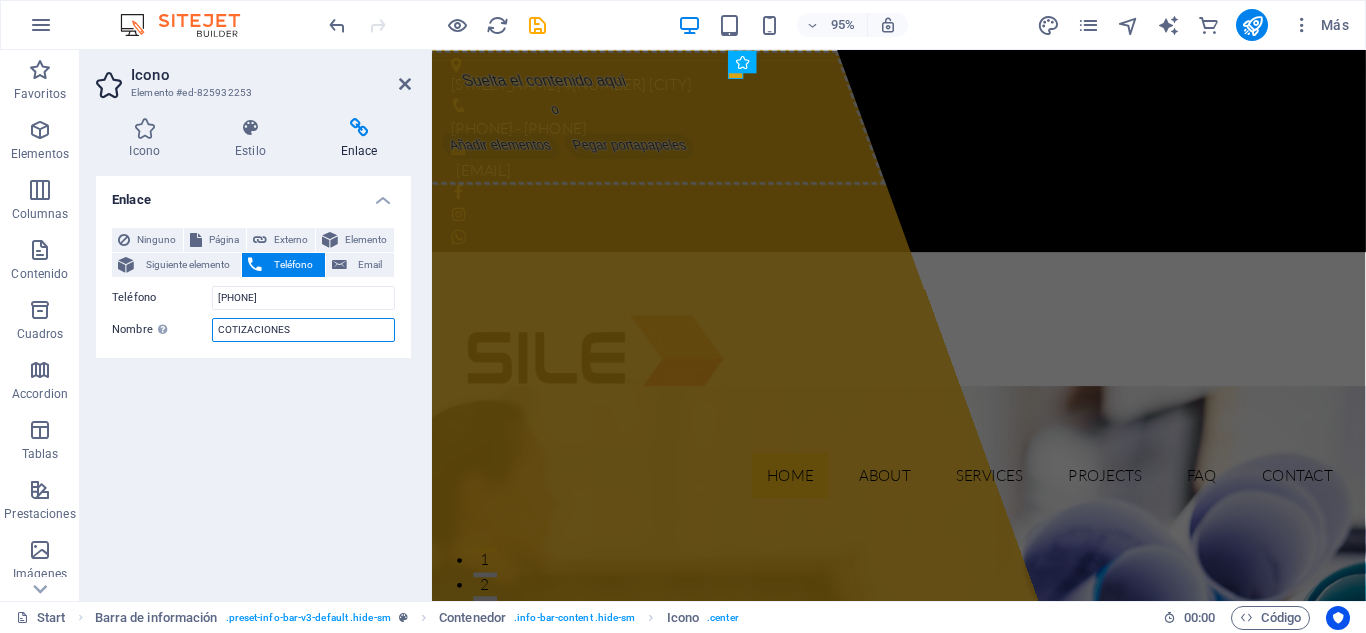 type on "COTIZACIONES" 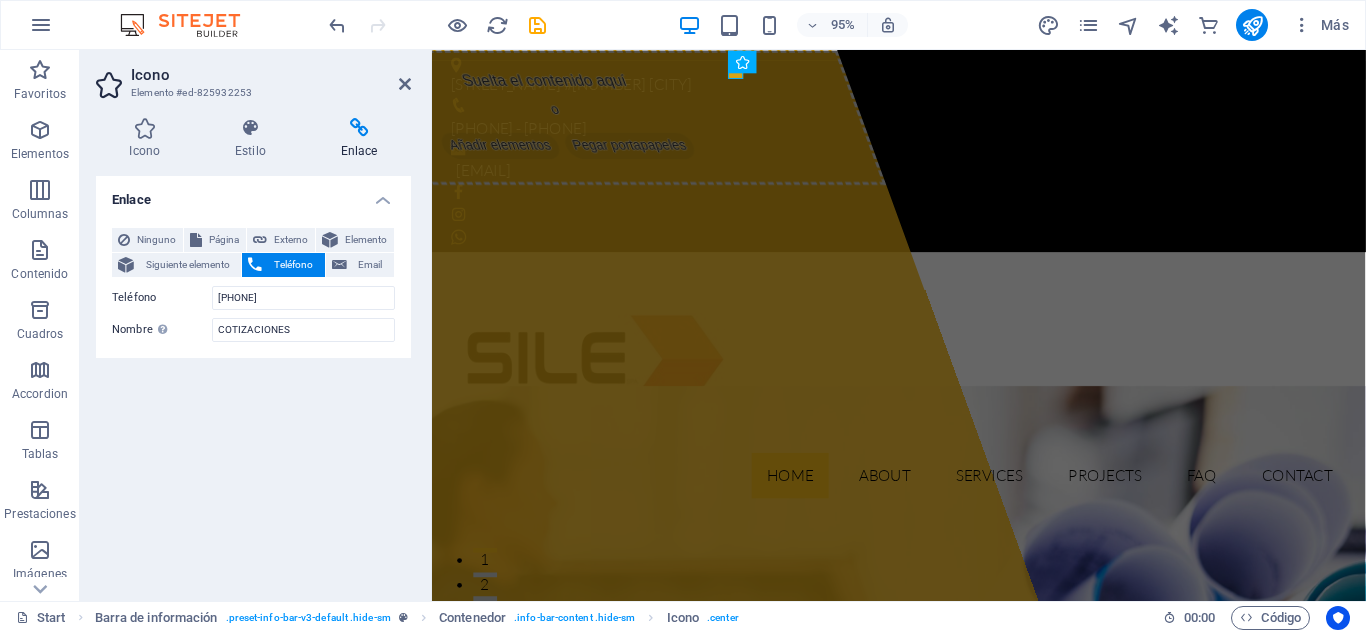 click on "Enlace Ninguno Página Externo Elemento Siguiente elemento Teléfono Email Página Start Subpage Legal notice Privacy Elemento
URL Teléfono 934438532 Email Destino del enlace Nueva pestaña Misma pestaña Superposición Nombre Una descripción adicional del enlace no debería ser igual al texto del enlace. El título suele mostrarse como un texto de información cuando se mueve el ratón por encima del elemento. Déjalo en blanco en caso de dudas. COTIZACIONES Relación Define la  relación de este enlace con el destino del enlace . Por ejemplo, el valor "nofollow" indica a los buscadores que no sigan al enlace. Puede dejarse vacío. alternativo autor marcador externo ayuda licencia siguiente nofollow noreferrer noopener ant buscar etiqueta" at bounding box center [253, 380] 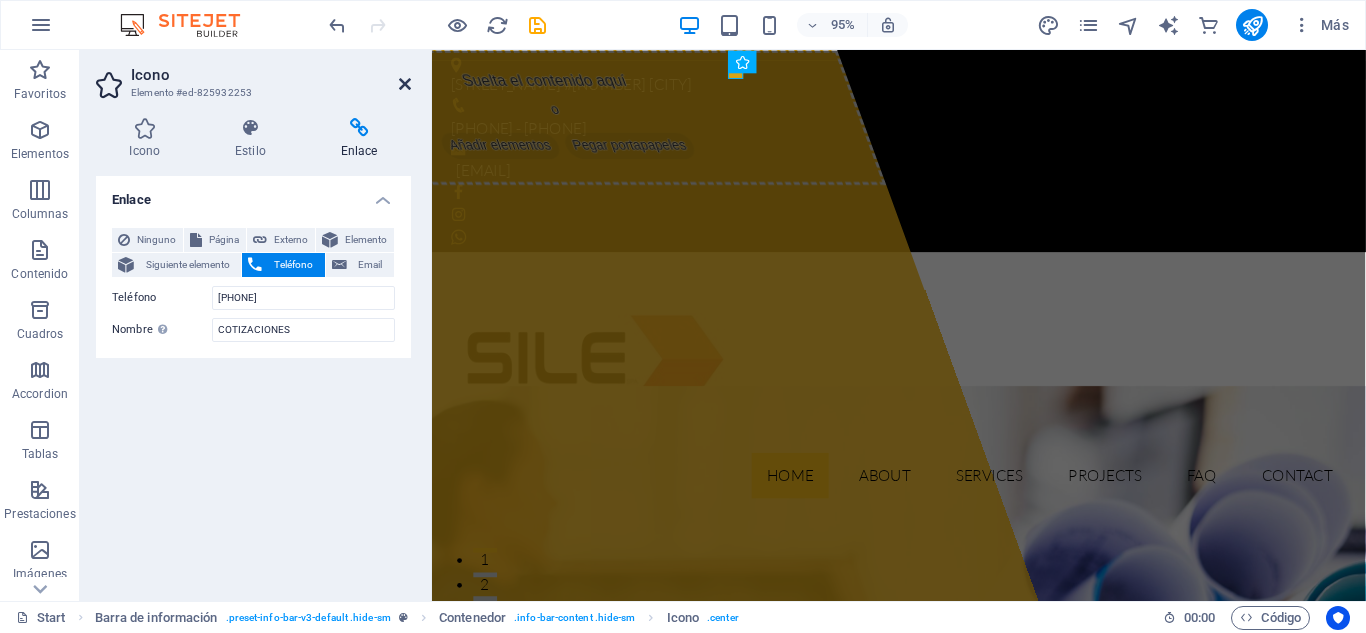 click at bounding box center [405, 84] 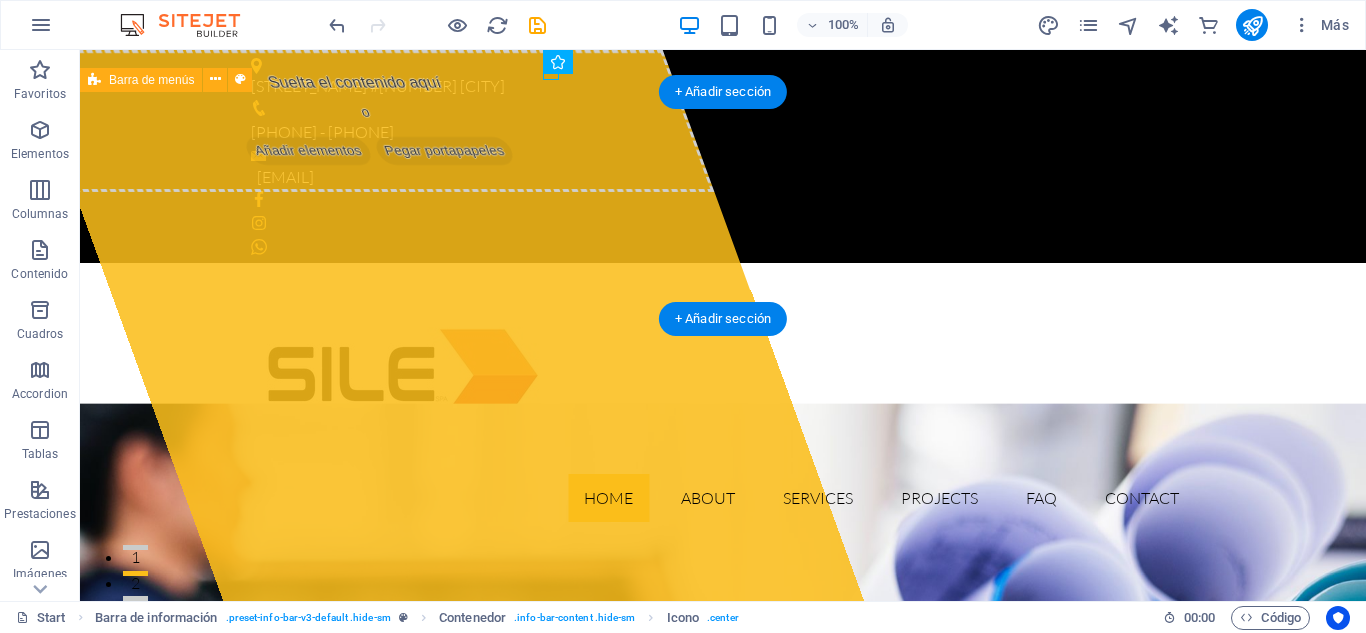 click on "Home About Services Projects FAQ Contact" at bounding box center [723, 400] 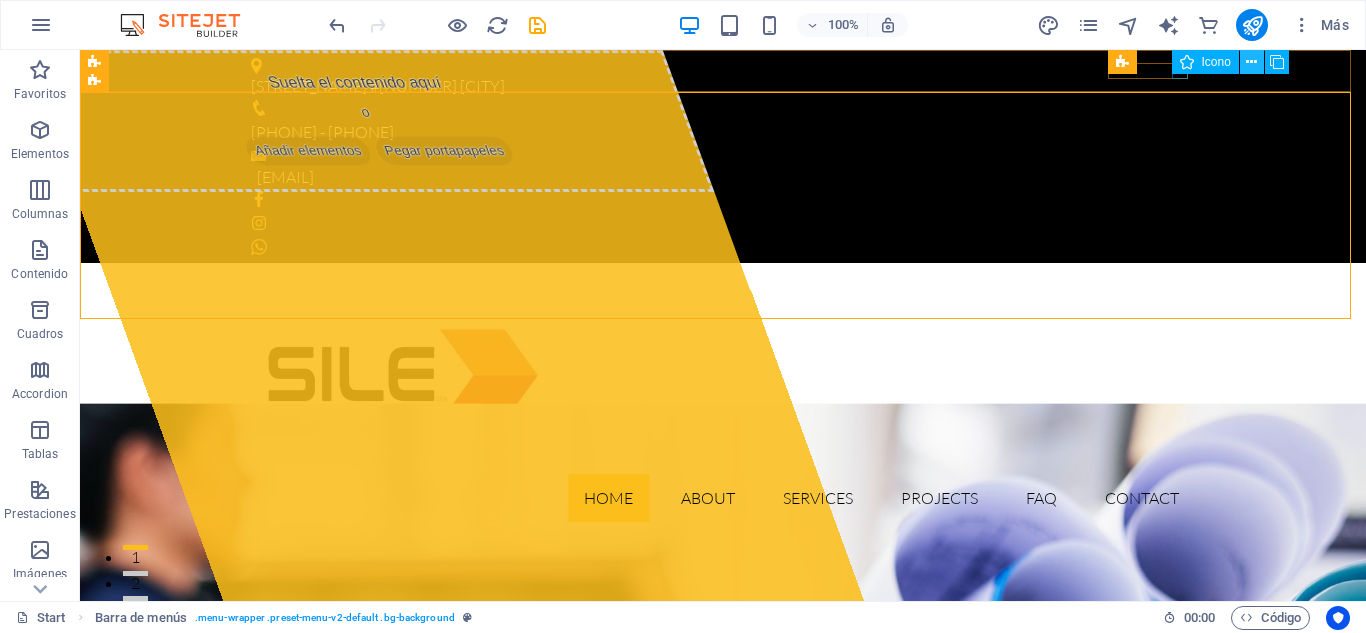 click at bounding box center [1251, 62] 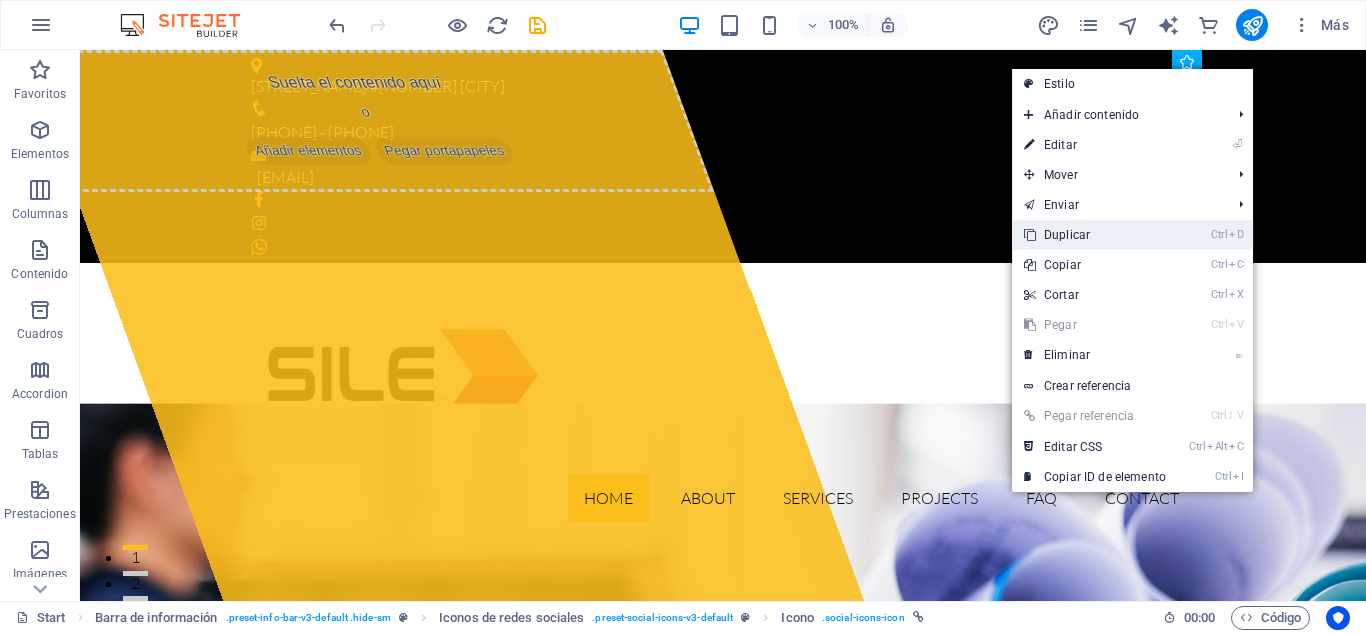 click on "Ctrl D  Duplicar" at bounding box center [1095, 235] 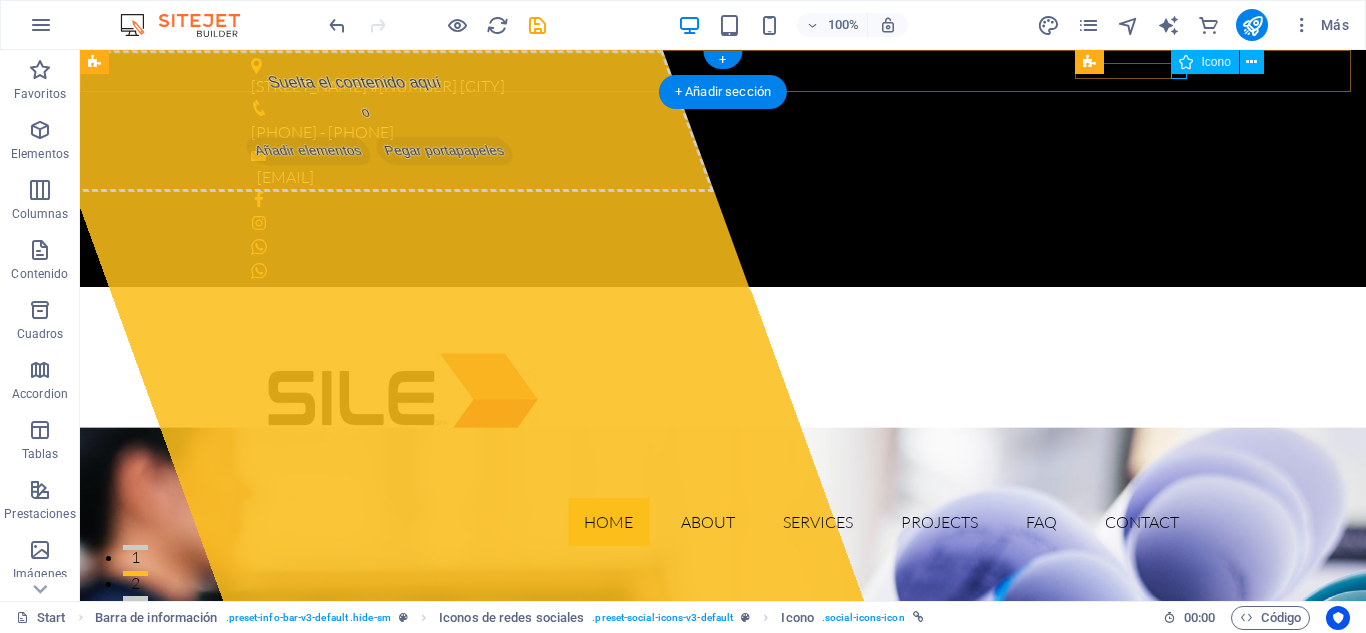 click at bounding box center [723, 271] 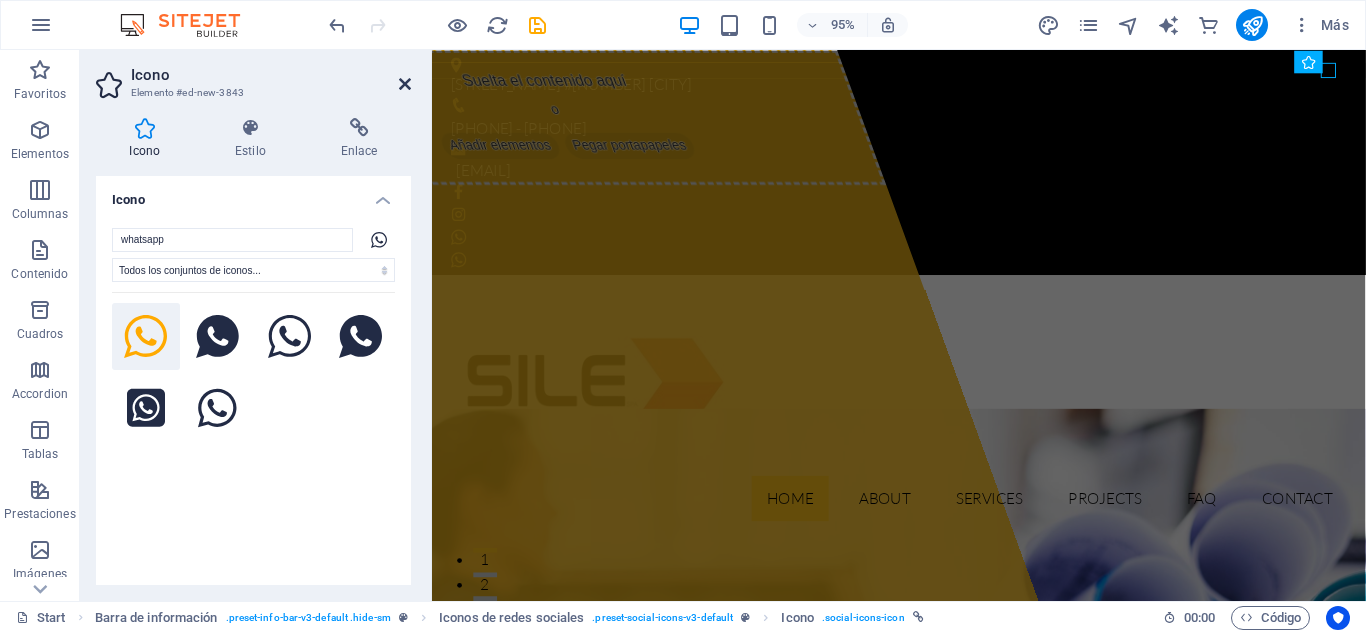 drag, startPoint x: 402, startPoint y: 80, endPoint x: 390, endPoint y: 162, distance: 82.8734 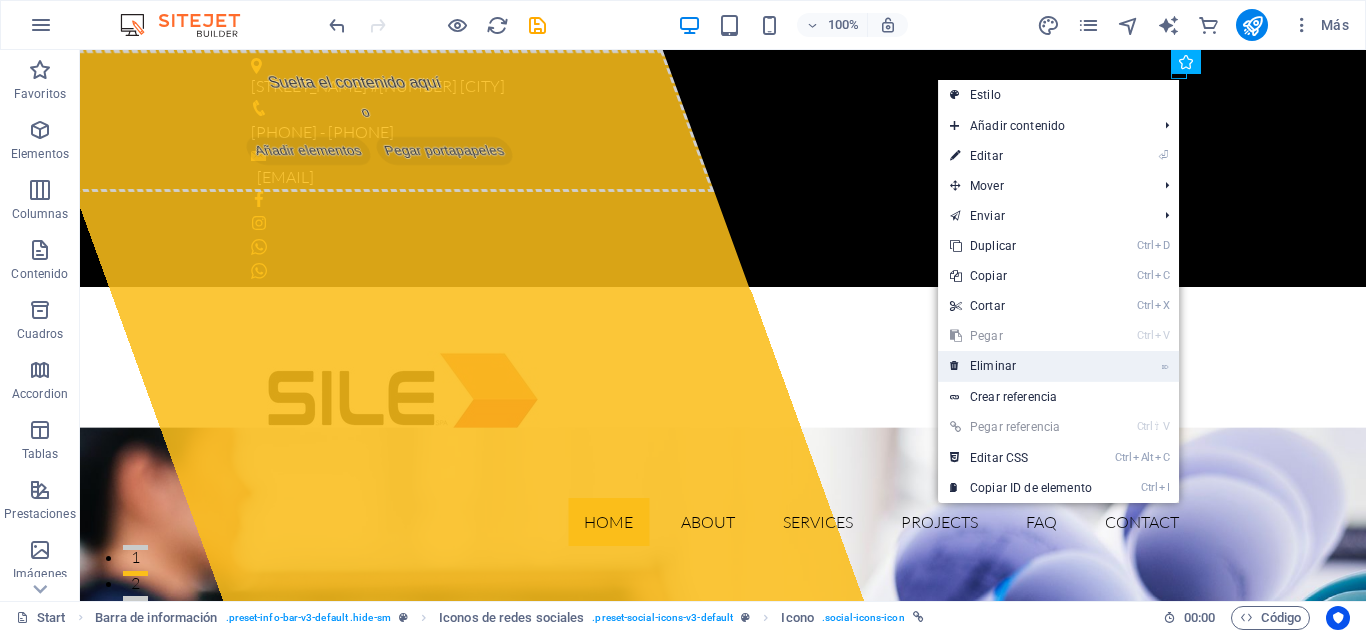 click on "⌦  Eliminar" at bounding box center [1021, 366] 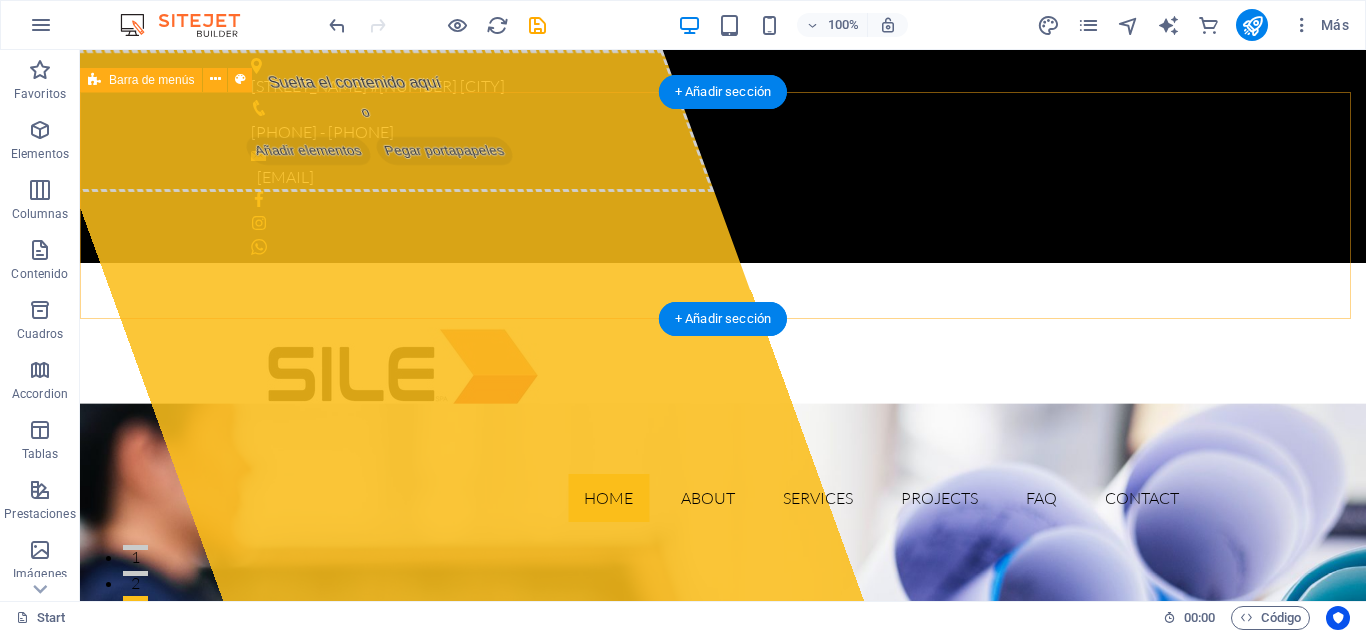 click on "Home About Services Projects FAQ Contact" at bounding box center (723, 400) 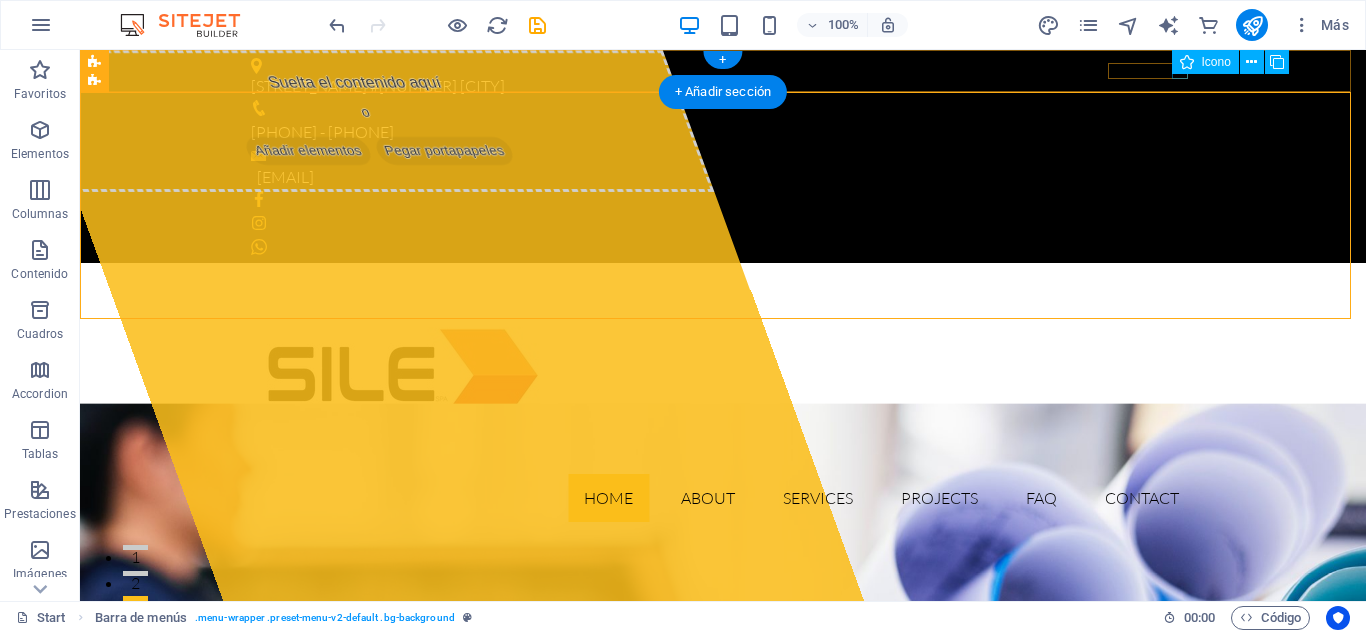 click at bounding box center [723, 247] 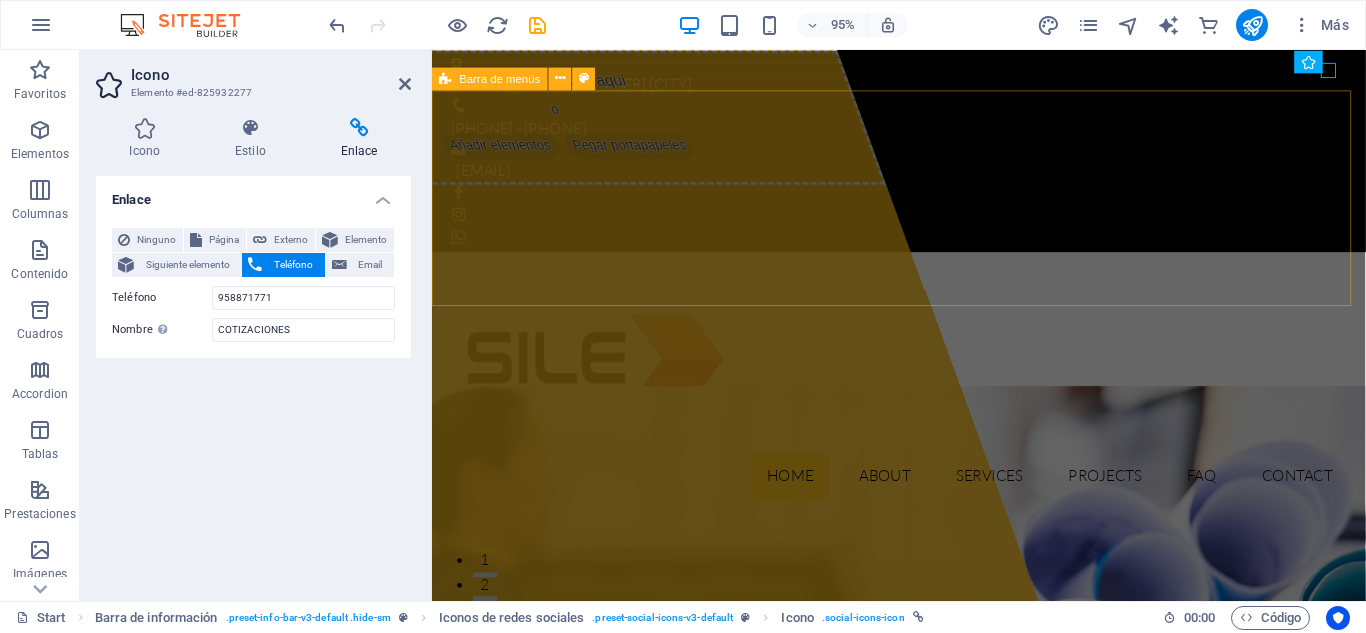 click on "Home About Services Projects FAQ Contact" at bounding box center [923, 400] 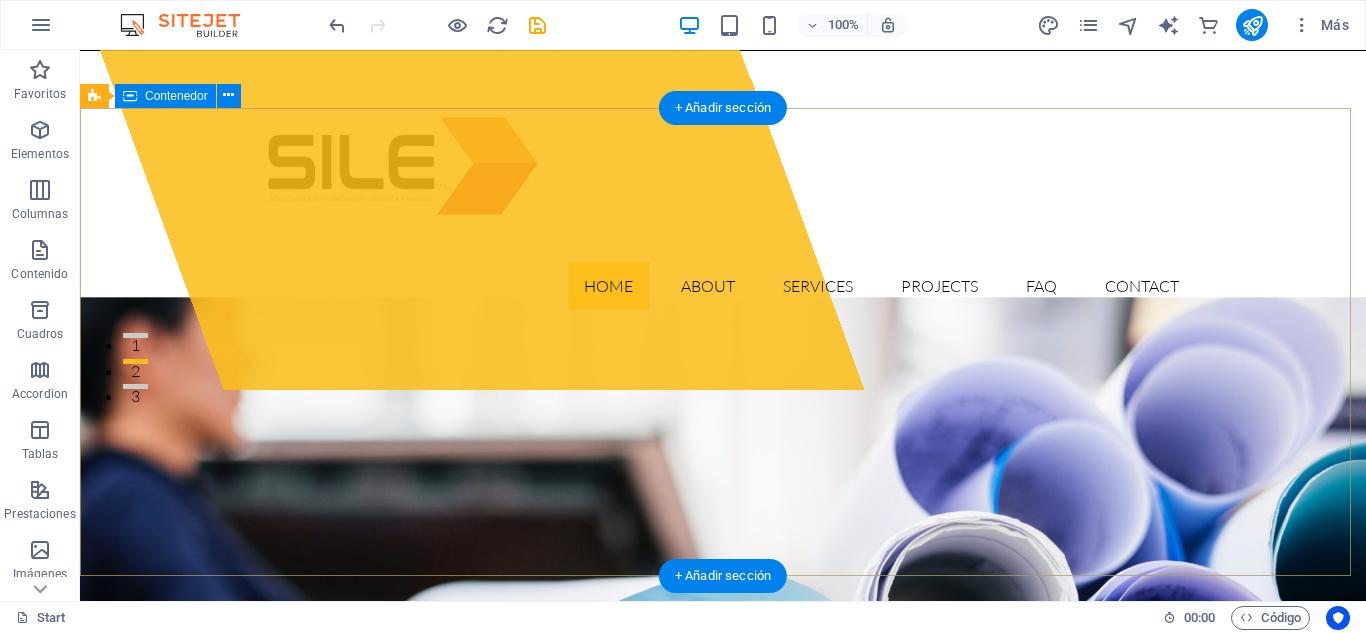 scroll, scrollTop: 211, scrollLeft: 0, axis: vertical 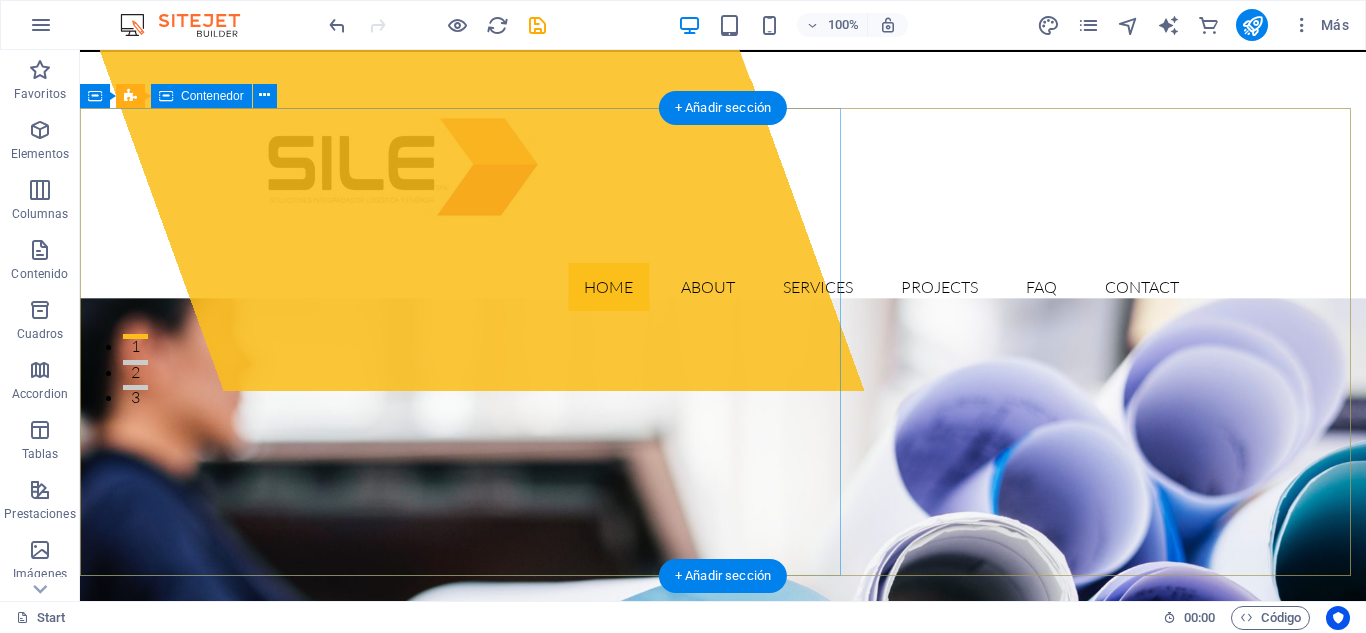click on "Suelta el contenido aquí o  Añadir elementos  Pegar portapapeles" at bounding box center (369, -90) 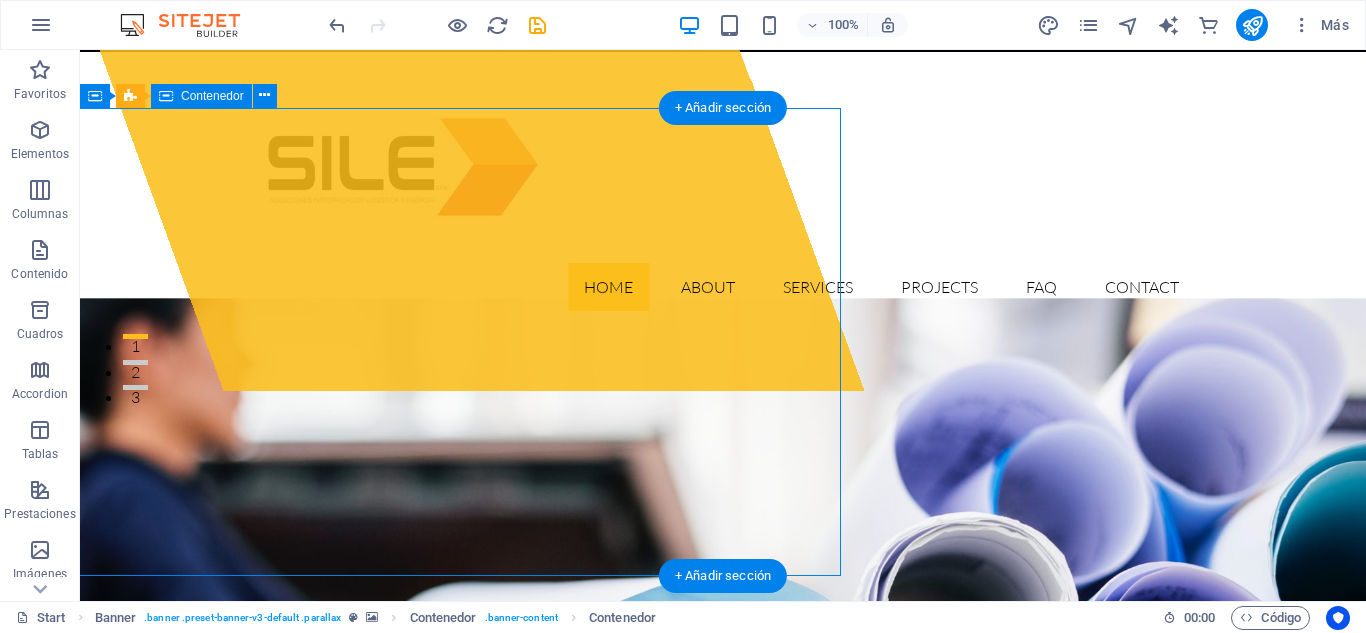 click on "Suelta el contenido aquí o  Añadir elementos  Pegar portapapeles" at bounding box center [369, -90] 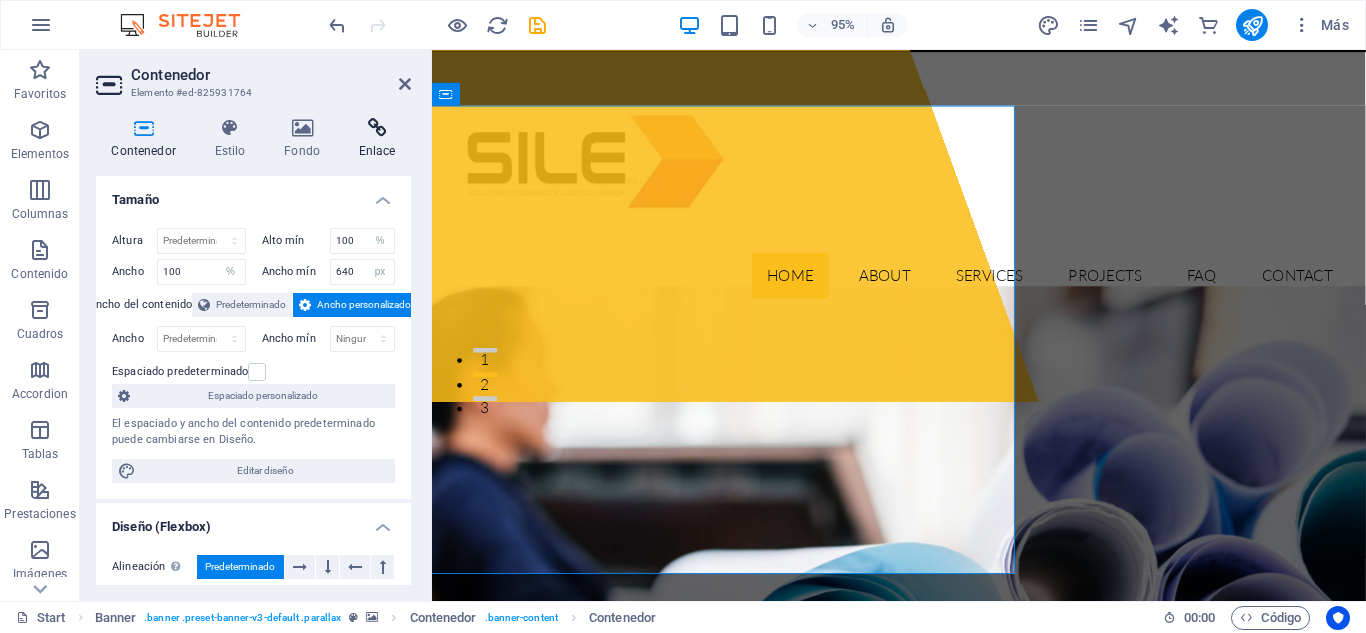 click at bounding box center (377, 128) 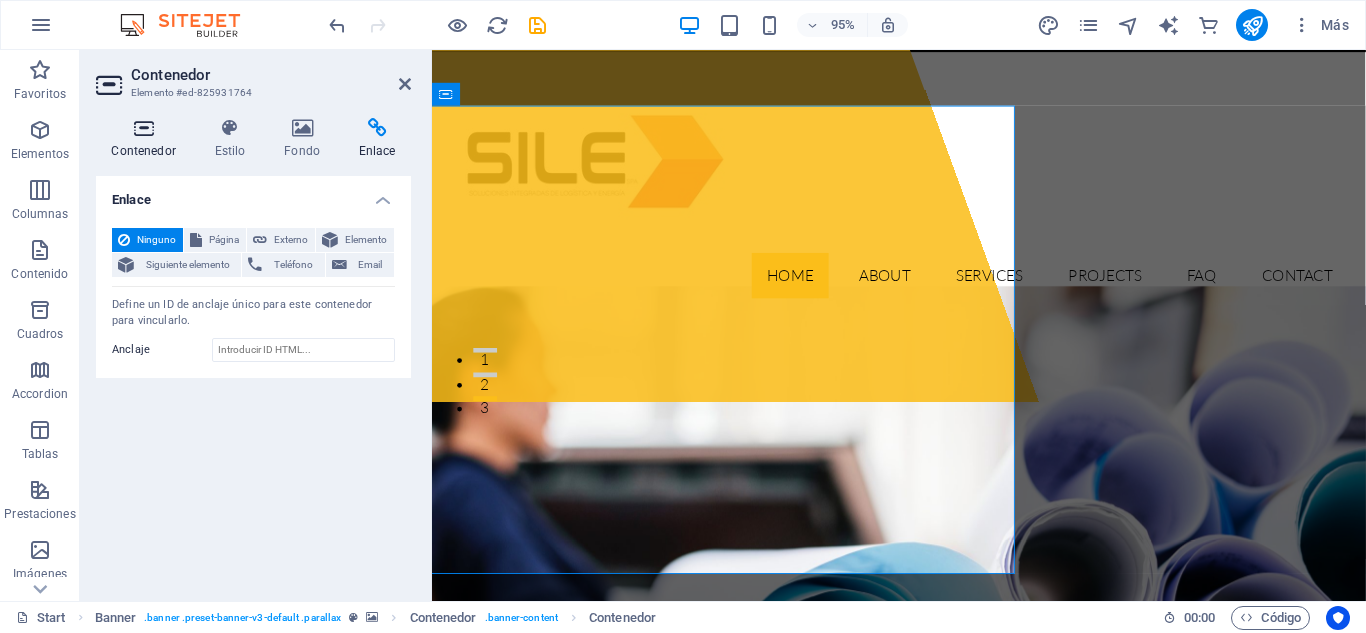 click at bounding box center (143, 128) 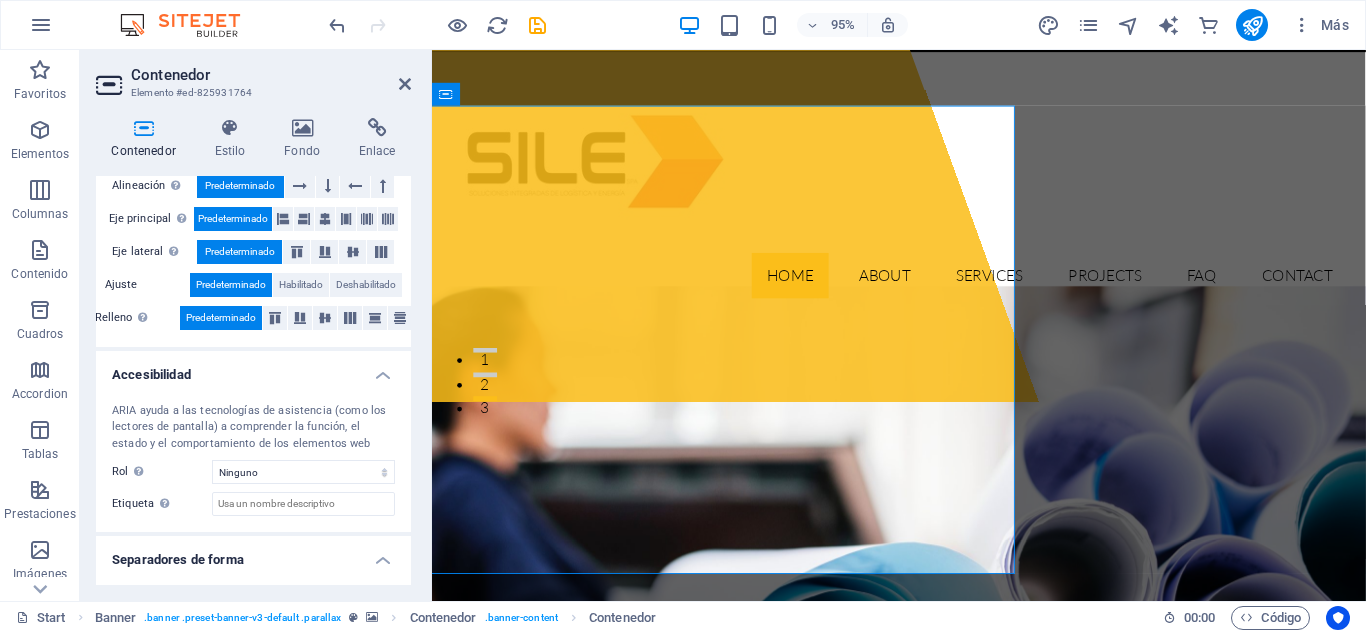 scroll, scrollTop: 424, scrollLeft: 0, axis: vertical 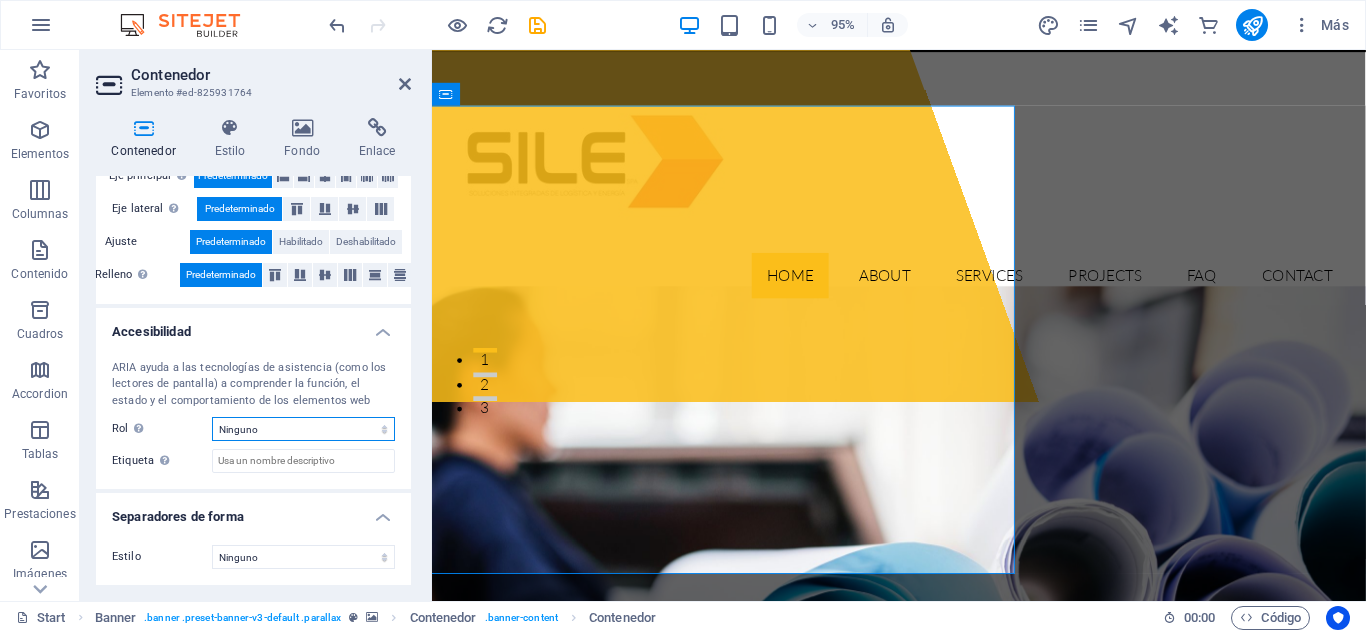 click on "Ninguno Alert Article Banner Comment Complementary Dialog Encabezado Marquee Pie de página Presentation Region Section Separator Status Timer" at bounding box center [303, 429] 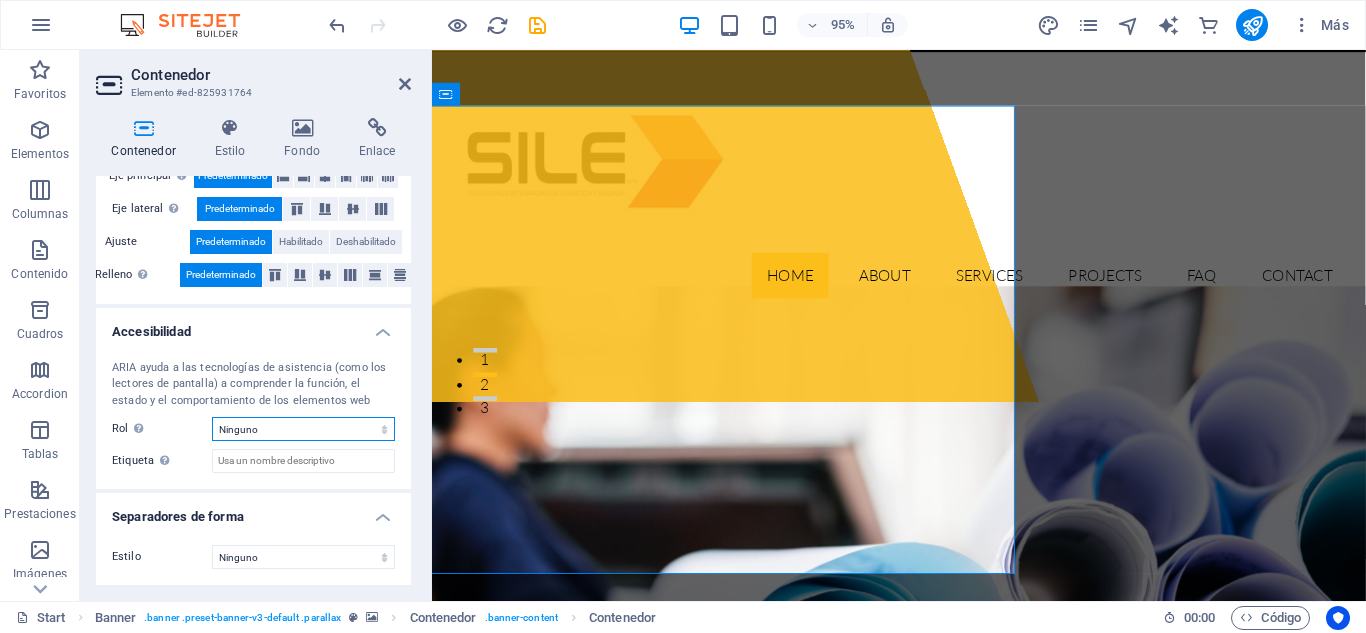 click on "Ninguno Alert Article Banner Comment Complementary Dialog Encabezado Marquee Pie de página Presentation Region Section Separator Status Timer" at bounding box center [303, 429] 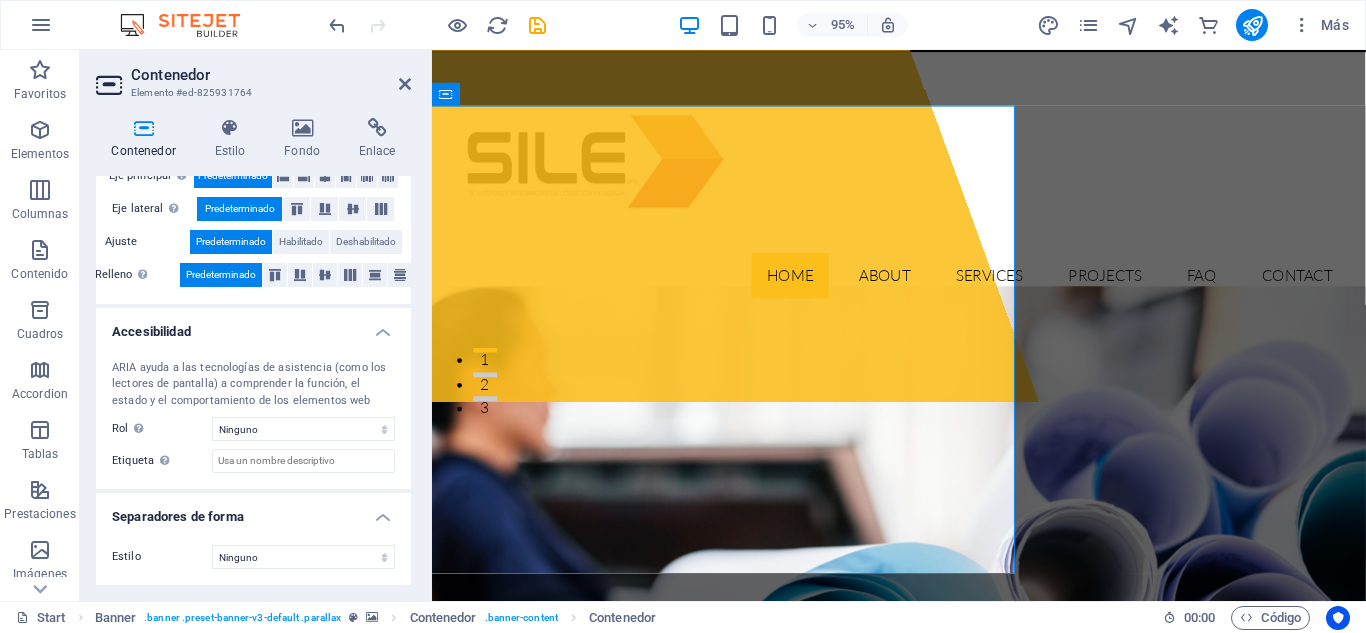 click on "Rol El rol de ARIA define el propósito de un elemento.  Aquí puedes encontrar todas las explicaciones y recomendaciones" at bounding box center [162, 429] 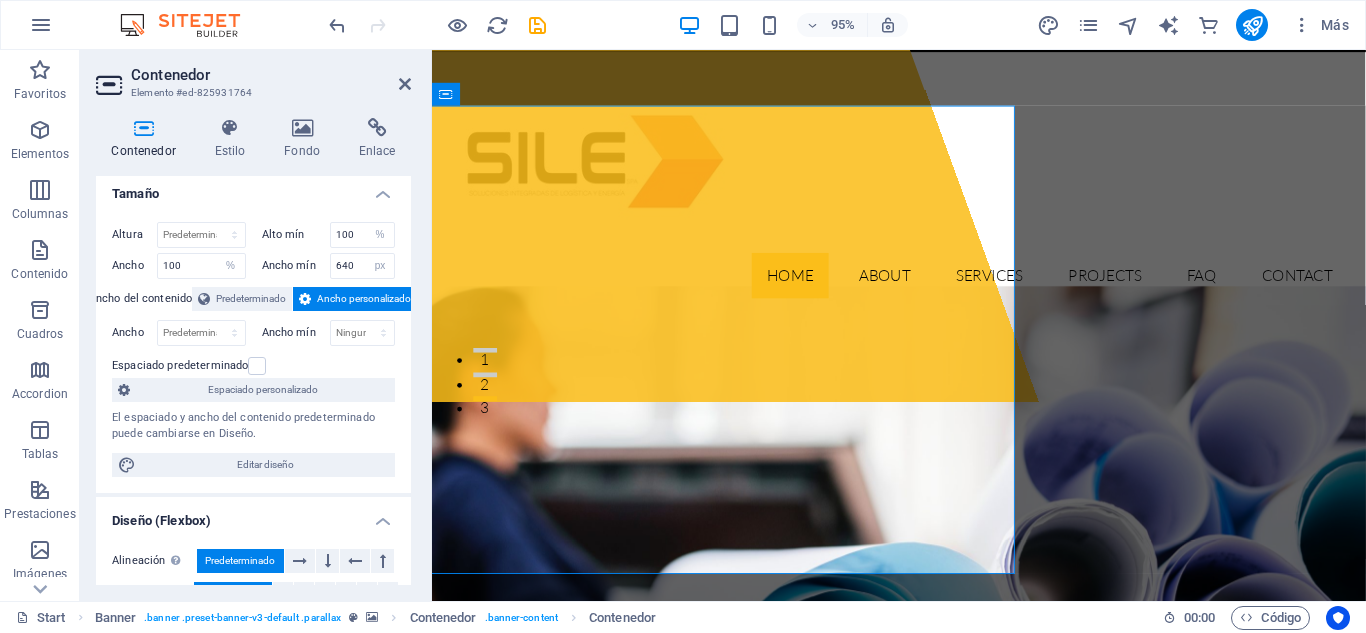 scroll, scrollTop: 0, scrollLeft: 0, axis: both 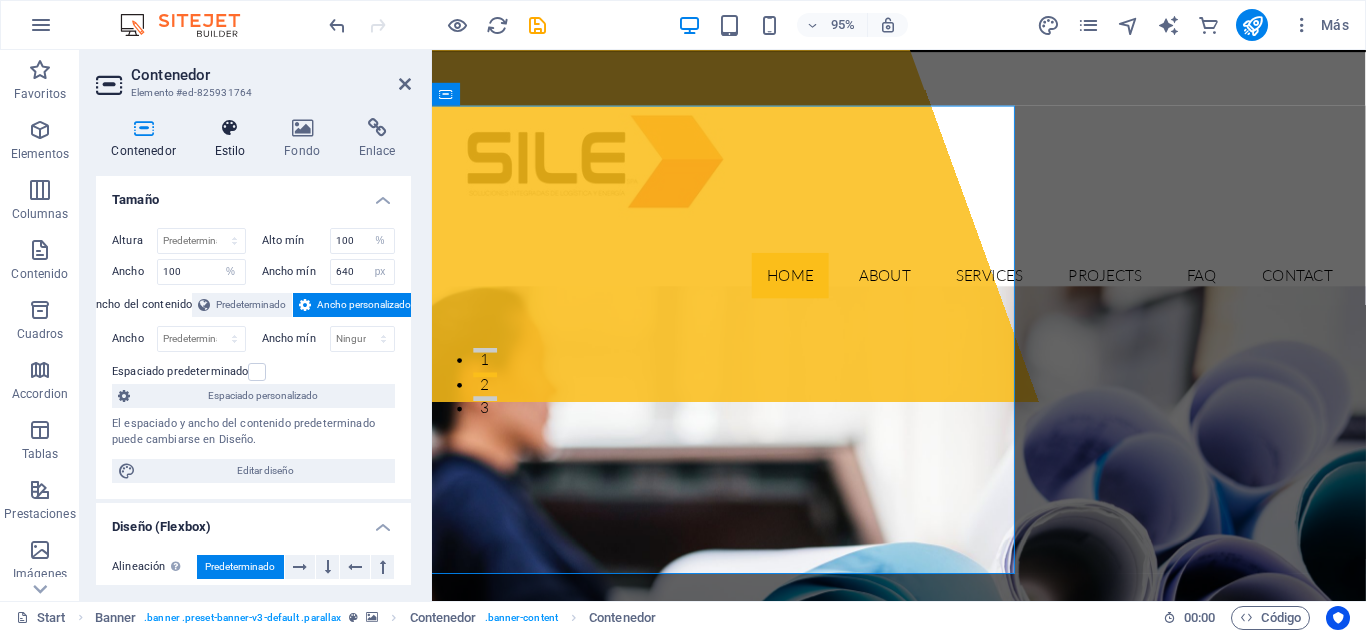 click on "Estilo" at bounding box center (234, 139) 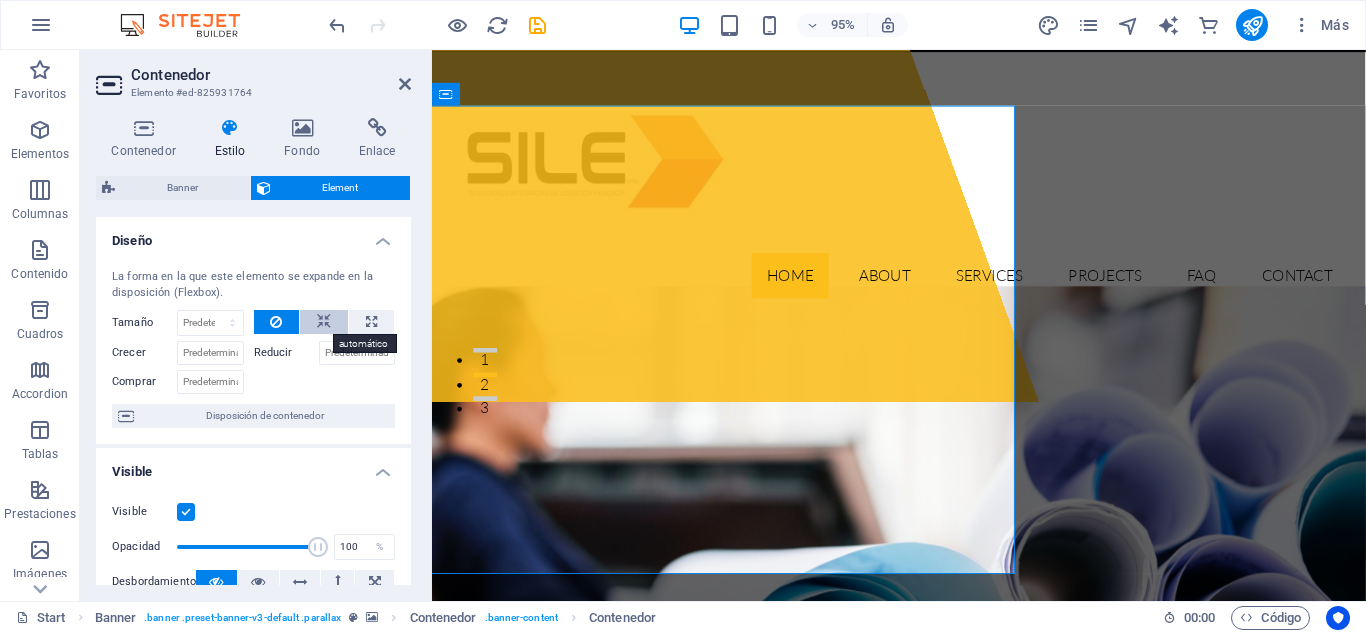 click at bounding box center [324, 322] 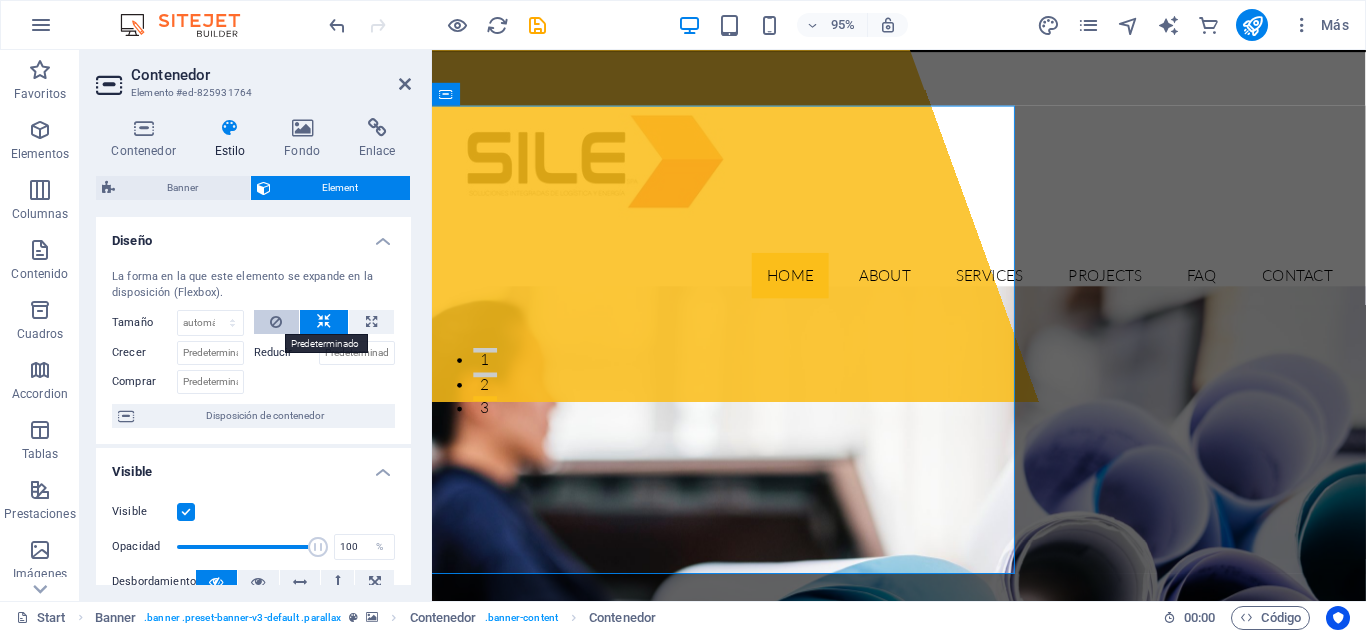 click at bounding box center (276, 322) 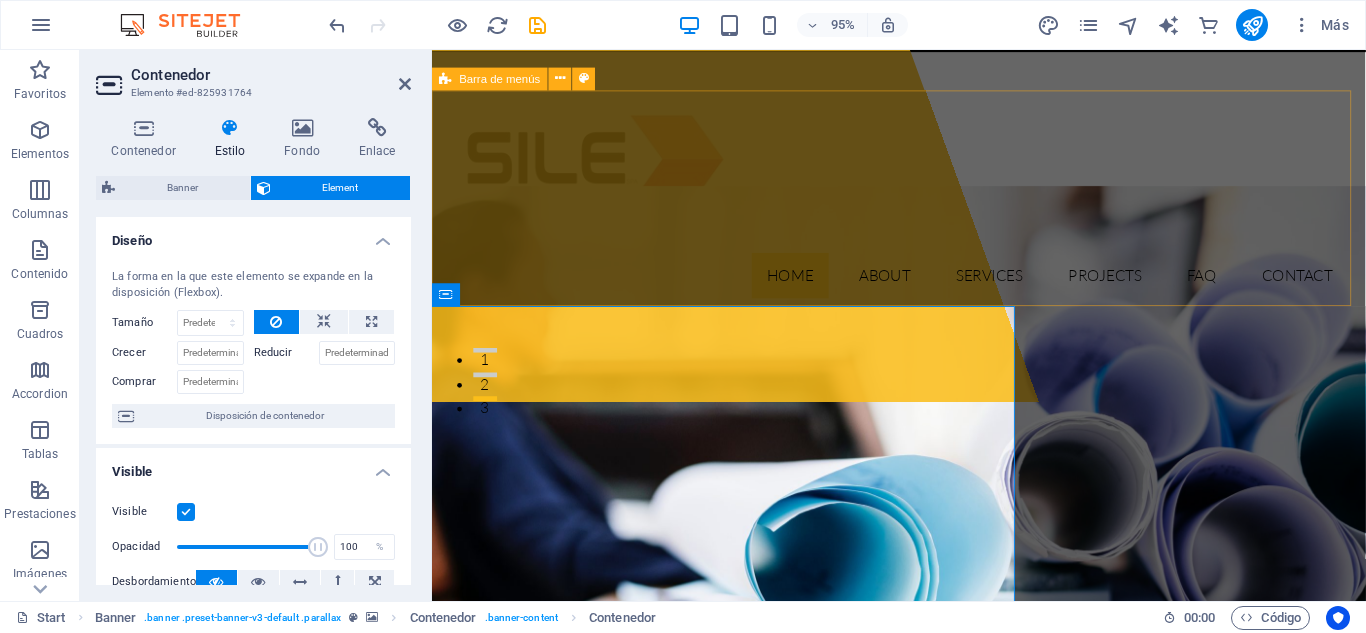 scroll, scrollTop: 0, scrollLeft: 0, axis: both 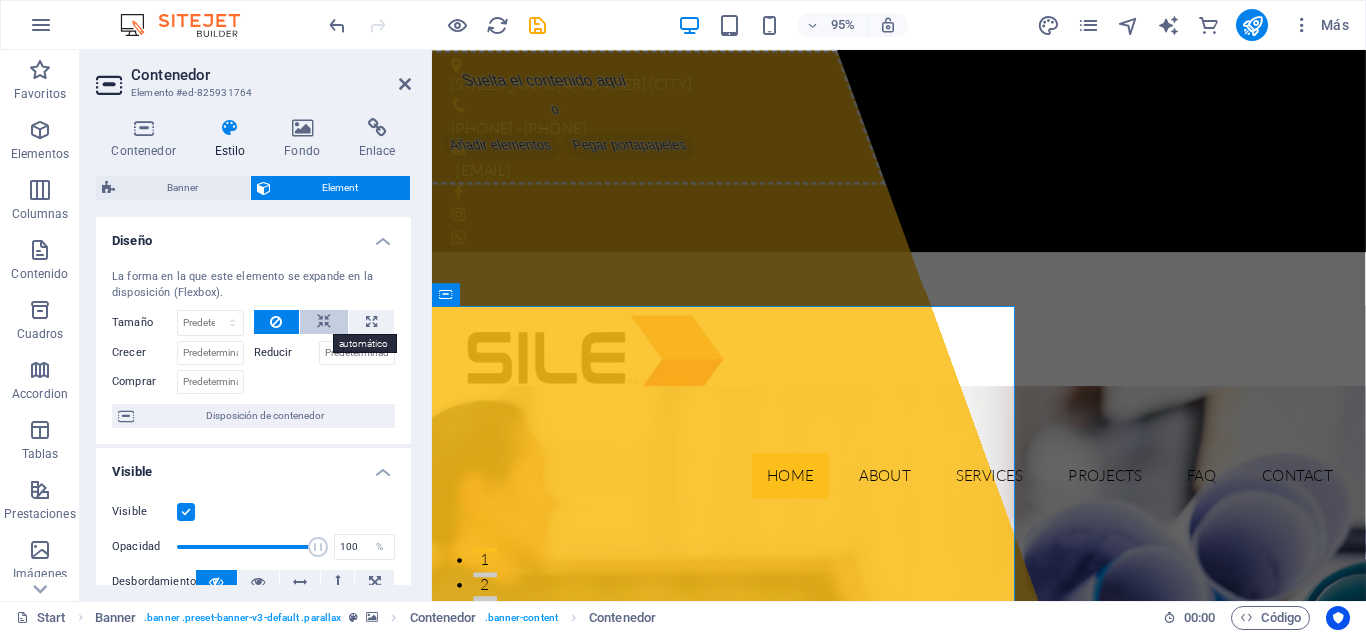 click at bounding box center [324, 322] 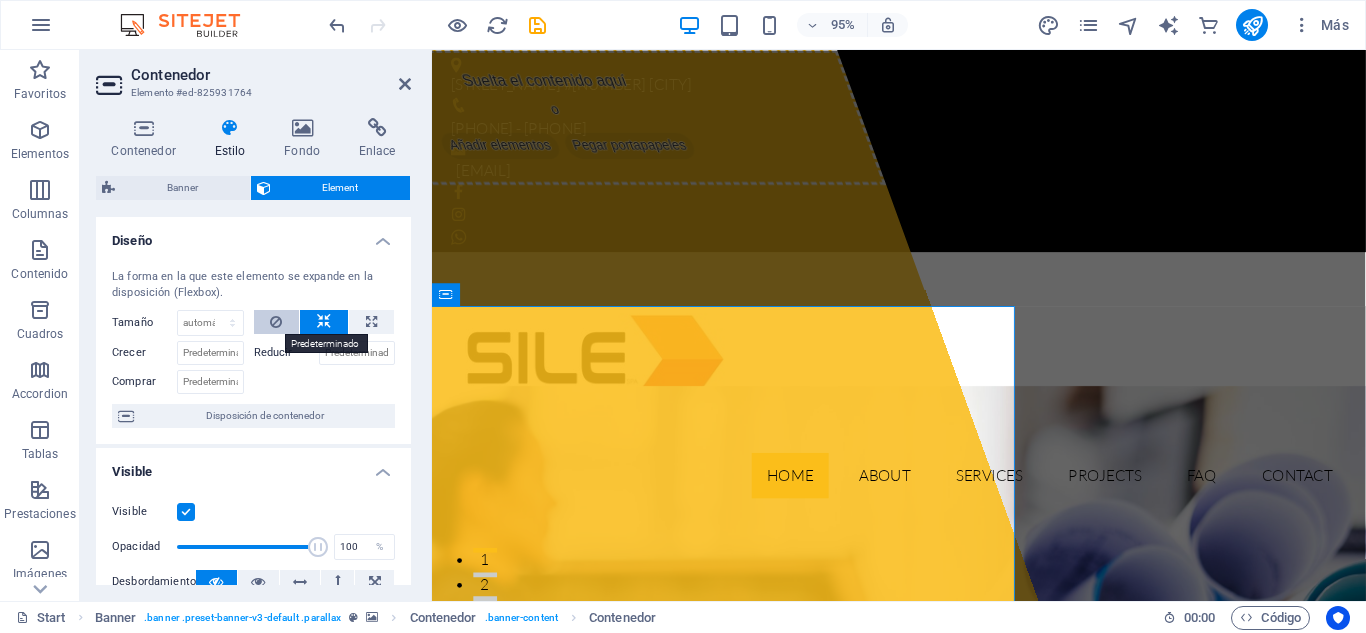 click at bounding box center [276, 322] 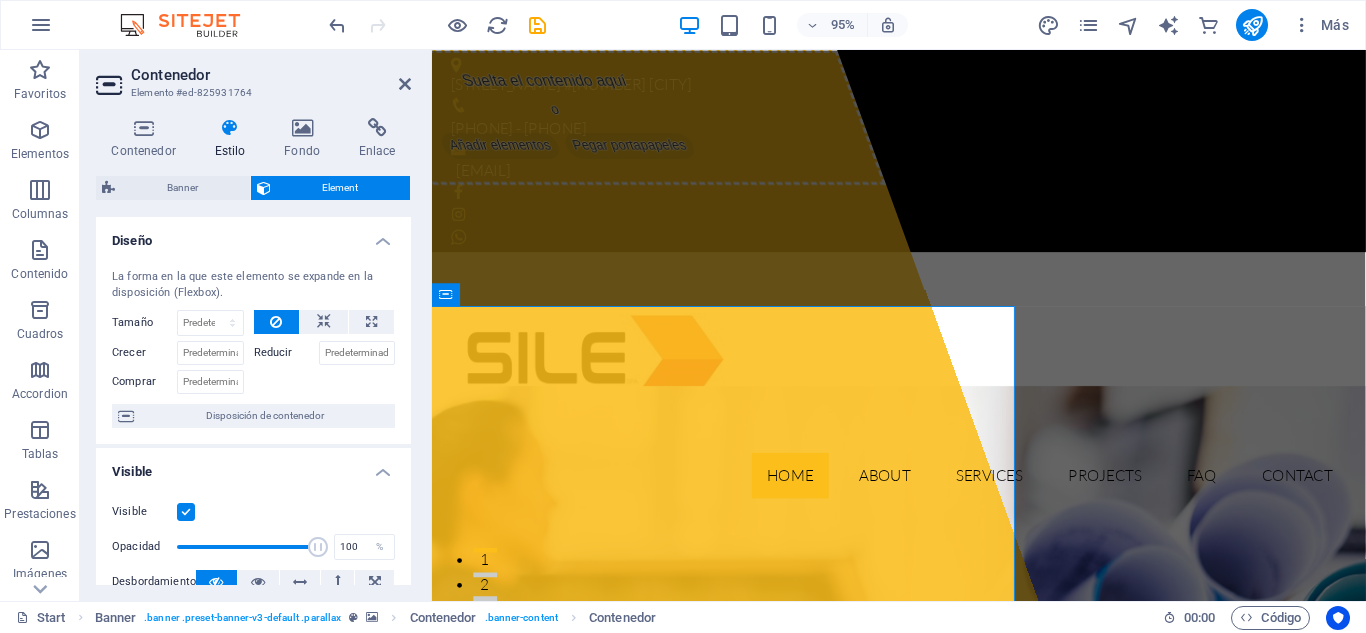 click at bounding box center [276, 322] 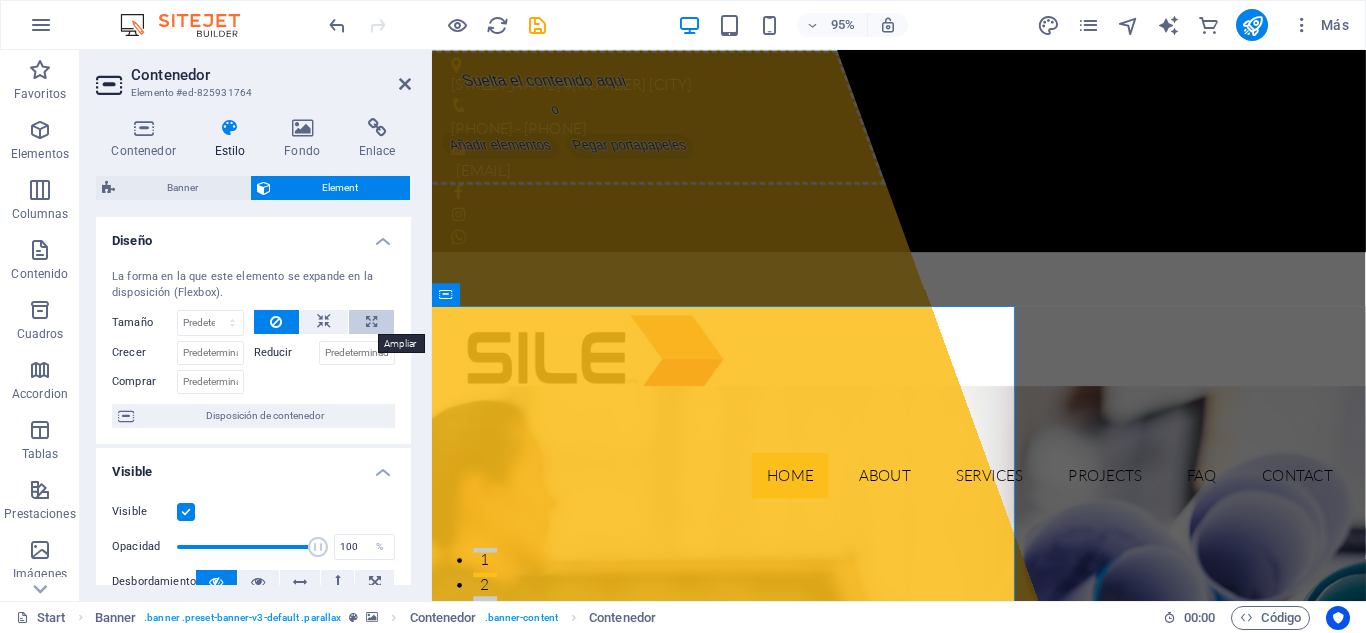click at bounding box center (371, 322) 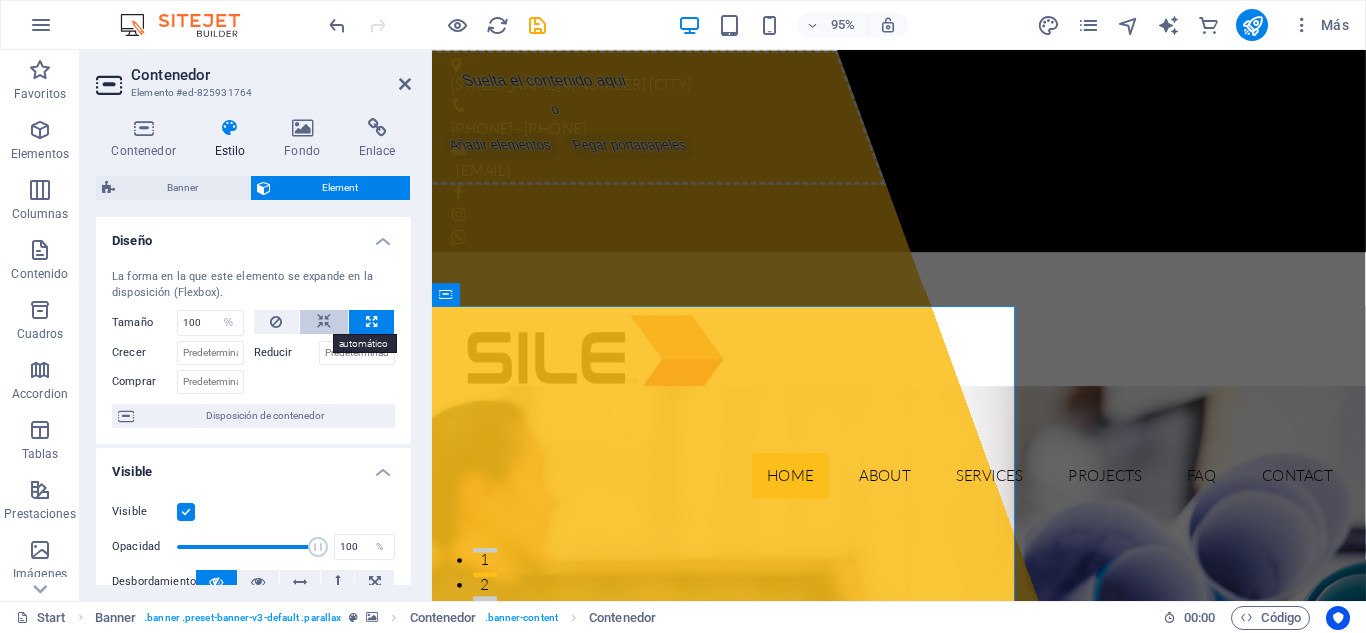click at bounding box center (324, 322) 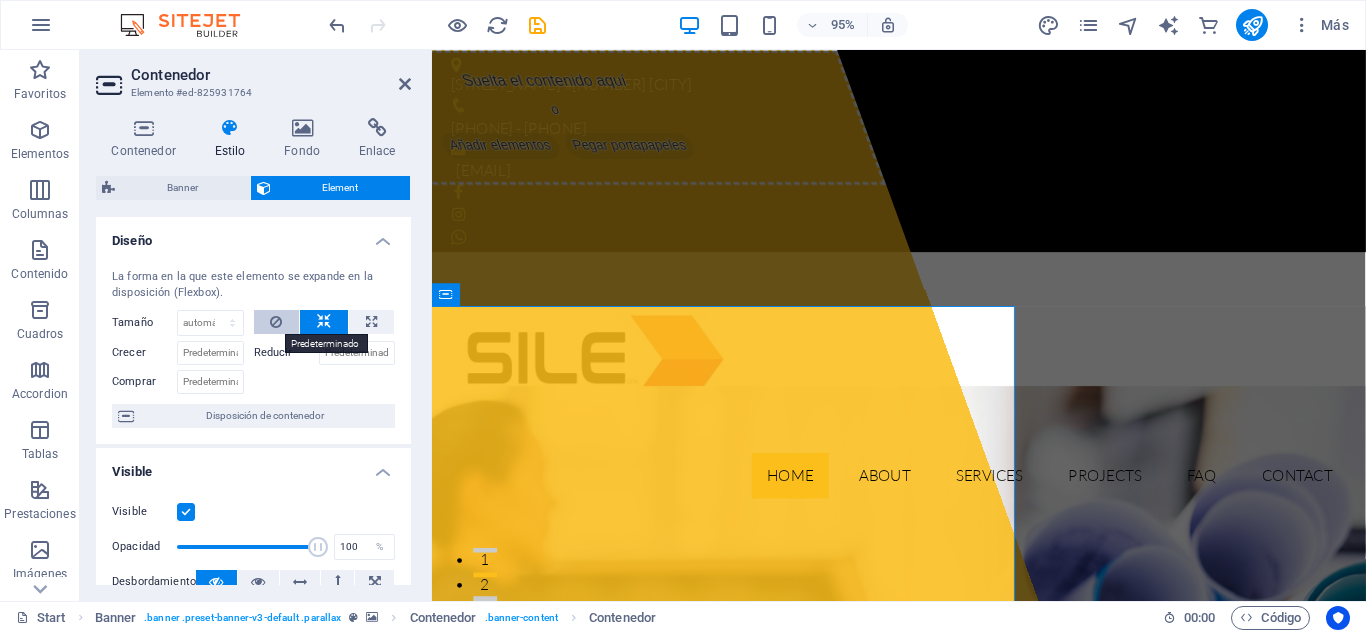 click at bounding box center [276, 322] 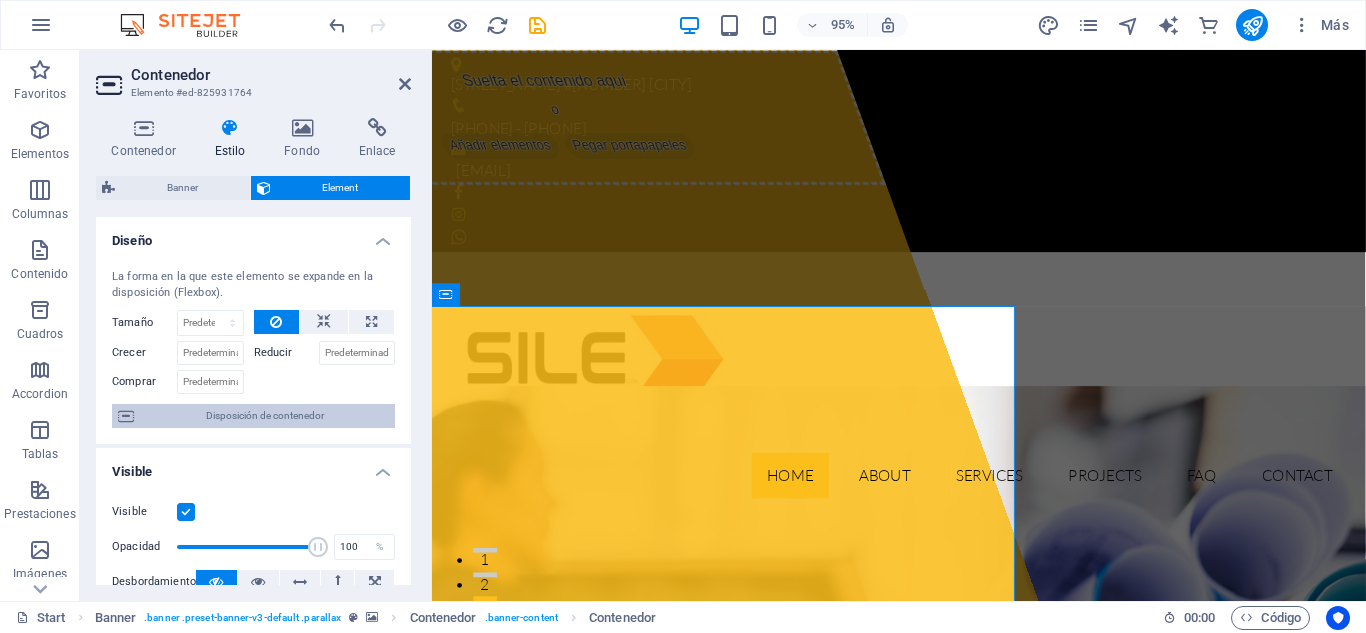 click on "Disposición de contenedor" at bounding box center (264, 416) 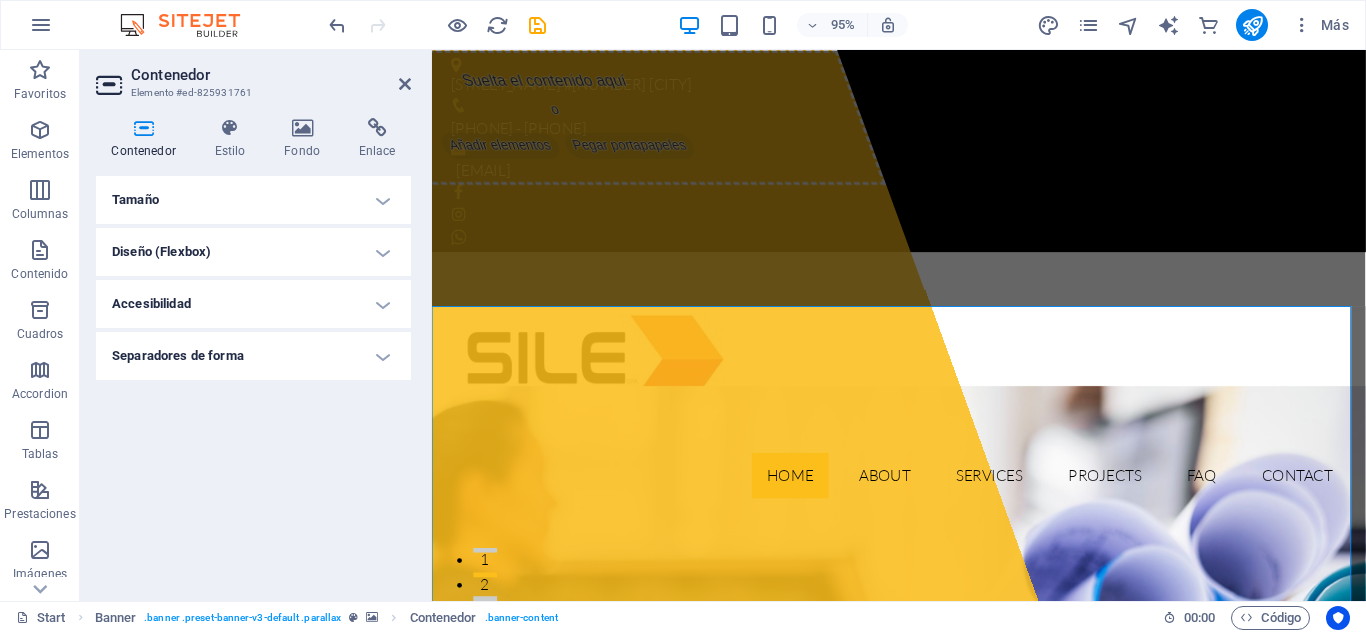 click on "Separadores de forma" at bounding box center [253, 356] 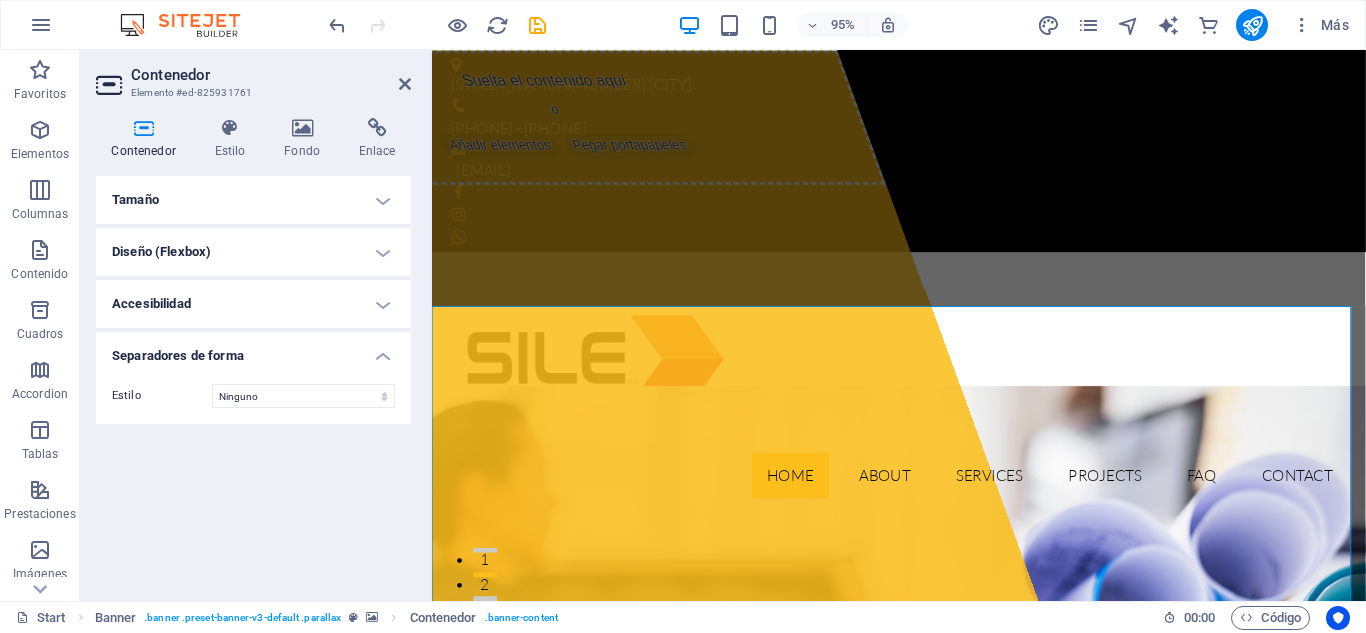 click on "Separadores de forma" at bounding box center (253, 350) 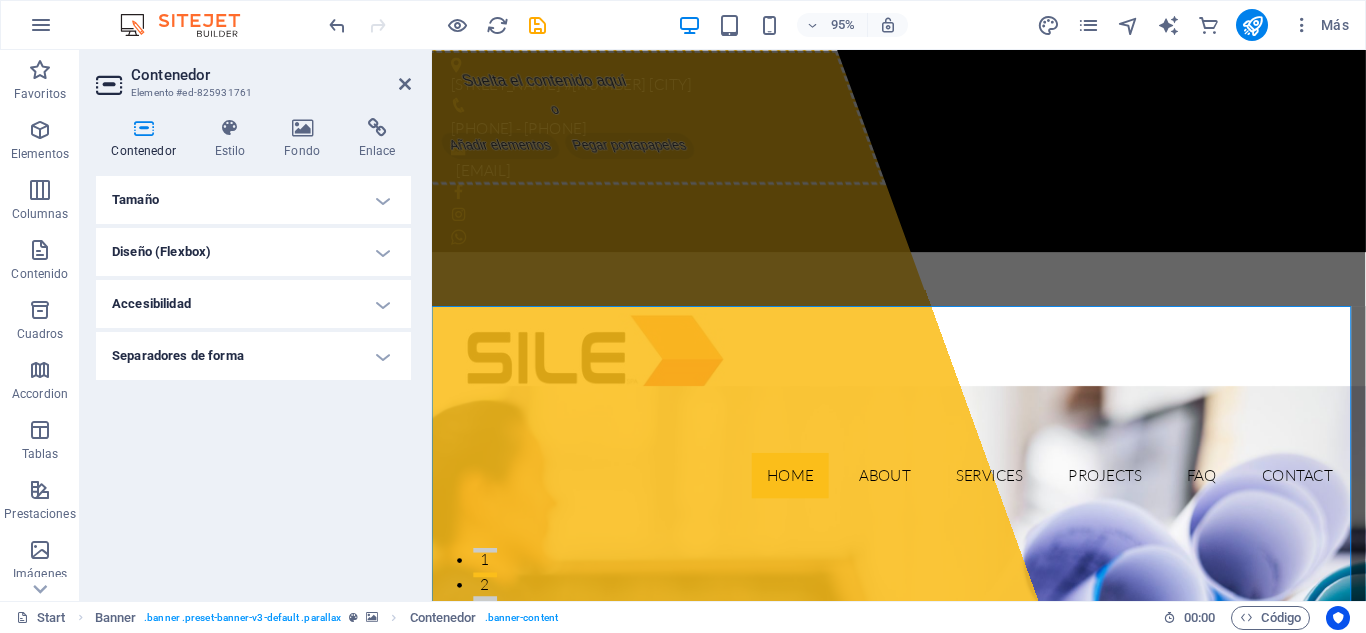 click on "Accesibilidad" at bounding box center (253, 304) 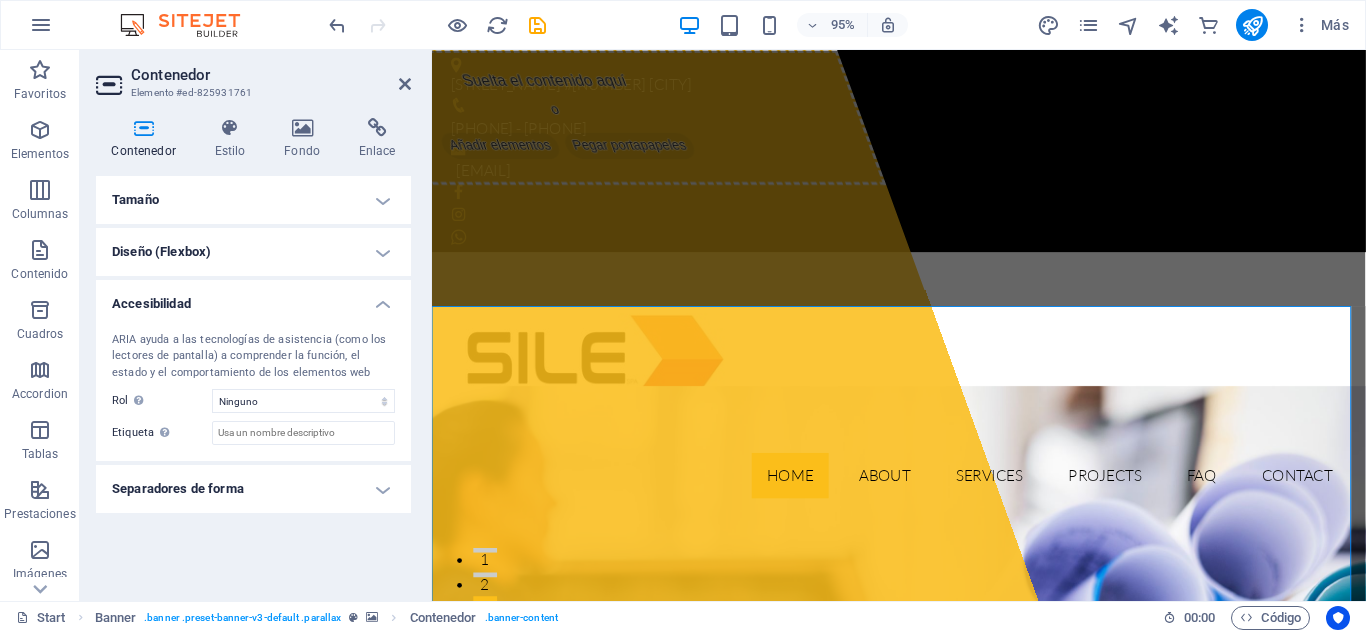 click on "Accesibilidad" at bounding box center (253, 298) 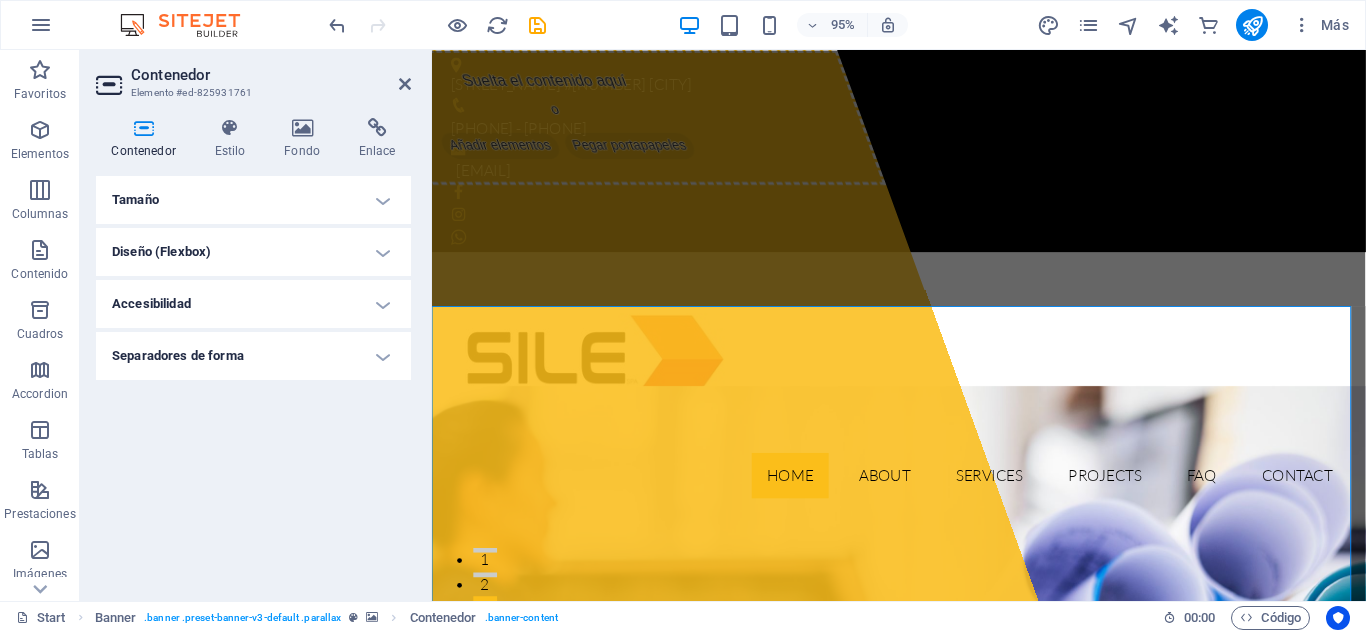 click on "Diseño (Flexbox)" at bounding box center (253, 252) 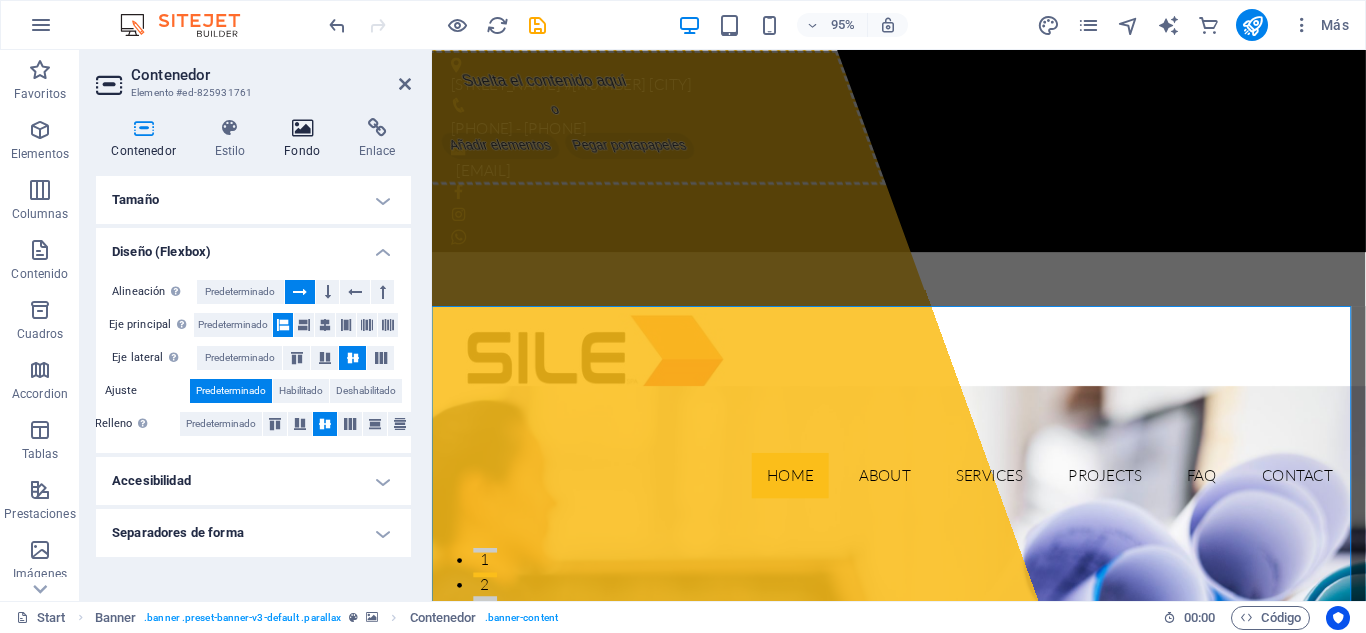 click at bounding box center [302, 128] 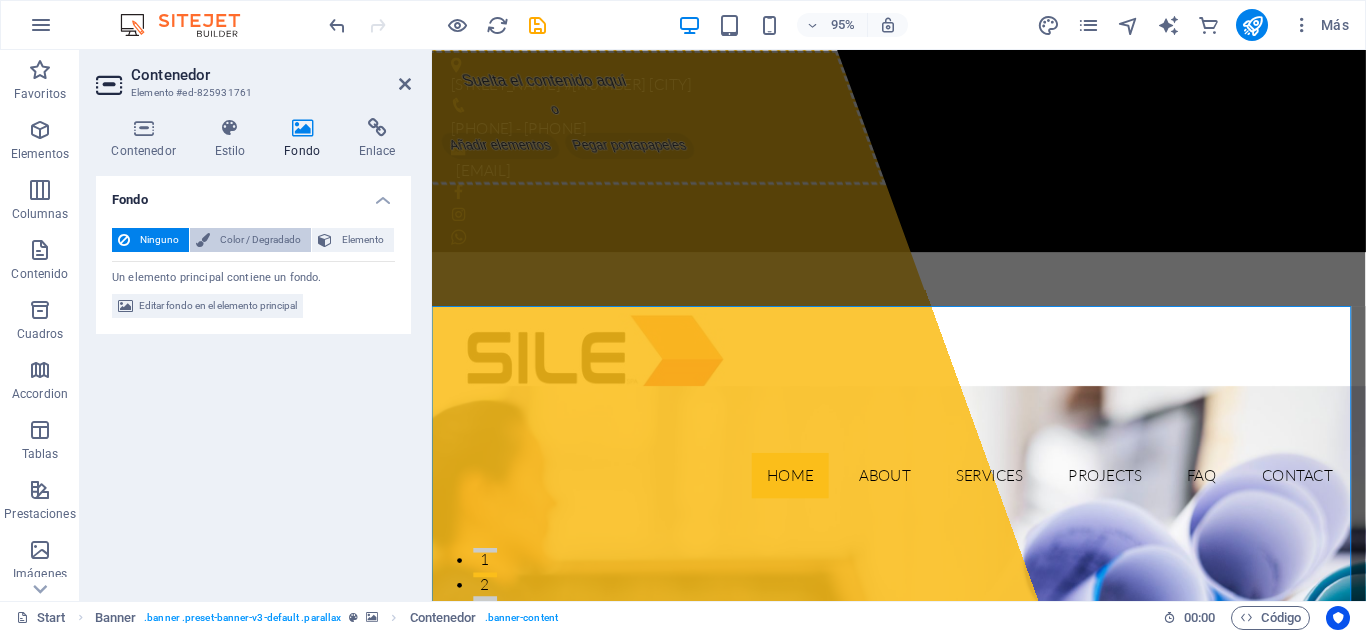 click on "Color / Degradado" at bounding box center (260, 240) 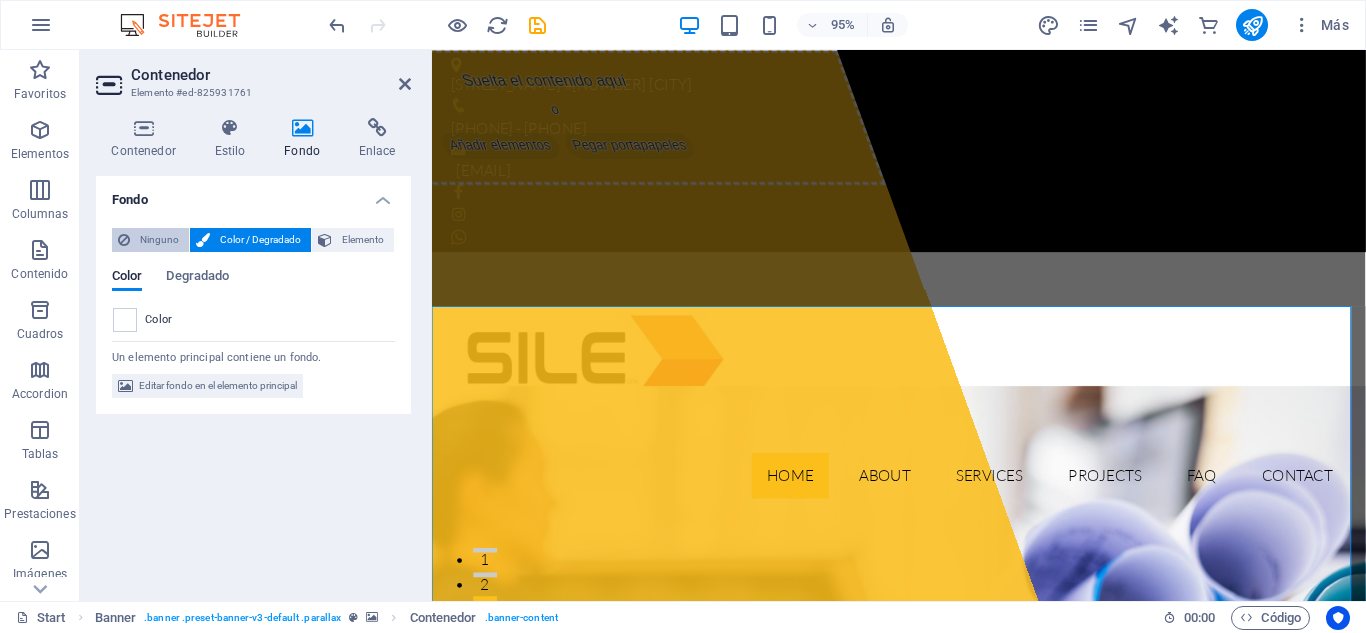 click on "Ninguno" at bounding box center (159, 240) 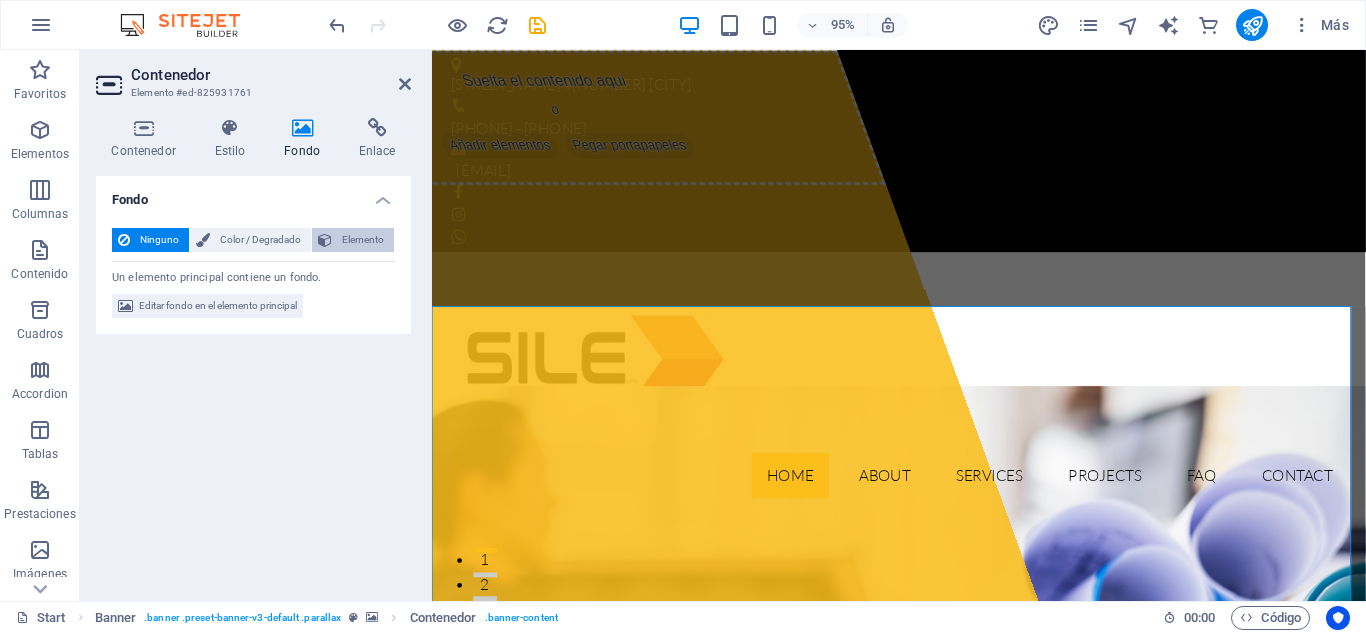 click on "Elemento" at bounding box center (363, 240) 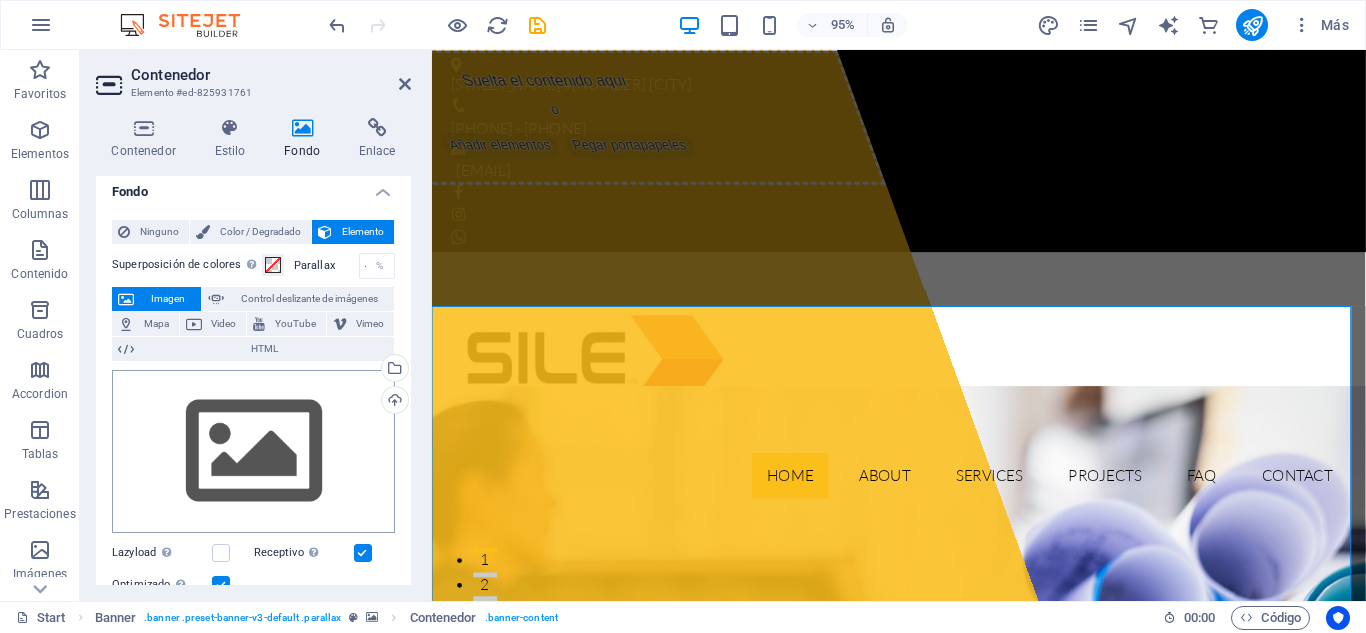 scroll, scrollTop: 6, scrollLeft: 0, axis: vertical 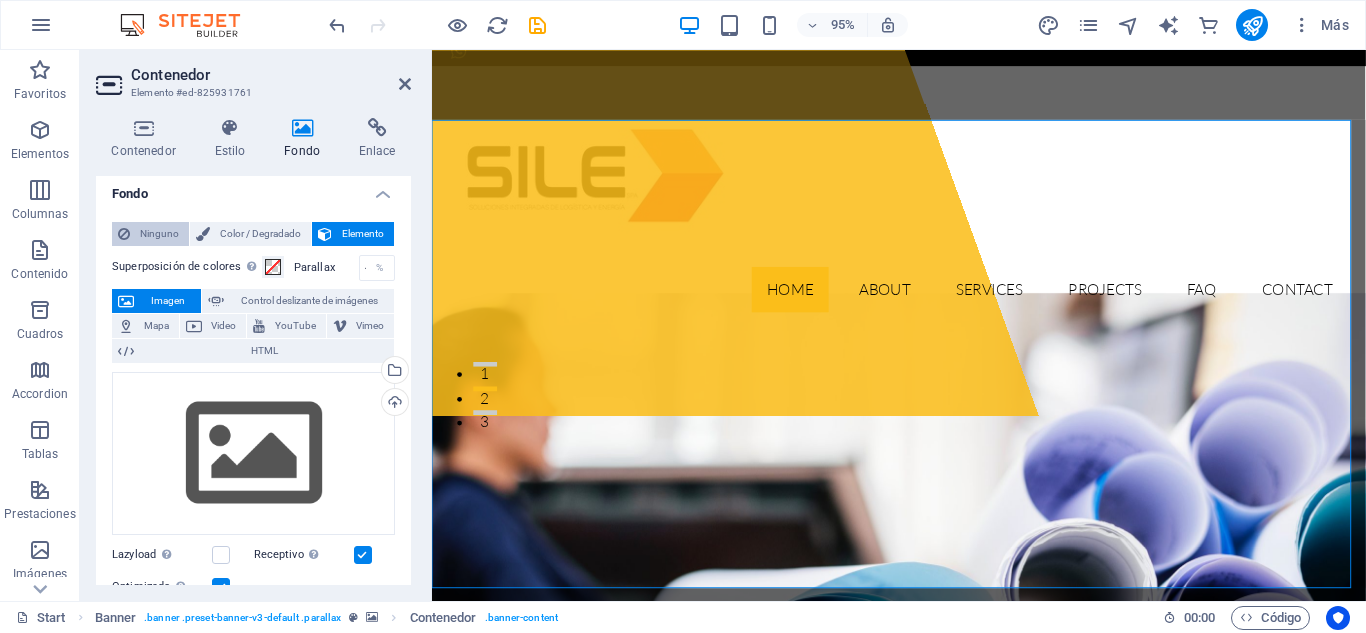 click on "Ninguno" at bounding box center (159, 234) 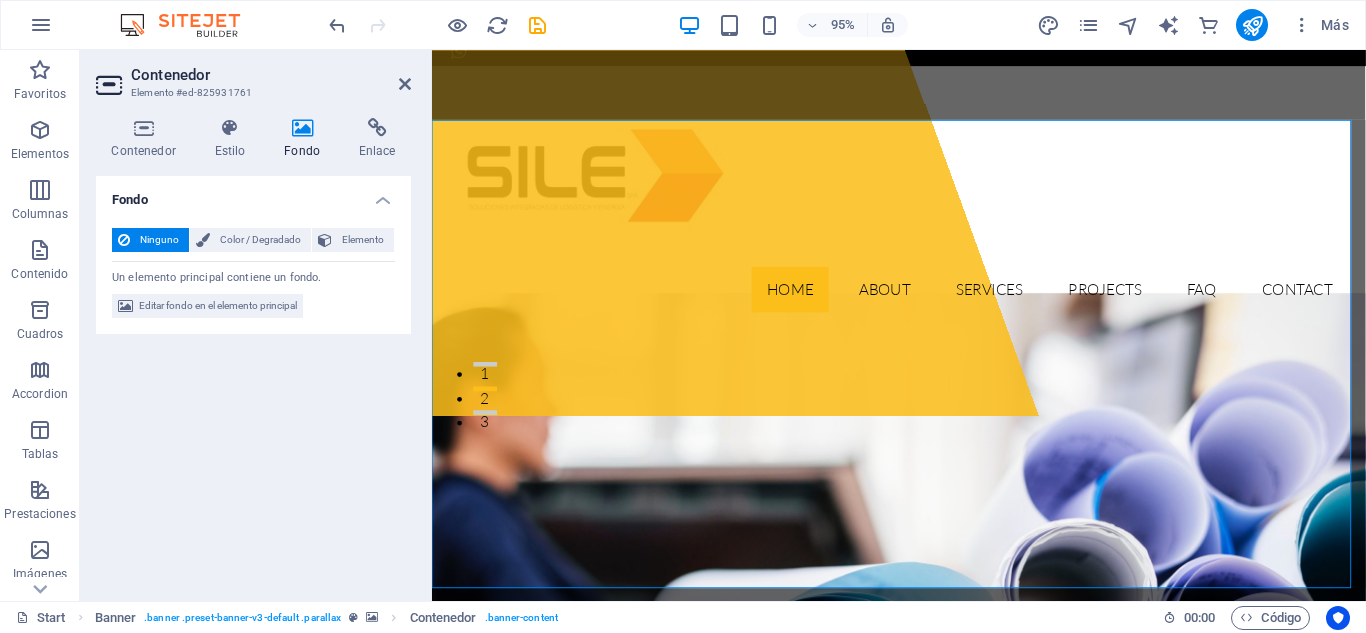 scroll, scrollTop: 0, scrollLeft: 0, axis: both 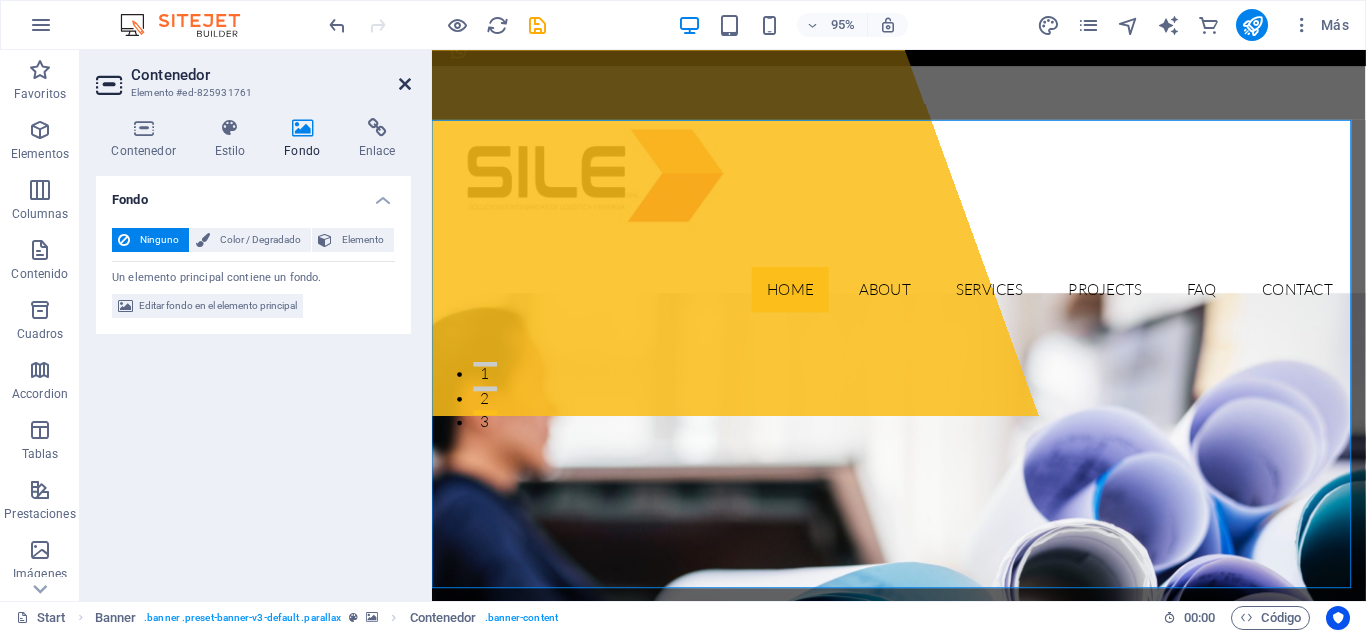 click at bounding box center [405, 84] 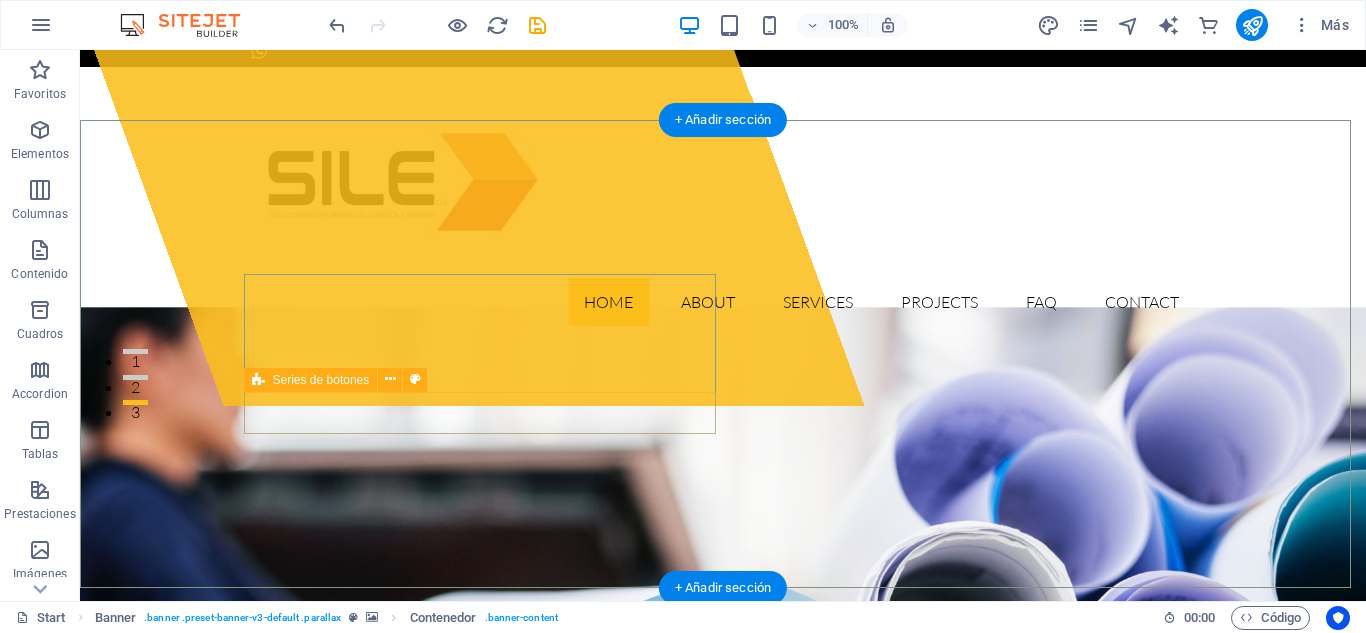 scroll, scrollTop: 206, scrollLeft: 0, axis: vertical 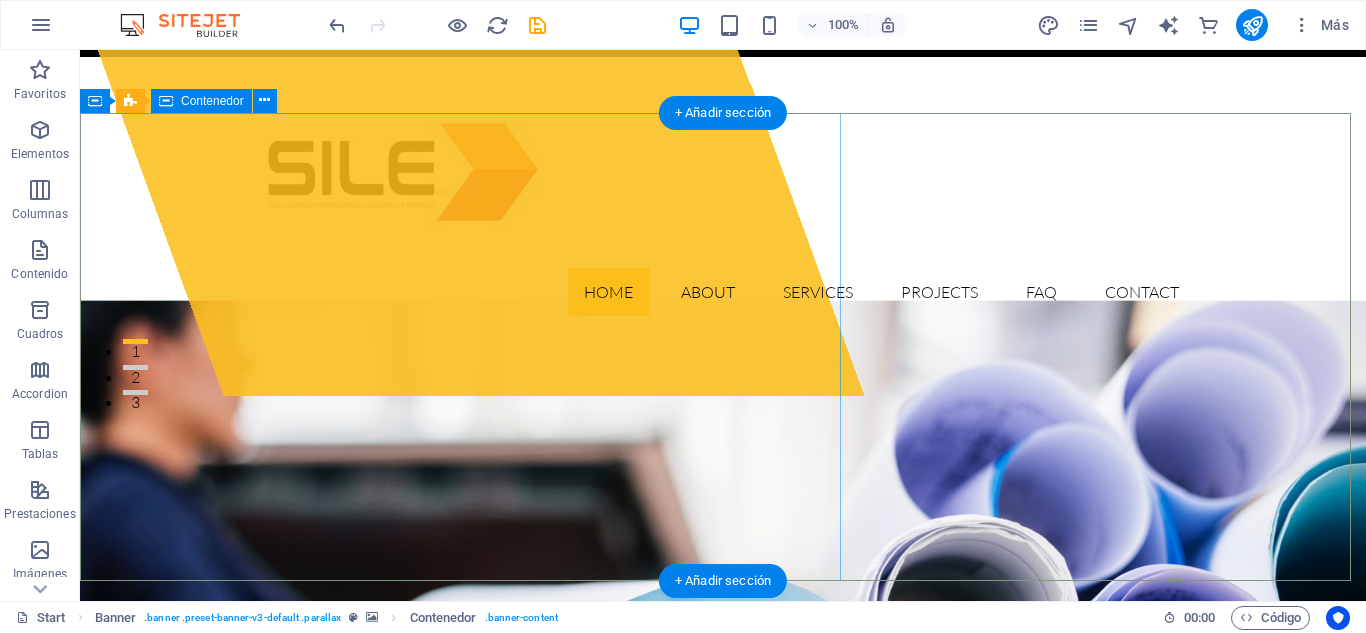 click on "Suelta el contenido aquí o  Añadir elementos  Pegar portapapeles" at bounding box center (443, 119) 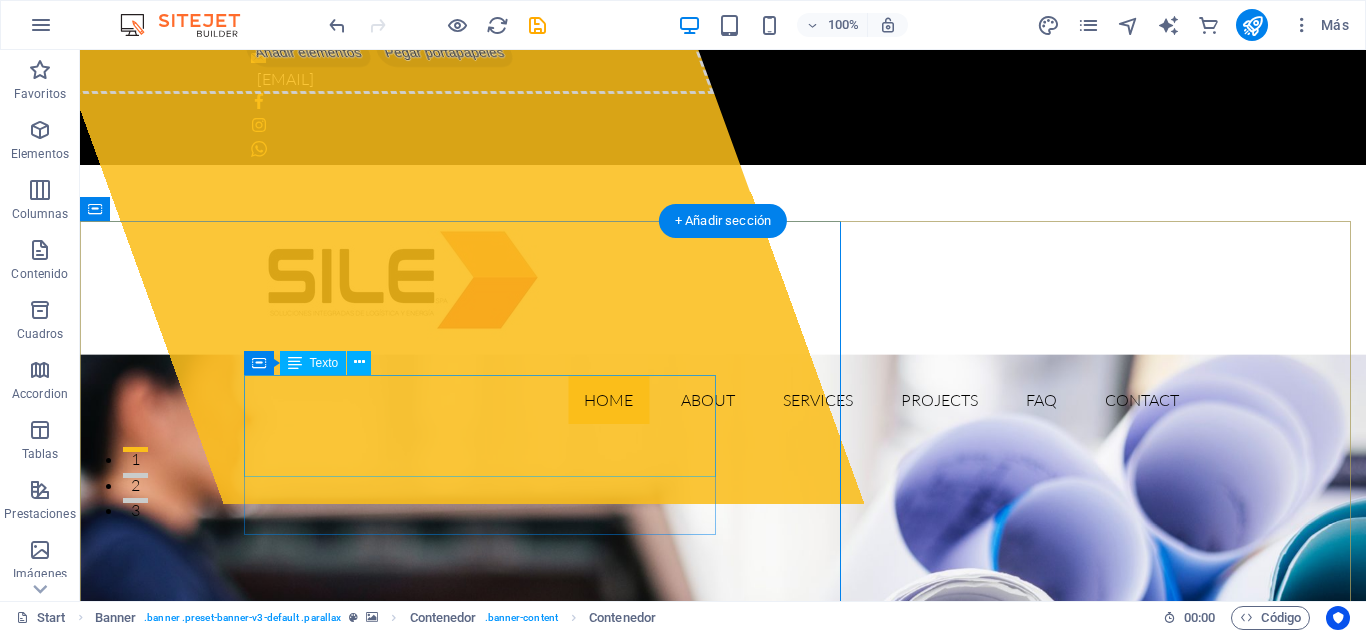scroll, scrollTop: 99, scrollLeft: 0, axis: vertical 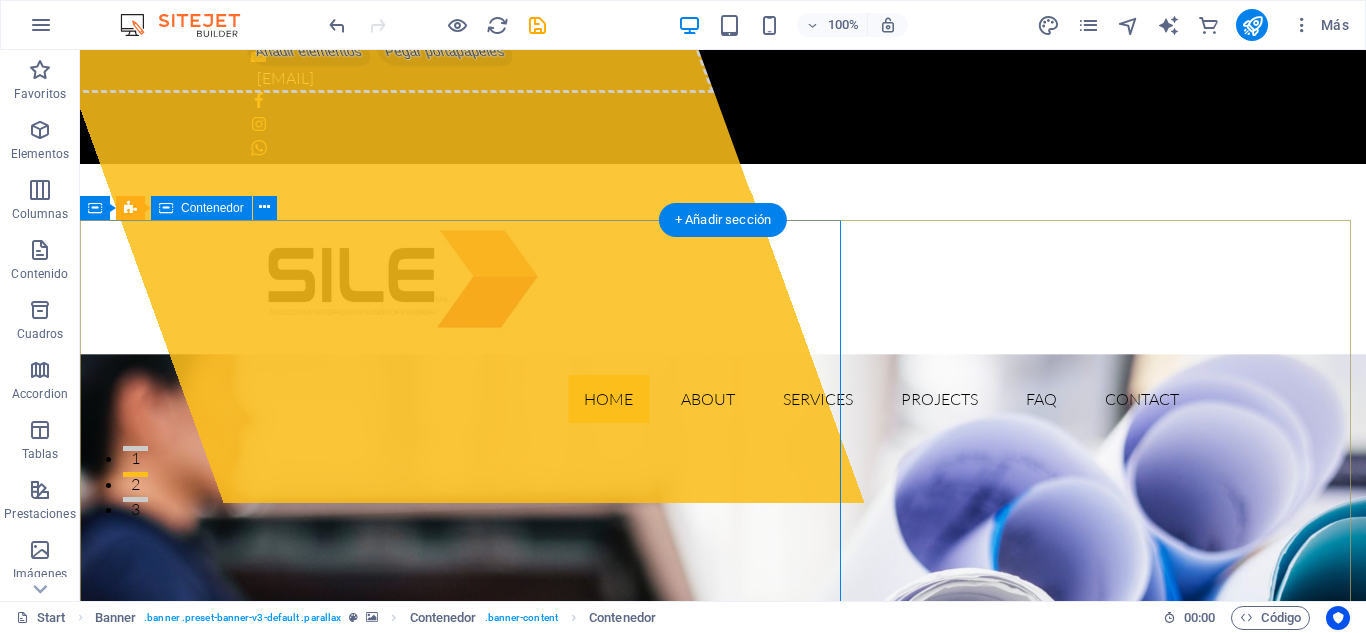 click on "Suelta el contenido aquí o  Añadir elementos  Pegar portapapeles" at bounding box center [369, 22] 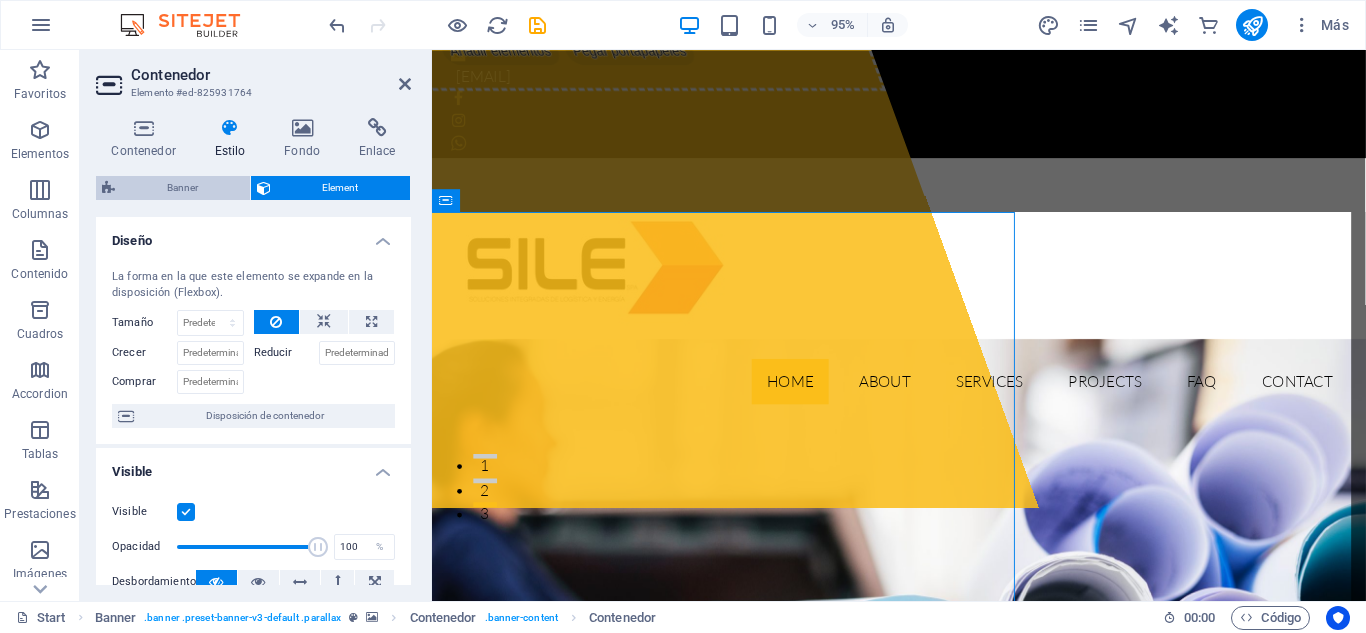 click on "Banner" at bounding box center (182, 188) 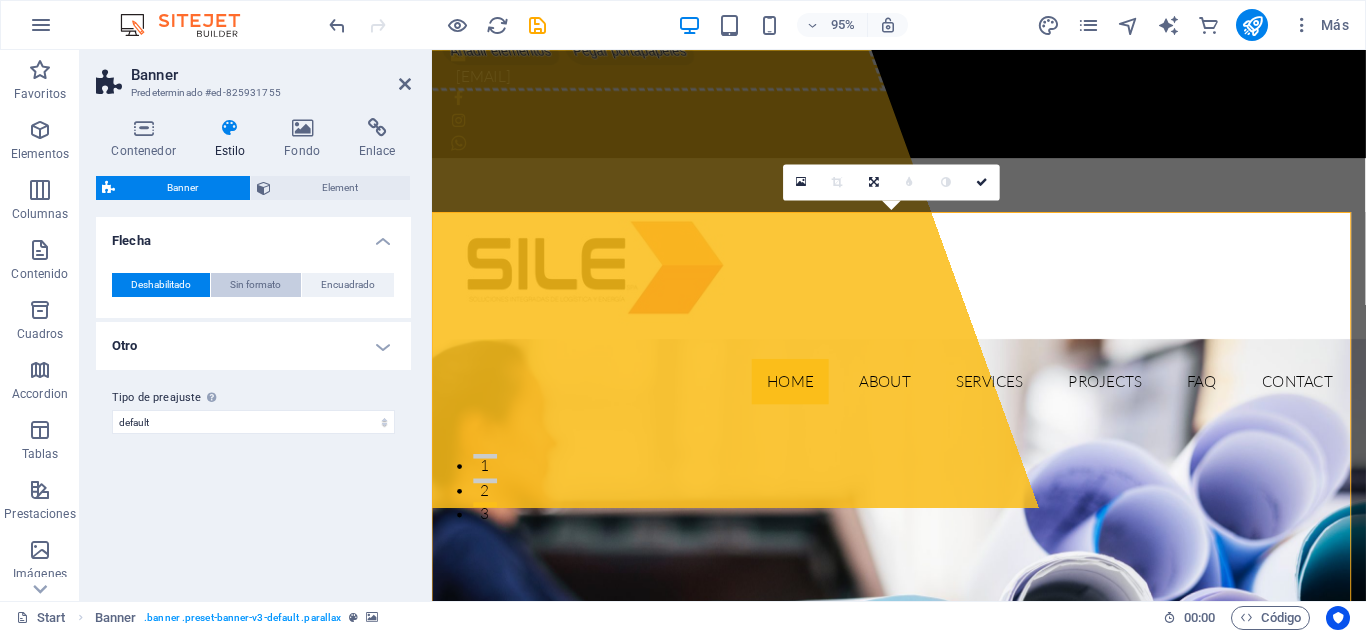 click on "Sin formato" at bounding box center (255, 285) 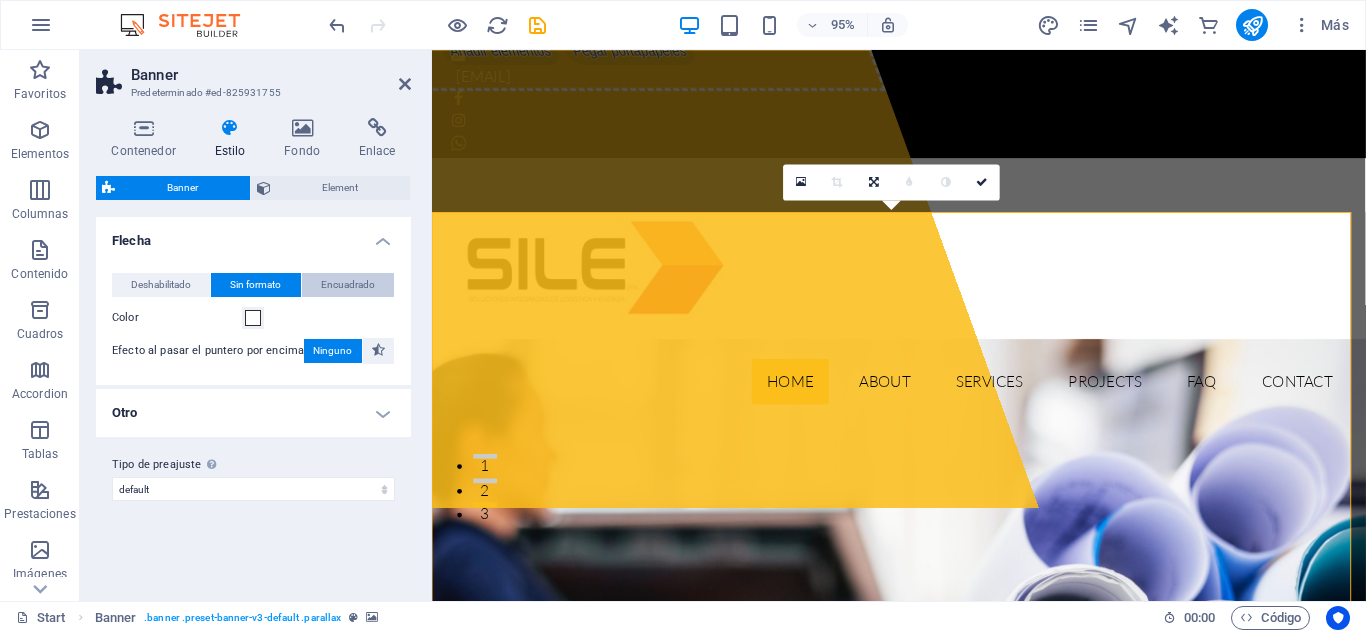 click on "Encuadrado" at bounding box center (348, 285) 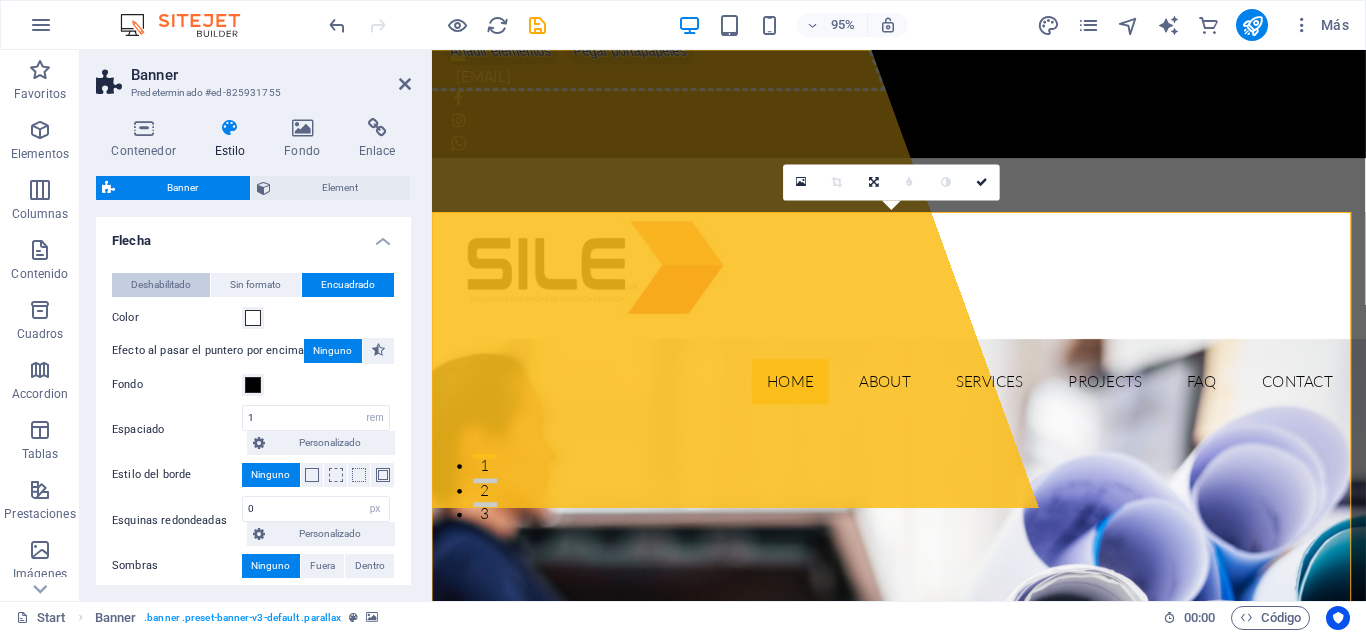 click on "Deshabilitado" at bounding box center [161, 285] 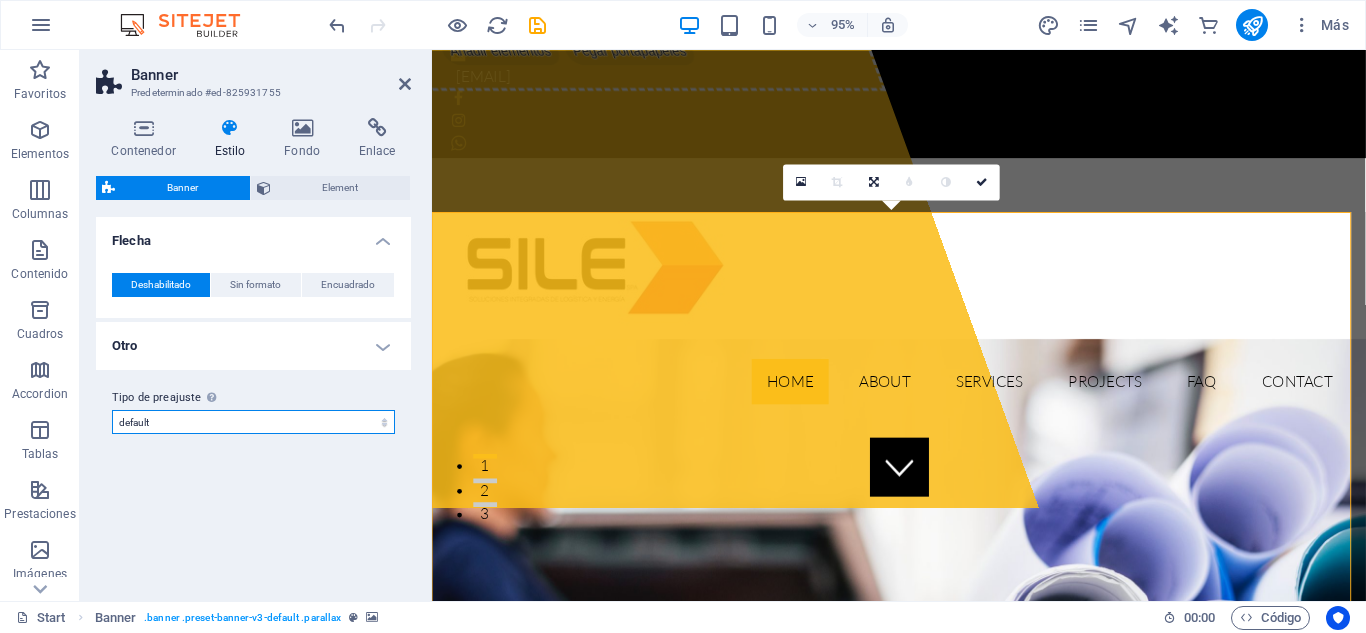click on "default Añadir tipo de preajuste" at bounding box center [253, 422] 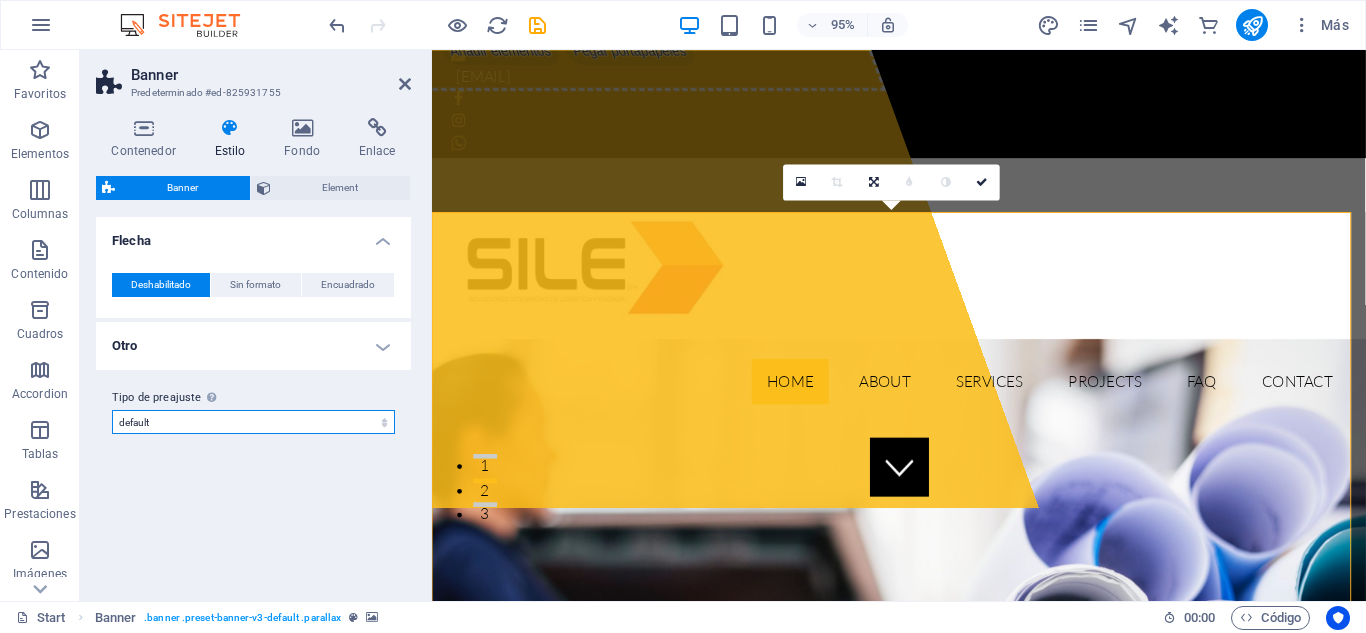 click on "default Añadir tipo de preajuste" at bounding box center [253, 422] 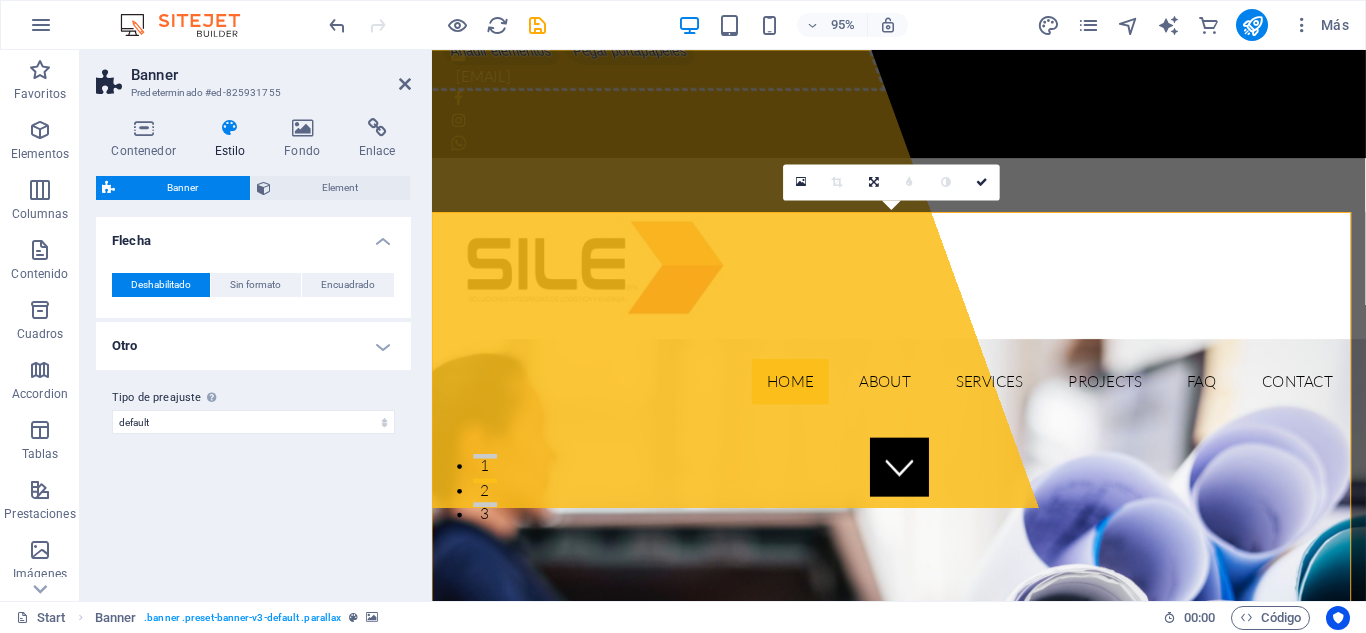 click on "Otro" at bounding box center (253, 346) 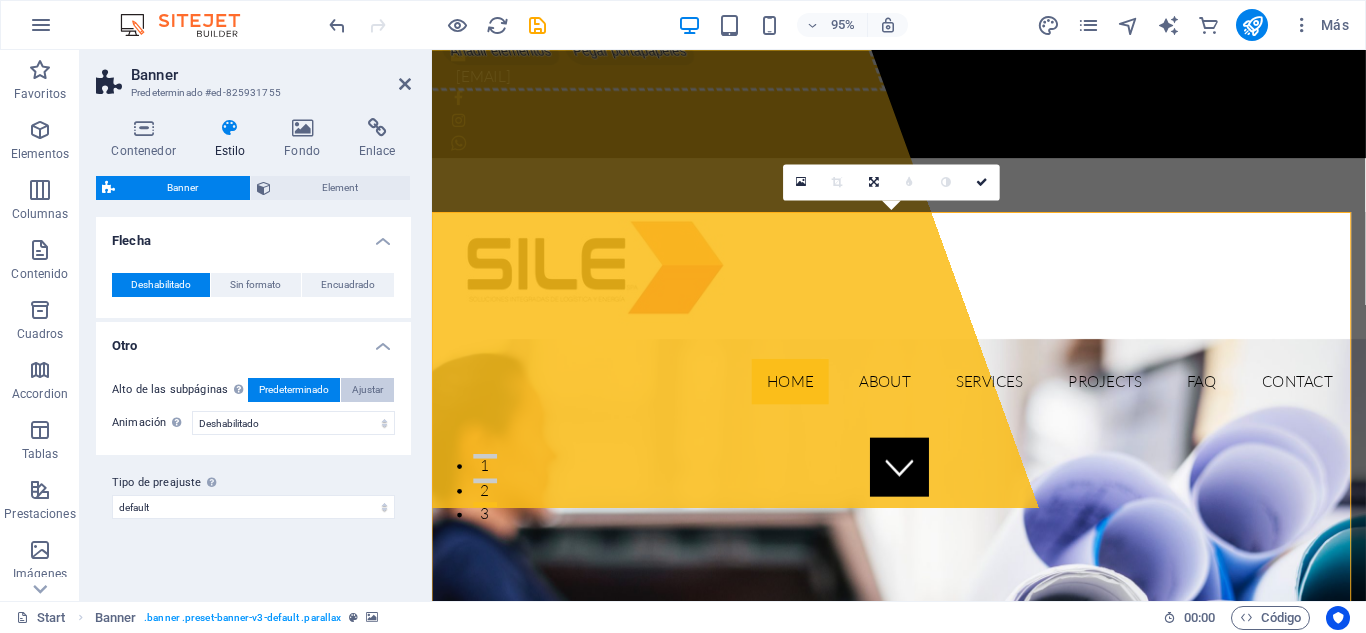 click on "Ajustar" at bounding box center [367, 390] 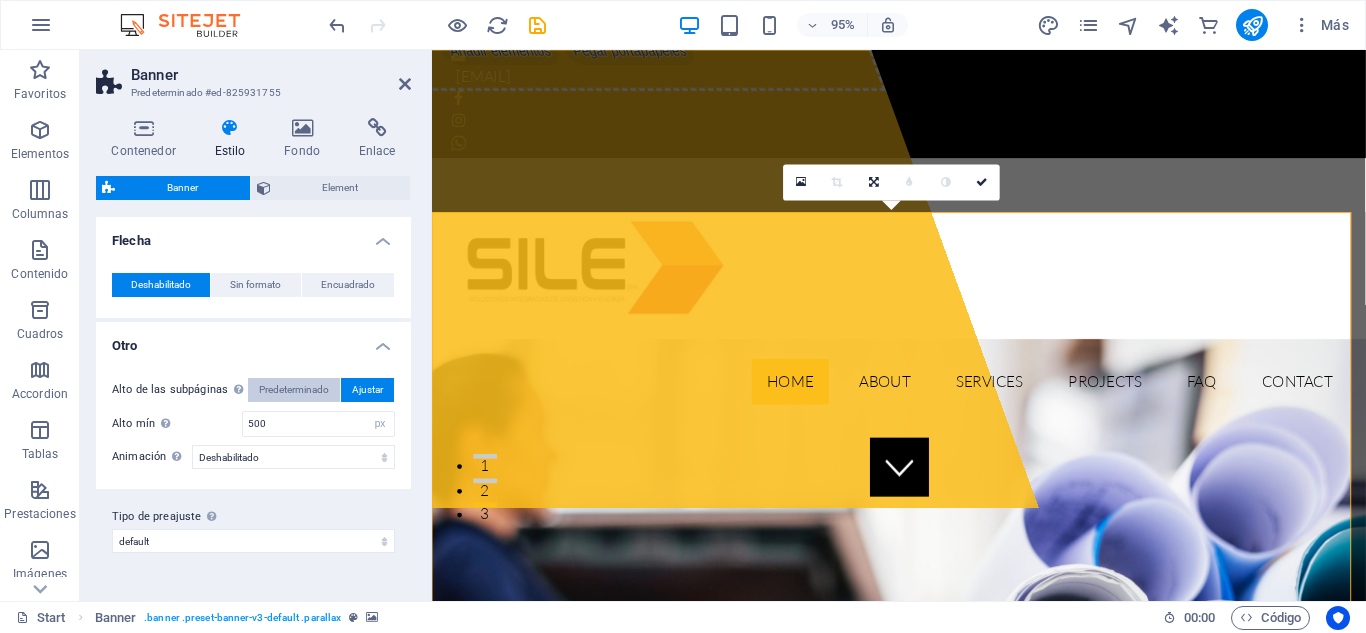 click on "Predeterminado" at bounding box center (294, 390) 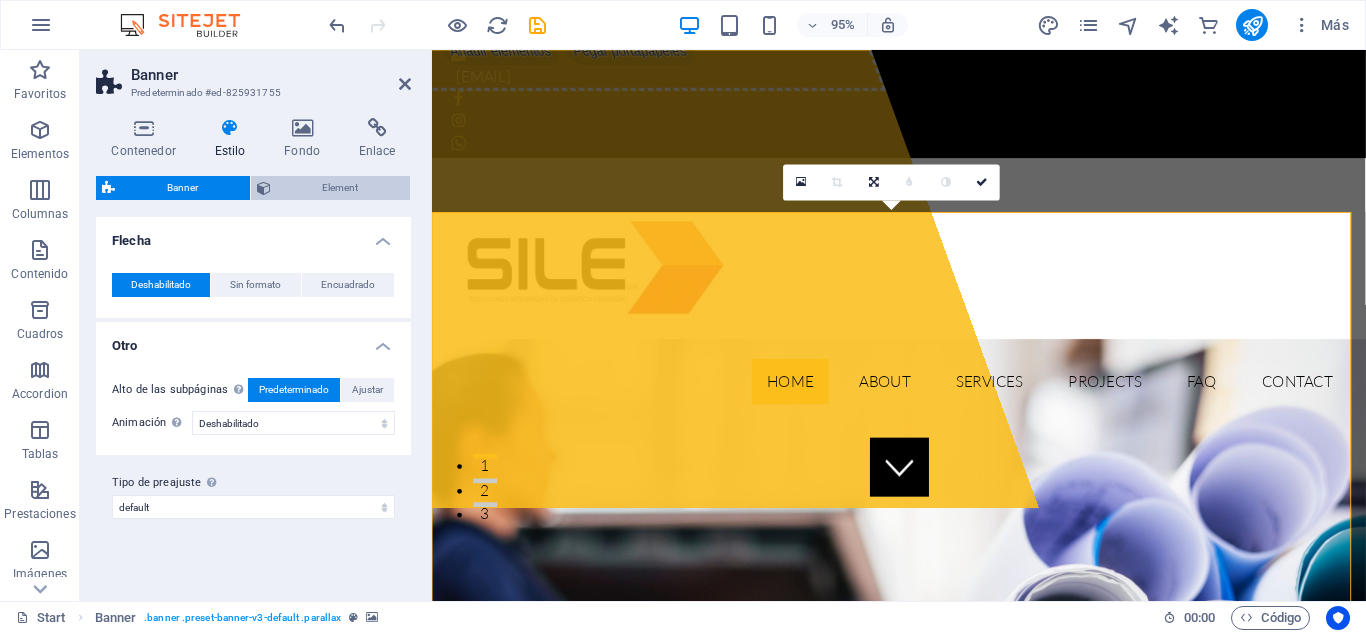 click on "Element" at bounding box center [341, 188] 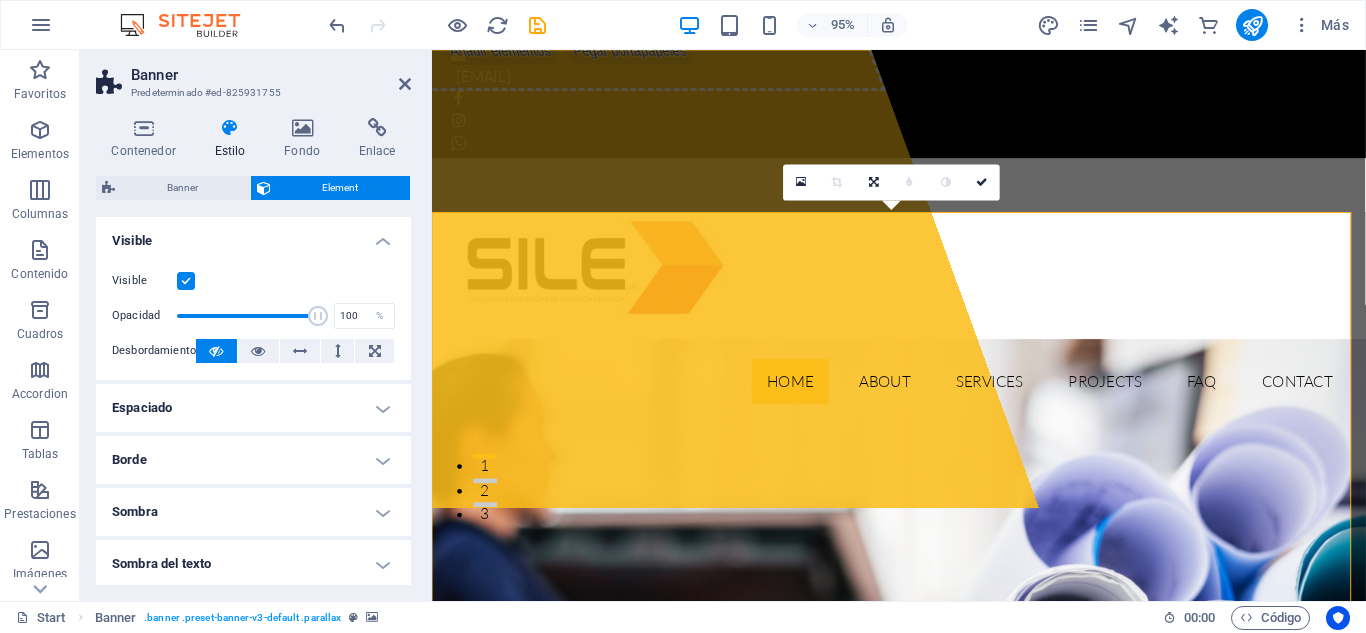 click at bounding box center [186, 281] 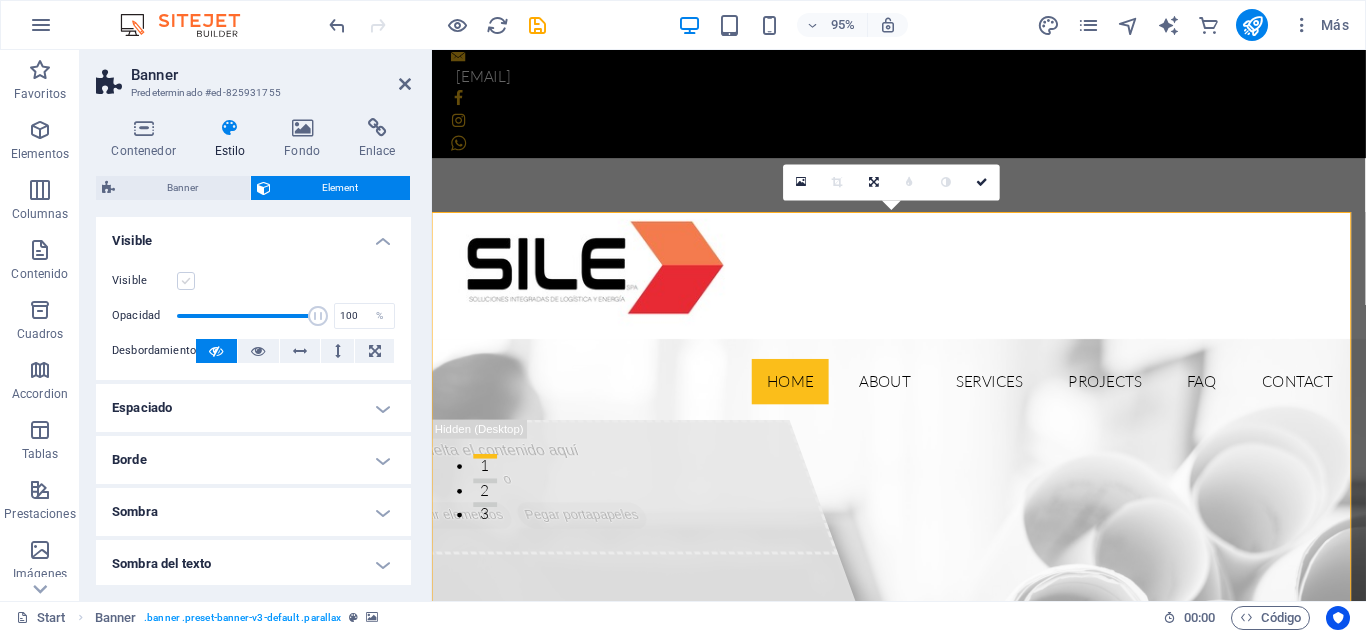 click at bounding box center [186, 281] 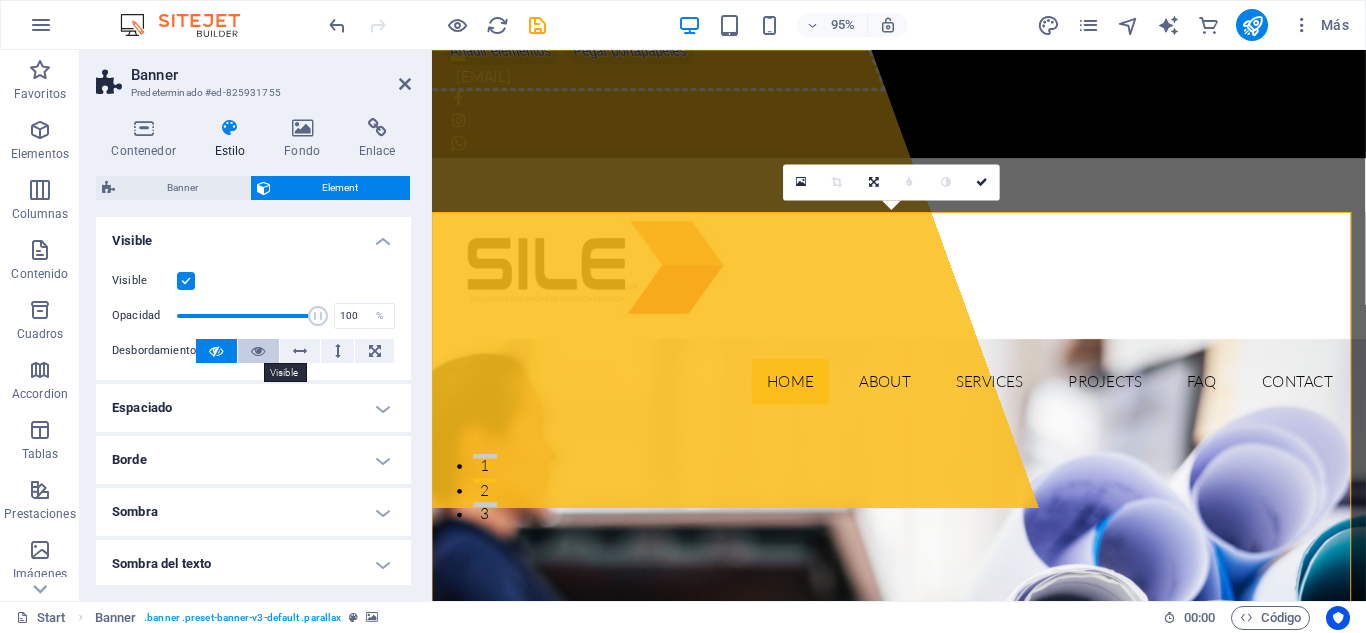 click at bounding box center [258, 351] 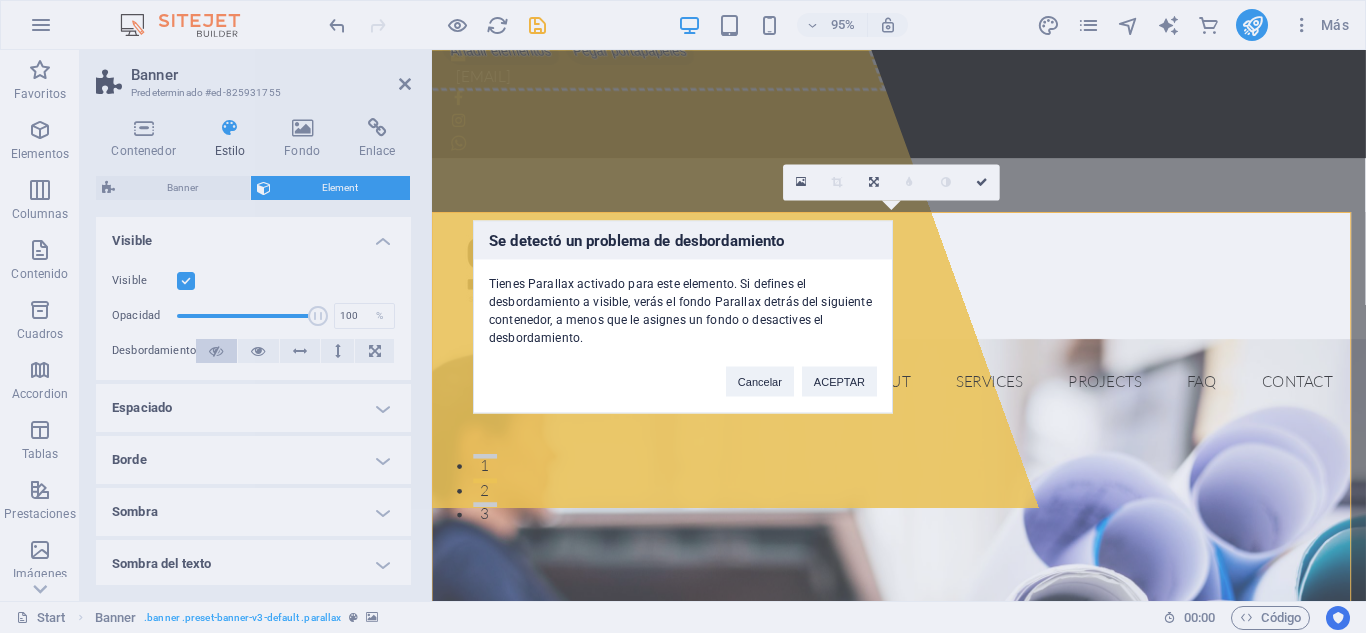 click on "Se detectó un problema de desbordamiento Tienes Parallax activado para este elemento. Si defines el desbordamiento a visible, verás el fondo Parallax detrás del siguiente contenedor, a menos que le asignes un fondo o desactives el desbordamiento. Cancelar ACEPTAR" at bounding box center [683, 316] 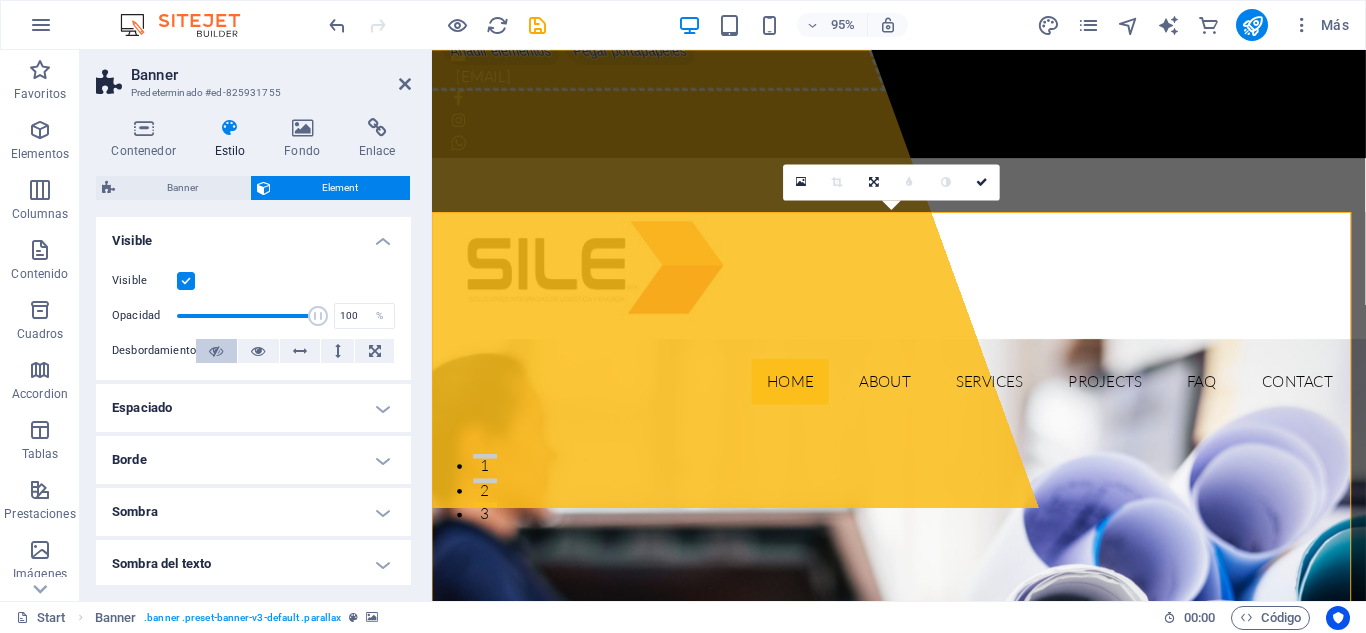 click at bounding box center (216, 351) 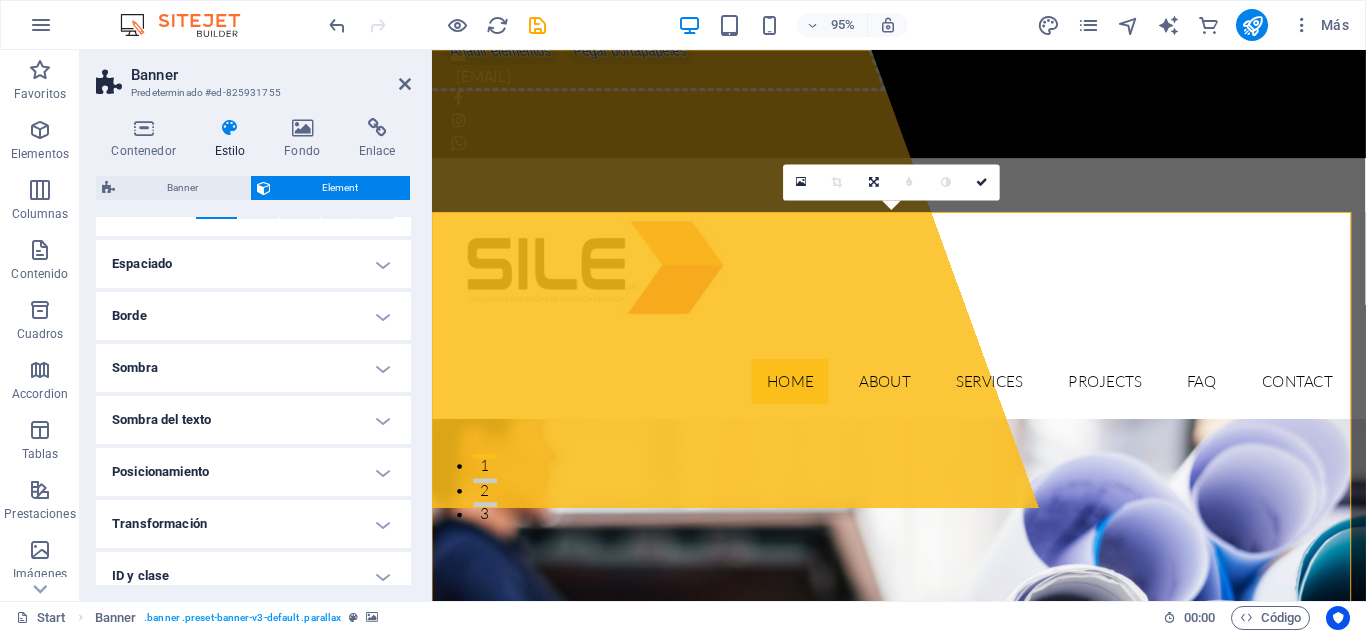 scroll, scrollTop: 0, scrollLeft: 0, axis: both 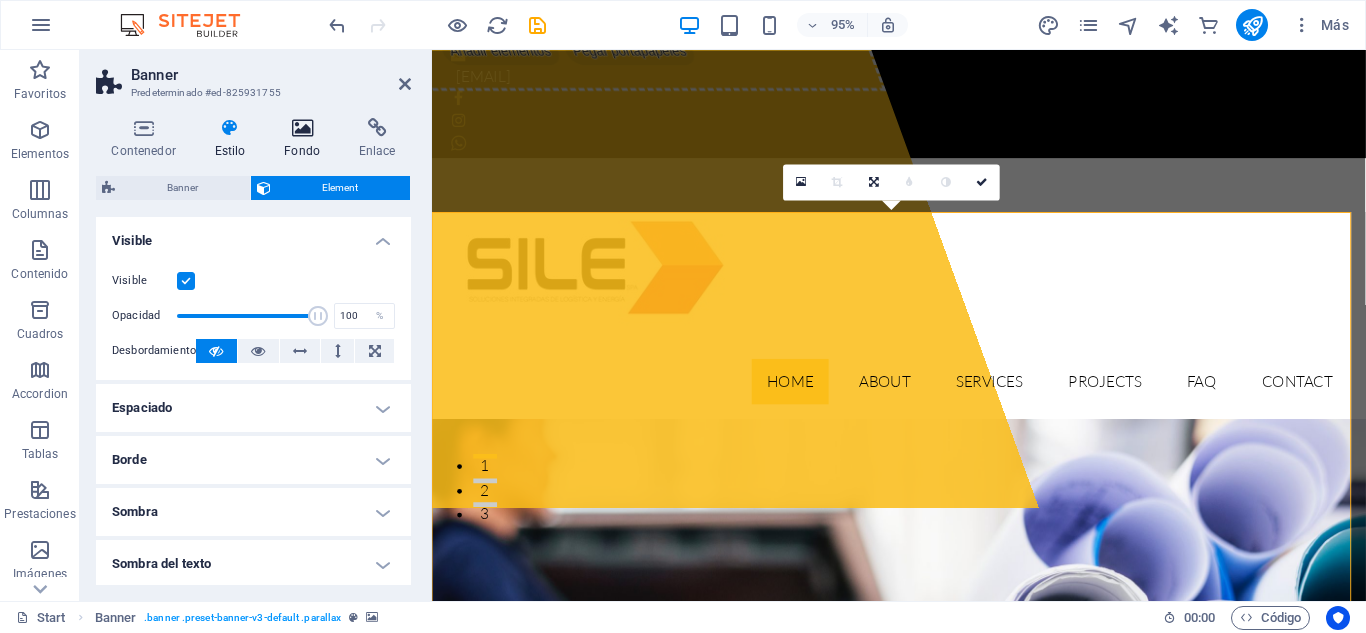 click at bounding box center (302, 128) 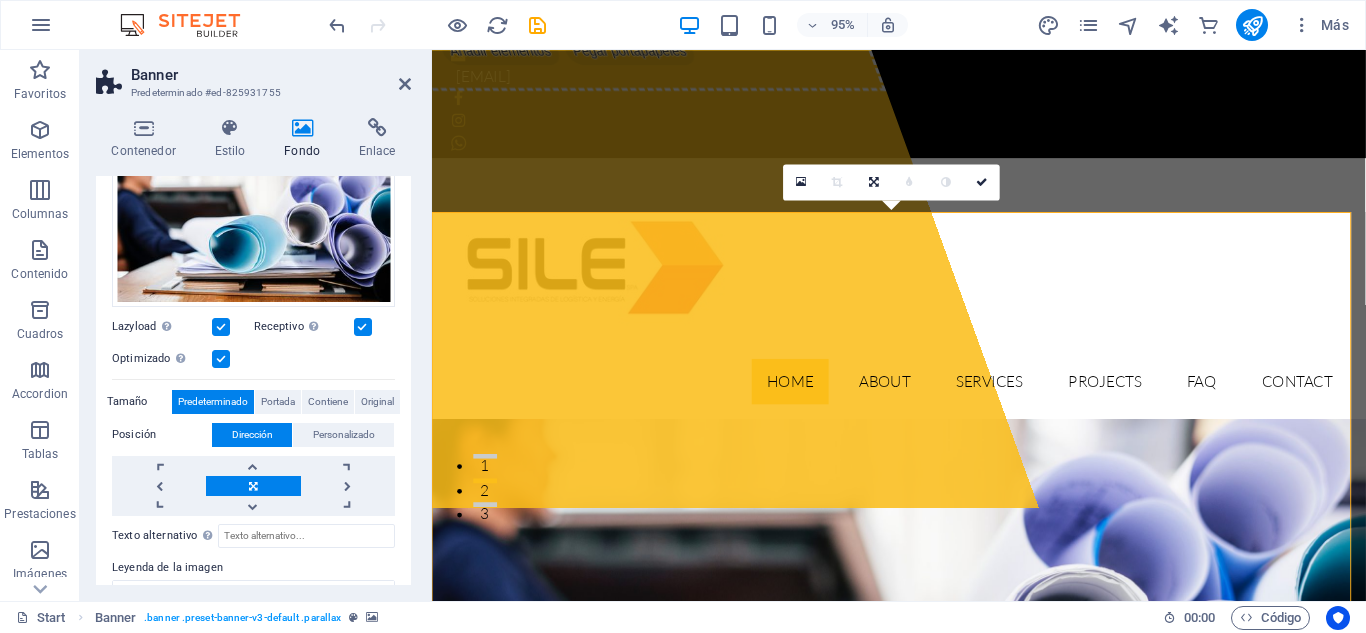 scroll, scrollTop: 264, scrollLeft: 0, axis: vertical 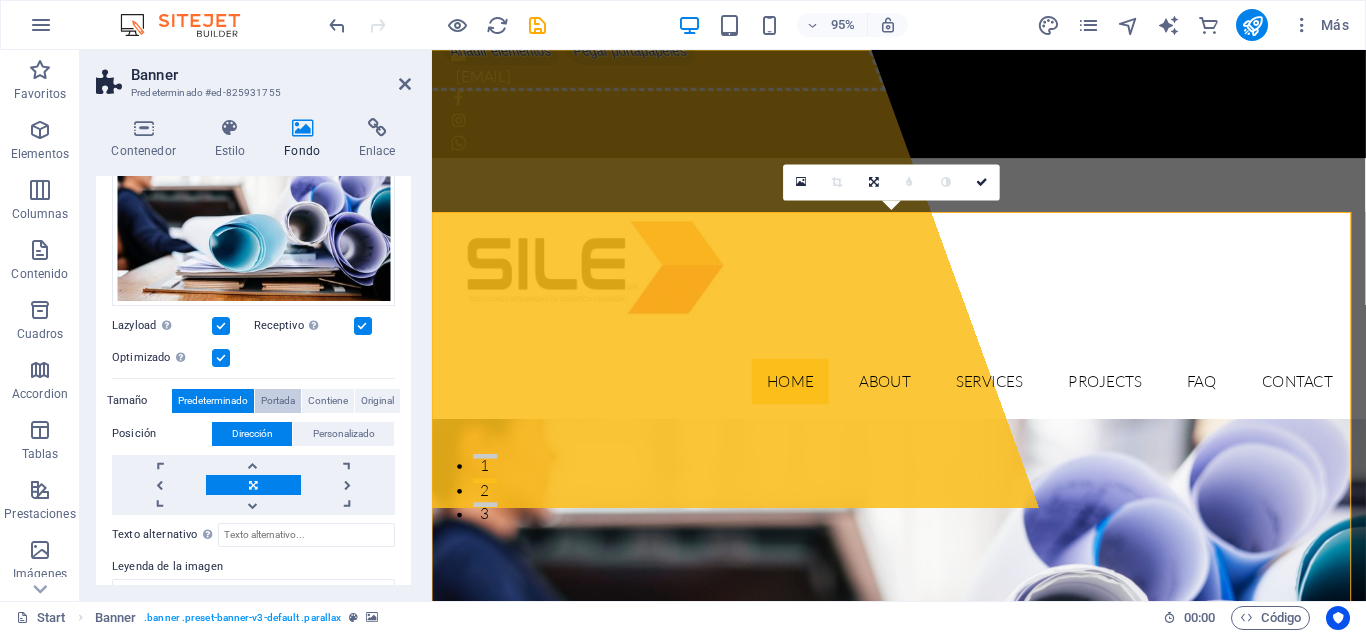 click on "Portada" at bounding box center [278, 401] 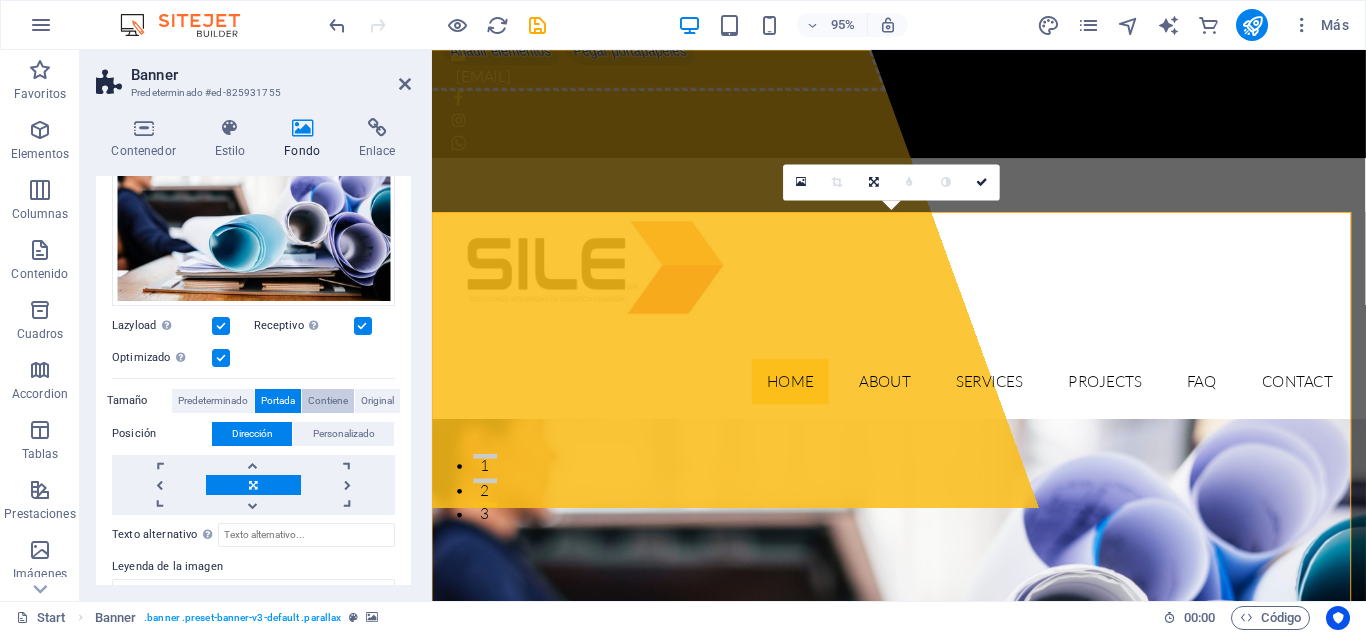 click on "Contiene" at bounding box center (328, 401) 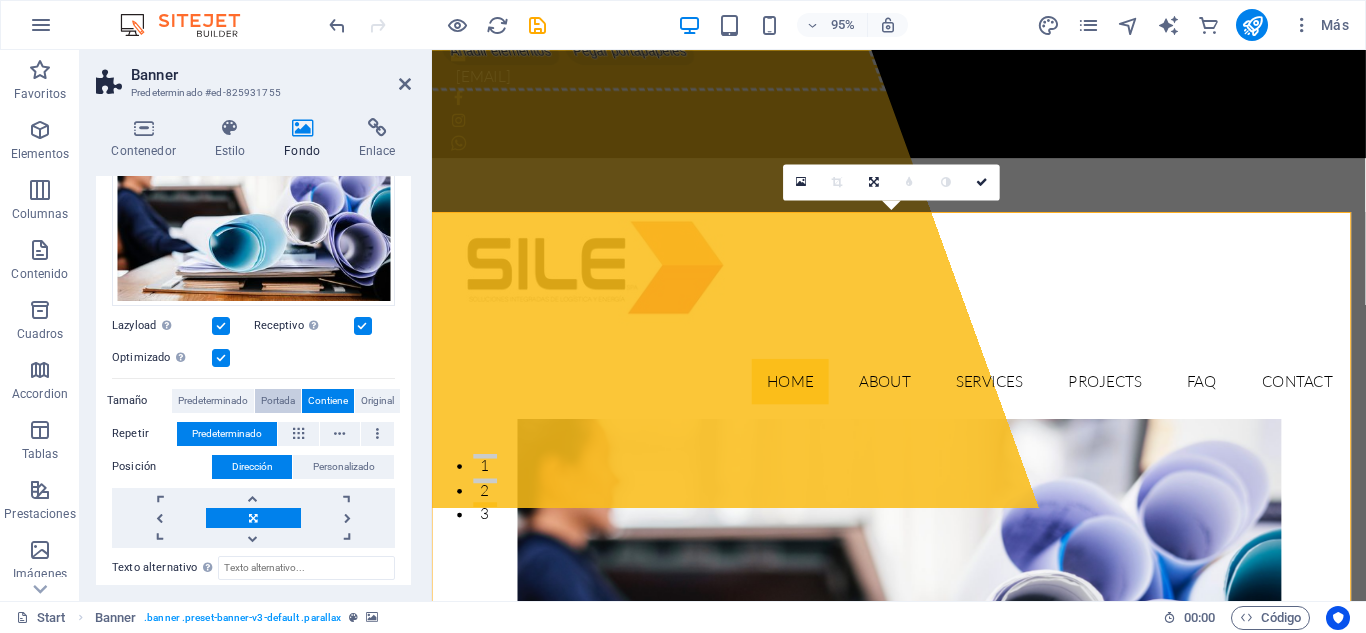 click on "Portada" at bounding box center [278, 401] 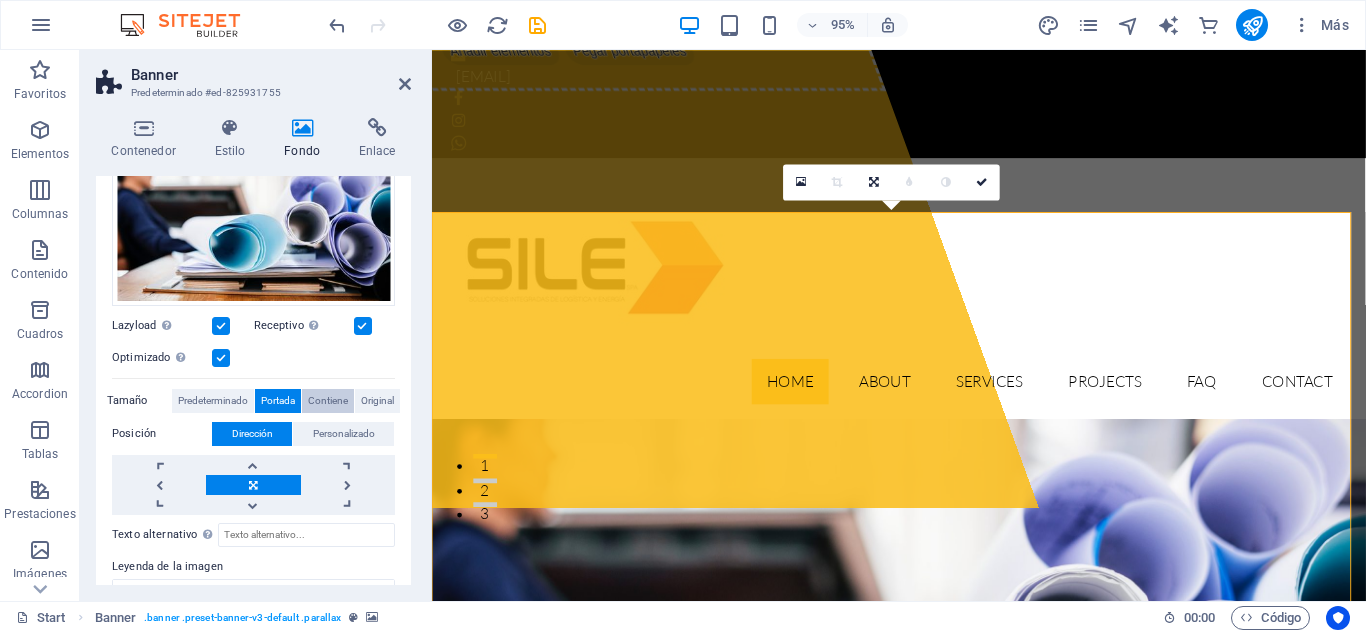 click on "Contiene" at bounding box center (328, 401) 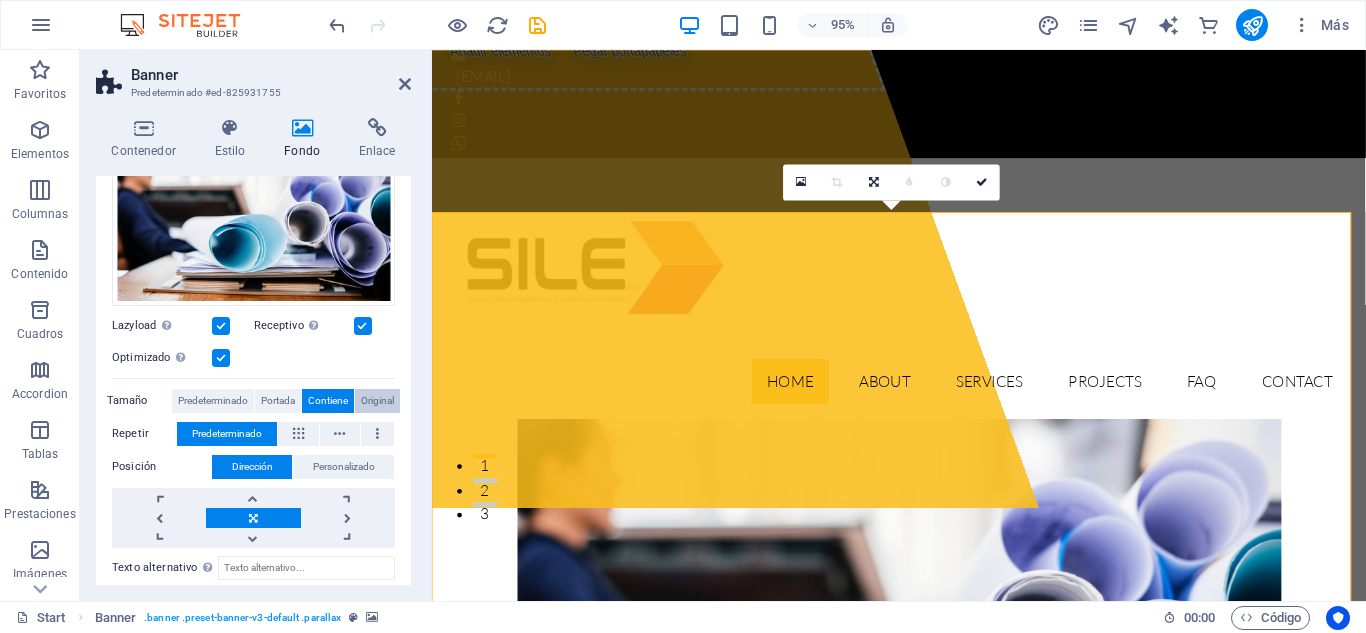 click on "Original" at bounding box center (377, 401) 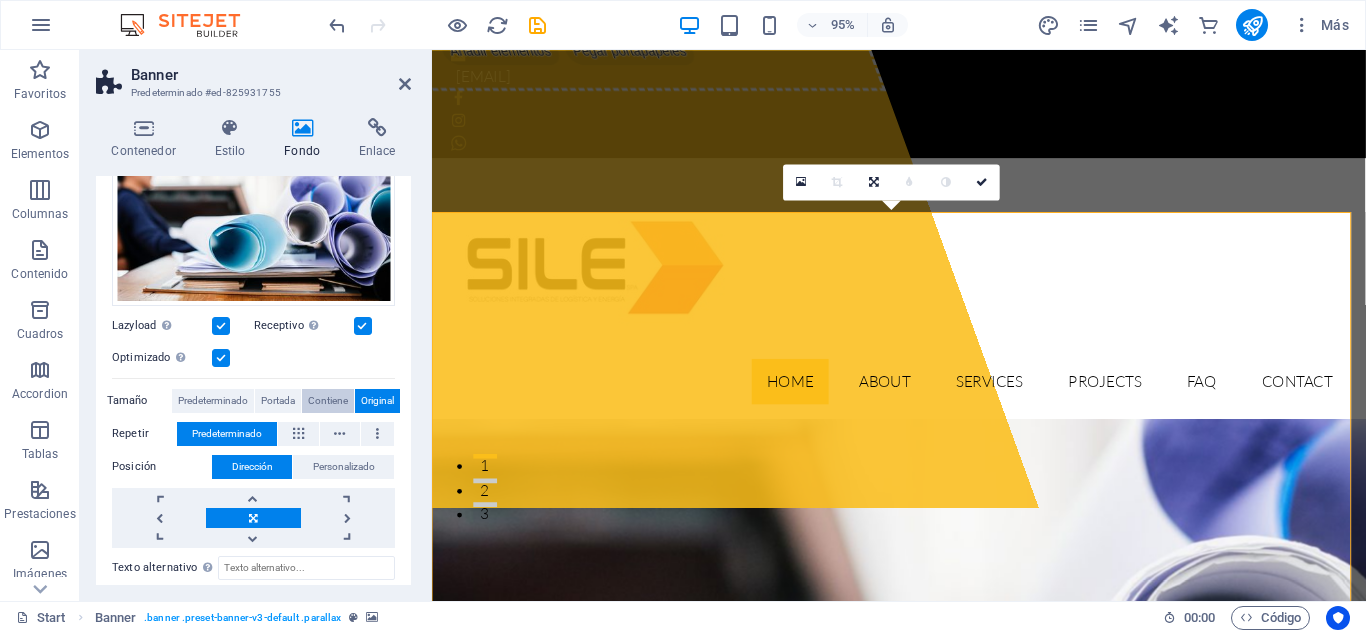 click on "Contiene" at bounding box center (328, 401) 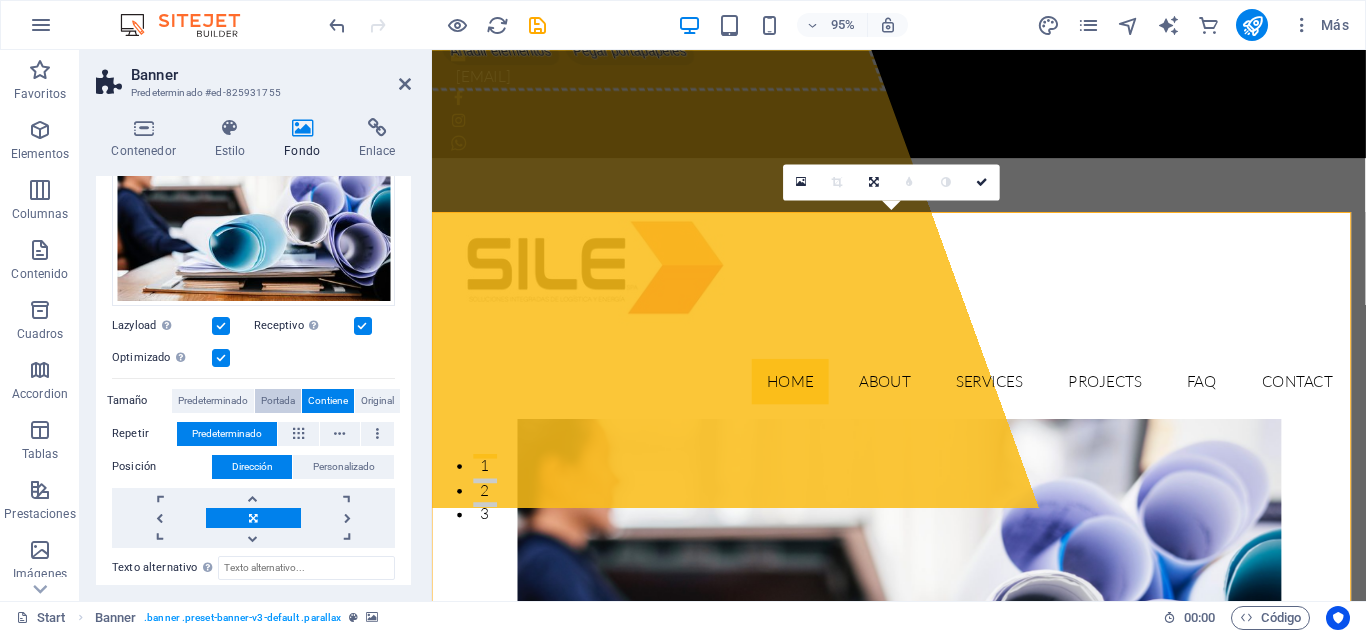 click on "Portada" at bounding box center [278, 401] 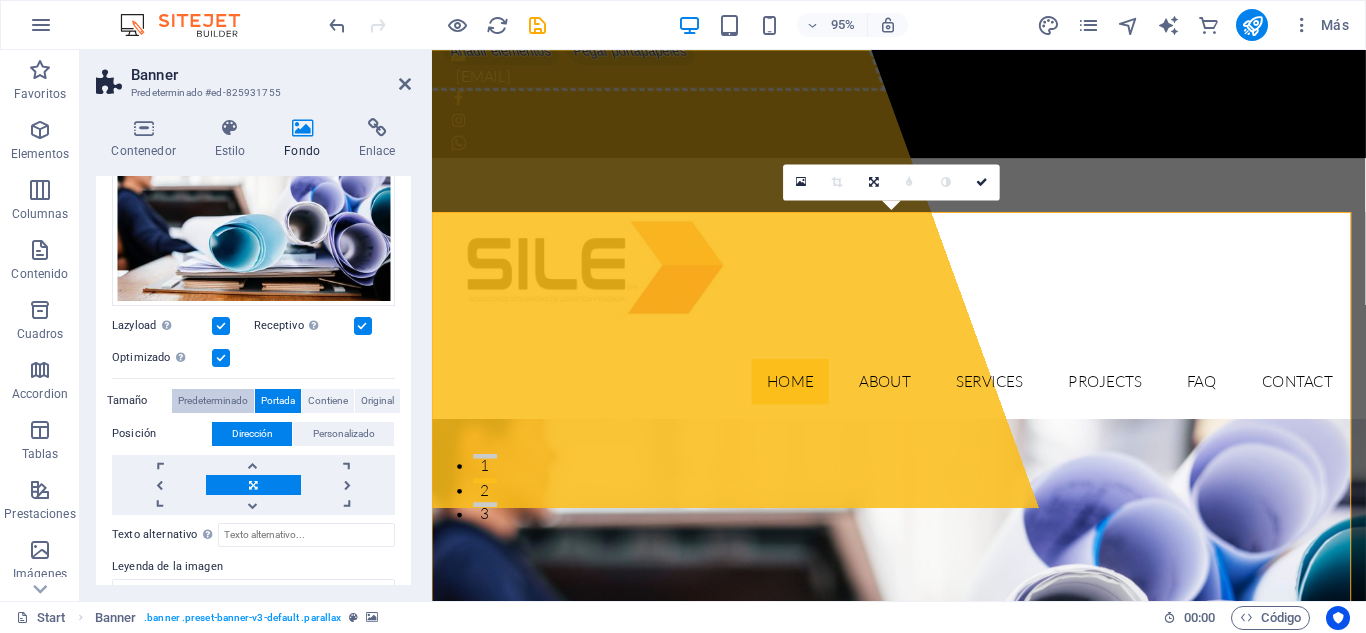 click on "Predeterminado" at bounding box center (213, 401) 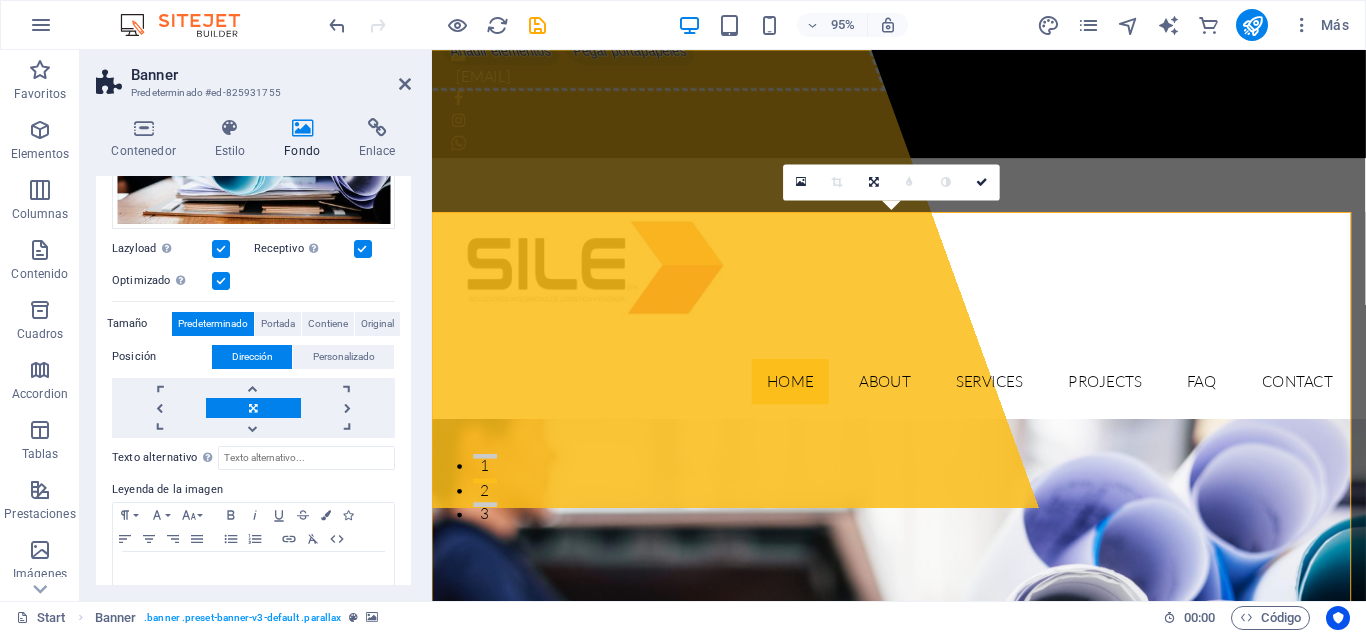 scroll, scrollTop: 342, scrollLeft: 0, axis: vertical 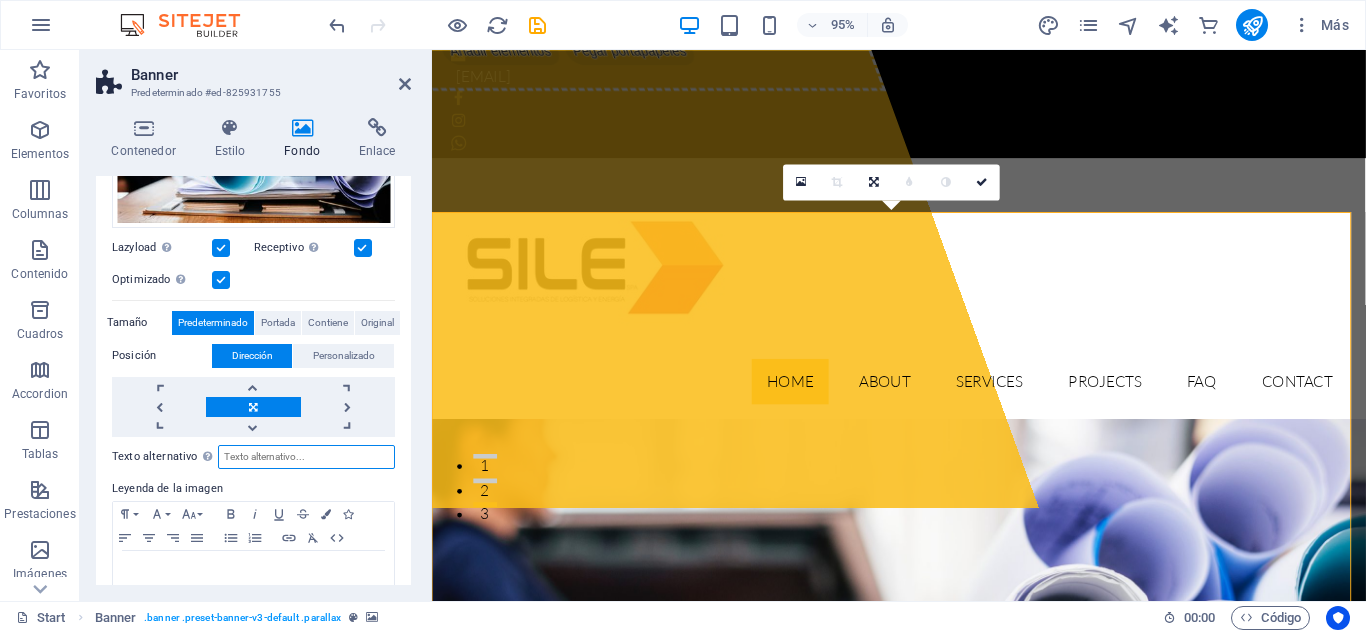 click on "Texto alternativo El texto alternativo es usado por aquellos dispositivos que no pueden mostrar imágenes (por ejemplo, motores de búsqueda de imágenes) y debería añadirse a cada imagen para así mejorar la accesibilidad al sitio web." at bounding box center (306, 457) 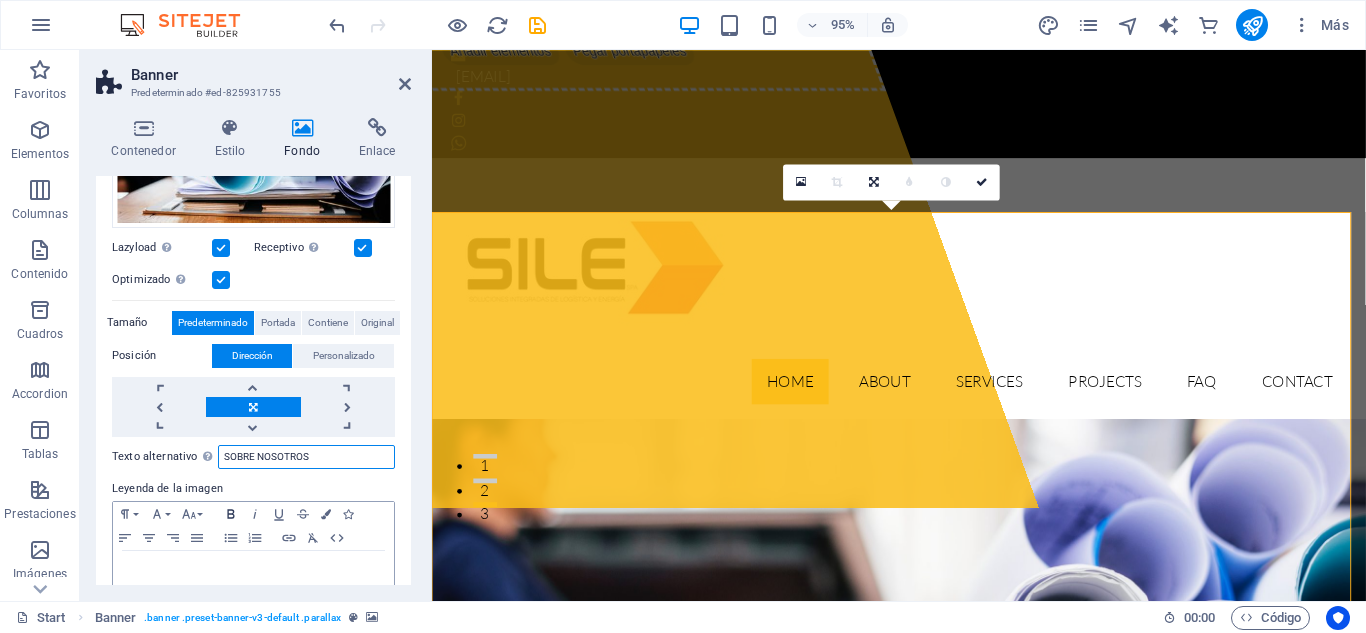 type on "SOBRE NOSOTROS" 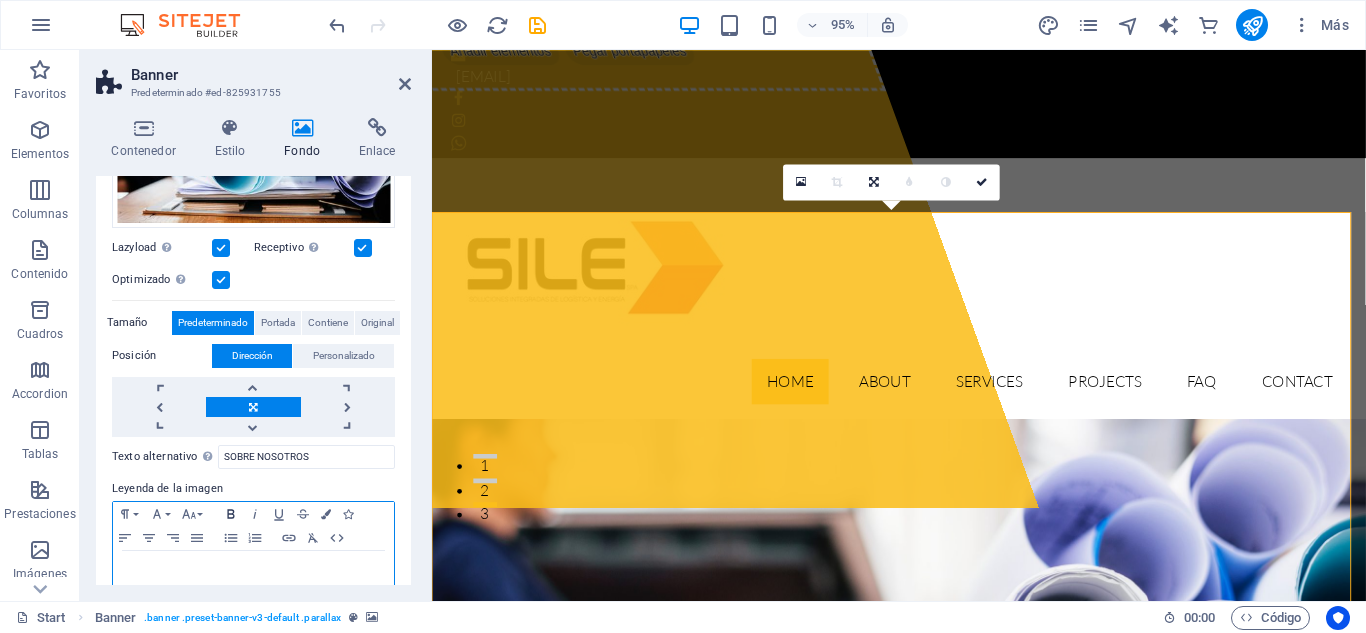 click 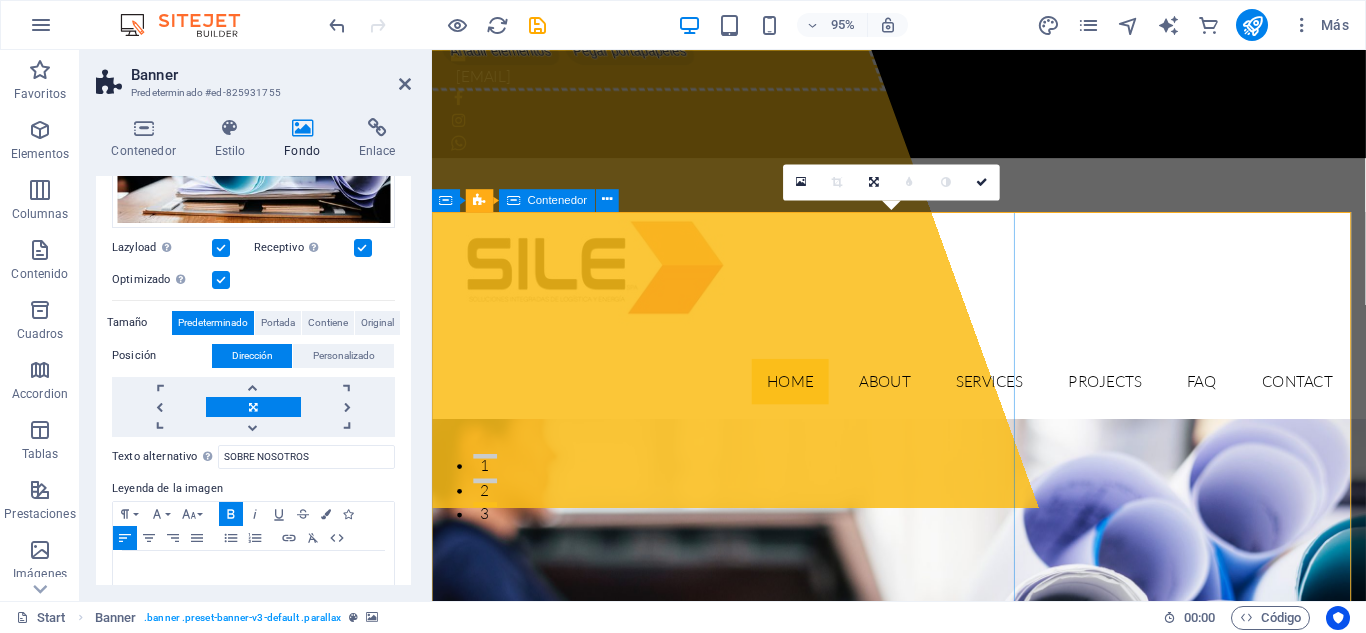 click on "Suelta el contenido aquí o  Añadir elementos  Pegar portapapeles" at bounding box center [643, 241] 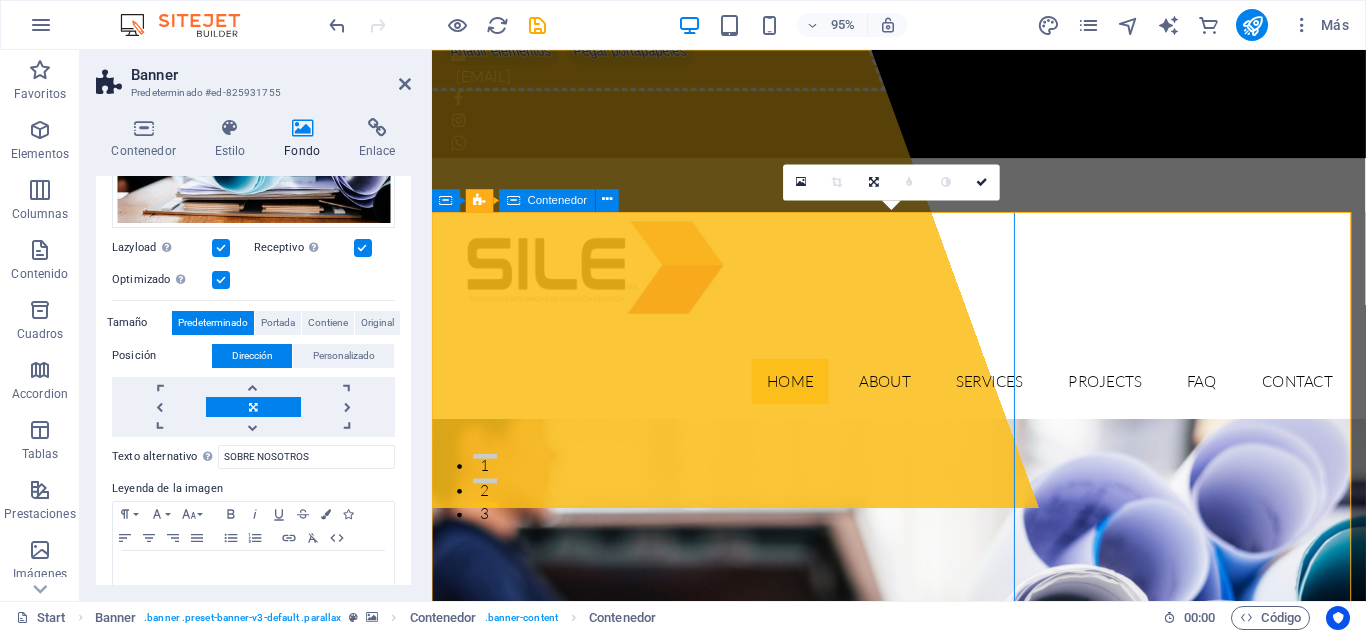 click on "Suelta el contenido aquí o  Añadir elementos  Pegar portapapeles" at bounding box center [643, 241] 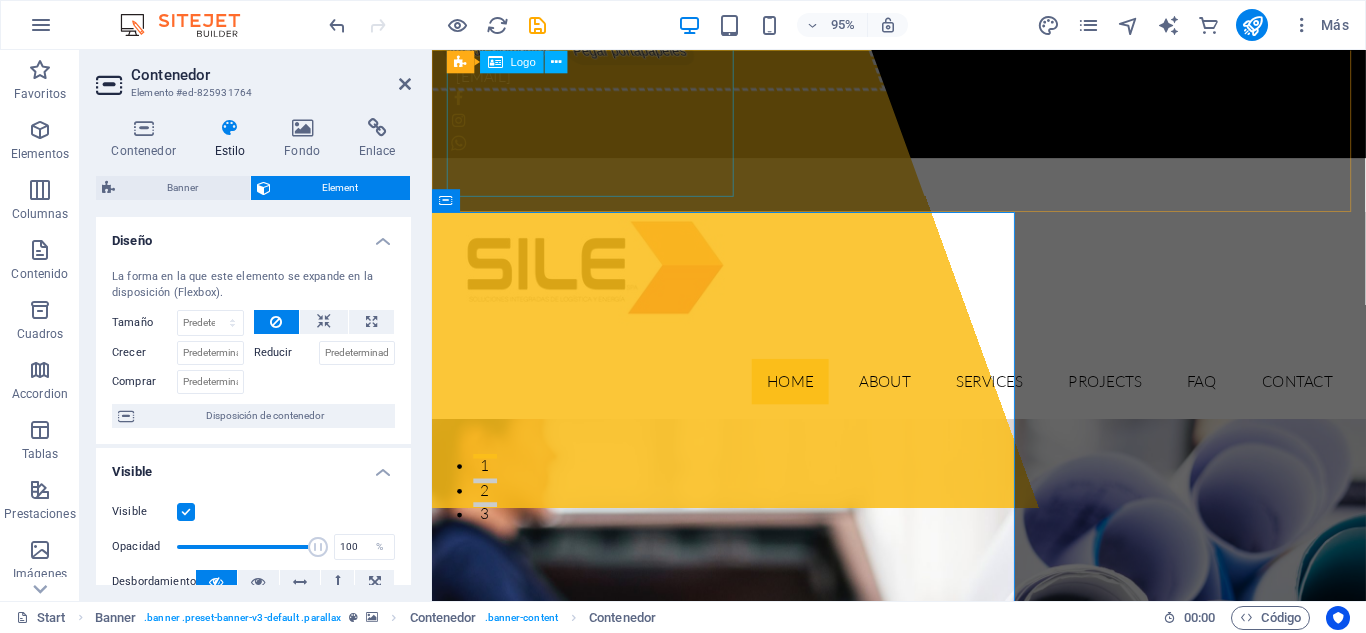 click at bounding box center (924, 277) 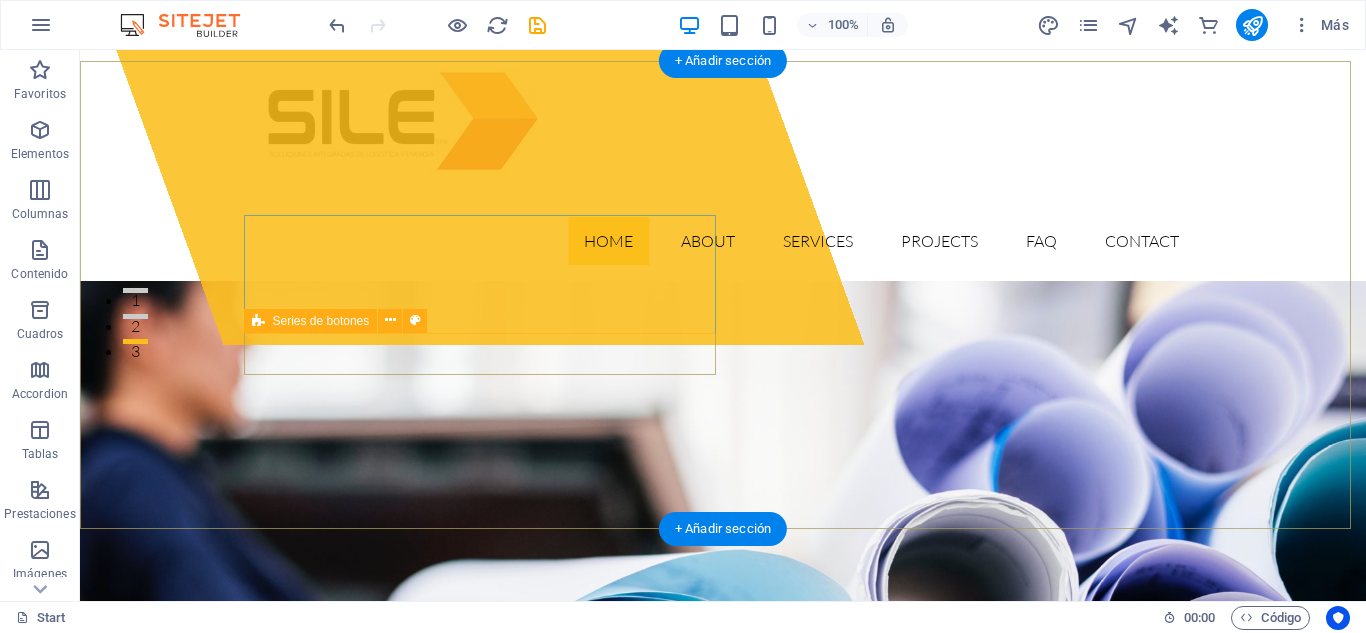 scroll, scrollTop: 258, scrollLeft: 0, axis: vertical 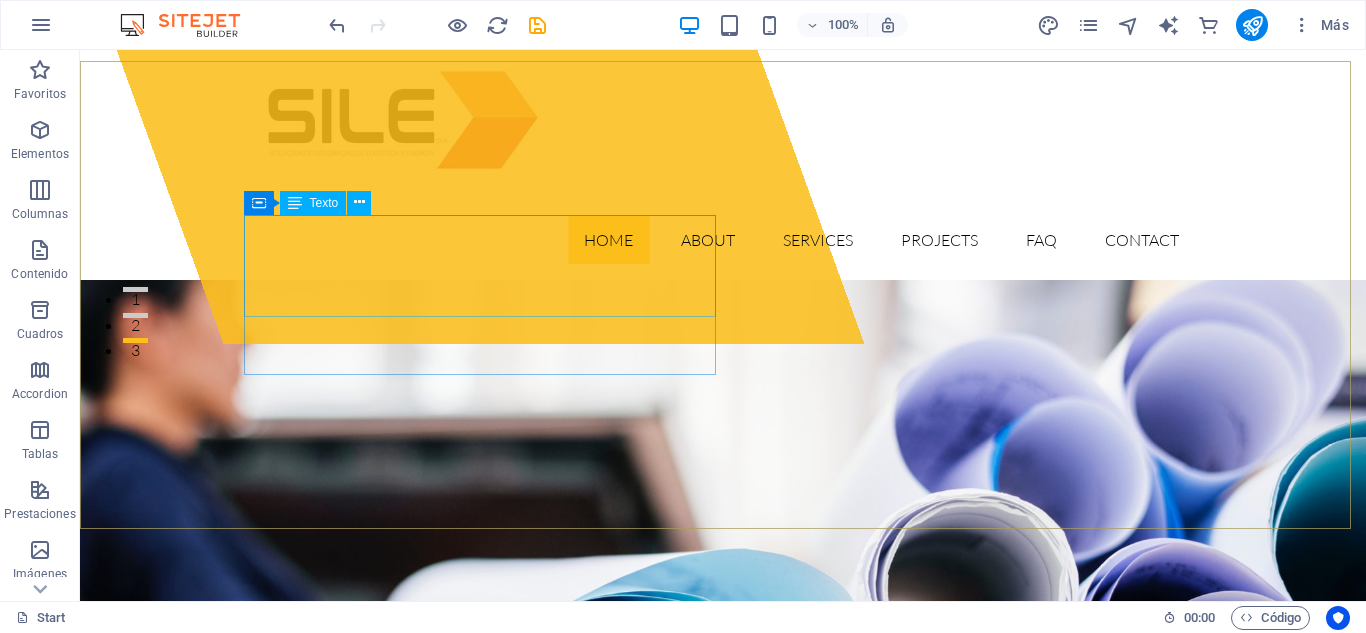 click at bounding box center [295, 203] 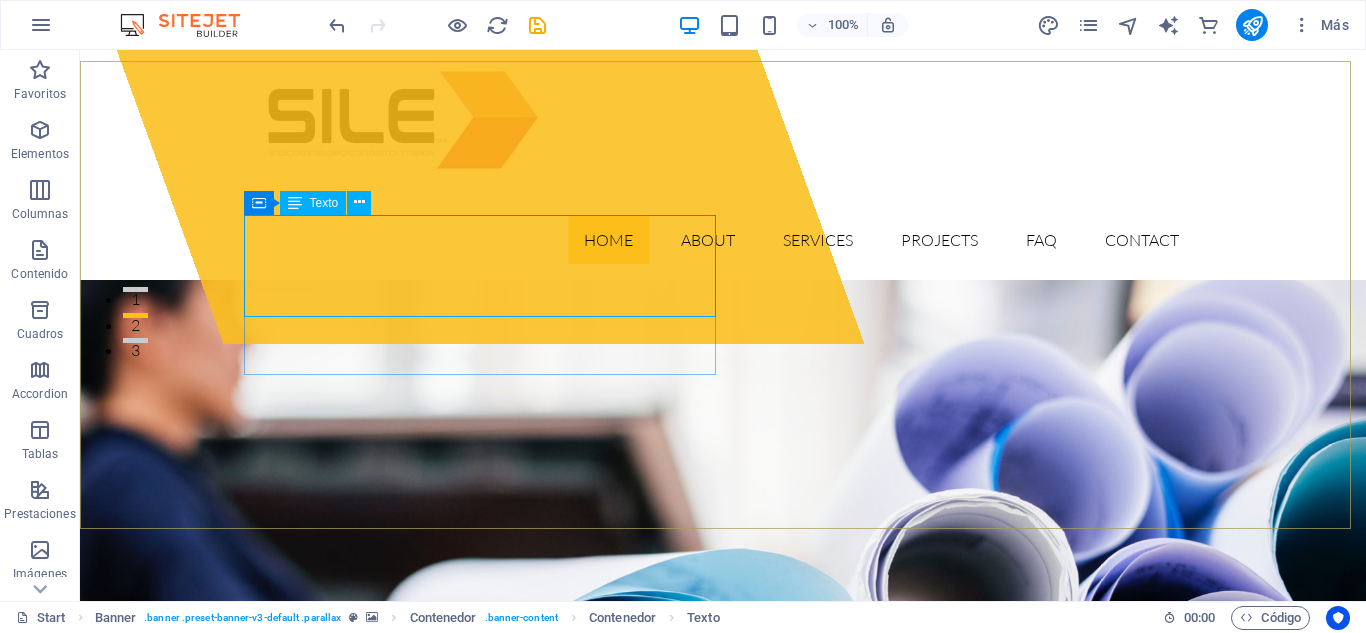 click on "Texto" at bounding box center [324, 203] 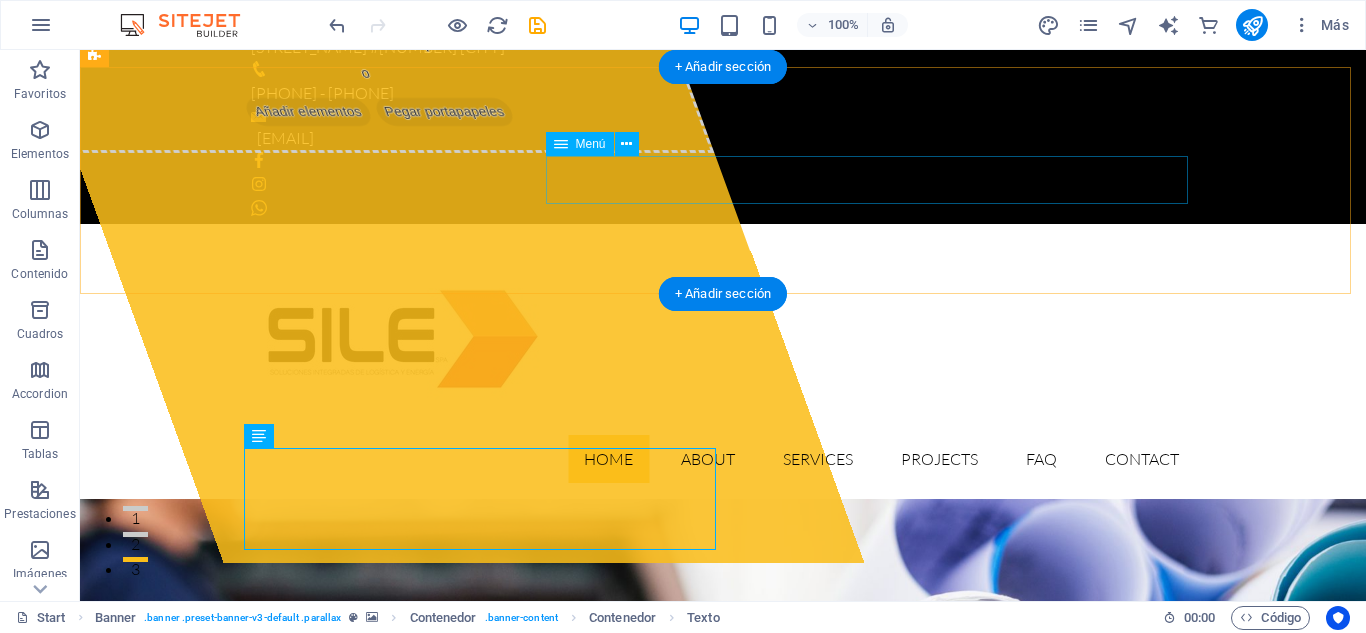 scroll, scrollTop: 24, scrollLeft: 0, axis: vertical 